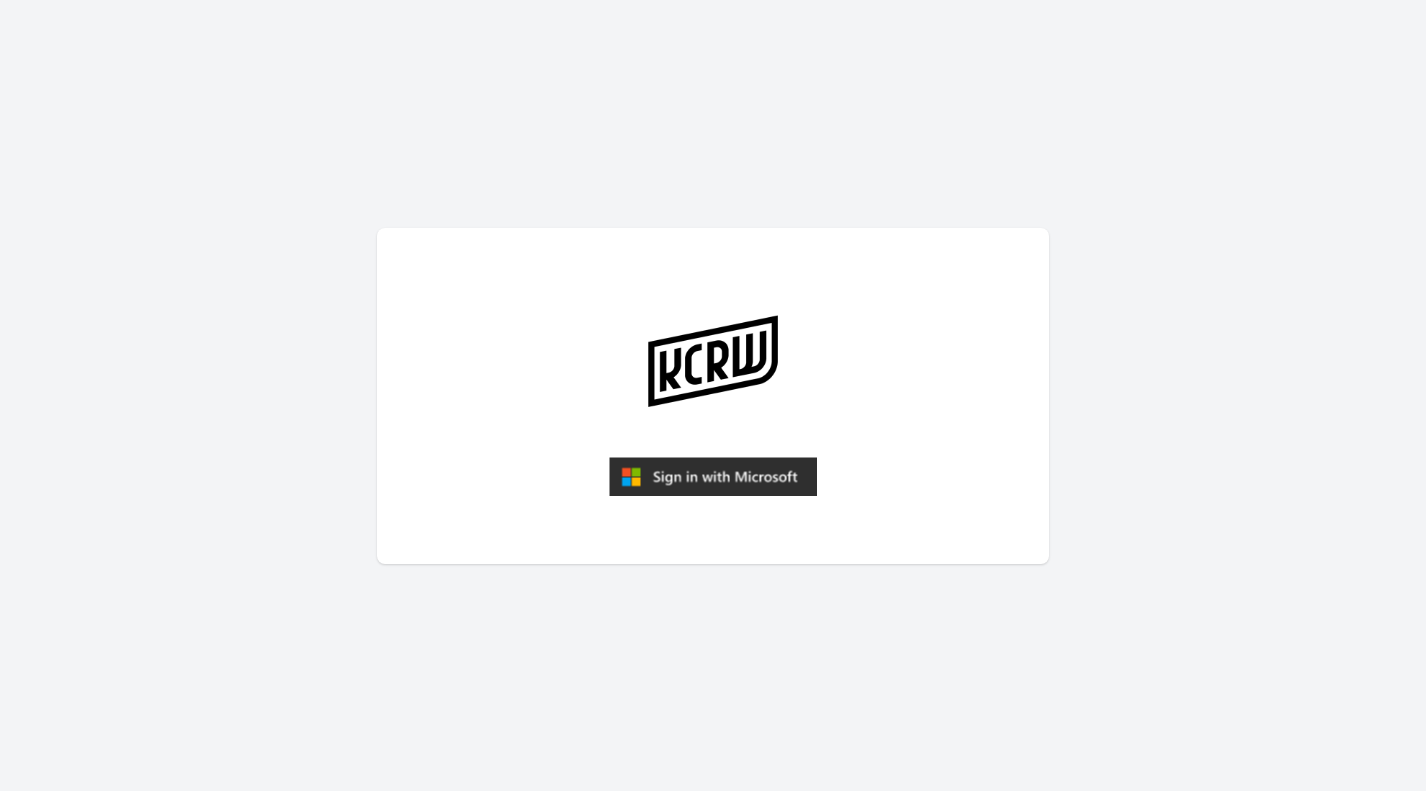 scroll, scrollTop: 0, scrollLeft: 0, axis: both 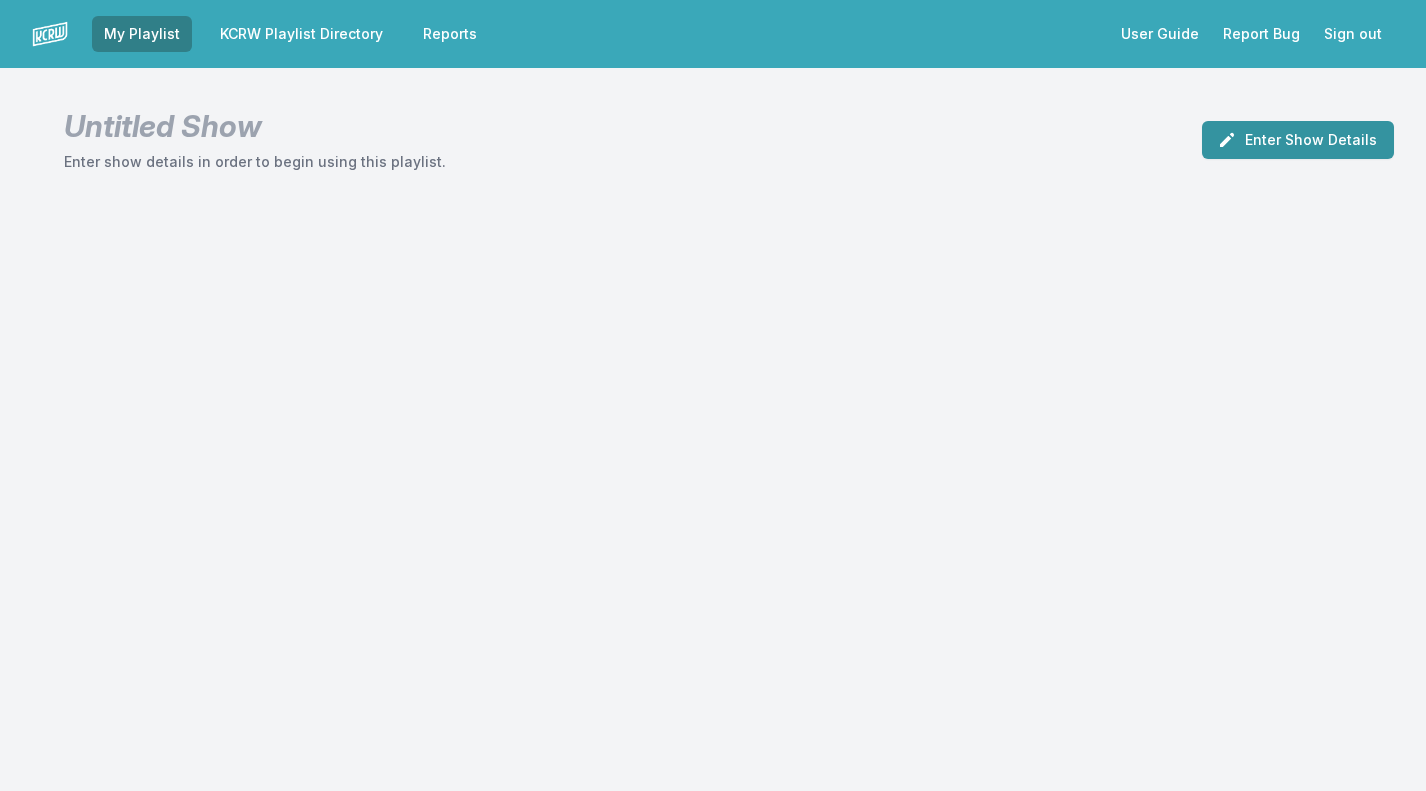 click on "Enter Show Details" at bounding box center [1298, 140] 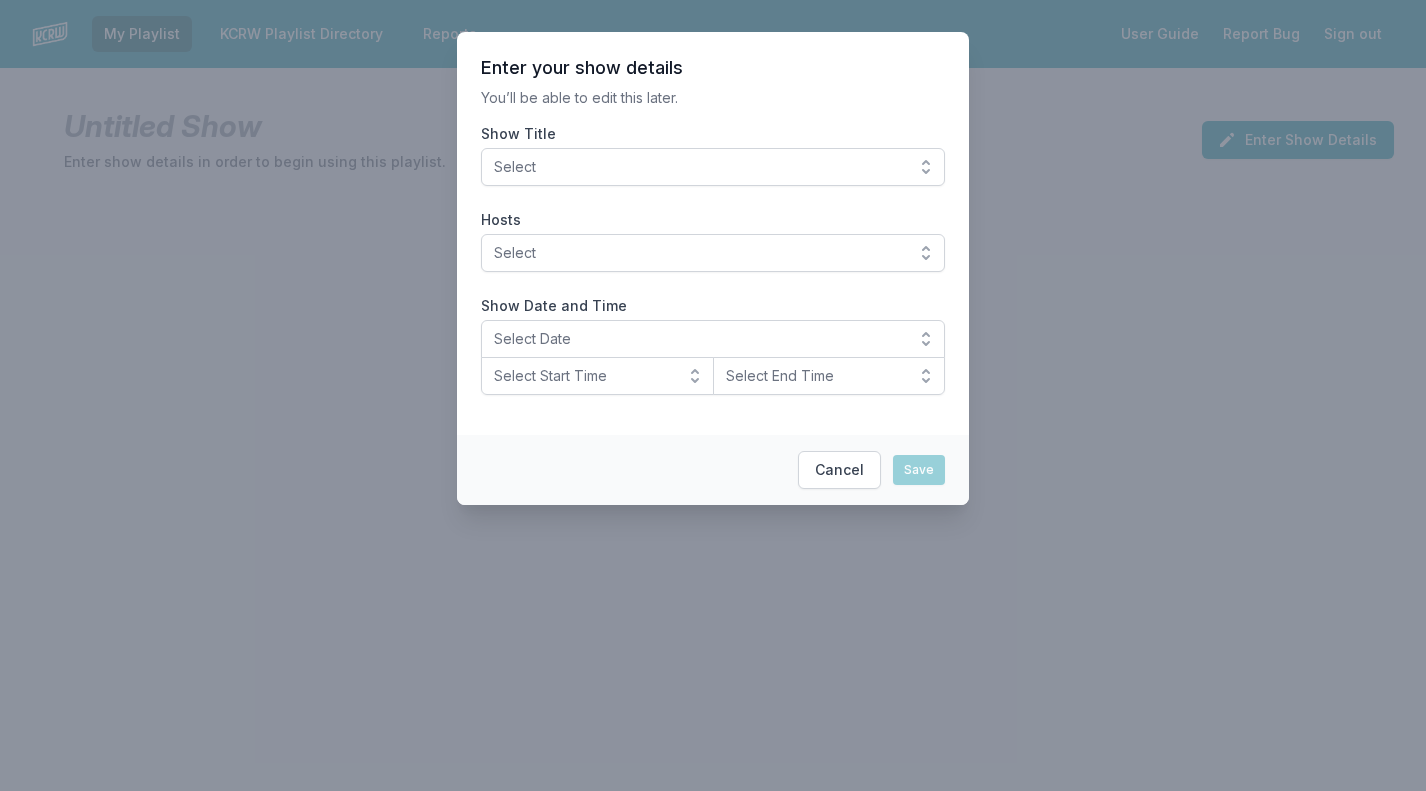 click on "Enter your show details You’ll be able to edit this later. Show Title FREAKS ONLY Hosts SiLVA [FIRST] [LAST] [FIRST] [LAST] [FIRST] [LAST] [FIRST] [LAST] [FIRST] [LAST] [FIRST] [LAST] [FIRST] [LAST] [FIRST] [LAST] [FIRST] [LAST] [FIRST] [LAST] [FIRST] [LAST] [FIRST] [LAST] [FIRST] [LAST] [FIRST] [LAST] [FIRST] [LAST] [FIRST] [LAST] [FIRST] [LAST] [FIRST] [LAST] [FIRST] [LAST] [FIRST] [LAST] [FIRST] [LAST] [FIRST] [LAST] [FIRST] [LAST] [FIRST] [LAST] [FIRST] [LAST] [FIRST] [LAST] [FIRST] [LAST] [FIRST] [LAST] Show Date and Time Select Date Select Start Time Select End Time" at bounding box center [713, 233] 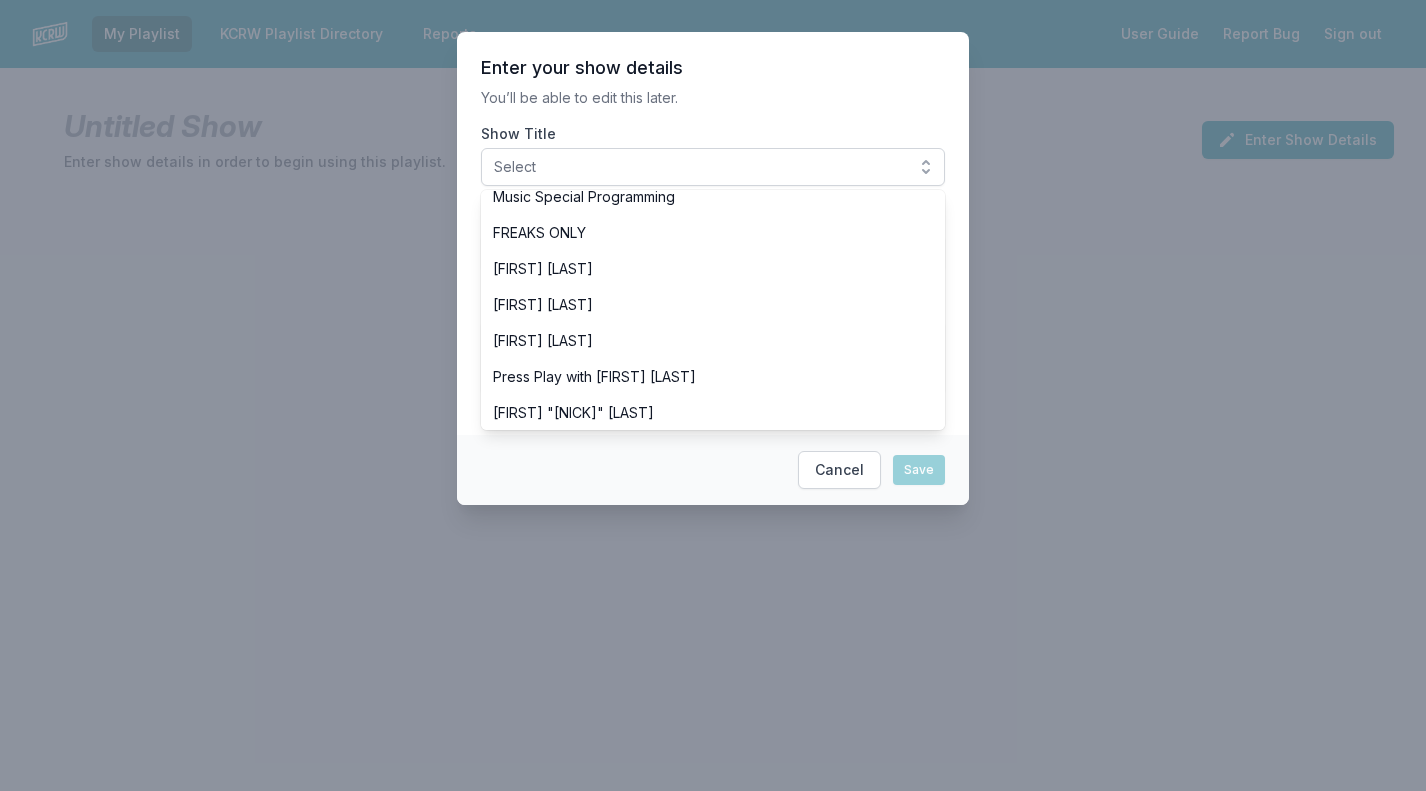 scroll, scrollTop: 682, scrollLeft: 0, axis: vertical 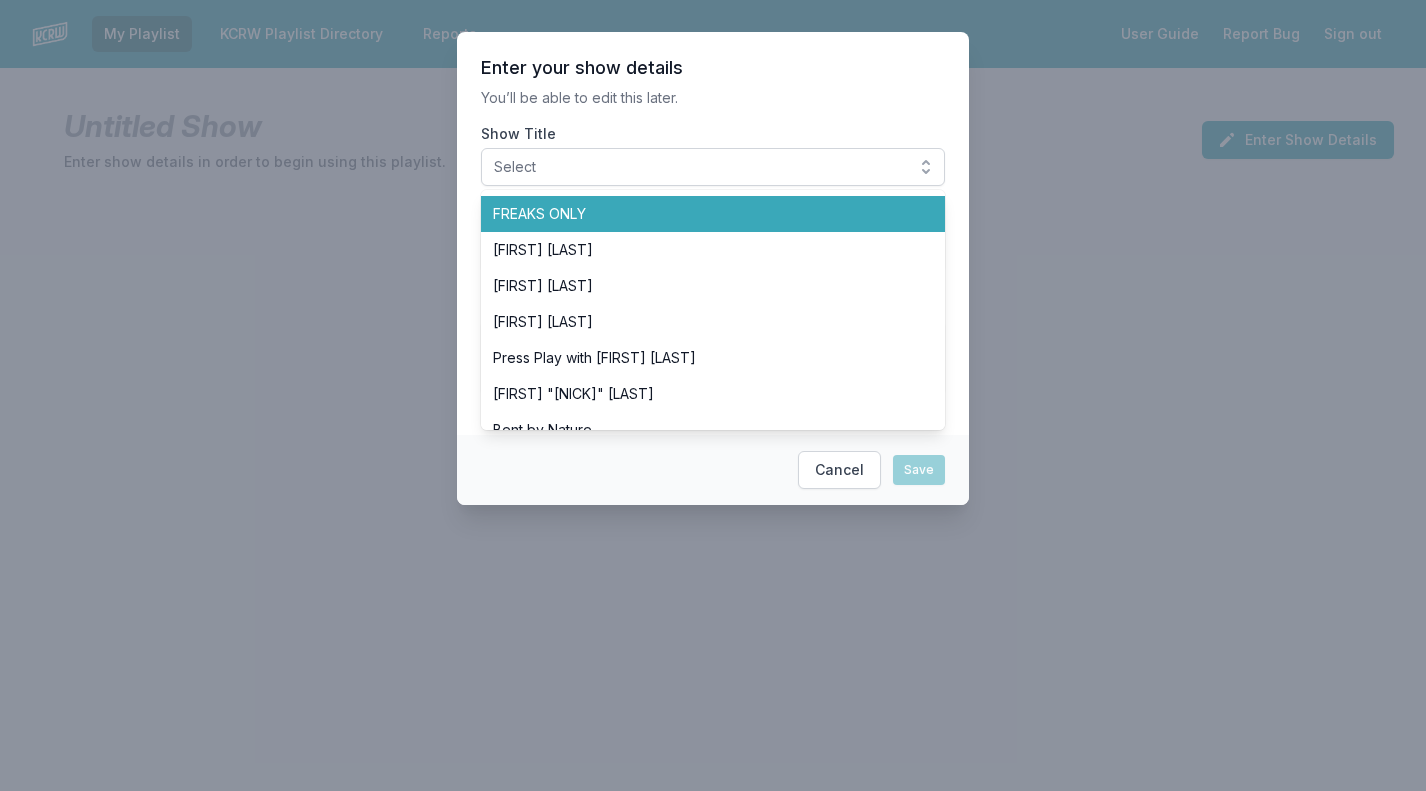 click on "FREAKS ONLY" at bounding box center (701, 214) 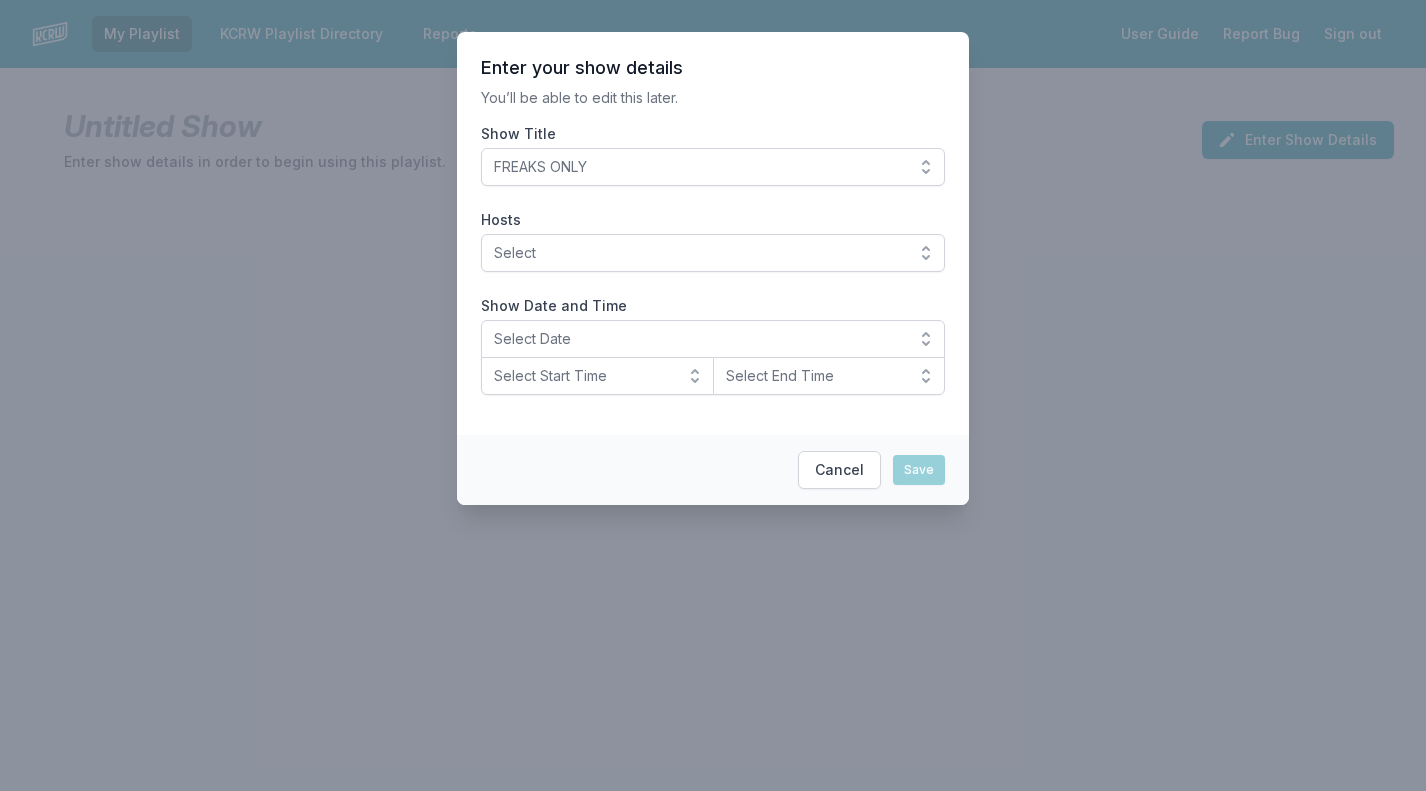 click on "Select" at bounding box center [699, 253] 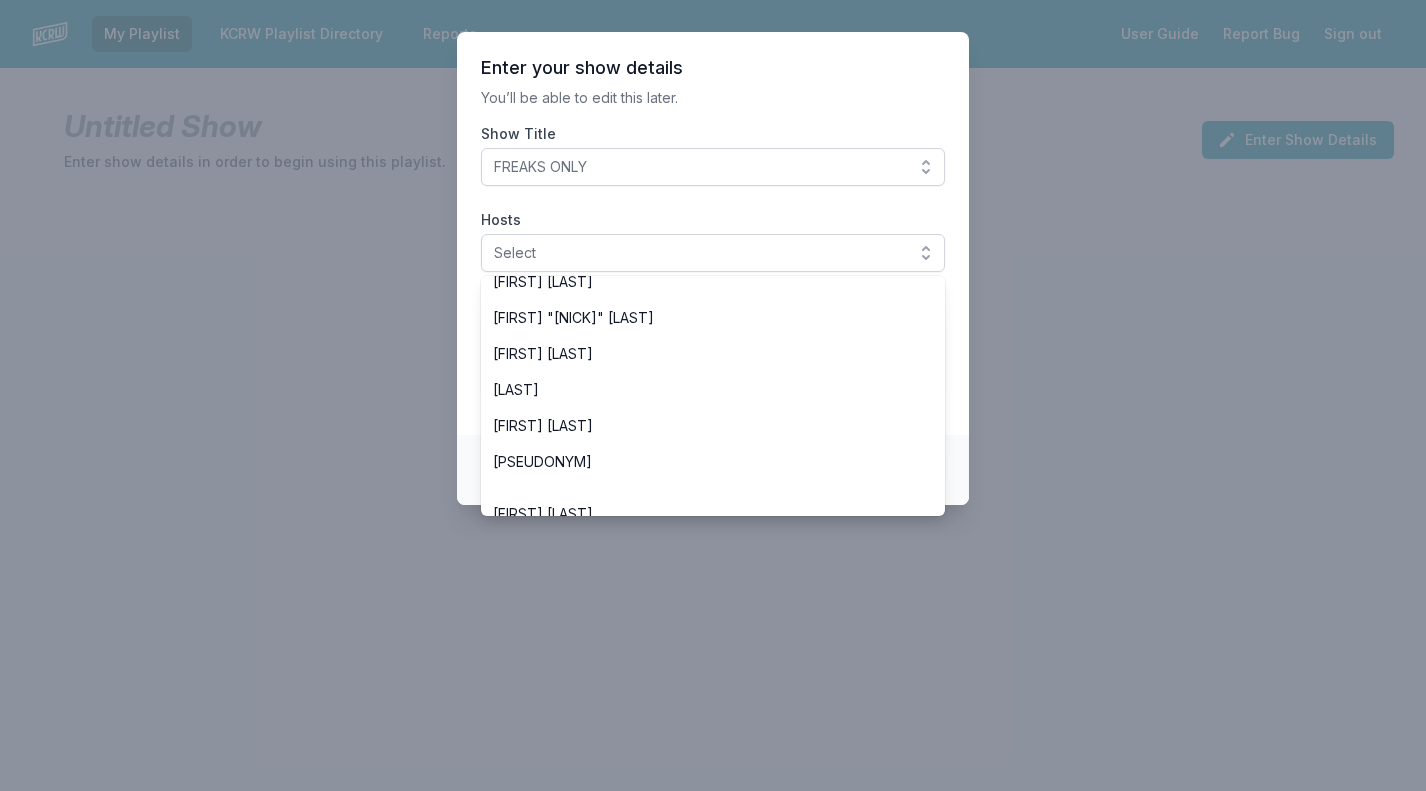 scroll, scrollTop: 850, scrollLeft: 0, axis: vertical 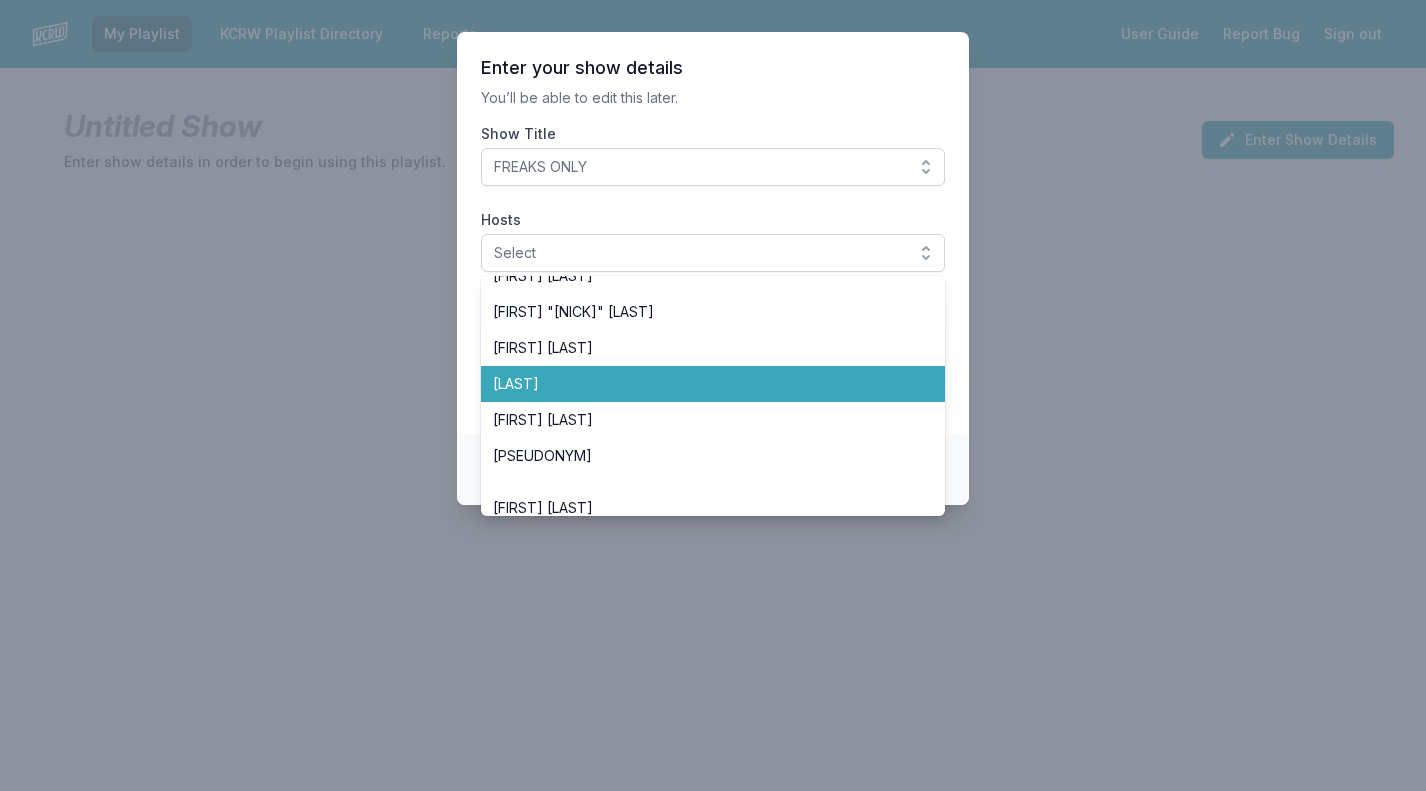 click on "[LAST]" at bounding box center (701, 384) 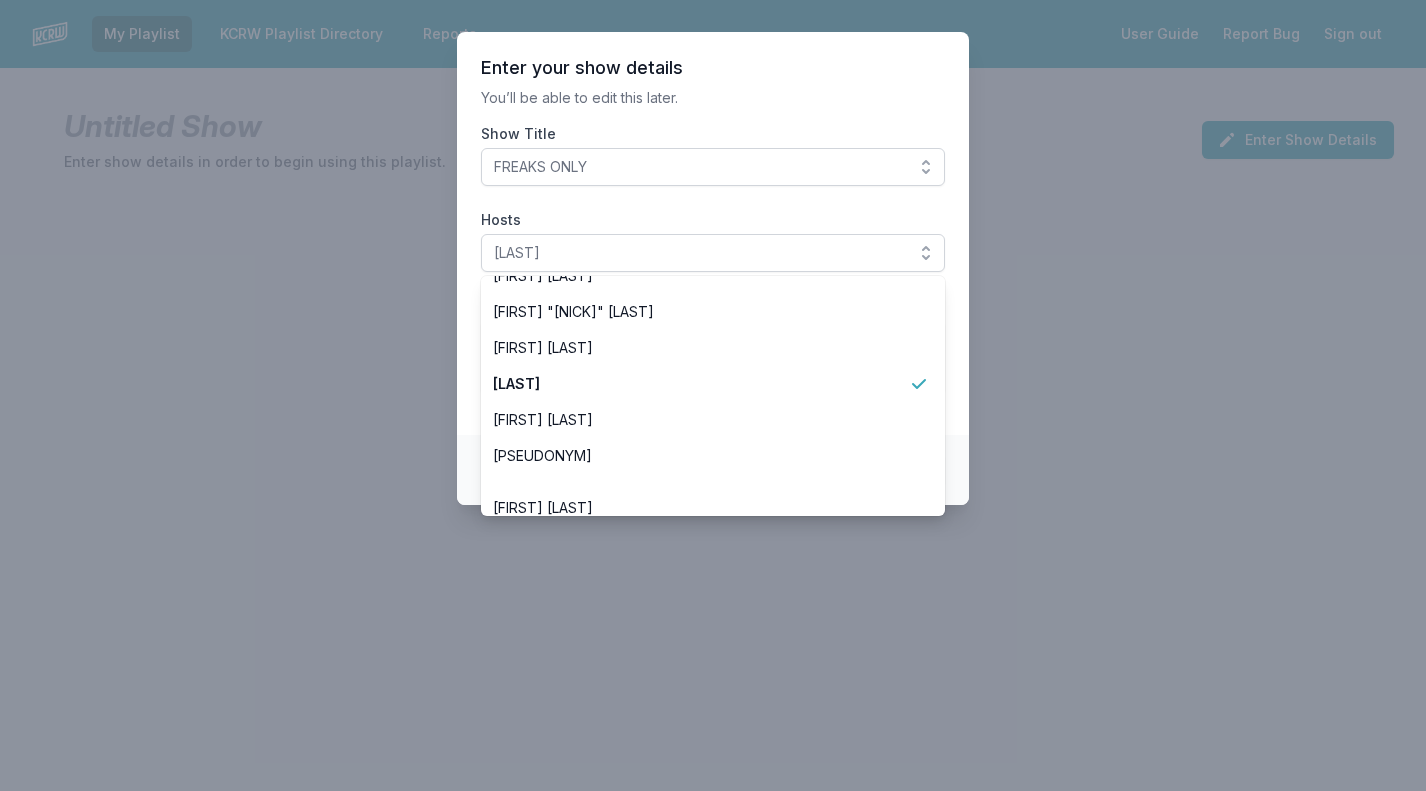 click on "Enter your show details You’ll be able to edit this later. Show Title FREAKS ONLY Hosts SiLVA [FIRST] [LAST] [FIRST] [LAST] [FIRST] [LAST] [FIRST] [LAST] [FIRST] [LAST] [FIRST] [LAST] [FIRST] [LAST] [FIRST] [LAST] [FIRST] [LAST] [FIRST] [LAST] [FIRST] [LAST] [FIRST] [LAST] [FIRST] [LAST] [FIRST] [LAST] [FIRST] [LAST] [FIRST] [LAST] [FIRST] [LAST] [FIRST] [LAST] [FIRST] [LAST] [FIRST] [LAST] [FIRST] [LAST] [FIRST] [LAST] [FIRST] [LAST] [FIRST] [LAST] [FIRST] [LAST] [FIRST] [LAST] [FIRST] [LAST] [FIRST] [LAST] Show Date and Time Select Date Select Start Time Select End Time" at bounding box center (713, 233) 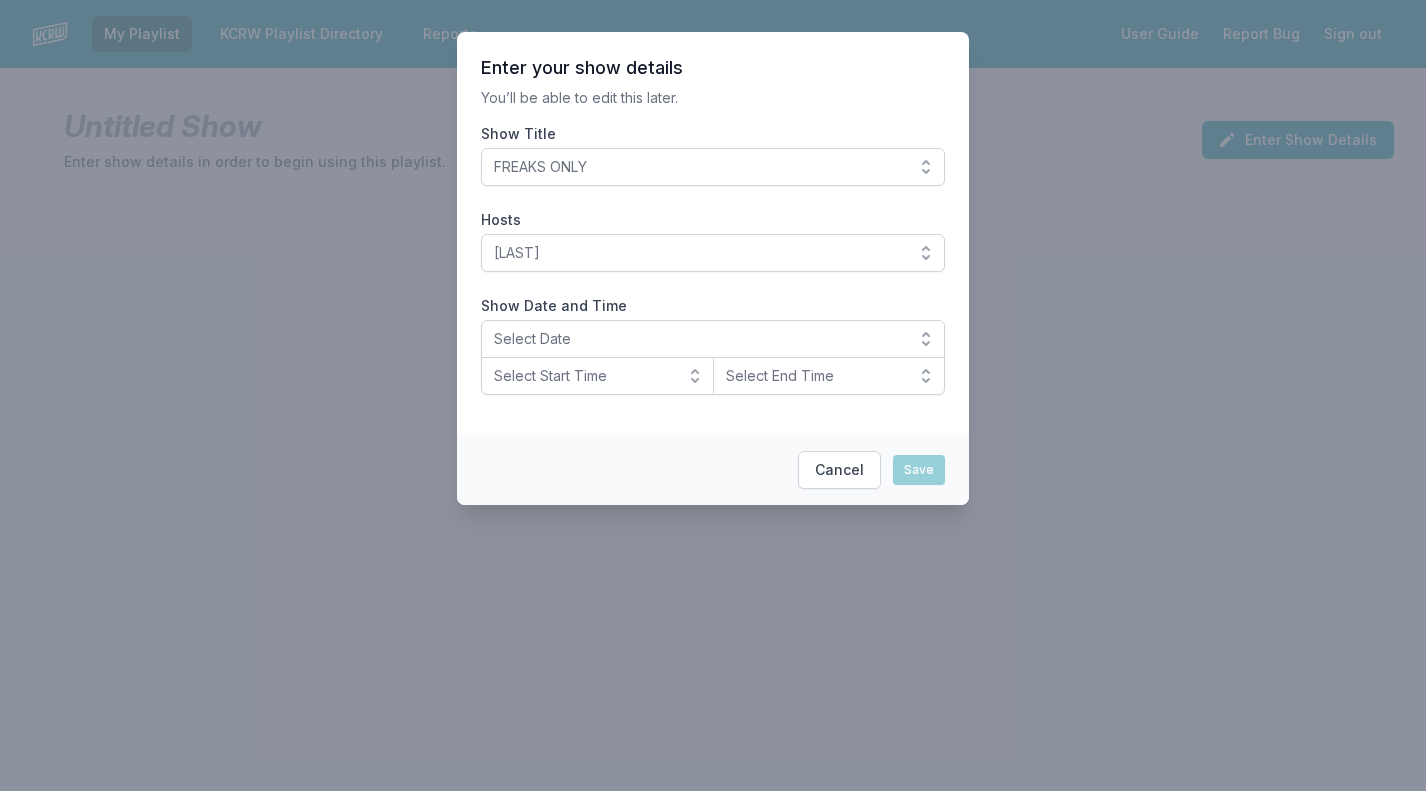 click on "Select Date" at bounding box center [699, 339] 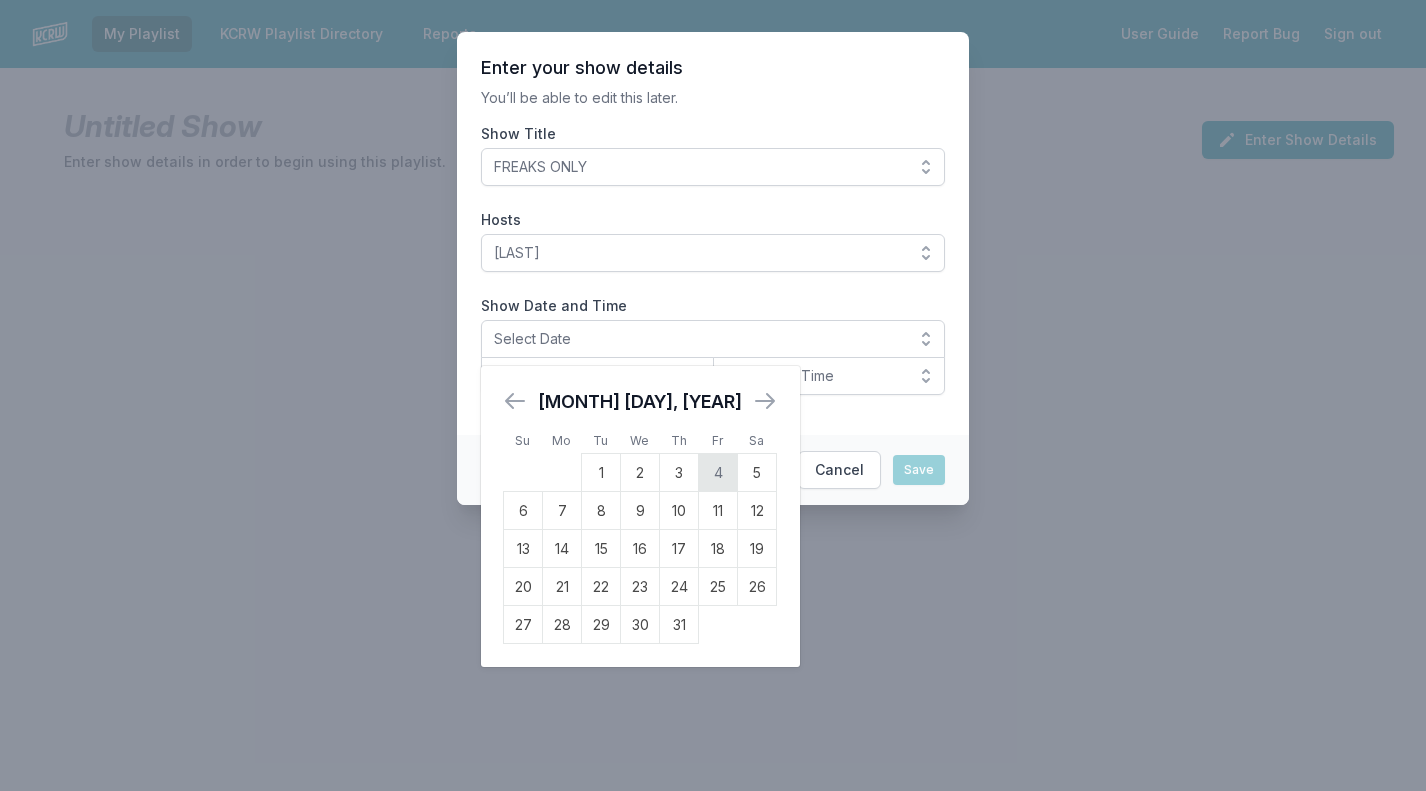 click on "4" at bounding box center [718, 473] 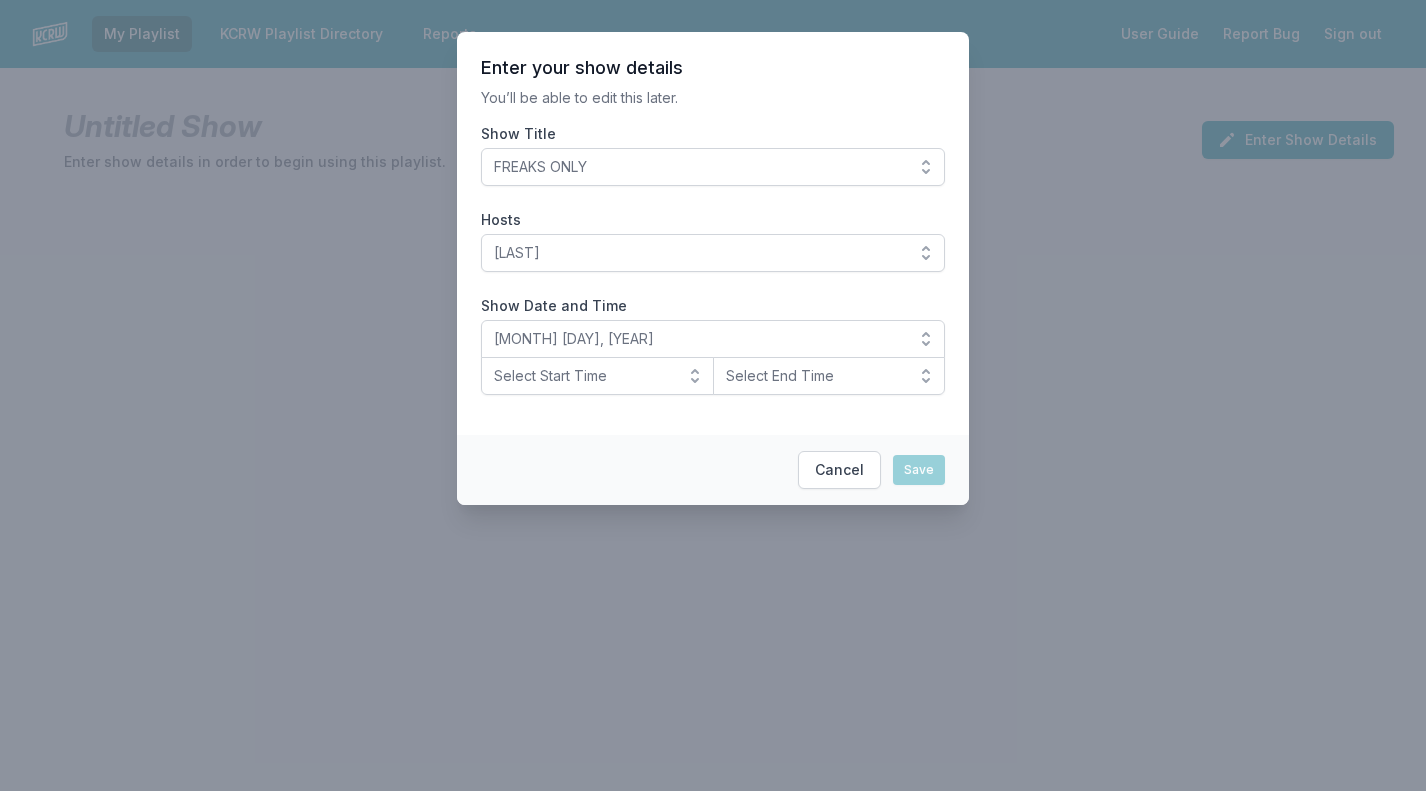 click on "Select Start Time" at bounding box center (597, 376) 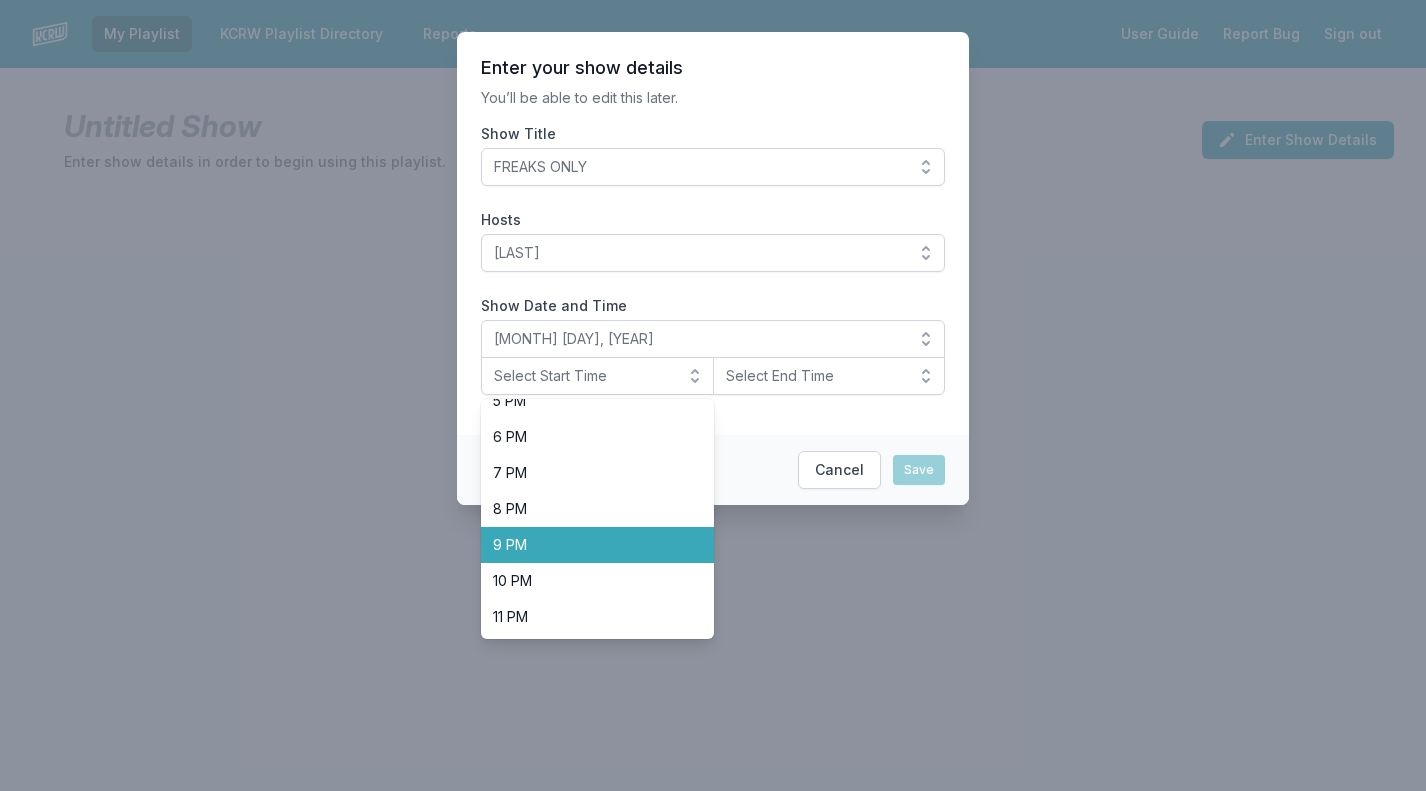 scroll, scrollTop: 632, scrollLeft: 0, axis: vertical 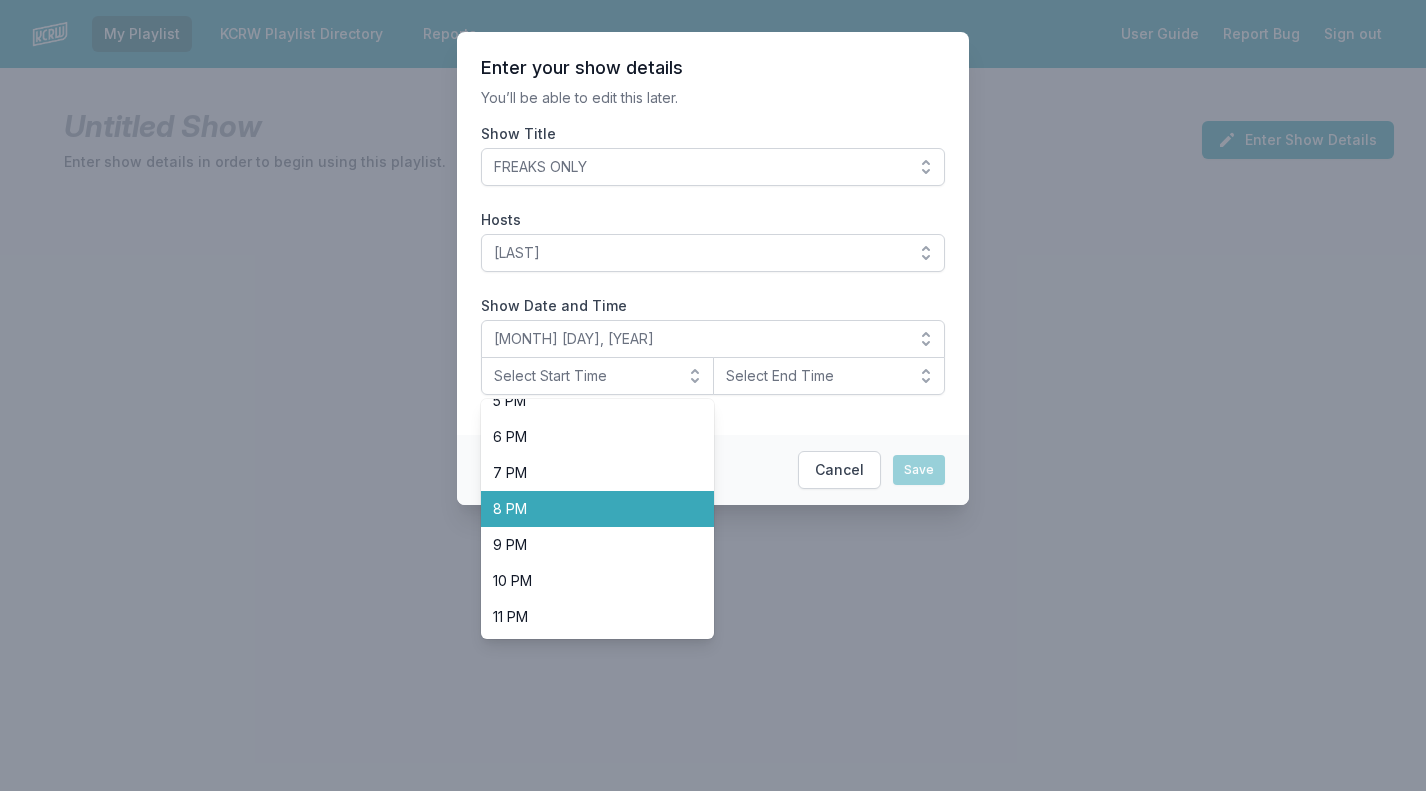 click on "8 PM" at bounding box center (585, 509) 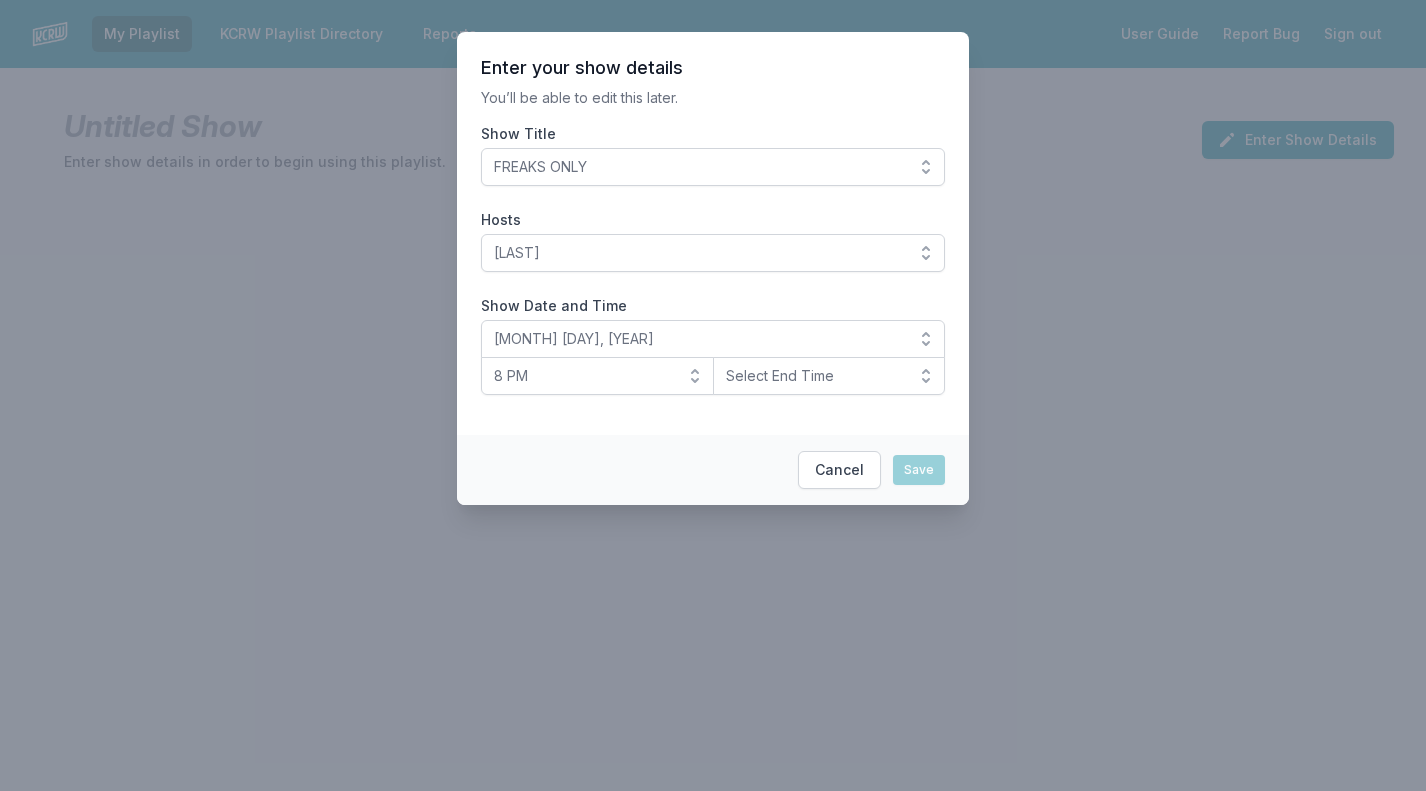 click on "Select End Time" at bounding box center [815, 376] 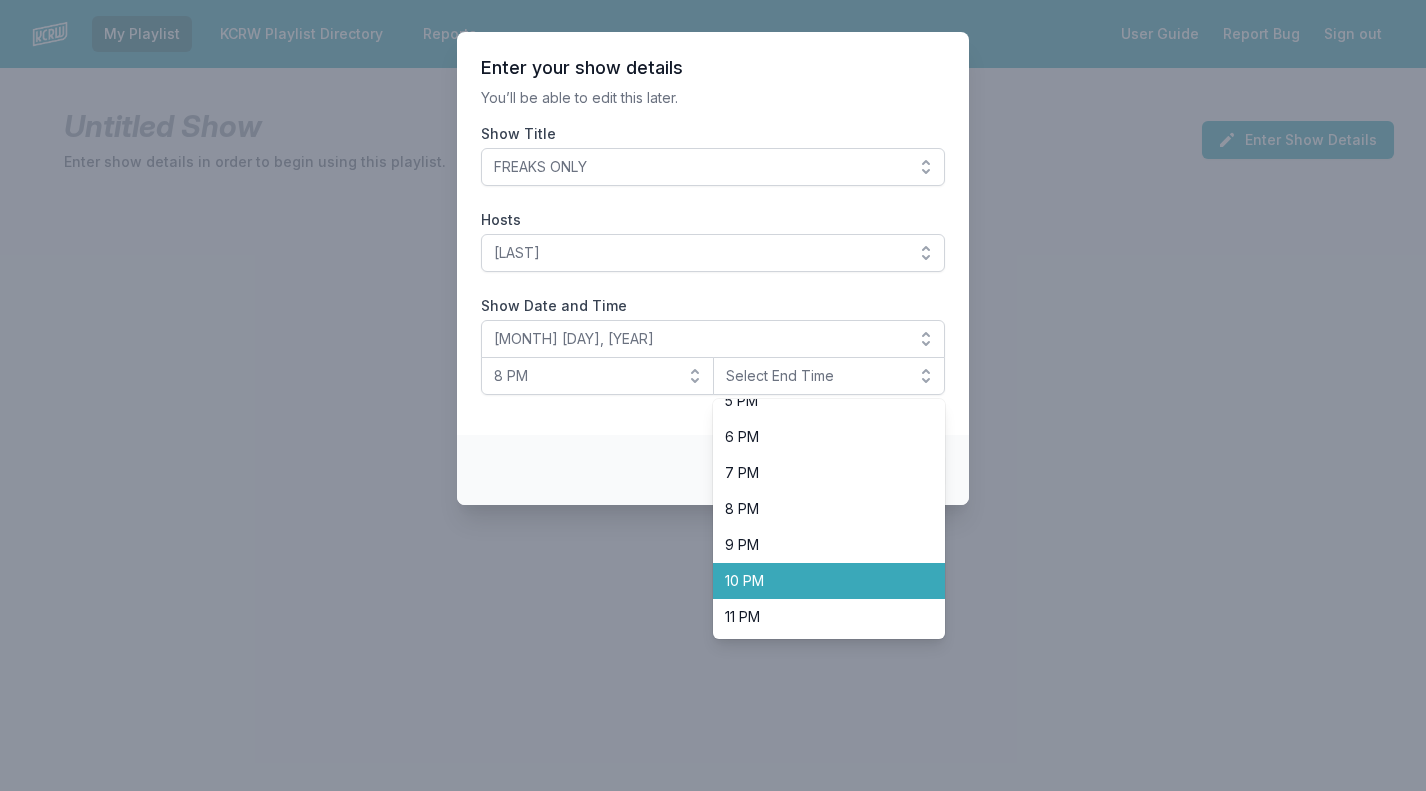 scroll, scrollTop: 632, scrollLeft: 0, axis: vertical 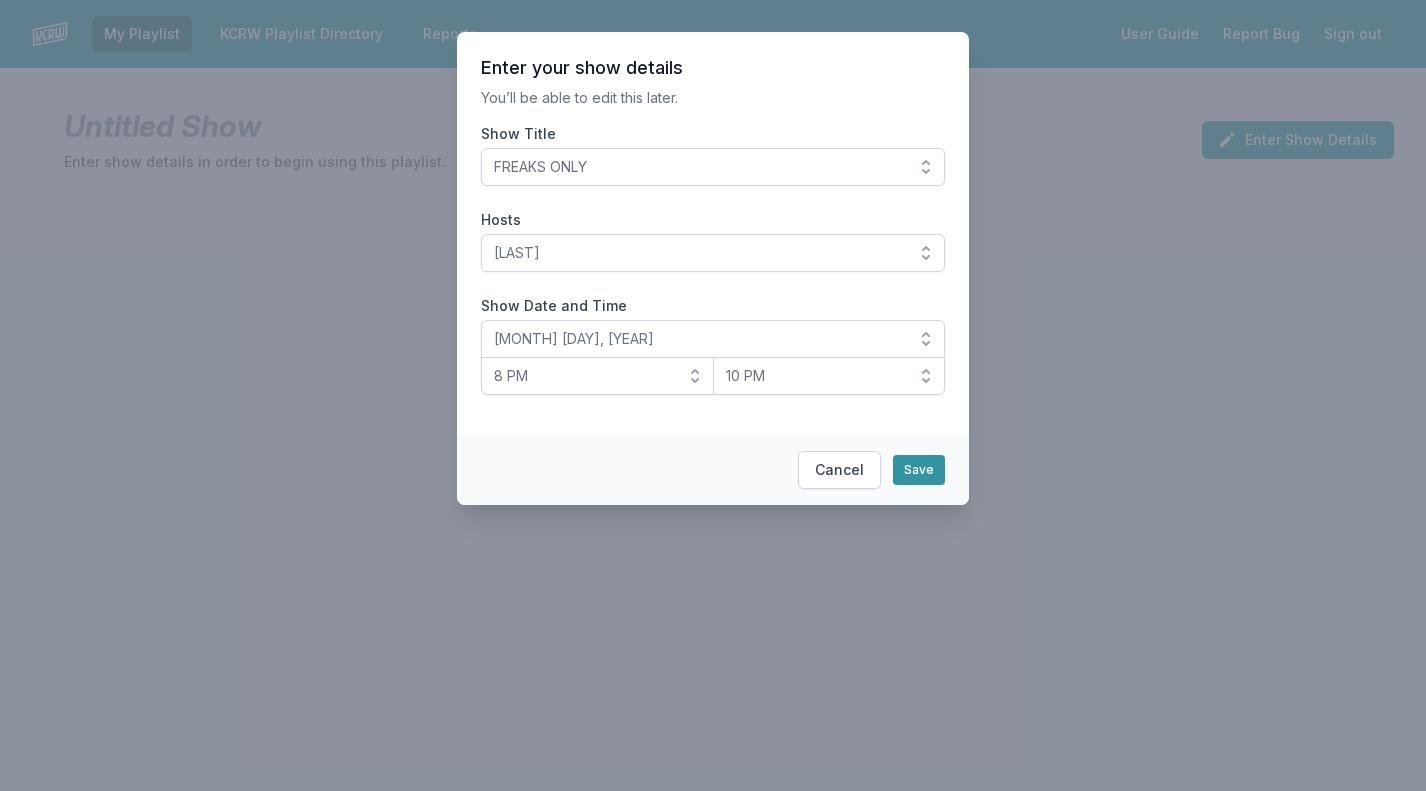 click on "Save" at bounding box center [919, 470] 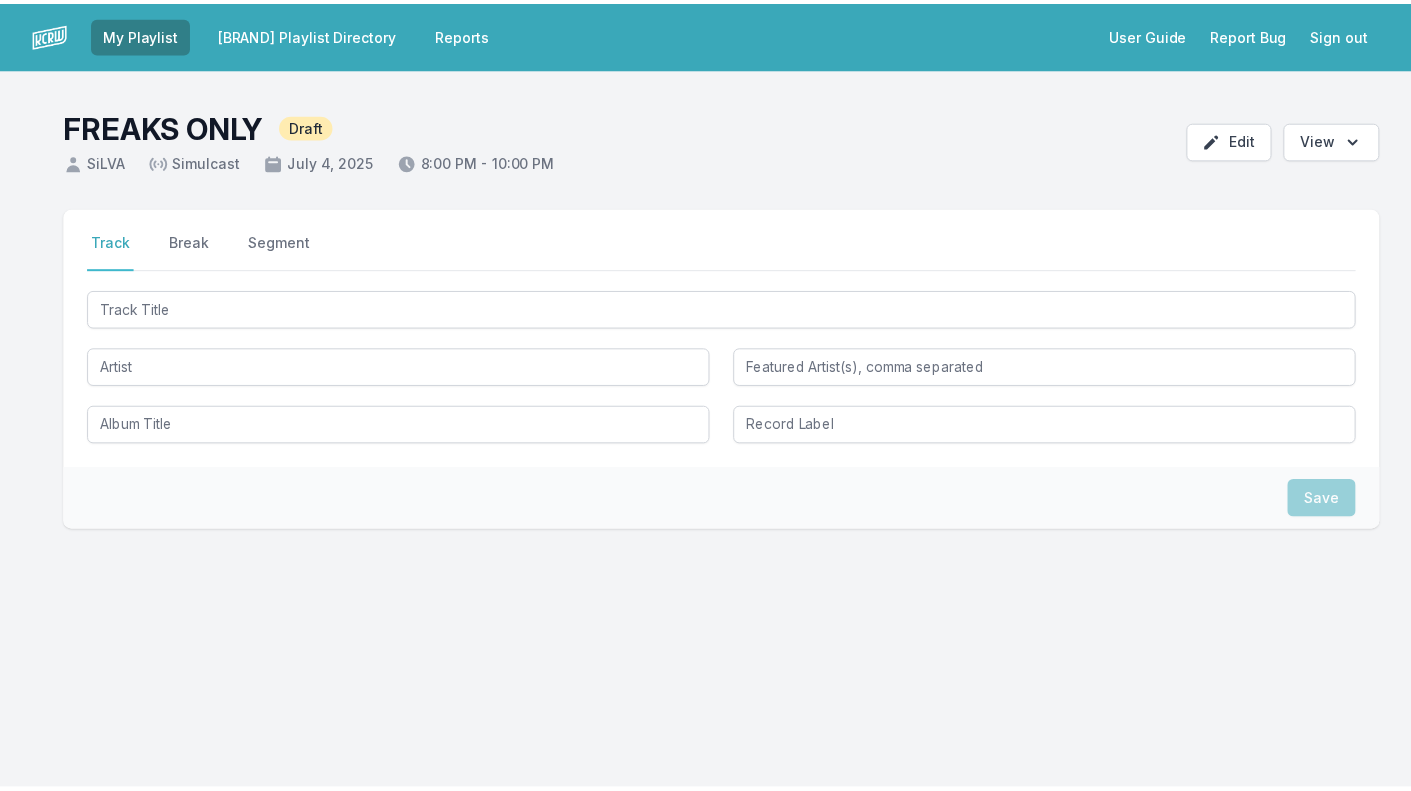 scroll, scrollTop: 0, scrollLeft: 0, axis: both 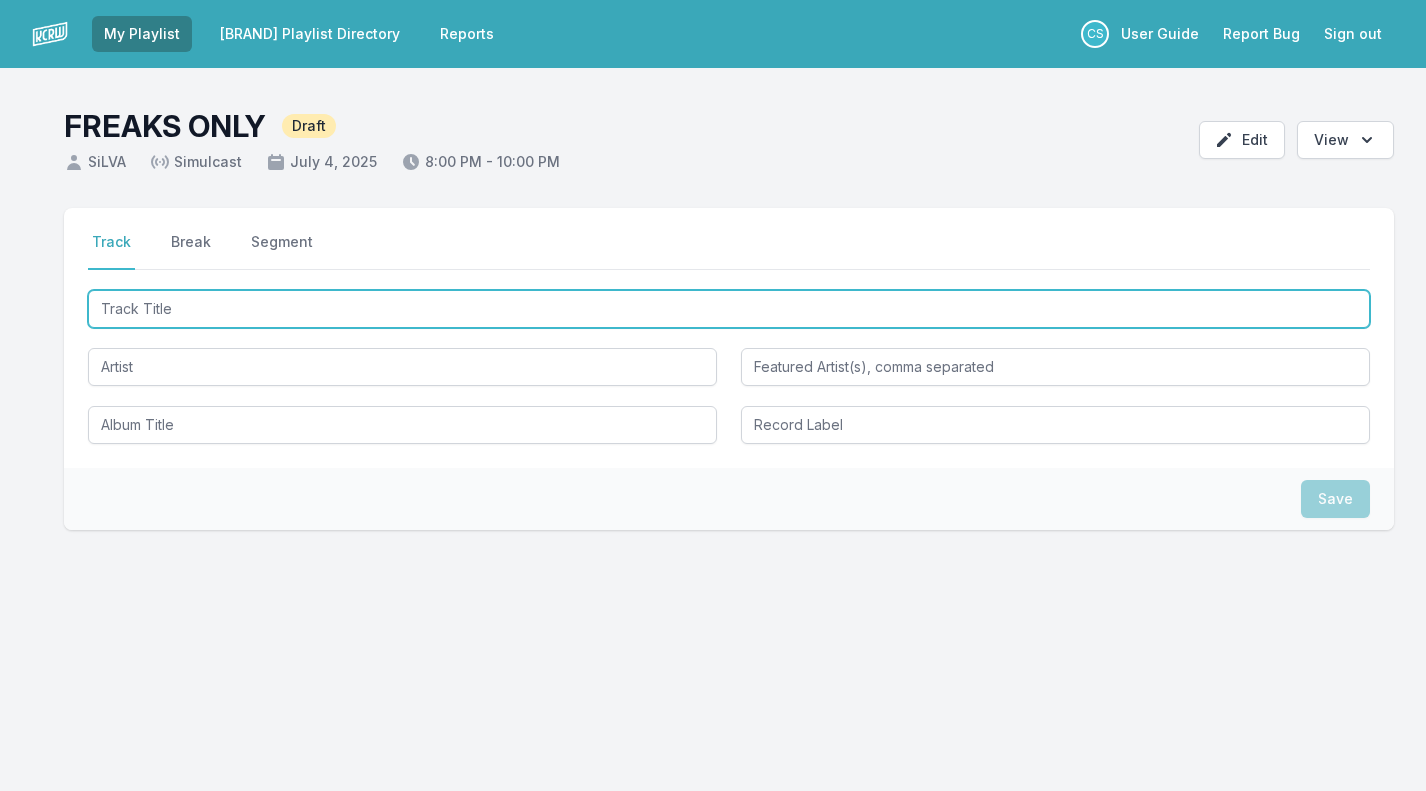 click at bounding box center [729, 309] 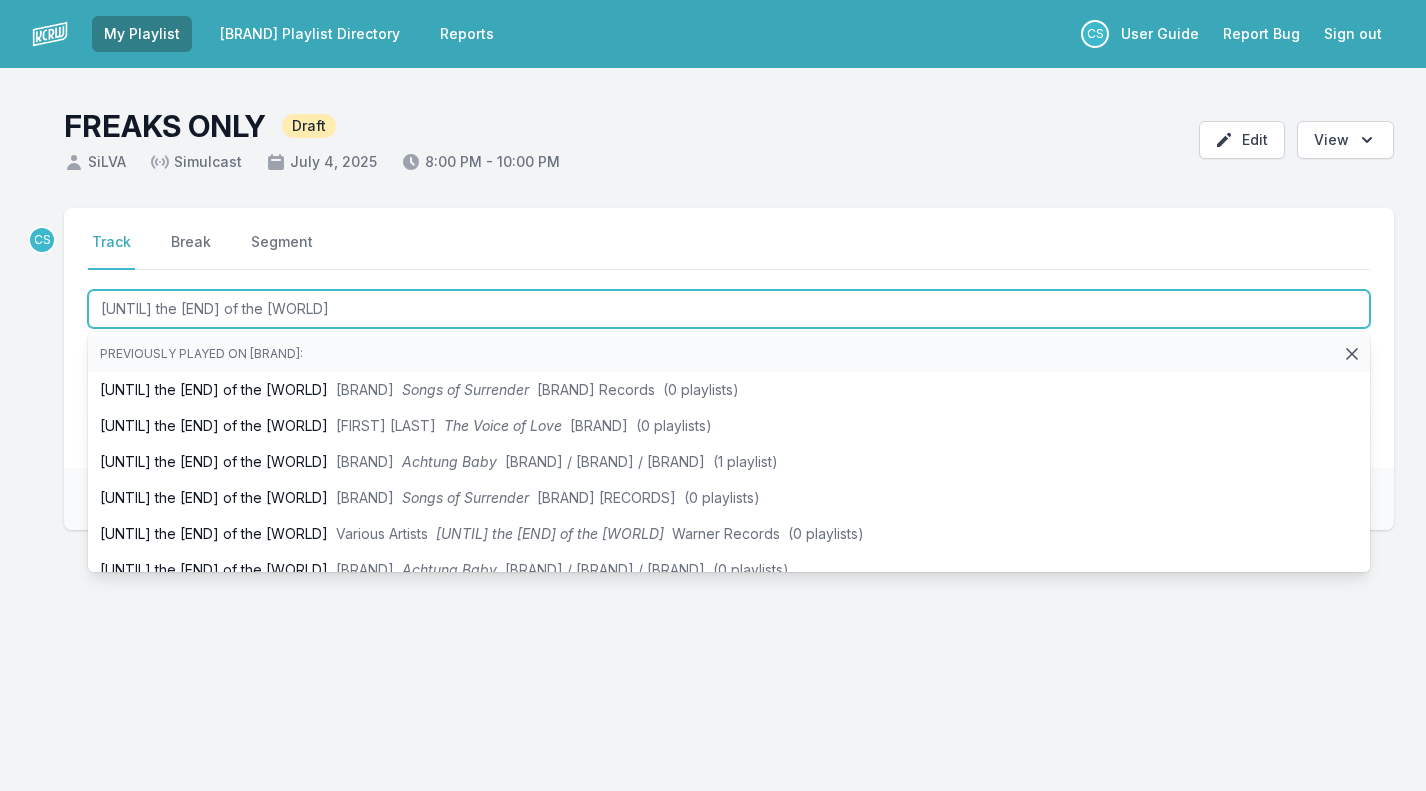 type on "[UNTIL] the [END] of the [WORLD]" 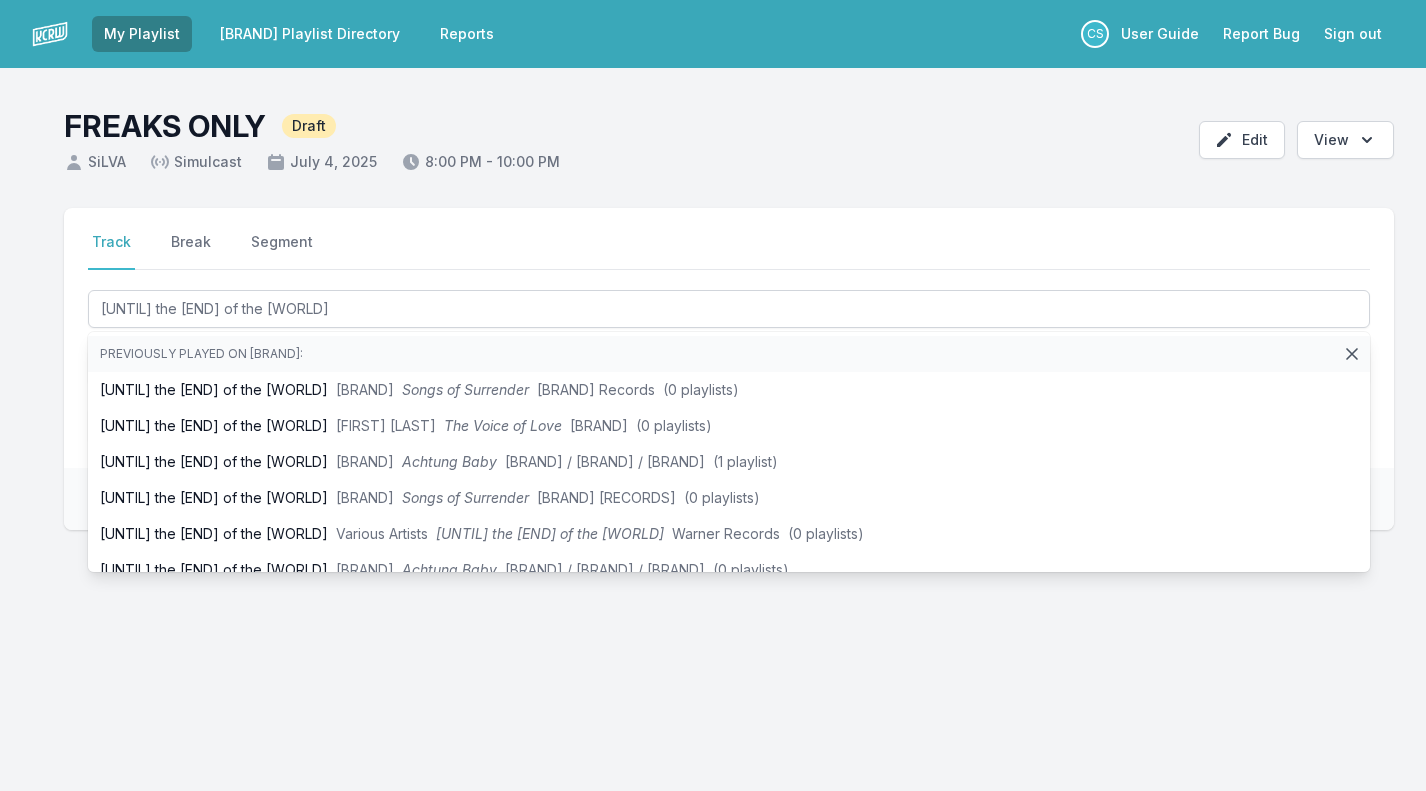 click on "Select a tab Track Break Segment Track Break Segment Until the End of the World Previously played on KCRW: Until the End of the World U2 Songs of Surrender Interscope Records (0 playlists) Until the End of the World Julee Cruise The Voice of Love Warner Bros. Records (0 playlists) Until the End of the World U2 Achtung Baby Interscope Records / Island / Mercury Records (1 playlist) Until the End of the World U2 Songs of Surrender Island Records (0 playlists) Until the End of the World Various Artists Until the End of the World Warner Records (0 playlists) Until the End of the World U2 Achtung Baby Interscope Records / Island / Mercury Records (0 playlists) Until the End of the World (live) U2 Achtung Baby Interscope Records / Island / Mercury Records (0 playlists) "Baby" Until the End of the World U2 Achtung Baby Interscope Records / Island / Mercury Records (0 playlists) Should We Wait? (Until the End of the World) Midnight Sparrows Rock & Roll City (0 playlists) Peter Gabriel Flotsam and Jetsam (0 playlists)" at bounding box center (713, 465) 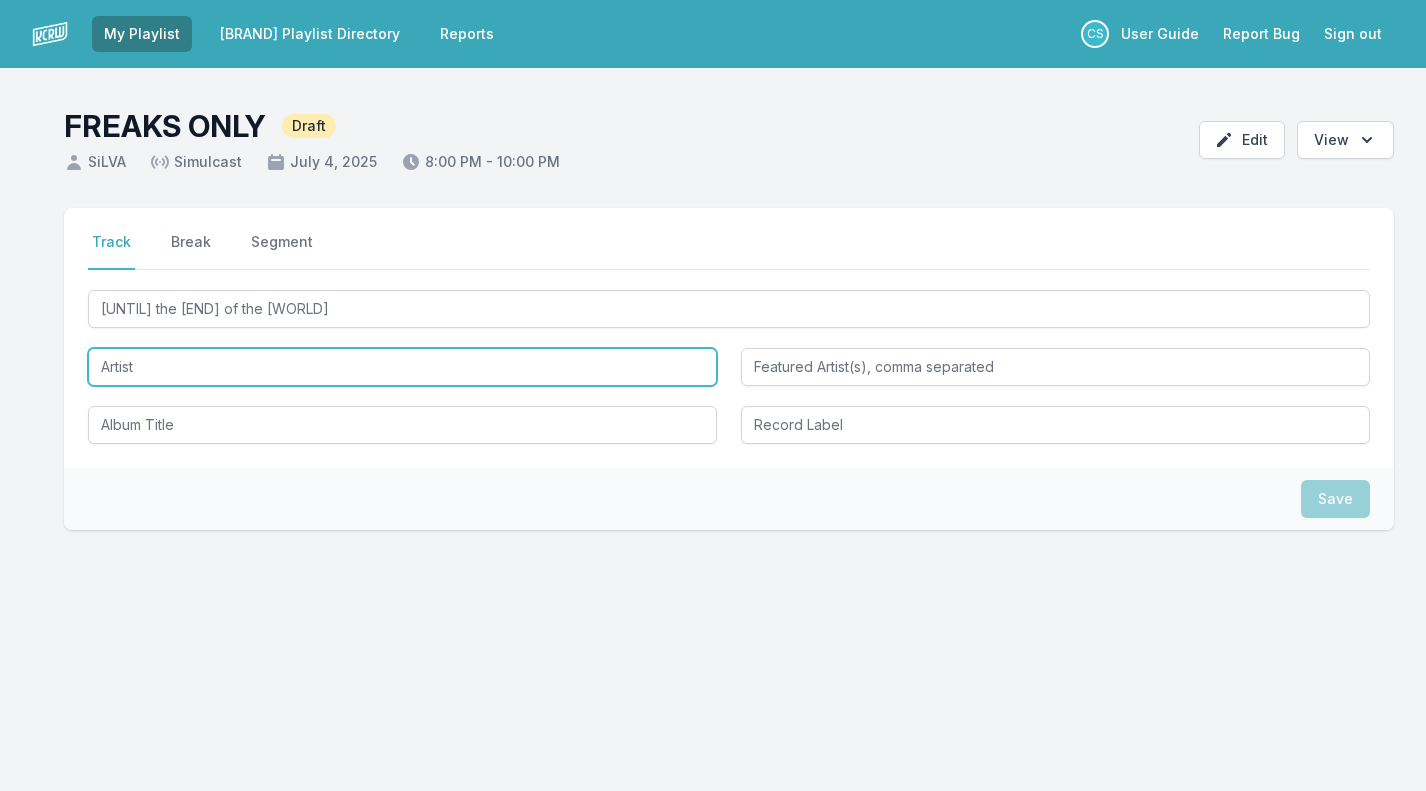 click at bounding box center [402, 367] 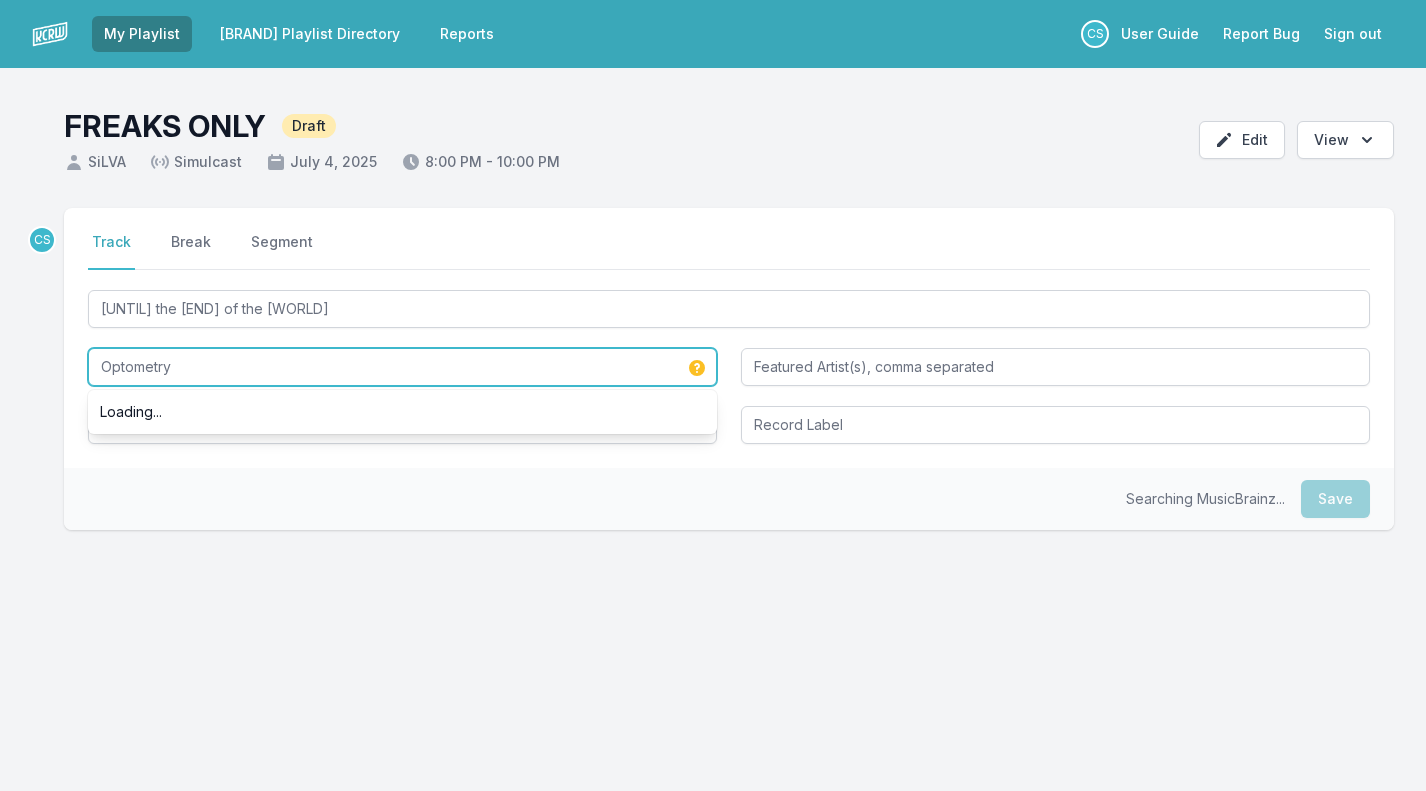type on "Optometry" 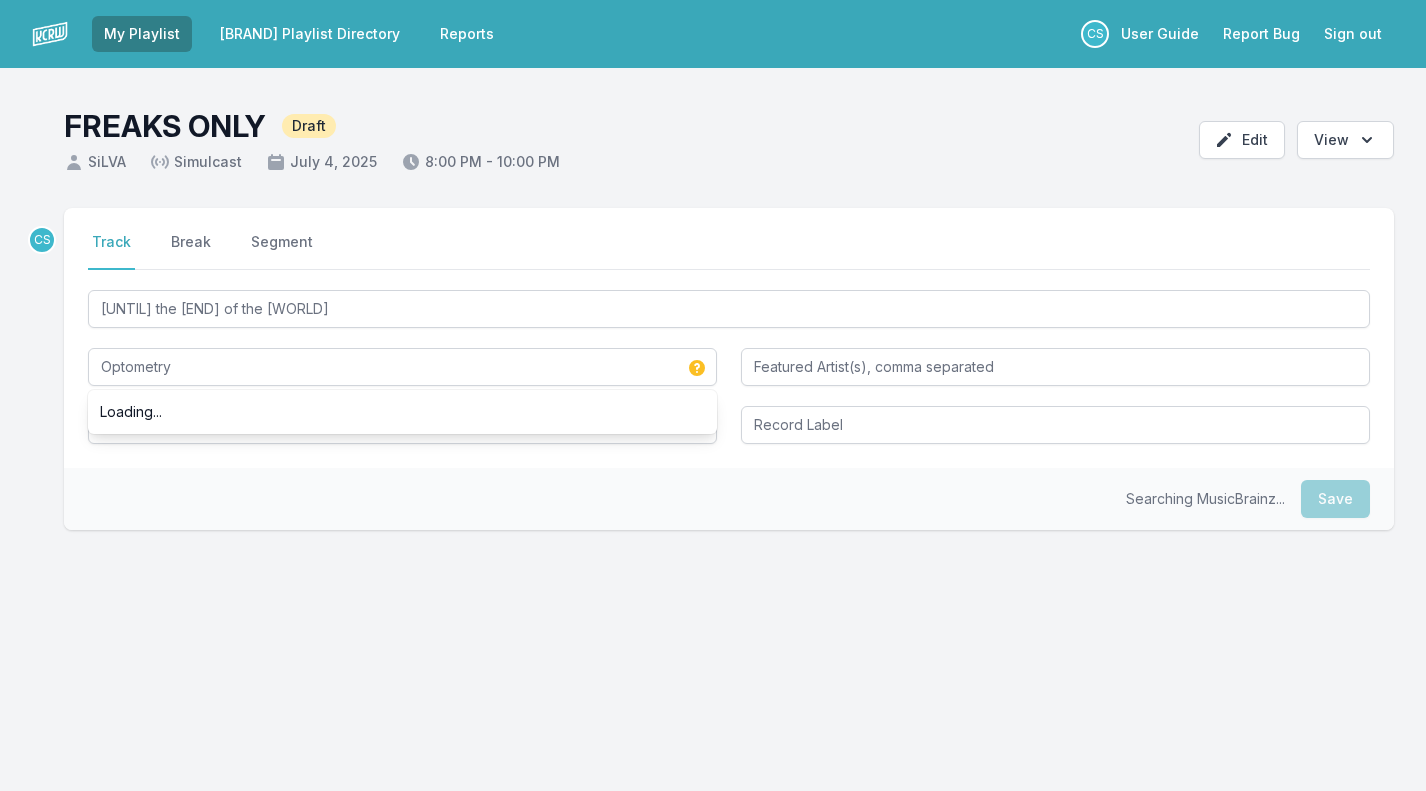click on "Searching MusicBrainz... Save" at bounding box center (729, 499) 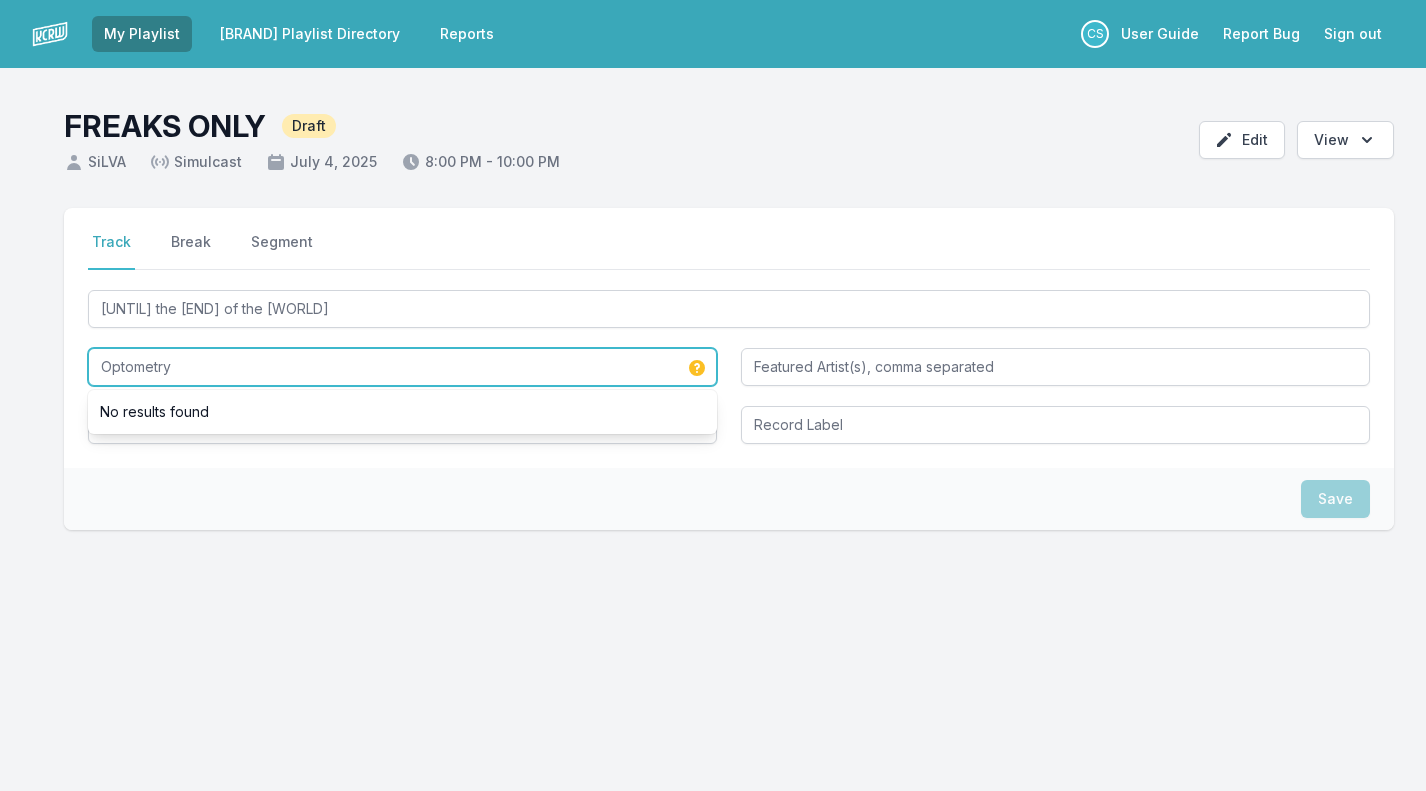 click on "Optometry" at bounding box center [402, 367] 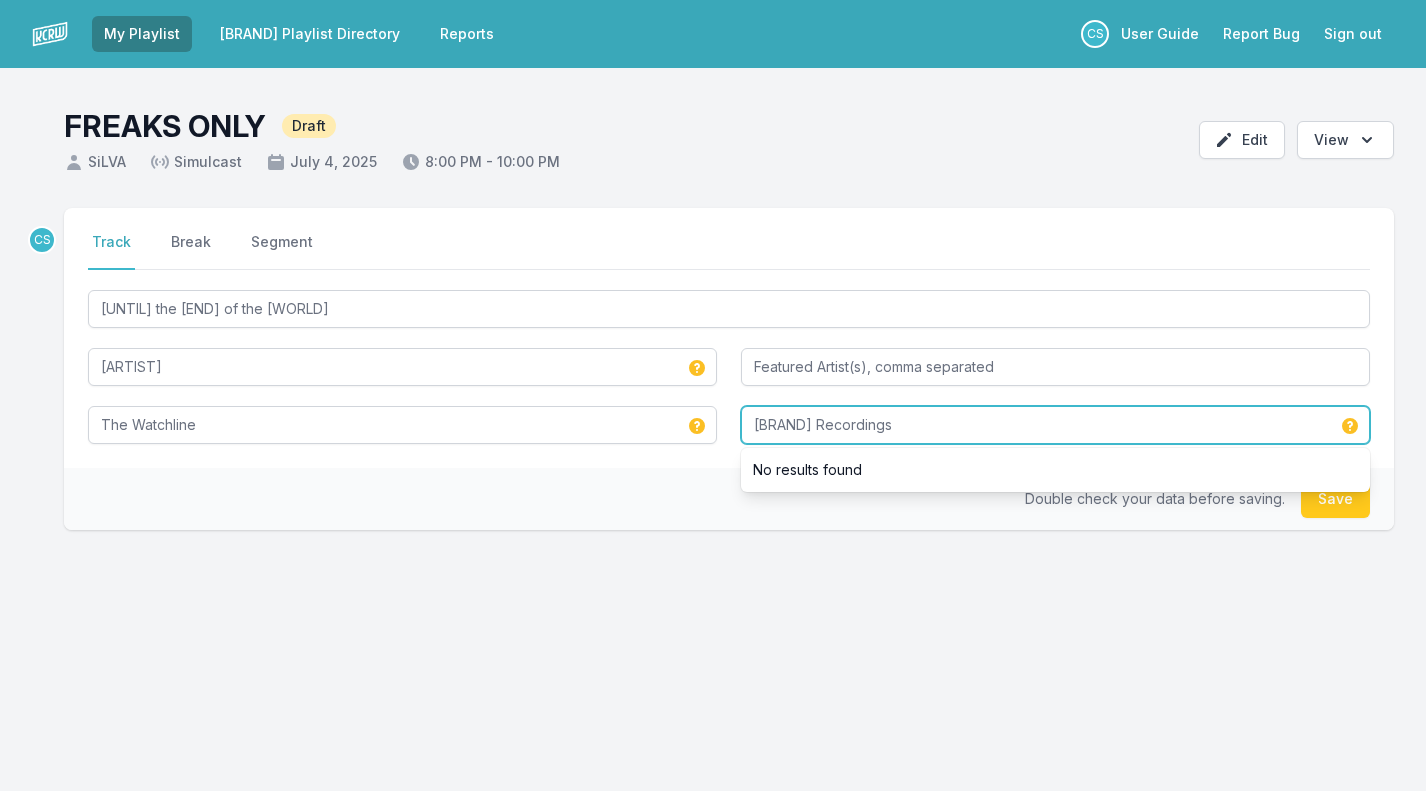 click on "[BRAND] Recordings" at bounding box center [1055, 425] 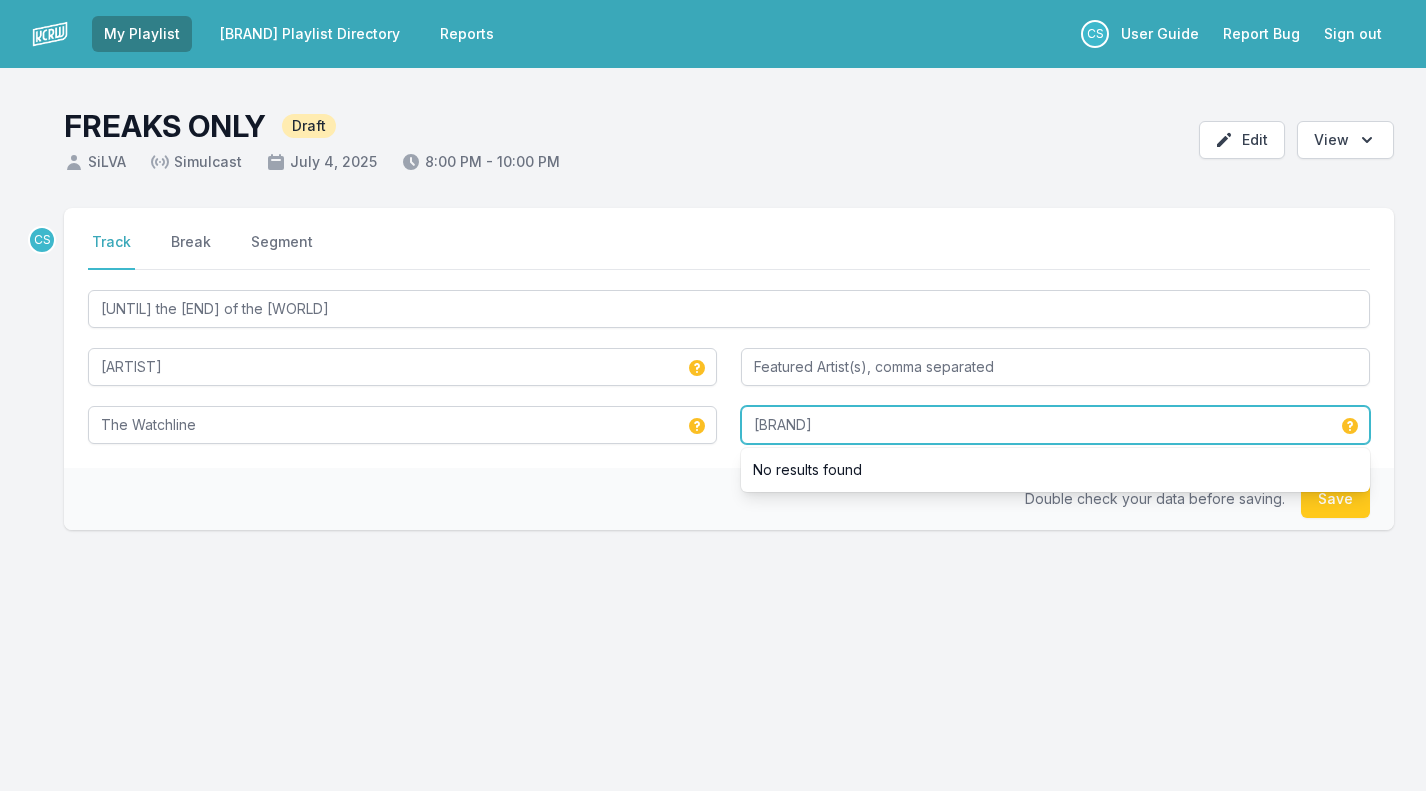 type on "[BRAND]" 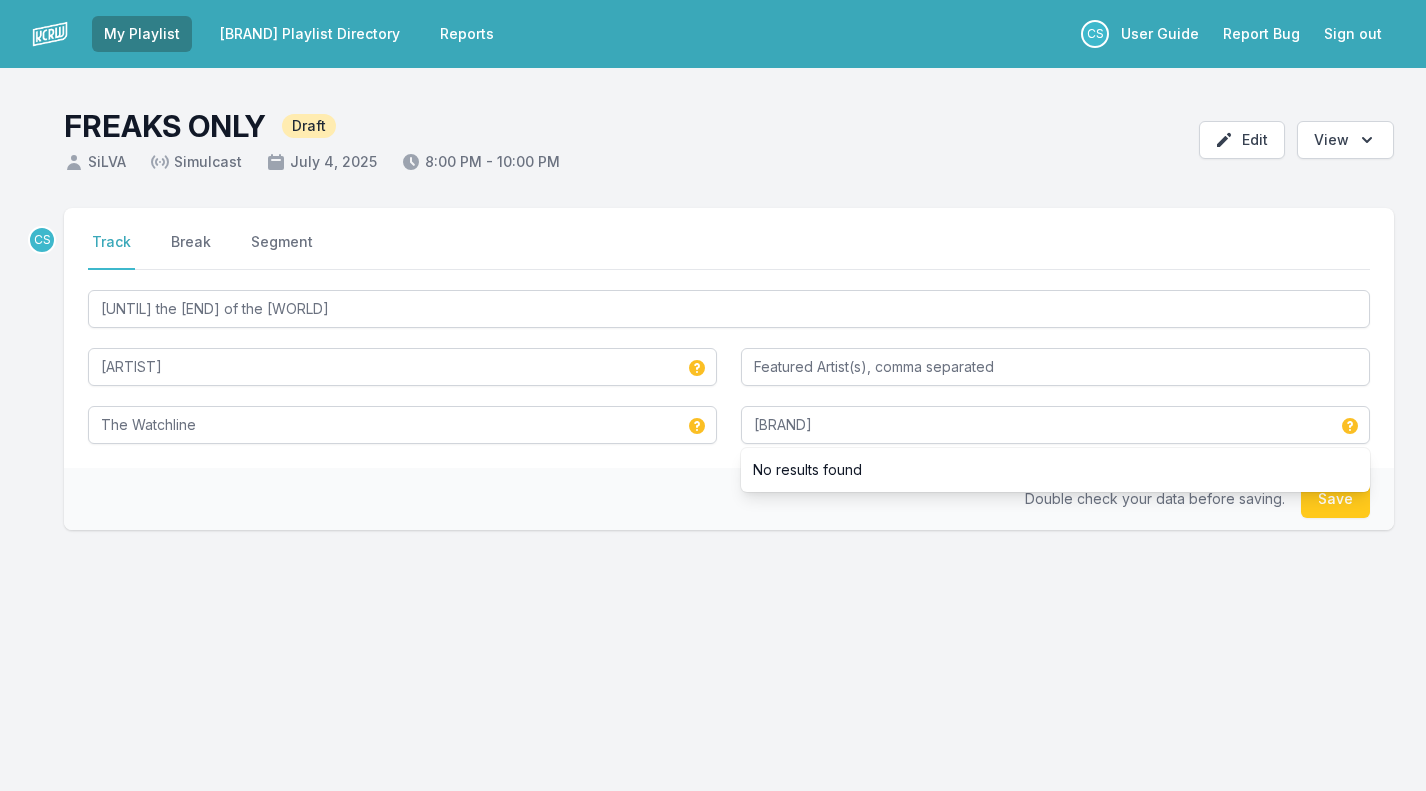 click on "[TITLE] [ARTIST] [ARTIST] [BRAND] No results found Double check your data before saving. Save" at bounding box center [729, 433] 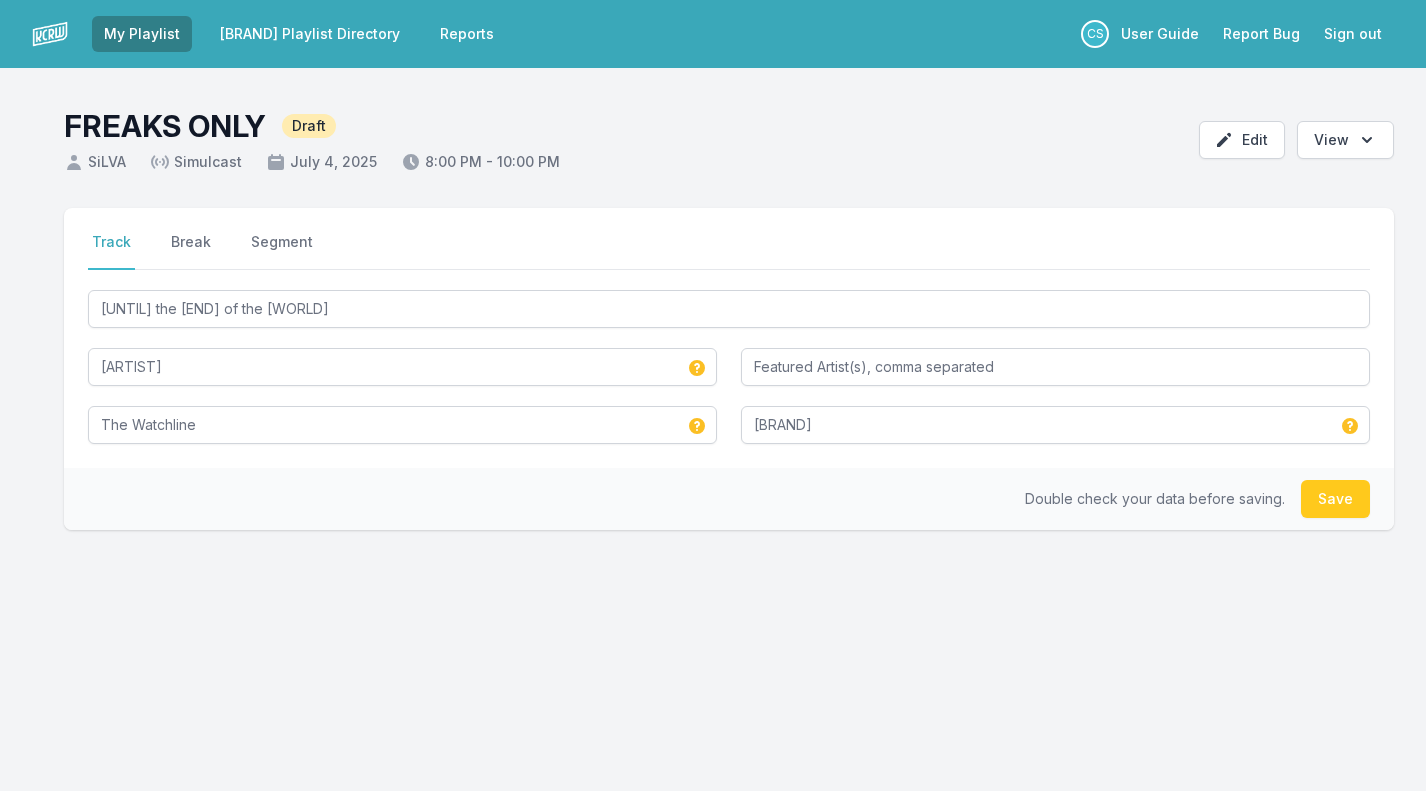 click on "Save" at bounding box center [1335, 499] 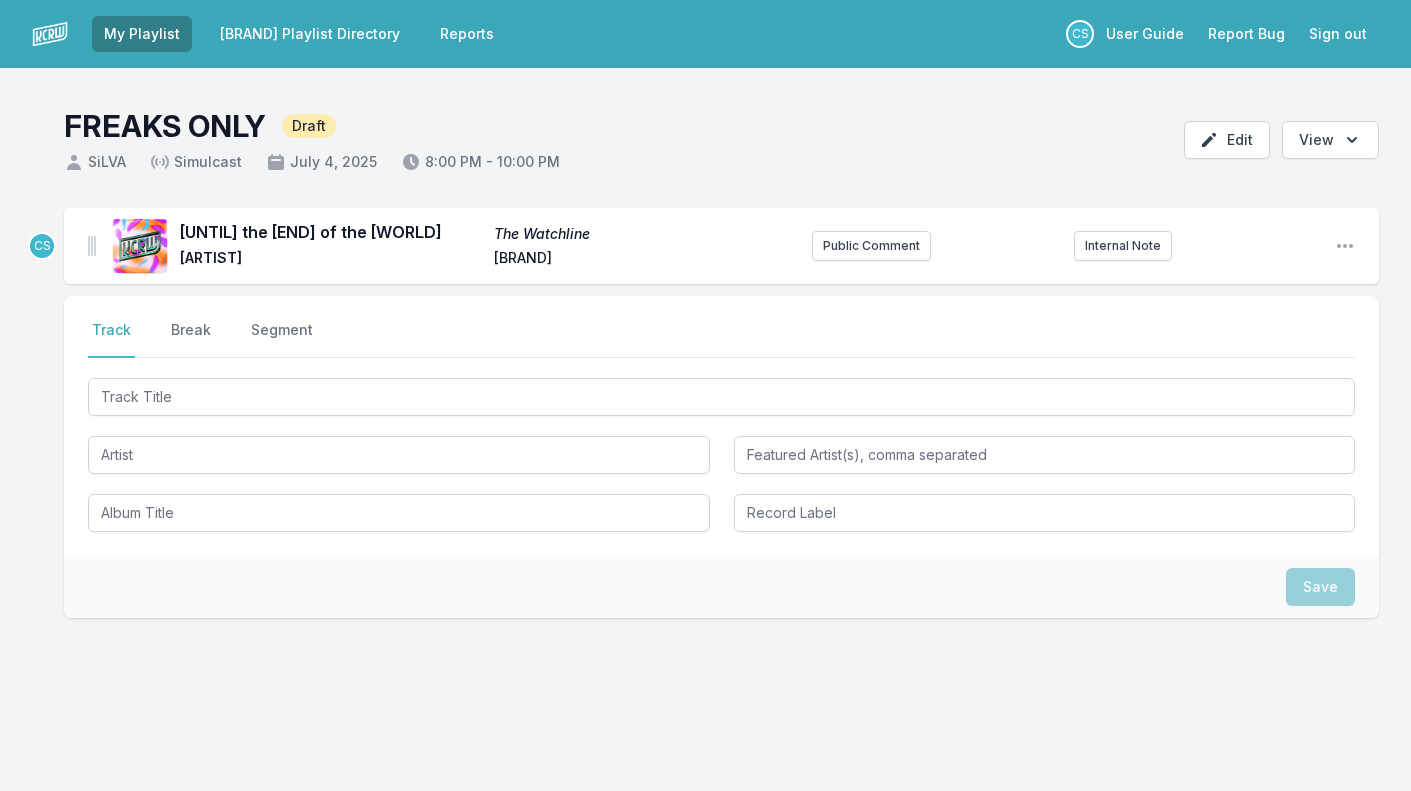 click on "Until the End of World [ARTIST] [BRAND] Recordings Public Comment Internal Note Open playlist item options" at bounding box center (721, 246) 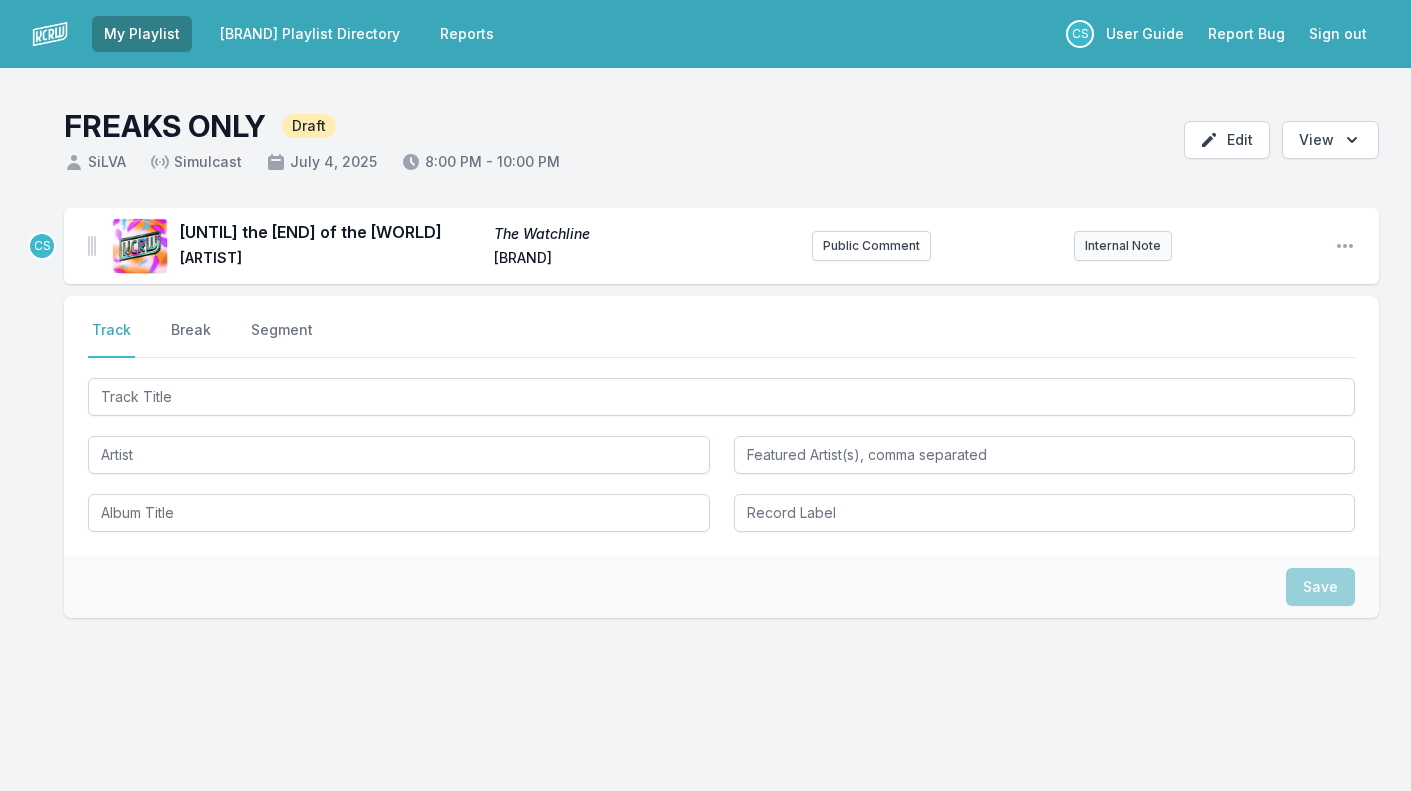 click on "Internal Note" at bounding box center (871, 246) 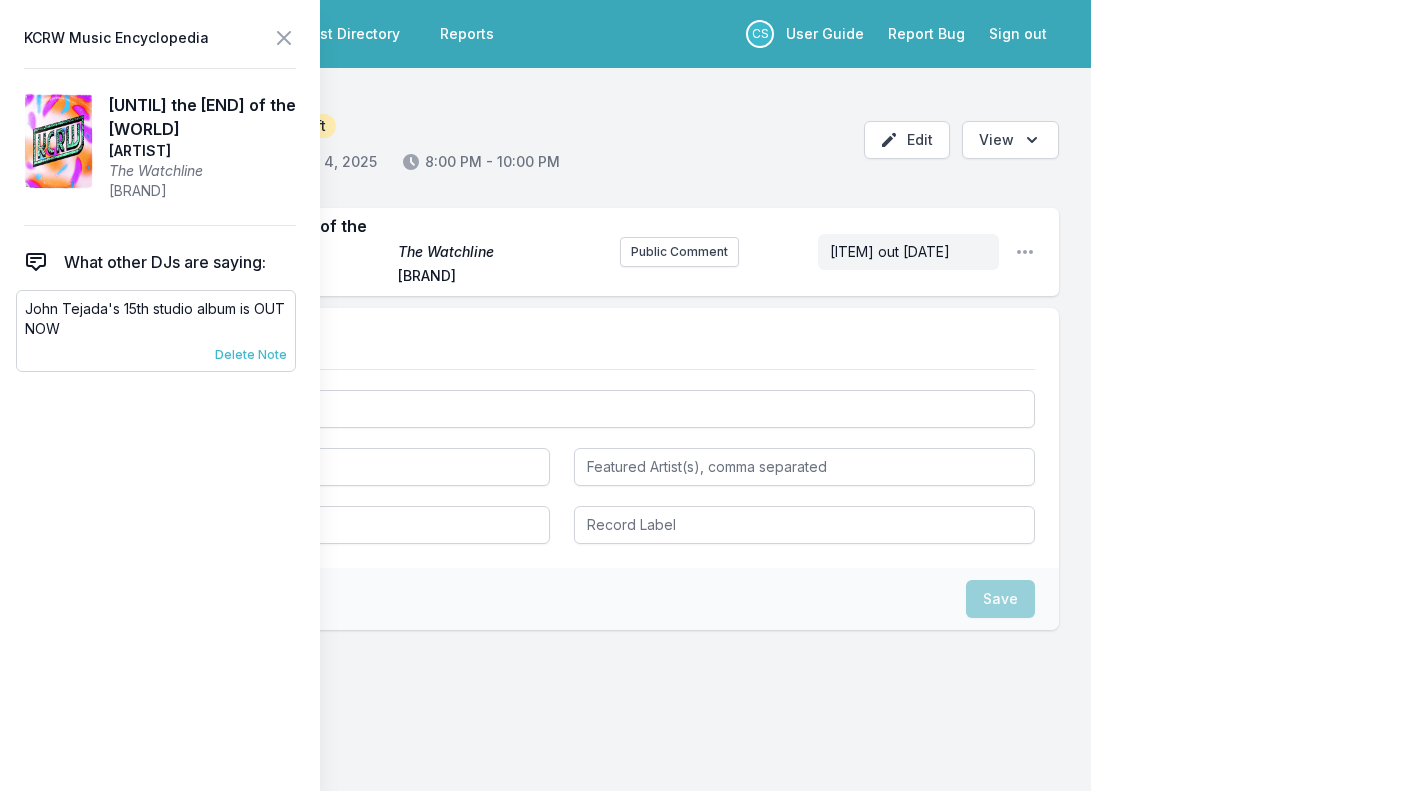 click on "Delete Note" at bounding box center (251, 355) 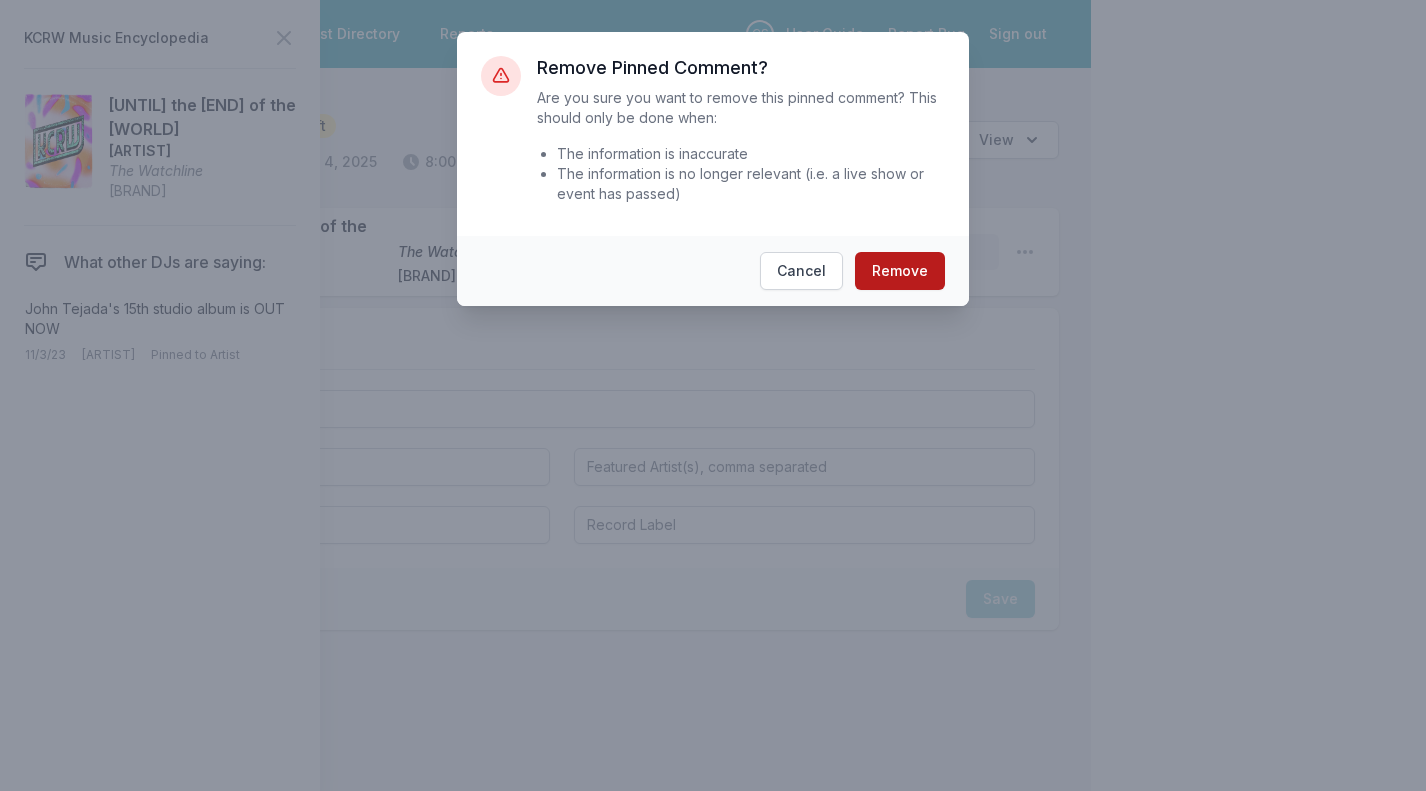 click on "Remove" at bounding box center (900, 271) 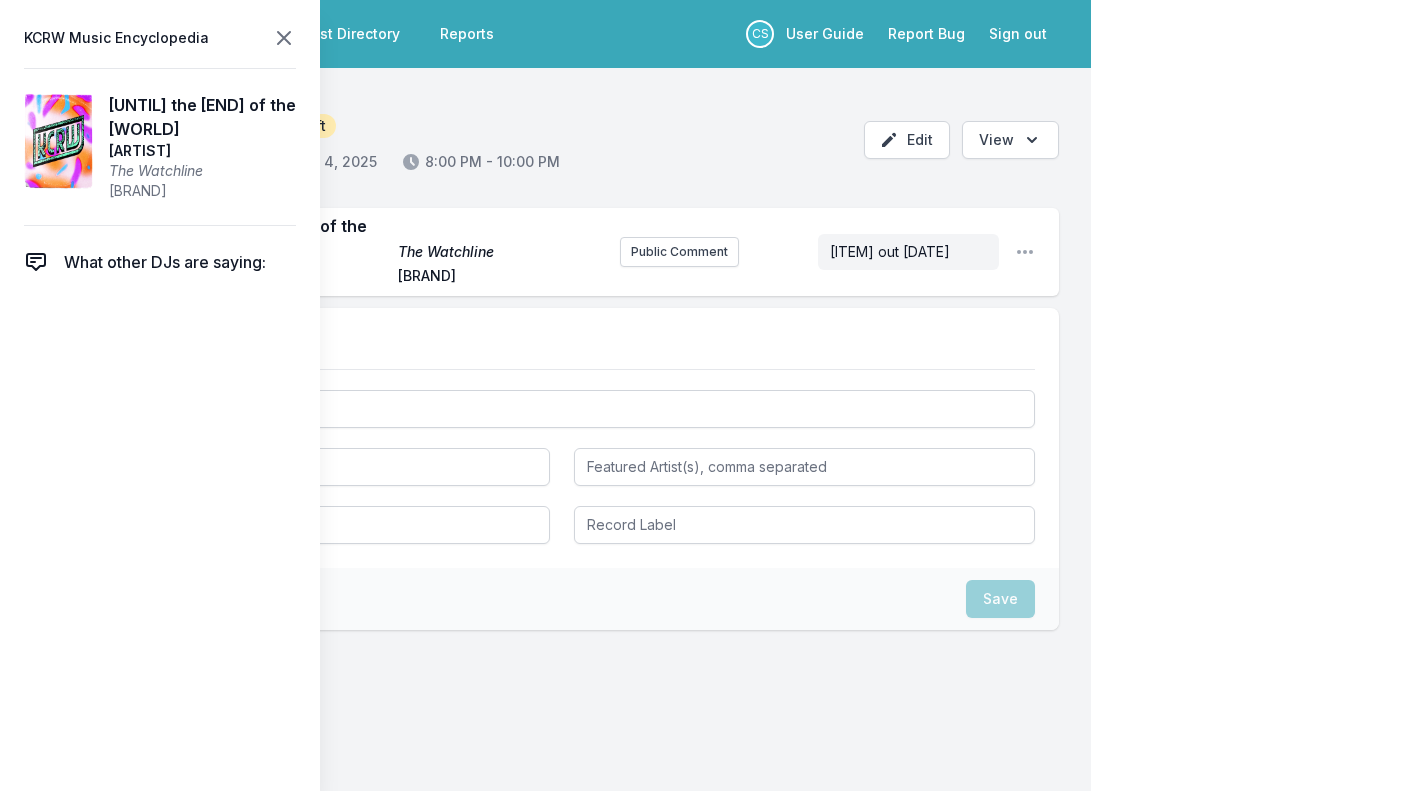 click at bounding box center [284, 38] 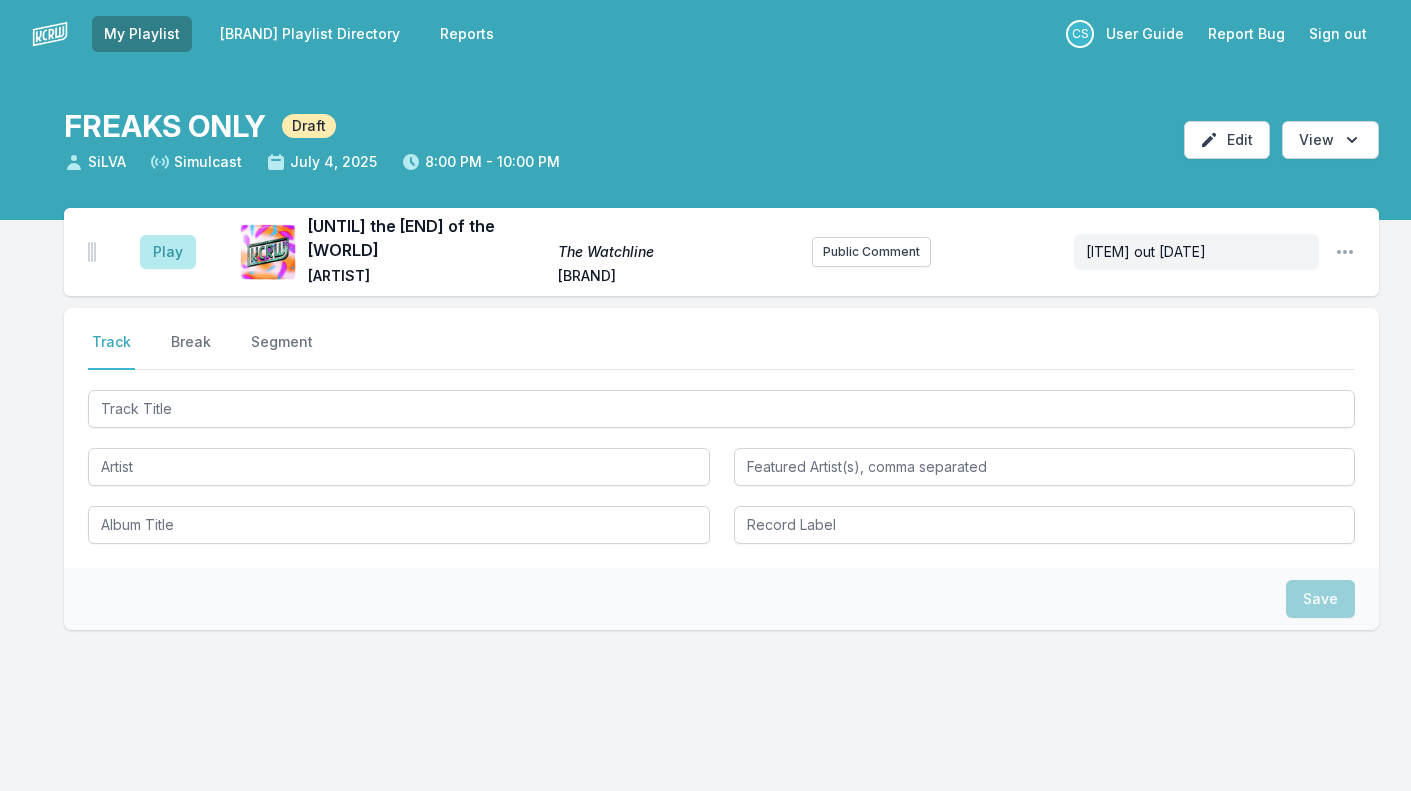 click on "Save" at bounding box center [721, 599] 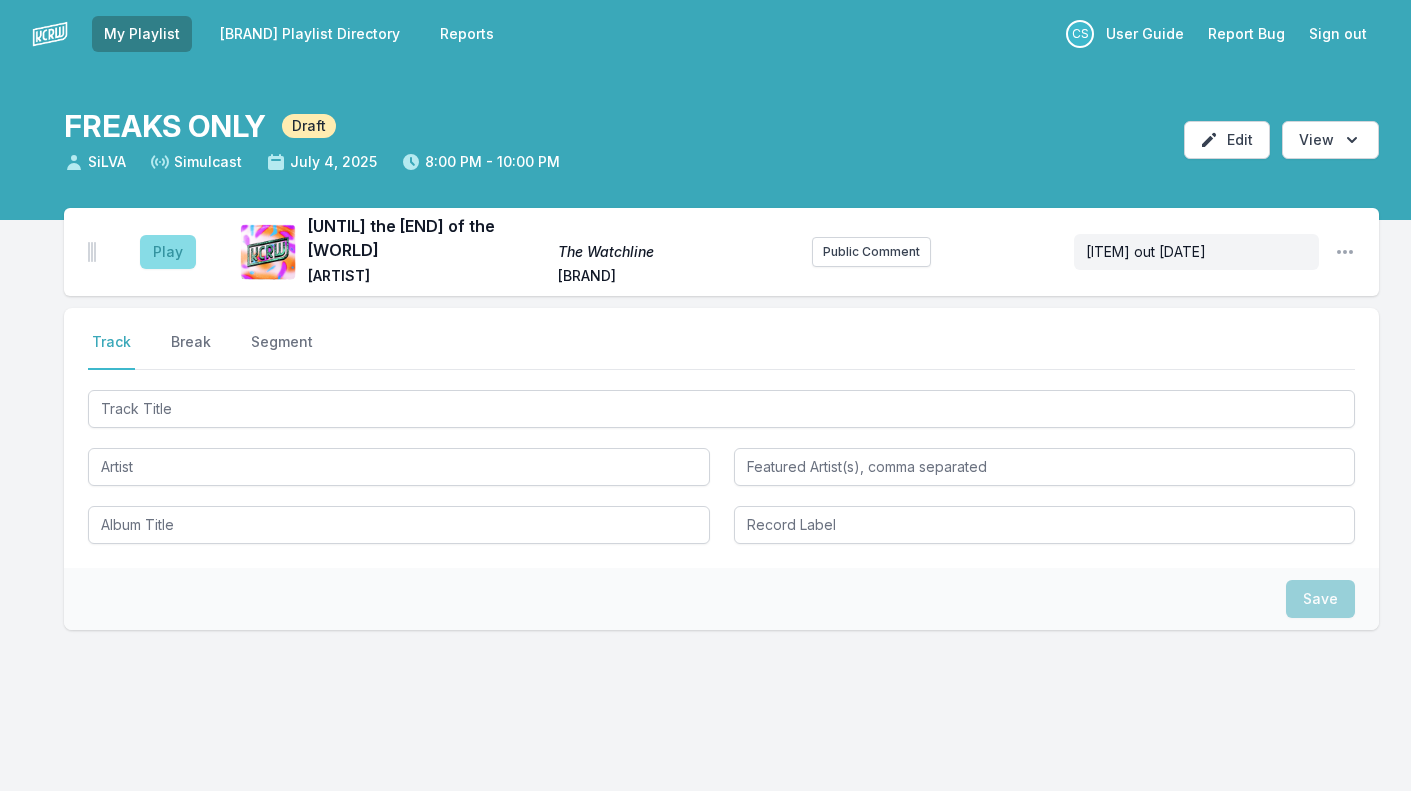 click on "Play" at bounding box center (168, 252) 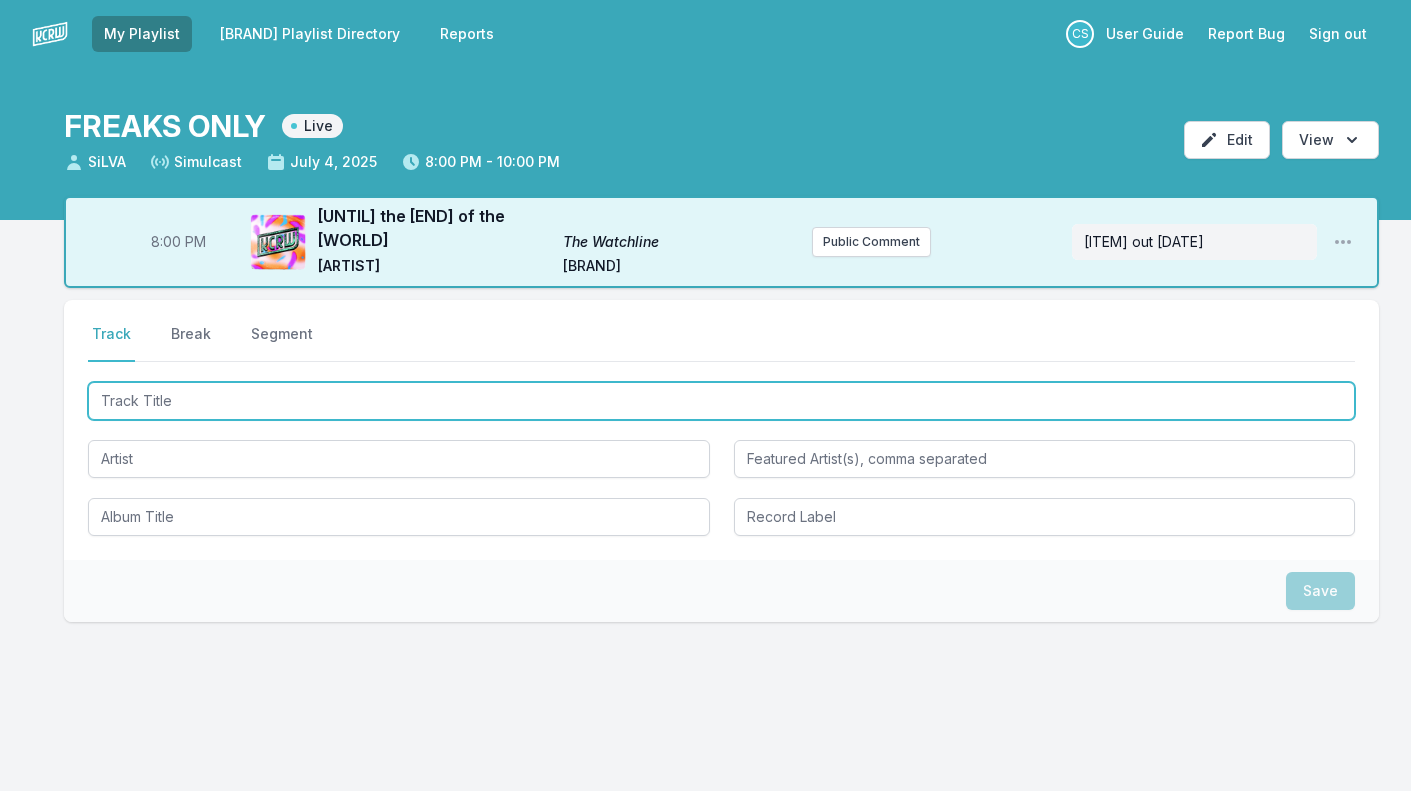 click at bounding box center [721, 401] 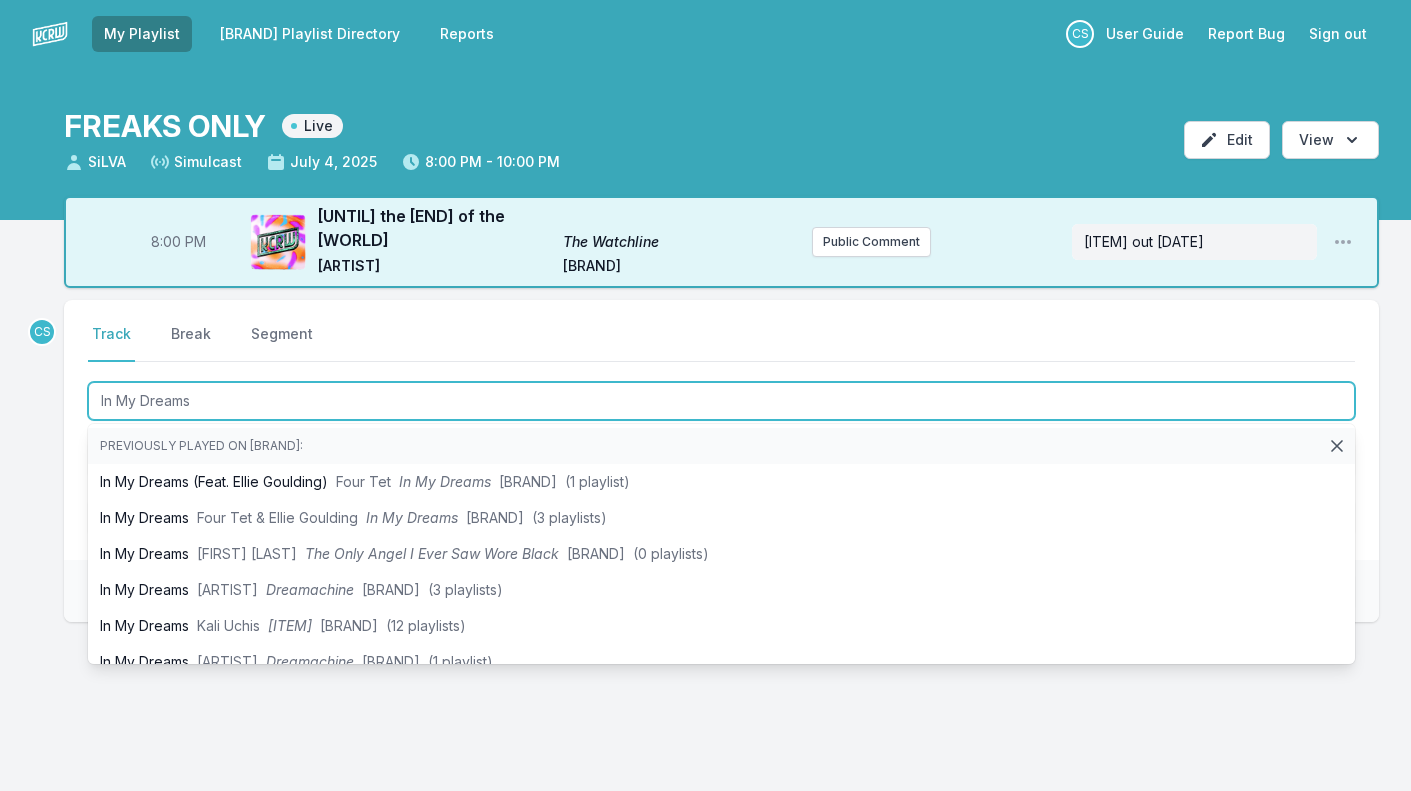 type on "In My Dreams" 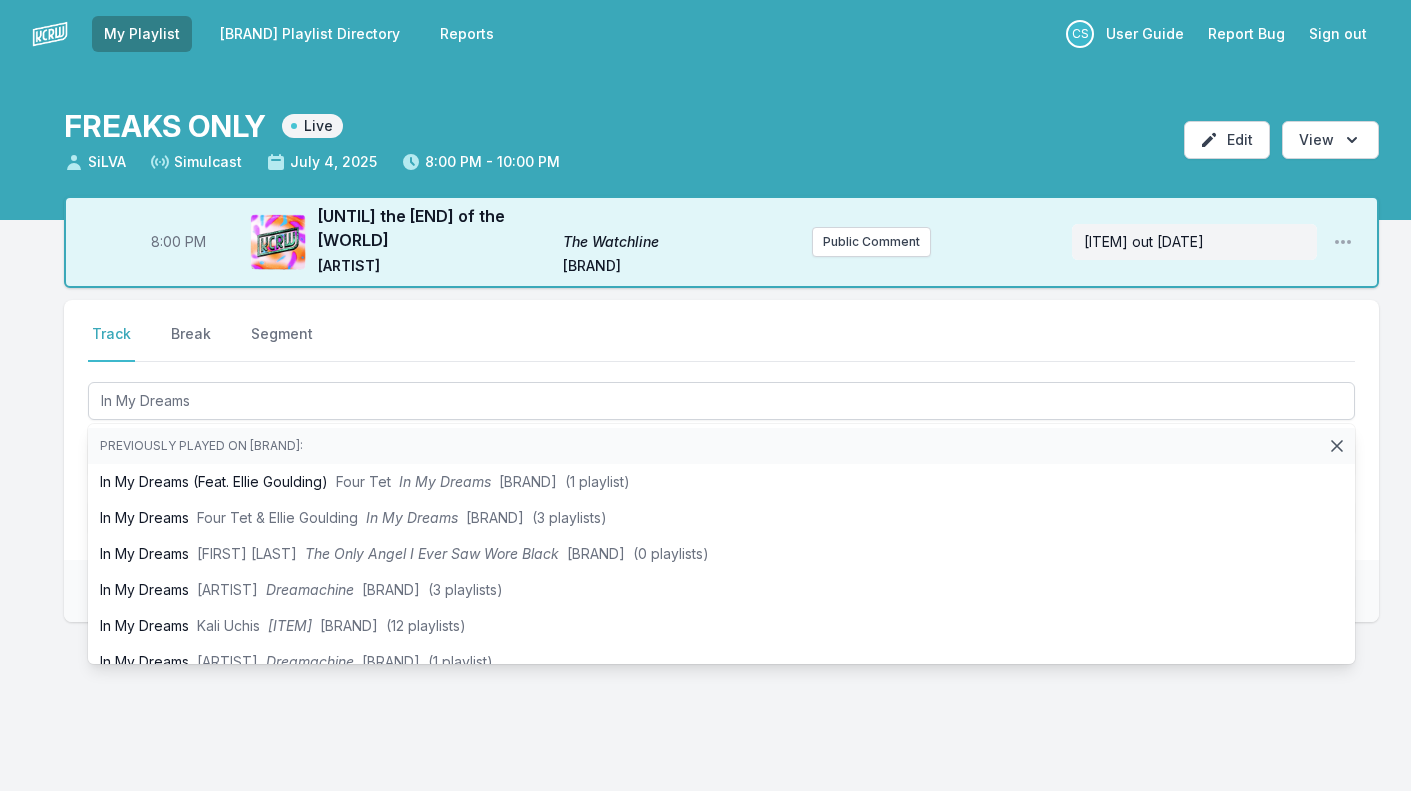 click on "[TIME] [TITLE] [ARTIST] [ARTIST] [BRAND] Public Comment World Premiere! Album out July 18th Open playlist item options Select a tab Track Break Segment Track Break Segment [TITLE] Previously played on KCRW: [TITLE] (Feat. [ARTIST]) [ARTIST] [BRAND] (1 playlist) [TITLE] [ARTIST] & [ARTIST] [TITLE] [BRAND] (3 playlists) [TITLE] [ARTIST] [TITLE] [BRAND] (0 playlists) [TITLE] [ARTIST] [TITLE] [BRAND] (3 playlists) [TITLE] [ARTIST] [TITLE] [BRAND] (1 playlist) [TITLE] [ARTIST] [TITLE] [BRAND] (12 playlists) [TITLE] [ARTIST] [TITLE] [BRAND] (1 playlist) [TITLE] [ARTIST] [TITLE] [BRAND] (13 playlists) [TITLE] [ARTIST] [TITLE] [BRAND] (2 playlists) [TITLE] (clean) [ARTIST] [ALBUM] [BRAND] / [BRAND] (0 playlists) [TITLE] [ARTIST], [ARTIST] & [ARTIST] [ALBUM] [BRAND] / [BRAND] (0 playlists) [TITLE] [ARTIST]" at bounding box center [705, 505] 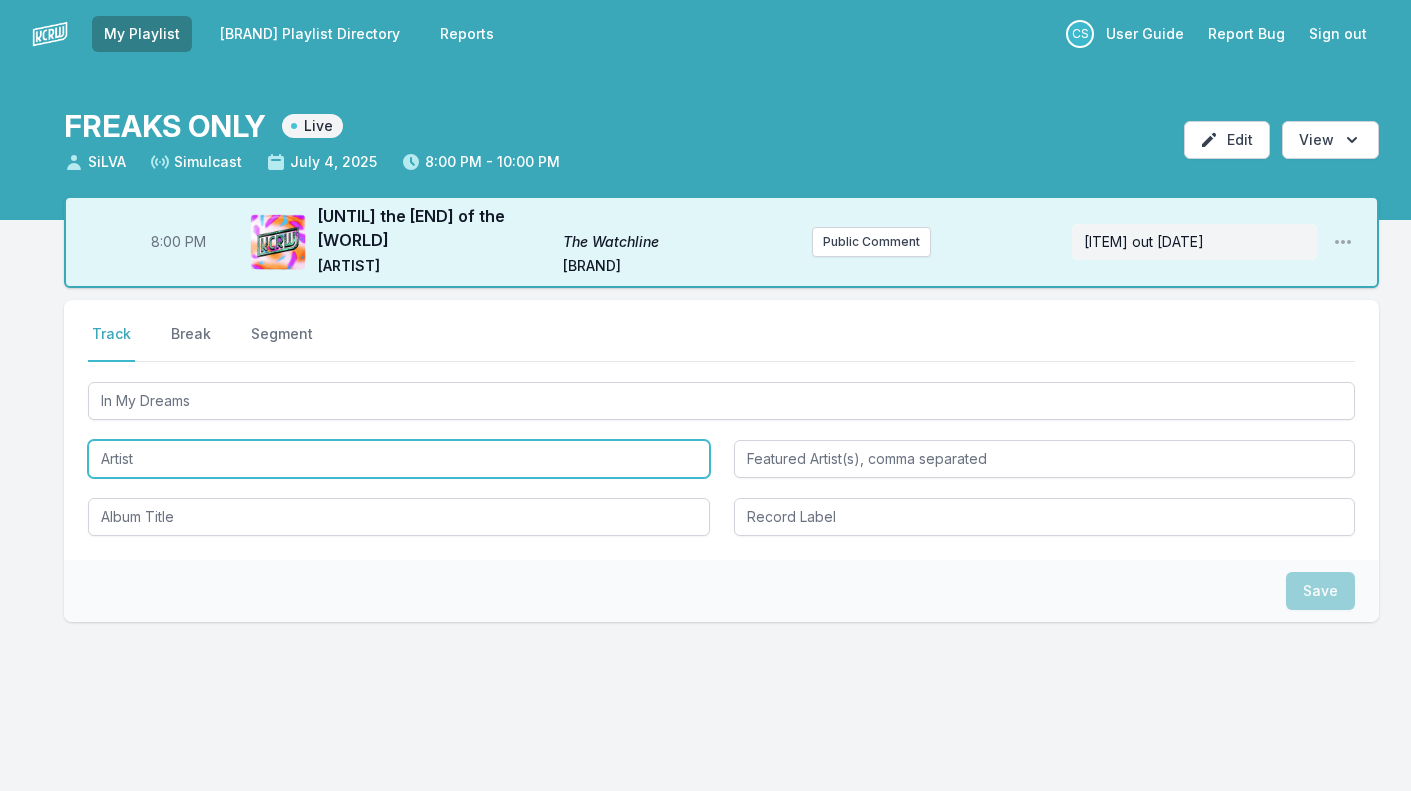 click at bounding box center [399, 459] 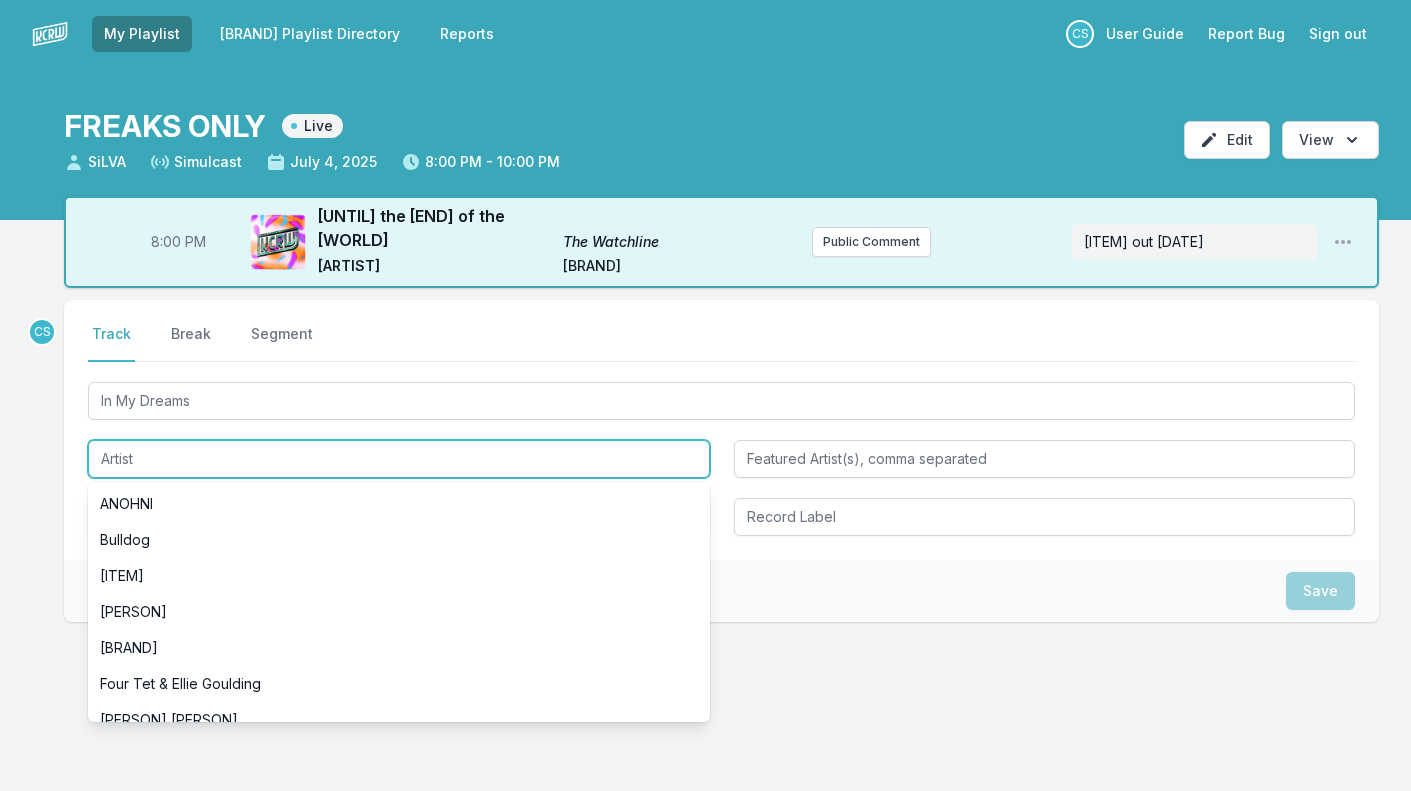 paste on "[PERSON] & [PERSON]" 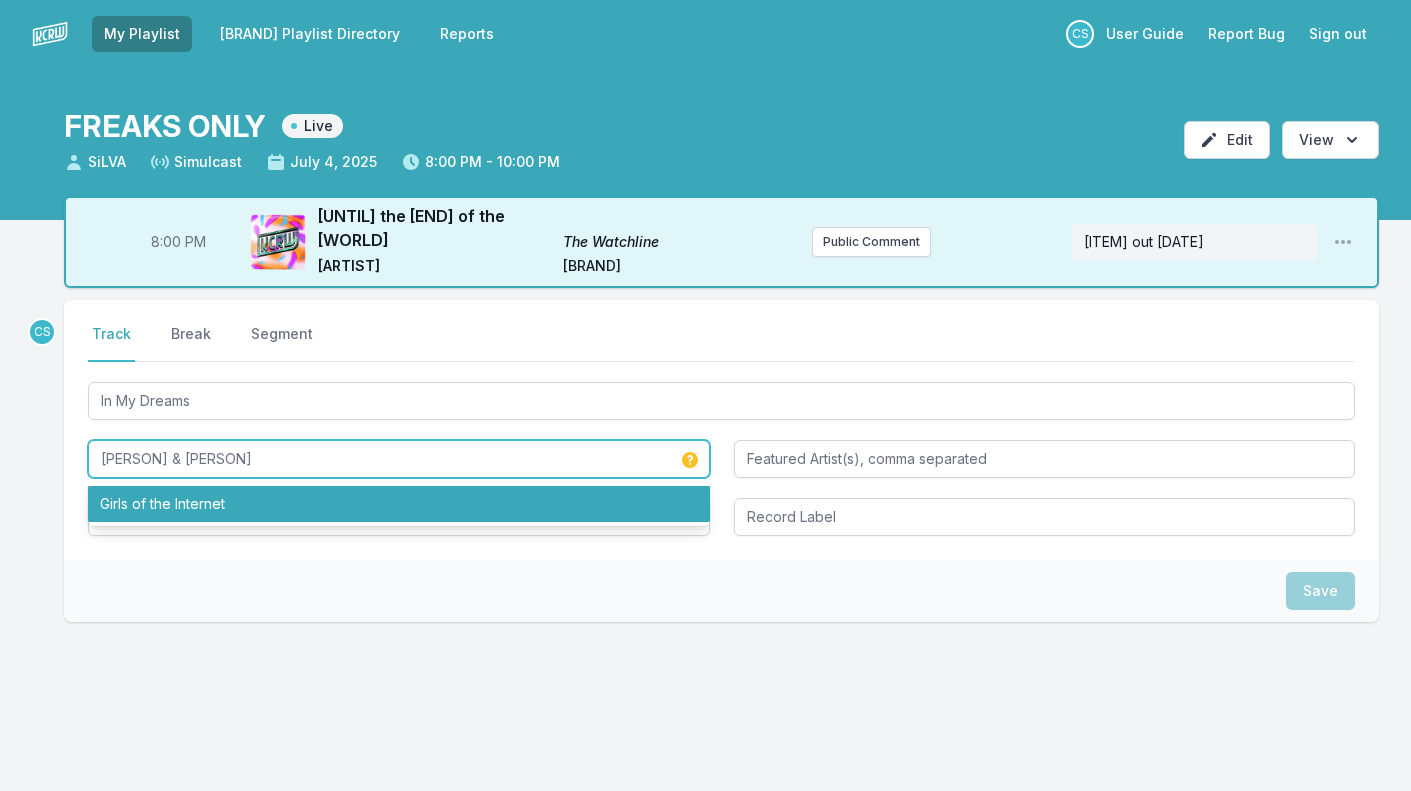 type on "[PERSON] & [PERSON]" 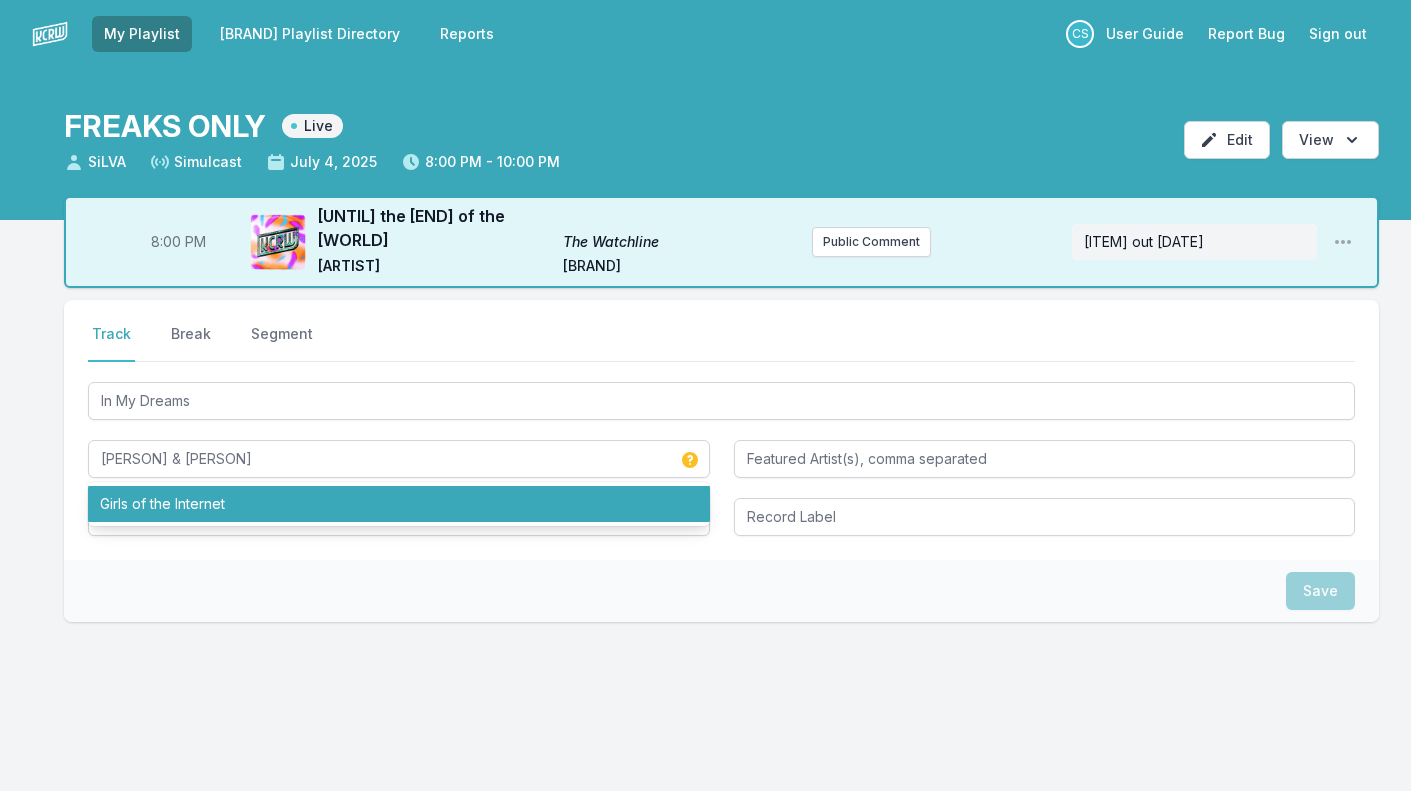 click on "8:00 PM Until the End of the World The Watchline John Tejada Palette Recordings Public Comment World Premiere! Album out July 18th Open playlist item options Select a tab Track Break Segment Track Break Segment In My Dreams Girls Of The Internet & Dani Siciliano Girls of the Internet Save" at bounding box center [705, 505] 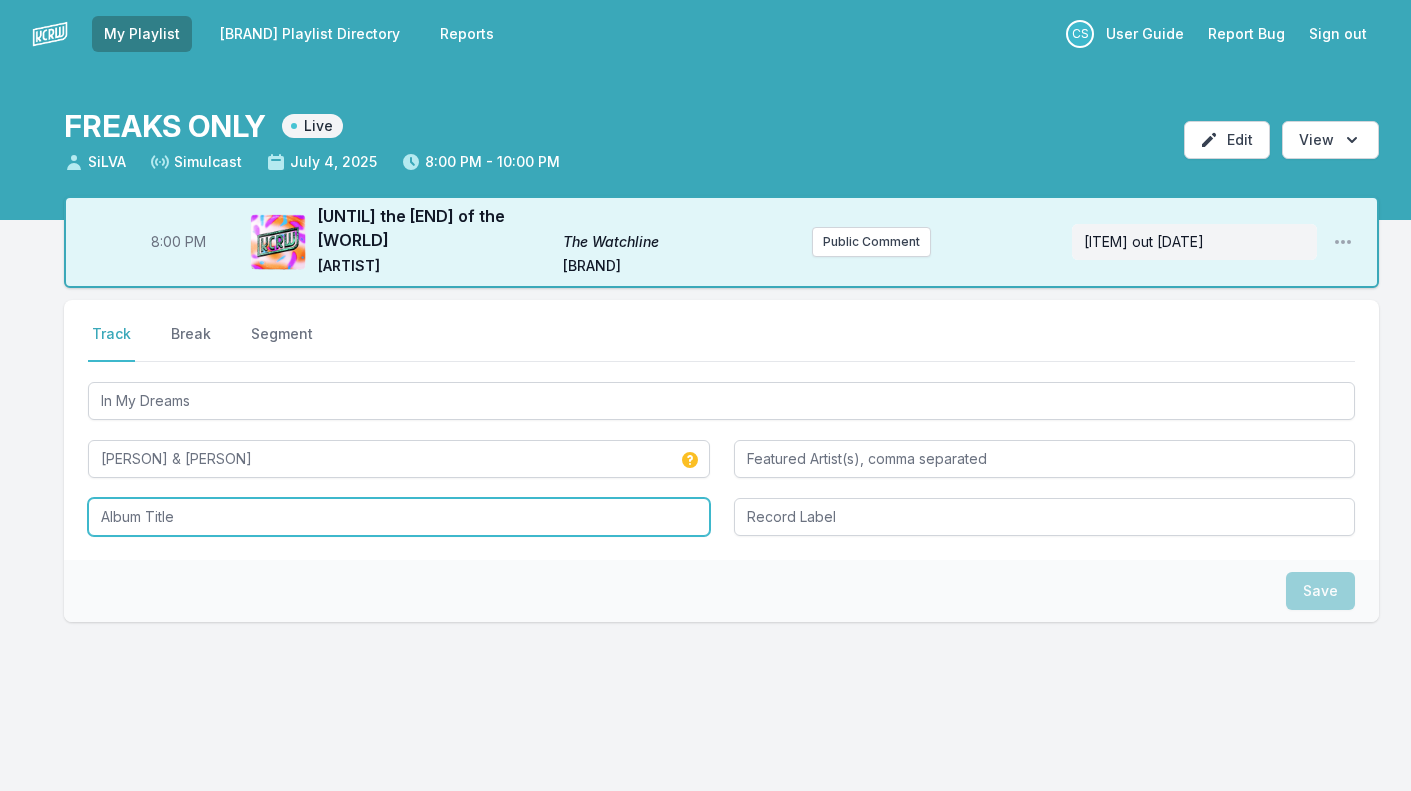 click at bounding box center (399, 517) 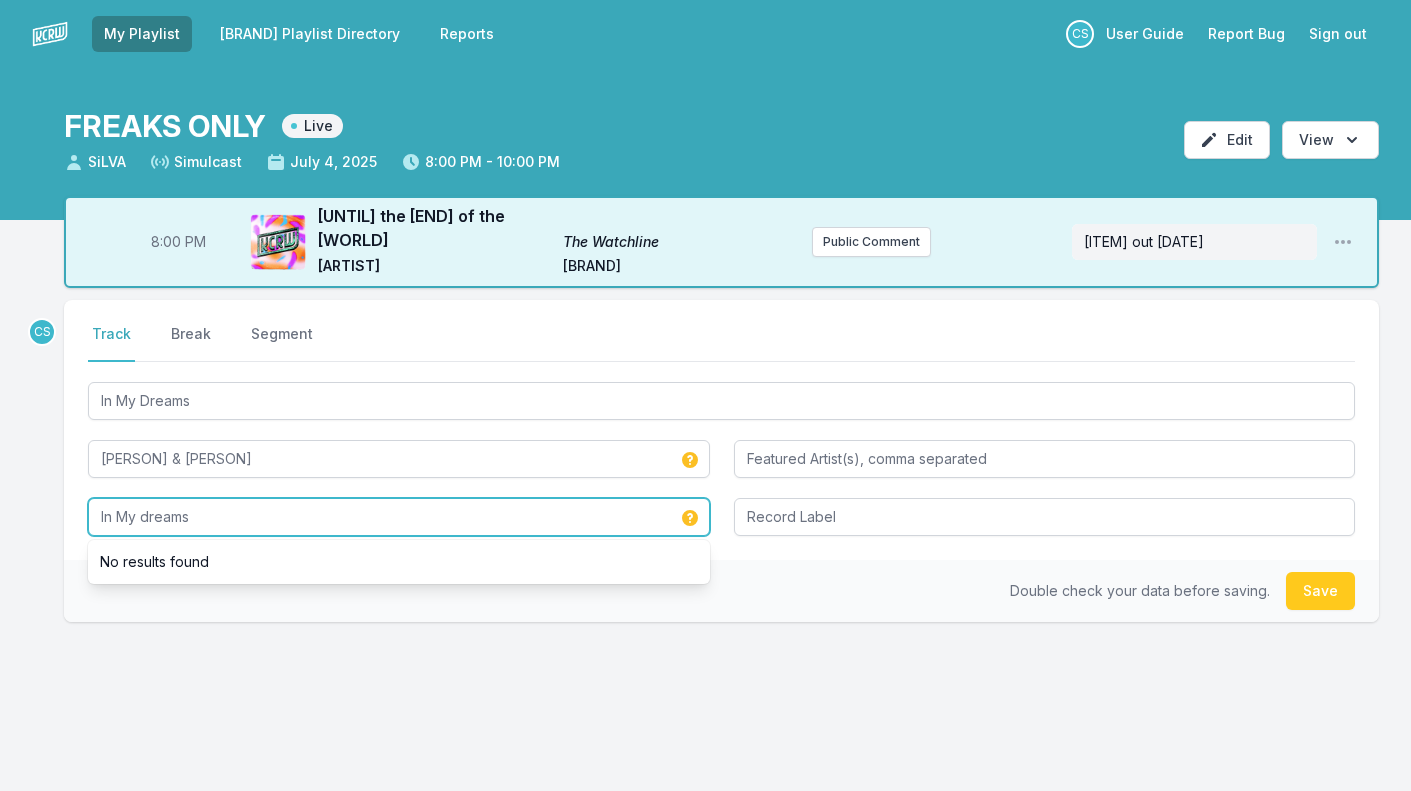 click on "In My dreams" at bounding box center (399, 517) 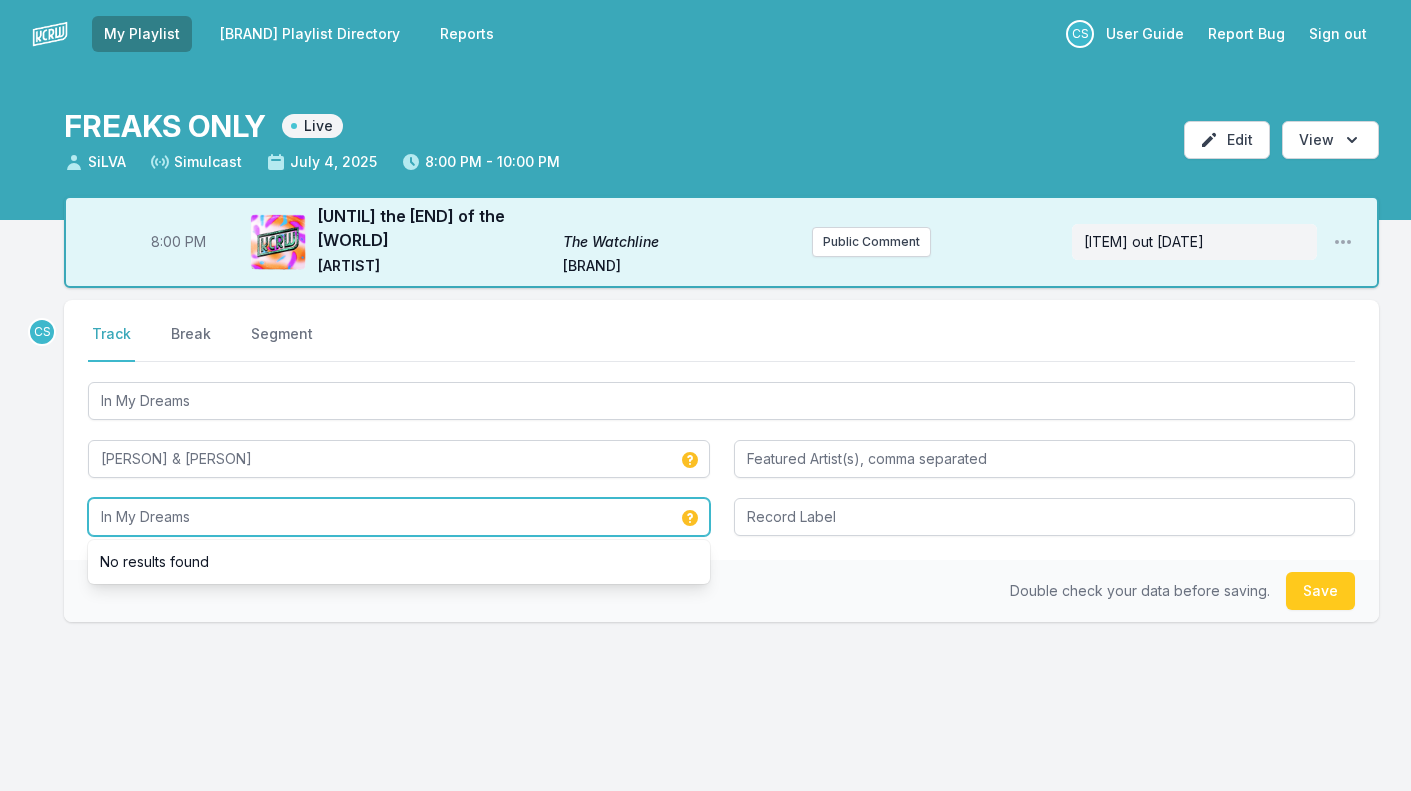 type on "In My Dreams" 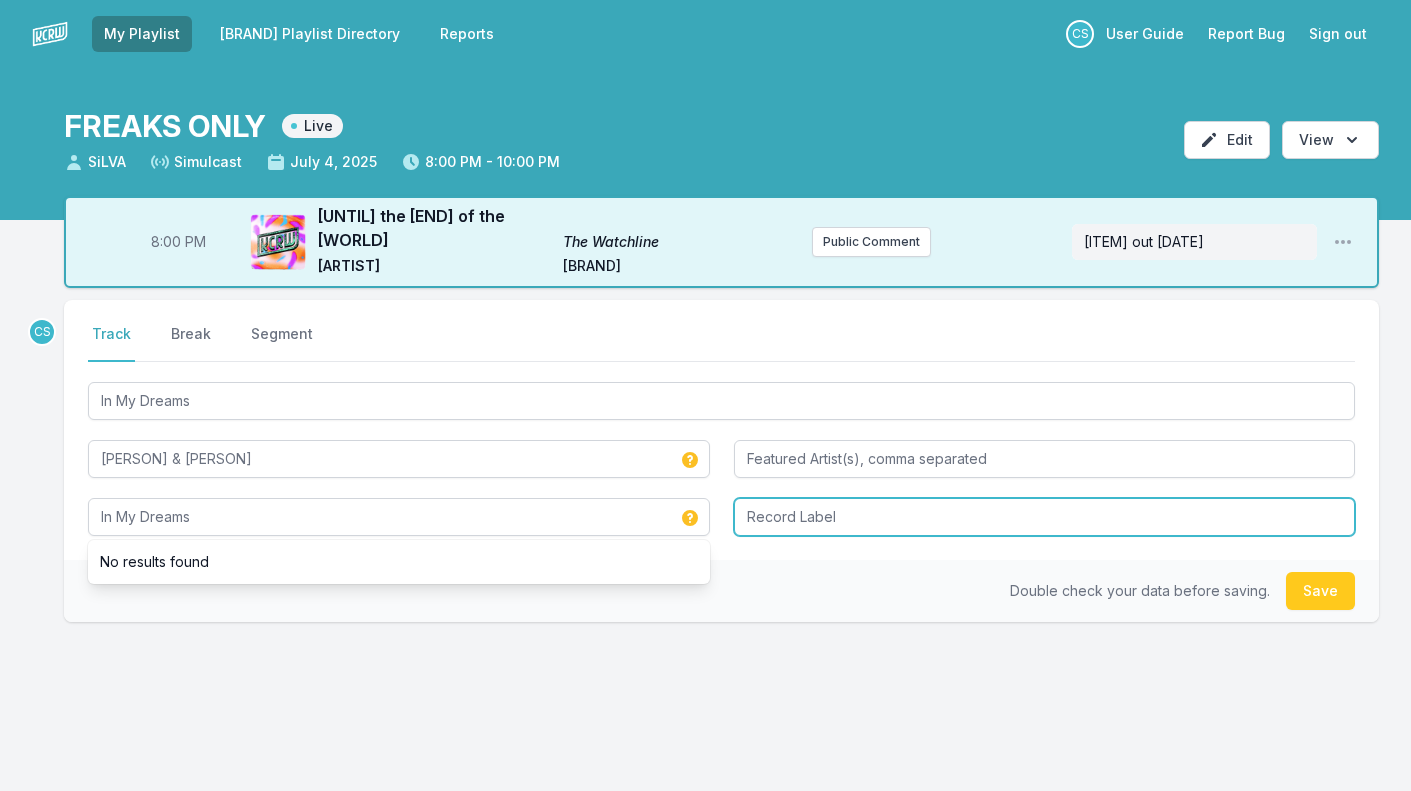 click at bounding box center [1045, 517] 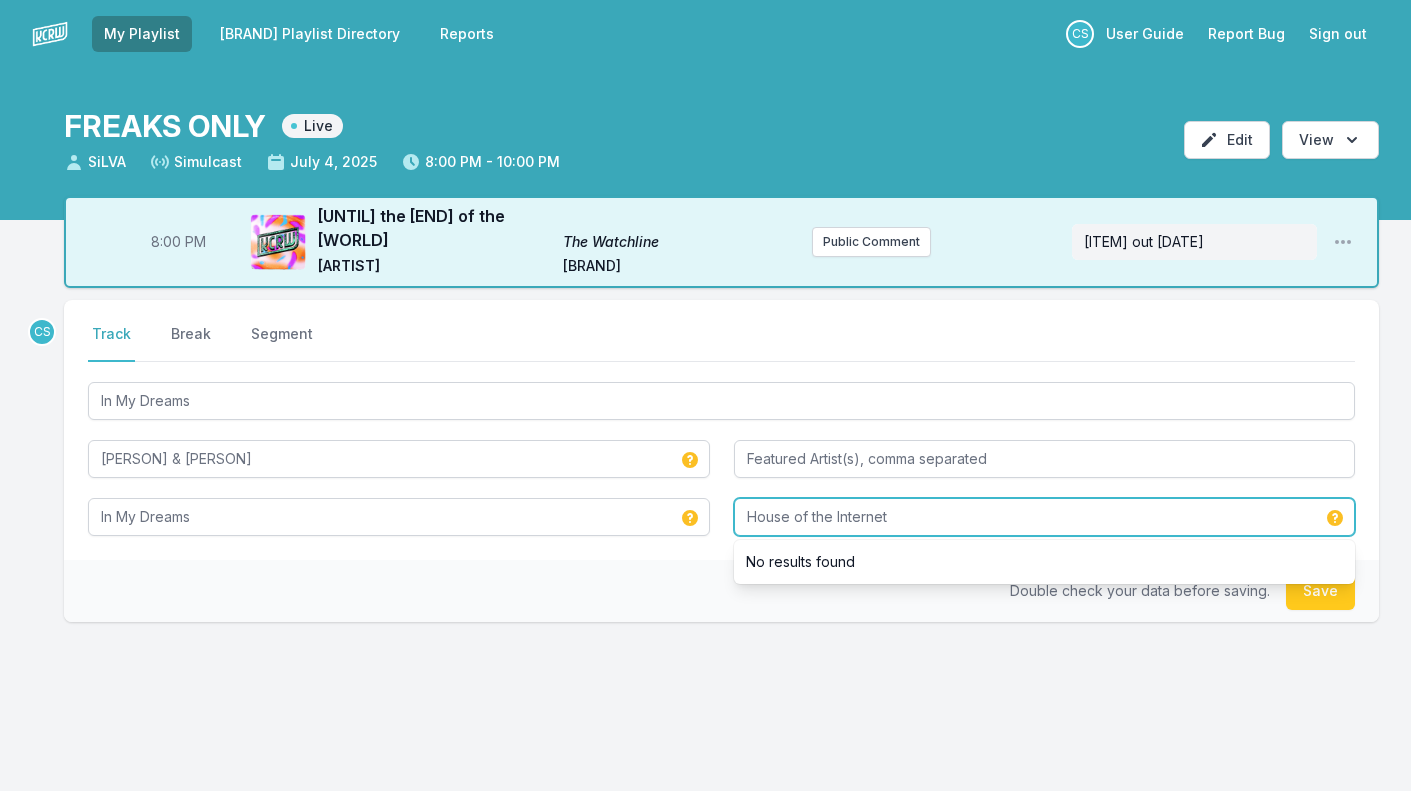 type on "House of the Internet" 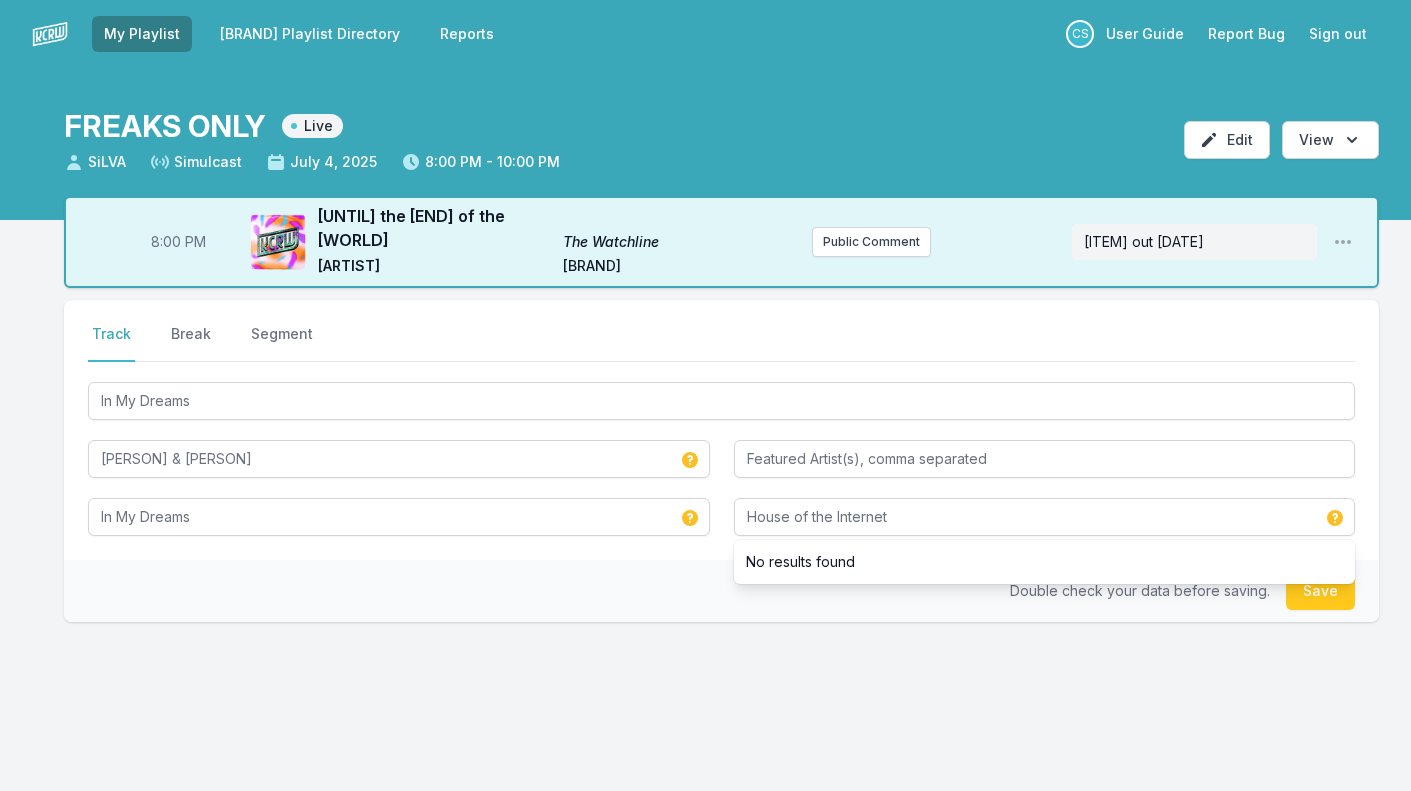 click on "Select a tab Track Break Segment Track Break Segment In My Dreams [ARTIST] & [ARTIST] In My Dreams House of the Internet No results found Double check your data before saving. Save" at bounding box center (721, 525) 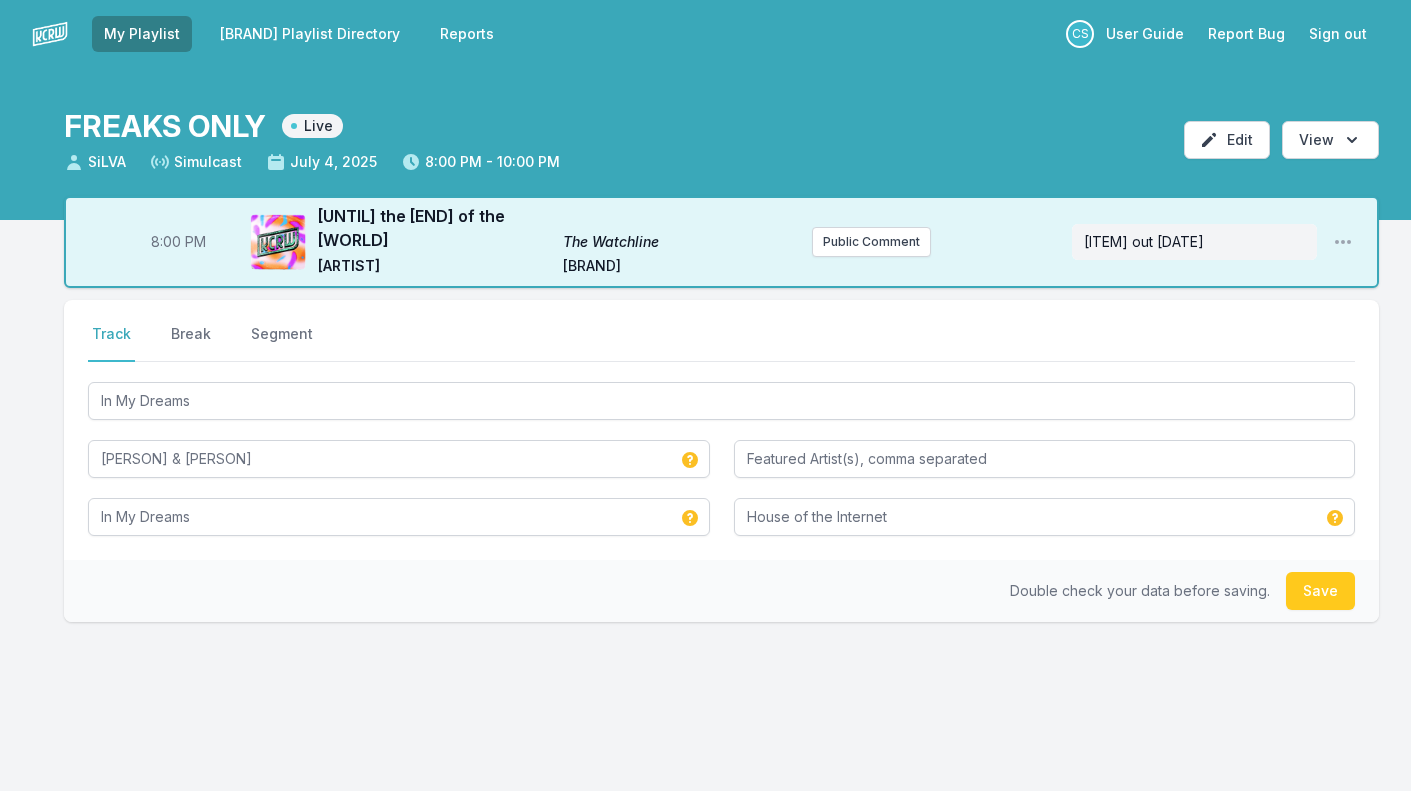 click on "Save" at bounding box center [1320, 591] 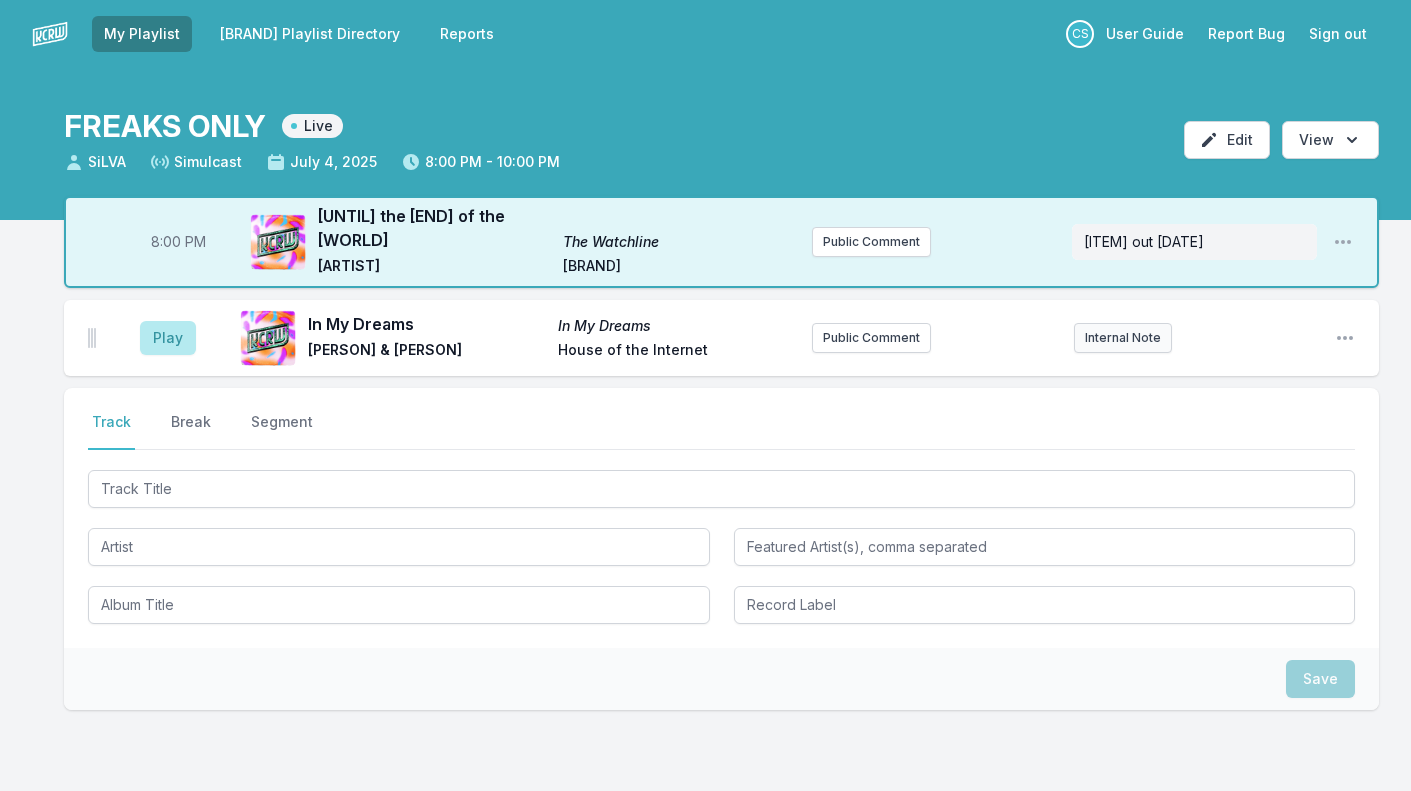 click on "Internal Note" at bounding box center [871, 338] 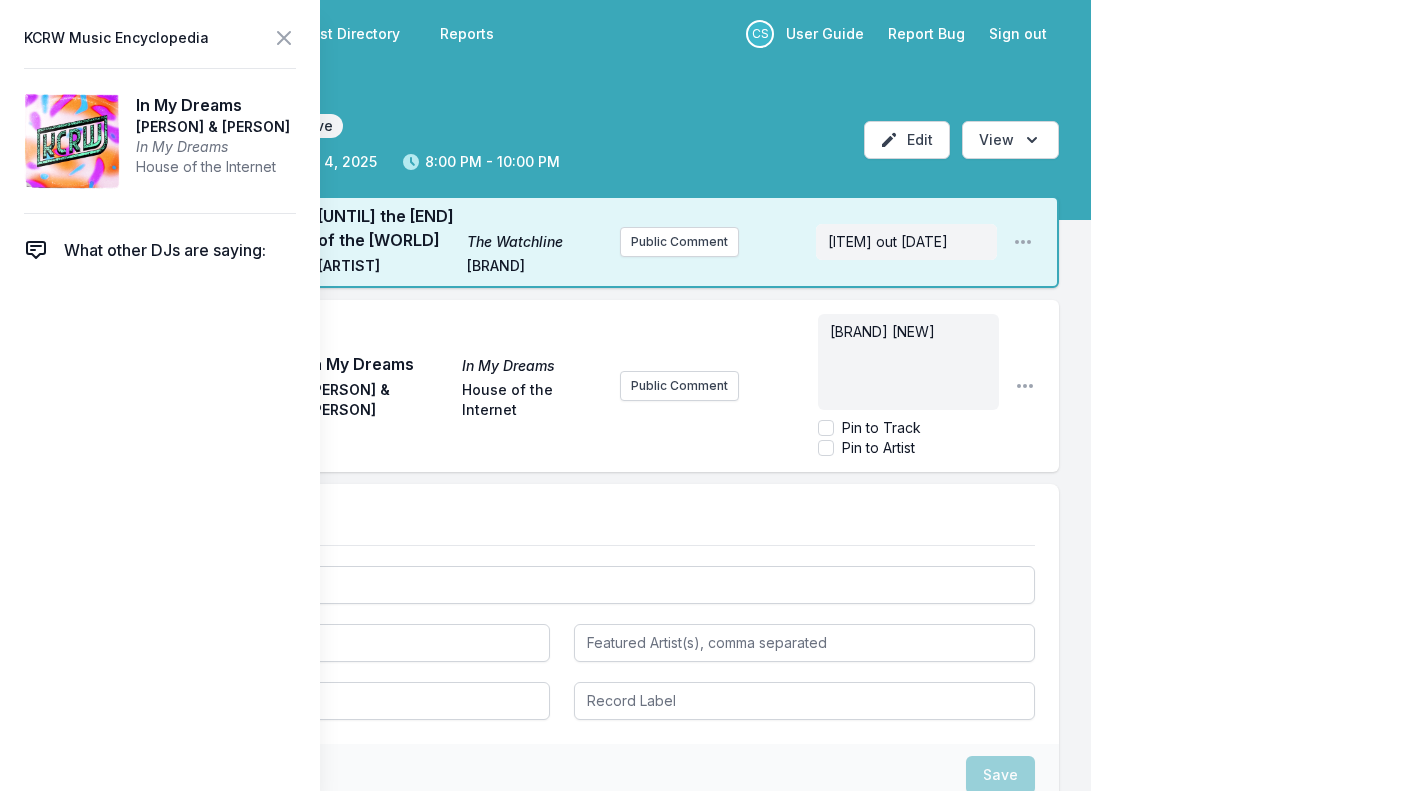 click at bounding box center (284, 38) 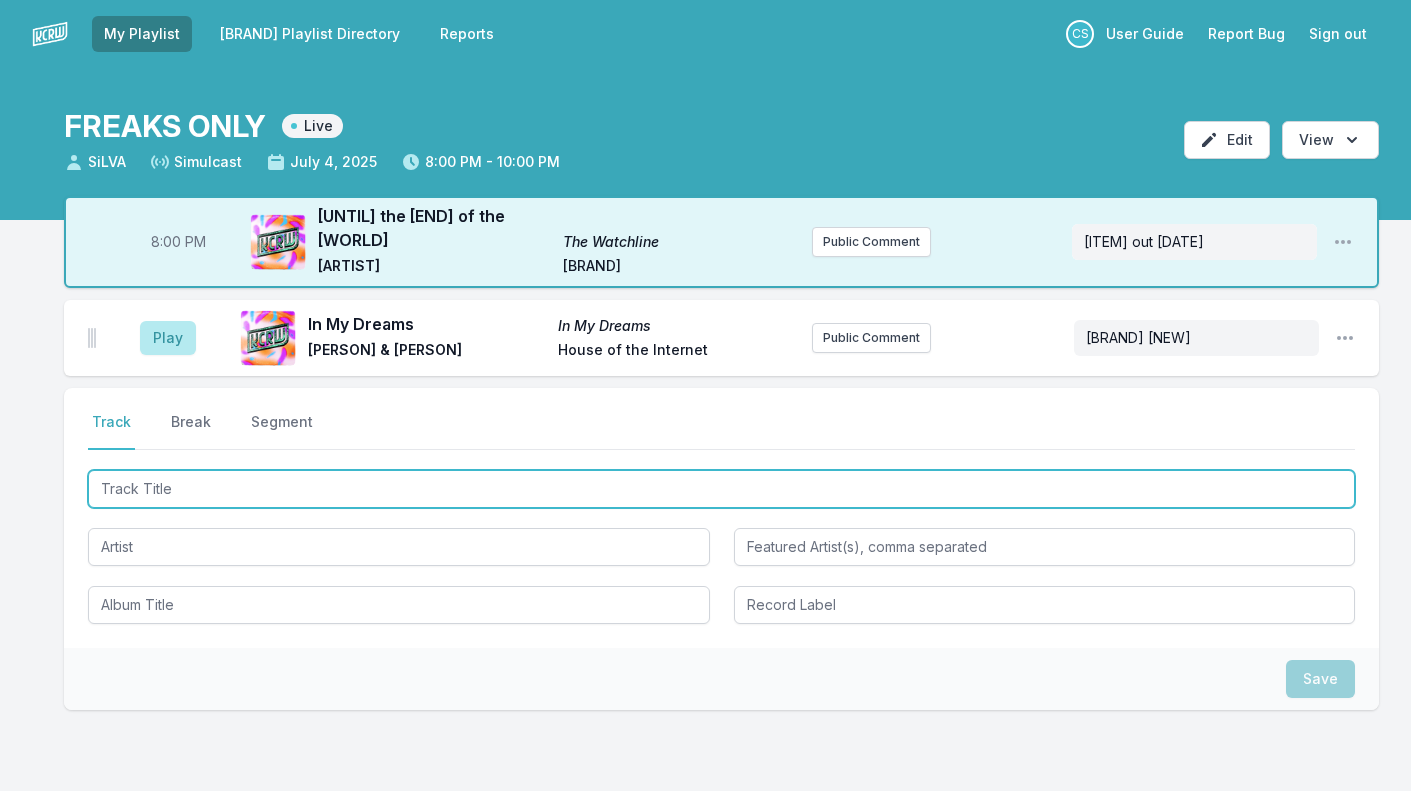 click at bounding box center (721, 489) 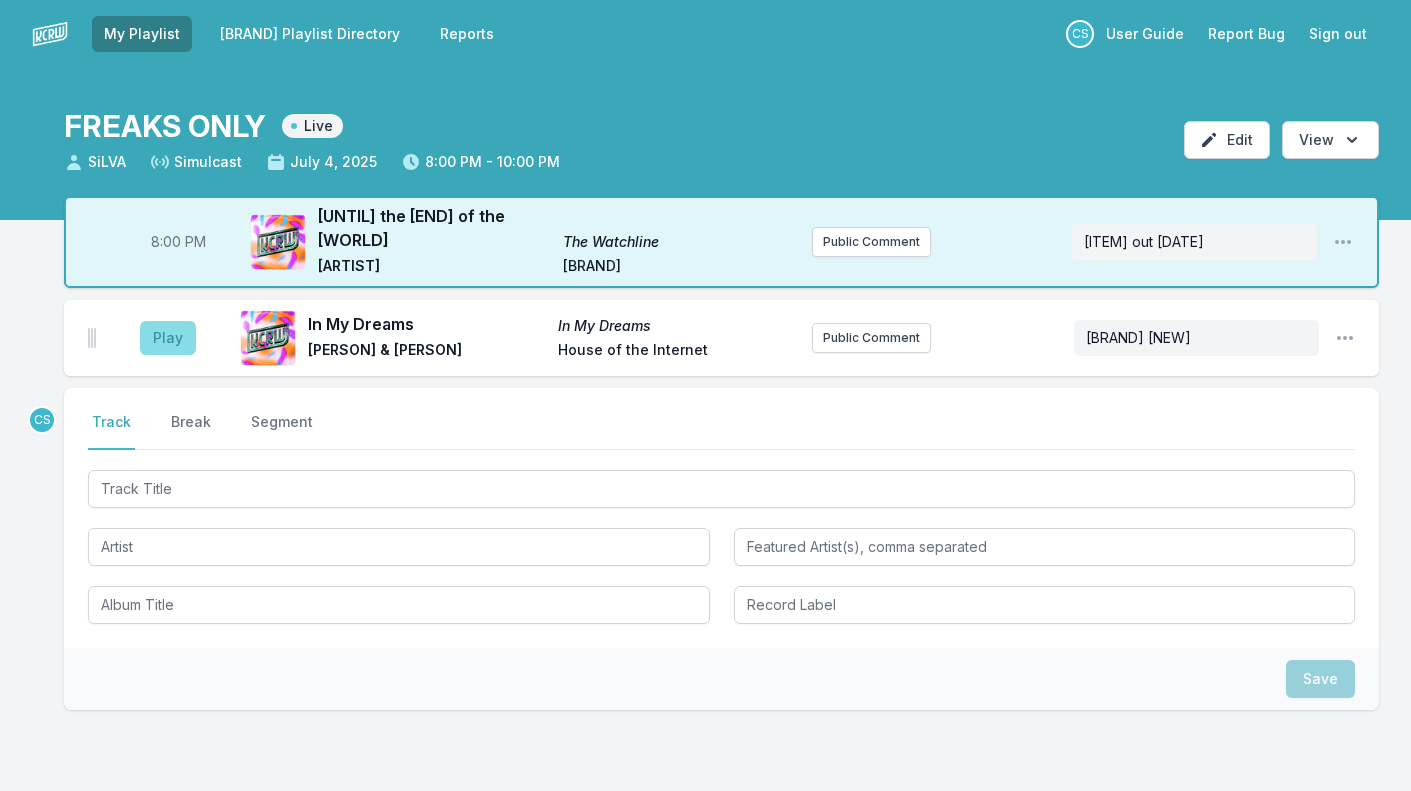 click on "Play" at bounding box center (168, 338) 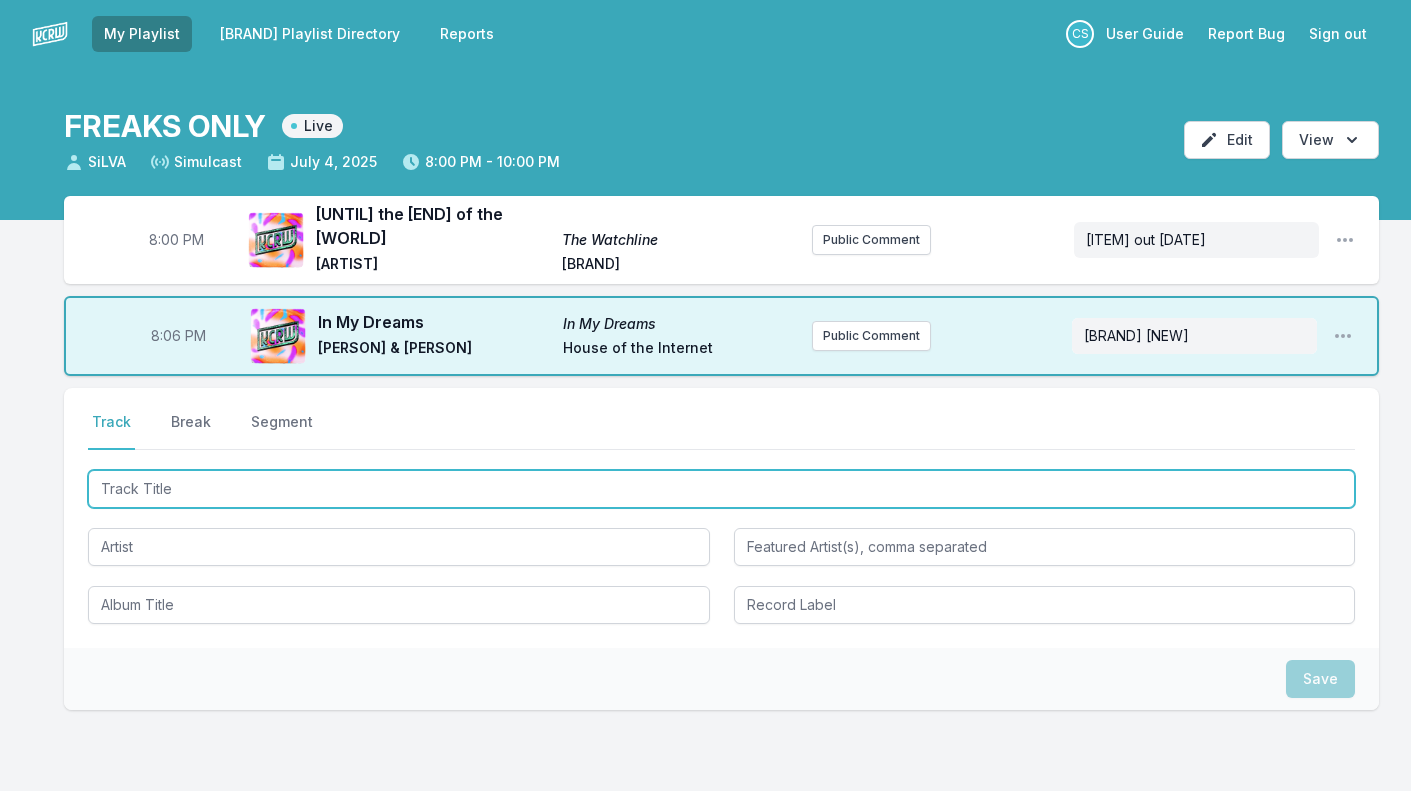 click at bounding box center [721, 489] 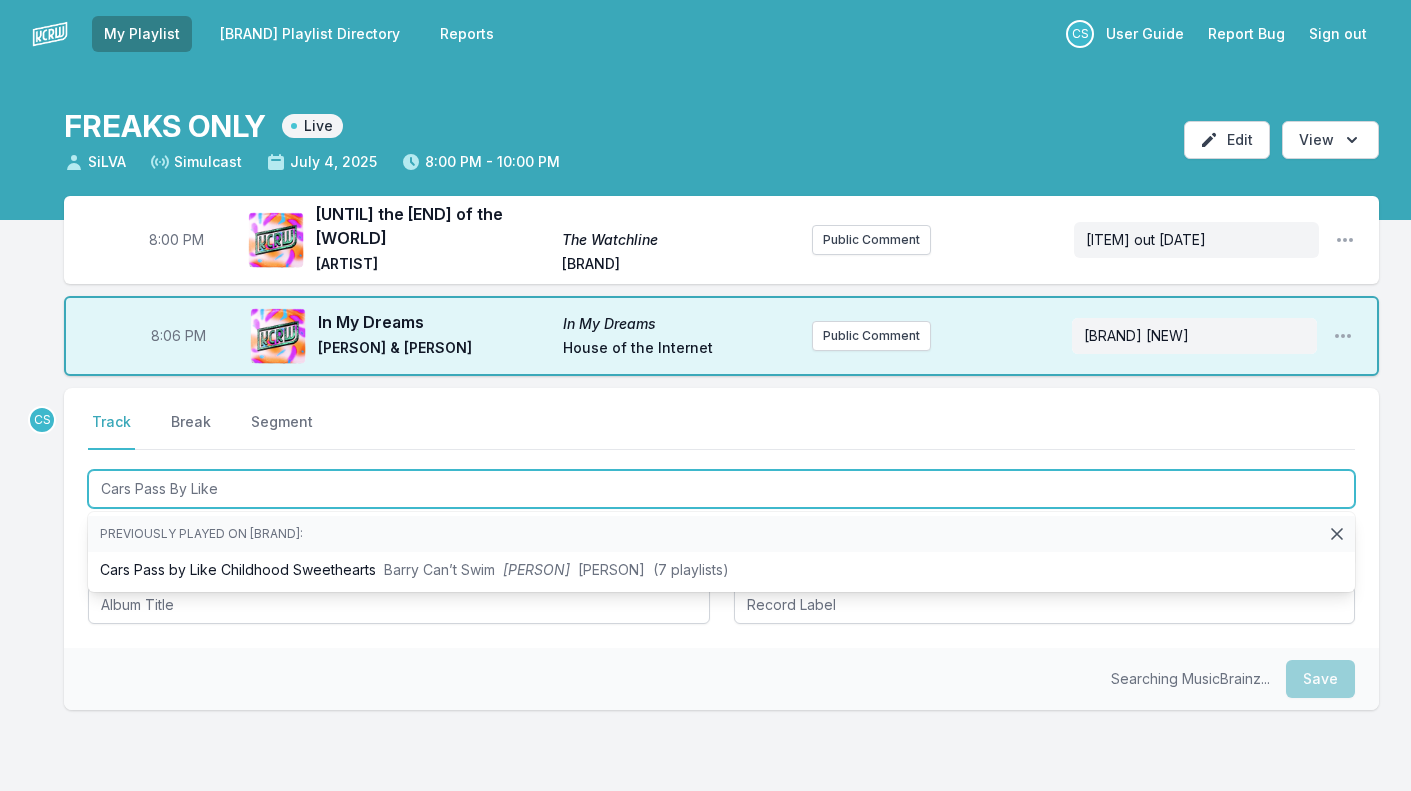 drag, startPoint x: 171, startPoint y: 485, endPoint x: 175, endPoint y: 552, distance: 67.11929 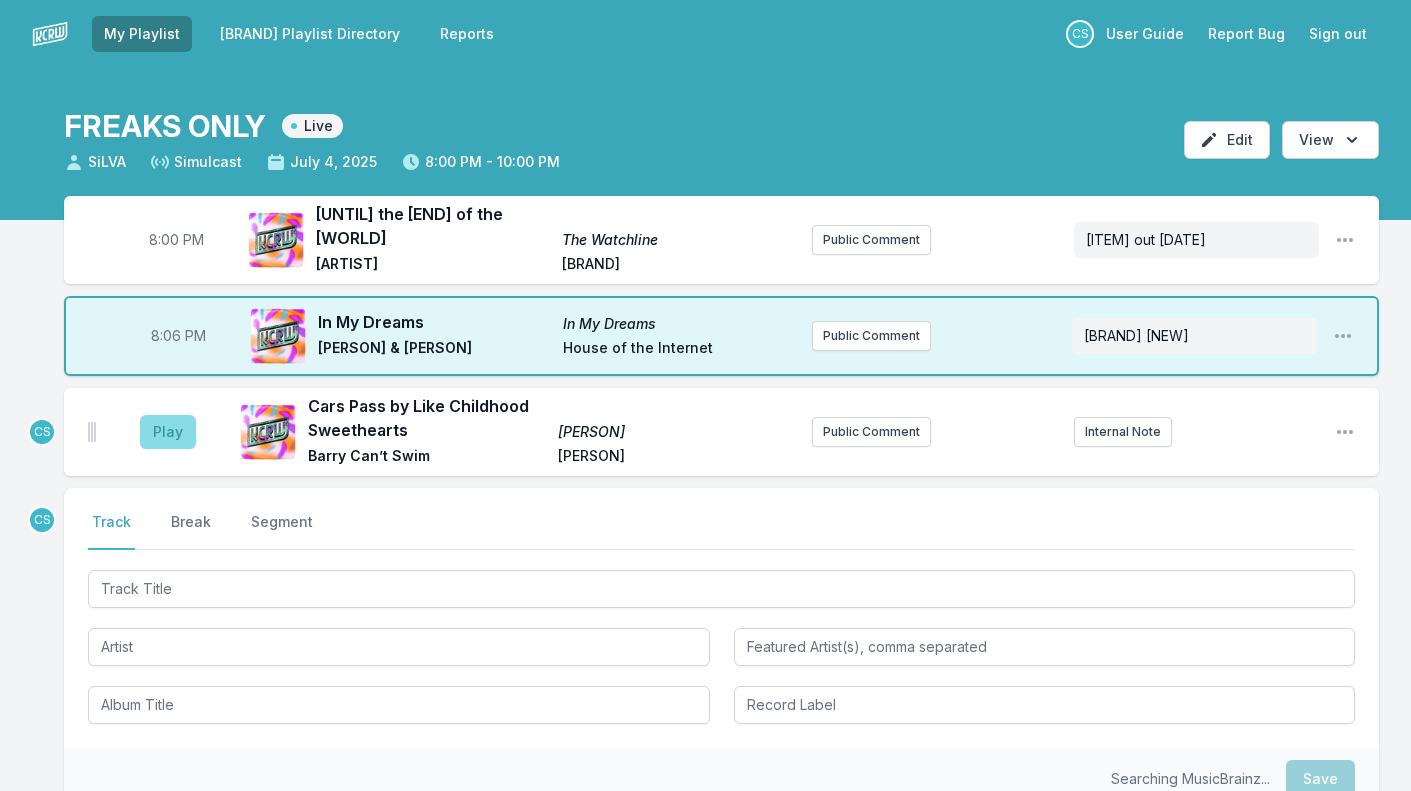 click on "Play" at bounding box center (168, 432) 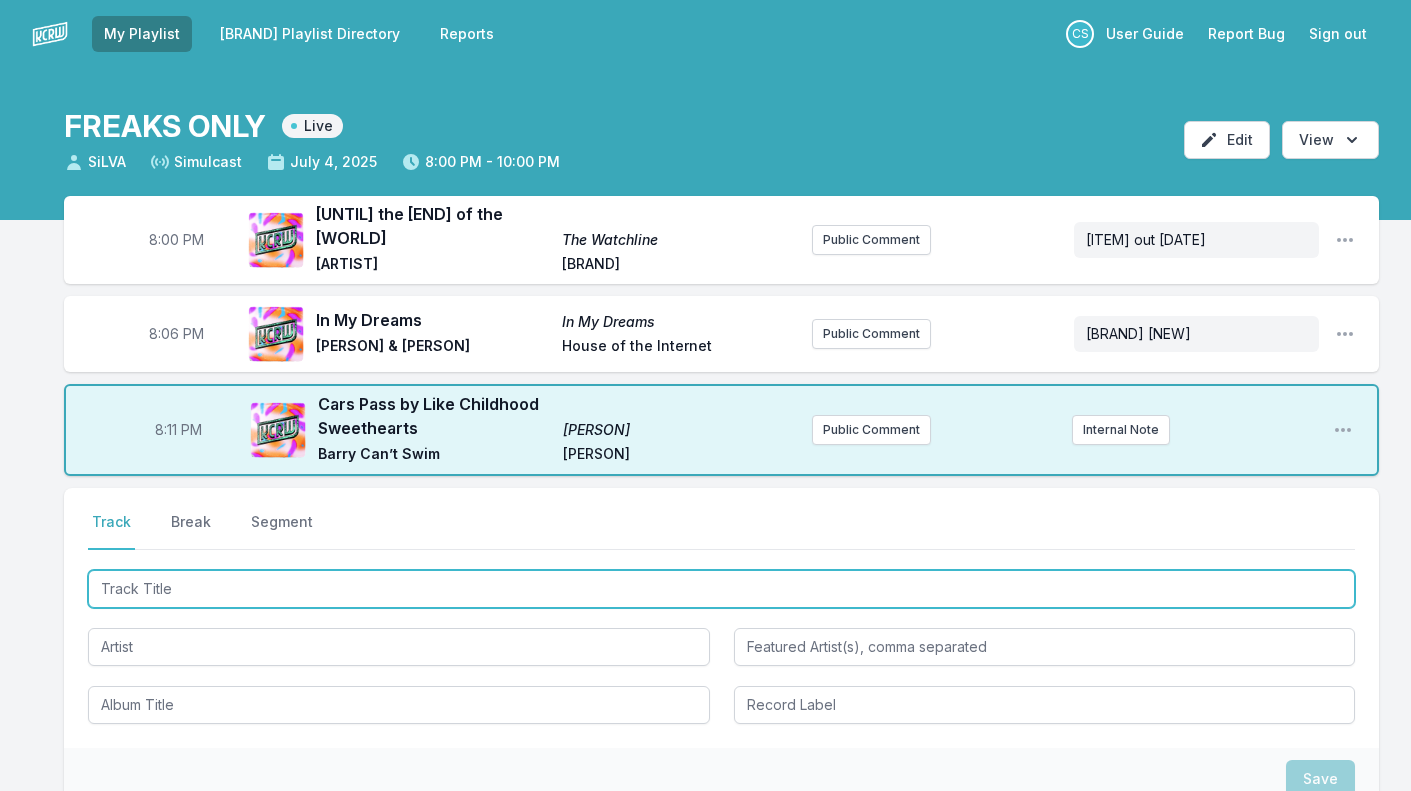 click at bounding box center [721, 589] 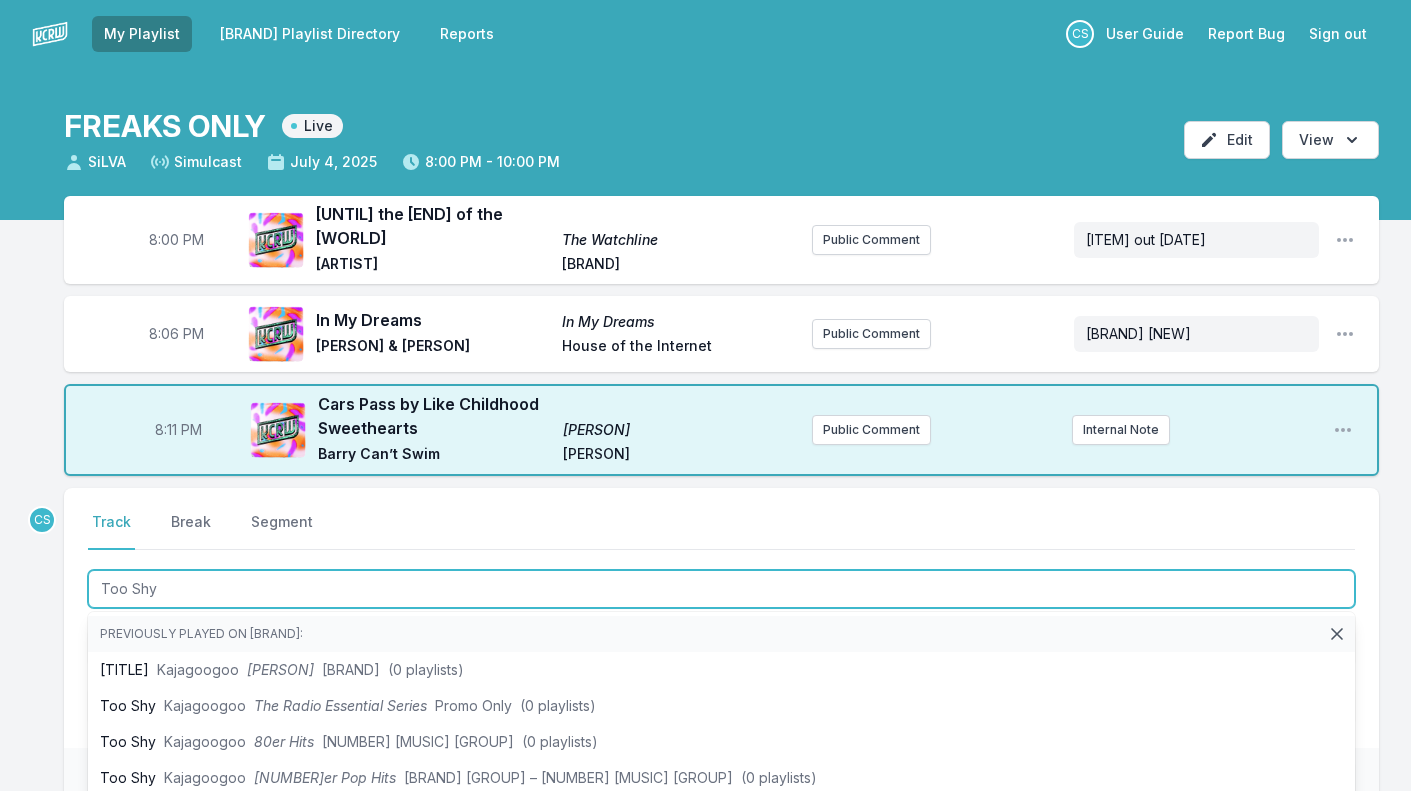 type on "Too Shy" 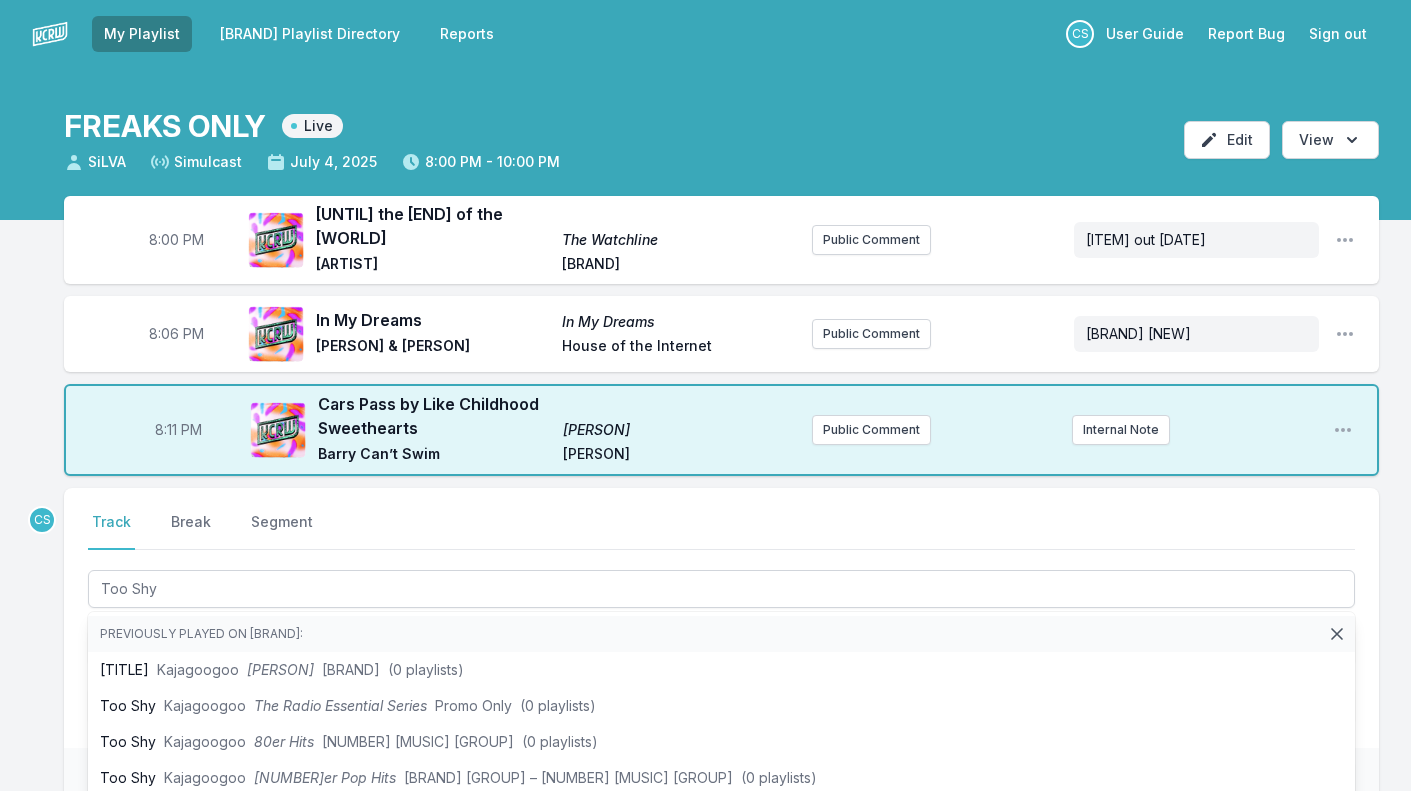 click on "[TIME] [TITLE] [ARTIST] [BRAND] [BRAND] Public Comment World Premiere! Album out July 18th Open playlist item options [TIME] [TITLE] [ARTIST] [BRAND] Public Comment Brand new Open playlist item options [TIME] [TITLE] [ARTIST] [BRAND] Public Comment Internal Note Open playlist item options CS Select a tab Track Break Segment Track Break Segment Too Shy Previously played on KCRW: Too shy [ARTIST] [BRAND] (0 playlists) Too Shy [ARTIST] [BRAND] (0 playlists) Too Shy [ARTIST] [BRAND] (0 playlists) Too Shy [ARTIST] [BRAND] (0 playlists) Too Shy Various Artists [GENRE] Disky (0 playlists) Too Shy Various Artists [GENRE] [BRAND] (0 playlists) Too Shy to Say [ARTIST] [ALBUM] [BRAND] [BRAND]" at bounding box center (705, 599) 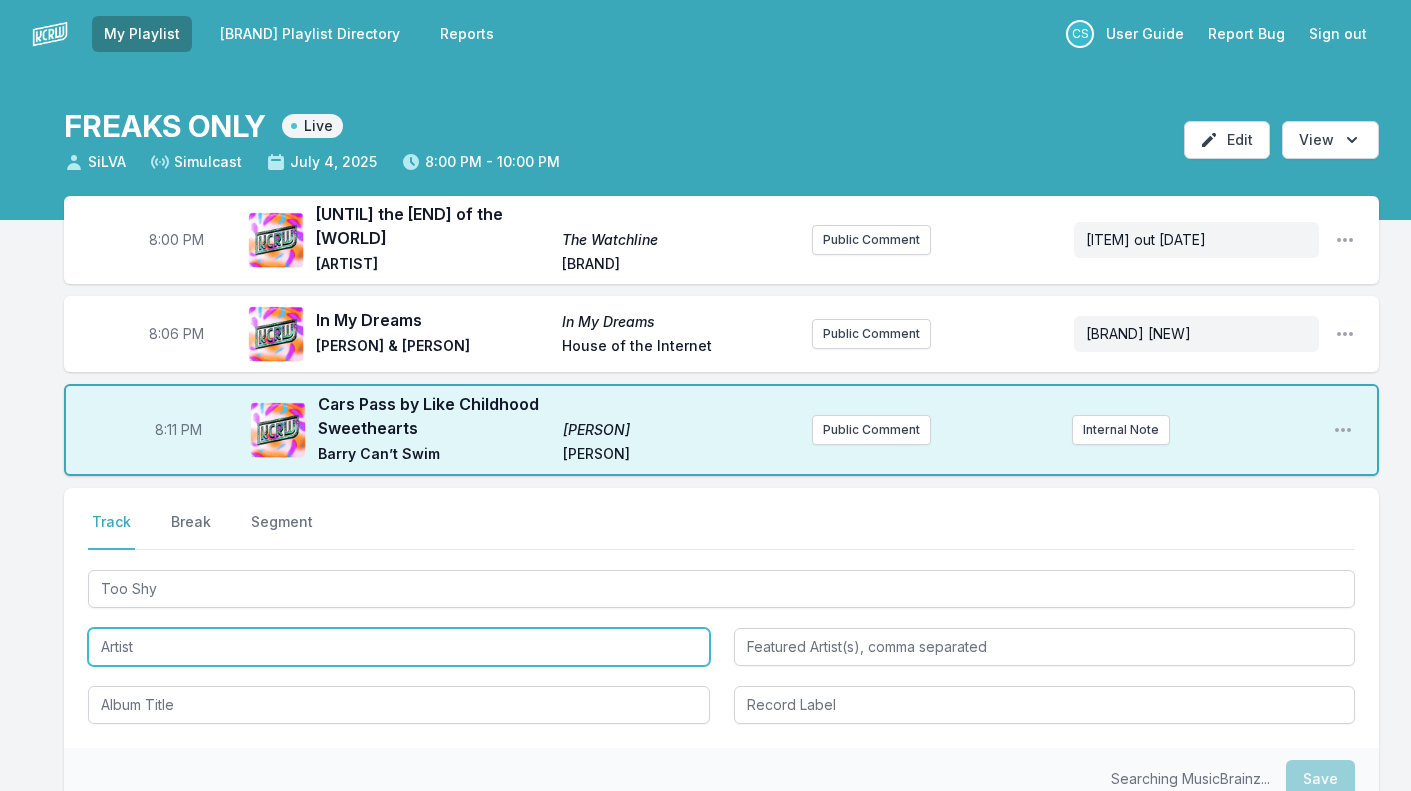 click at bounding box center (399, 647) 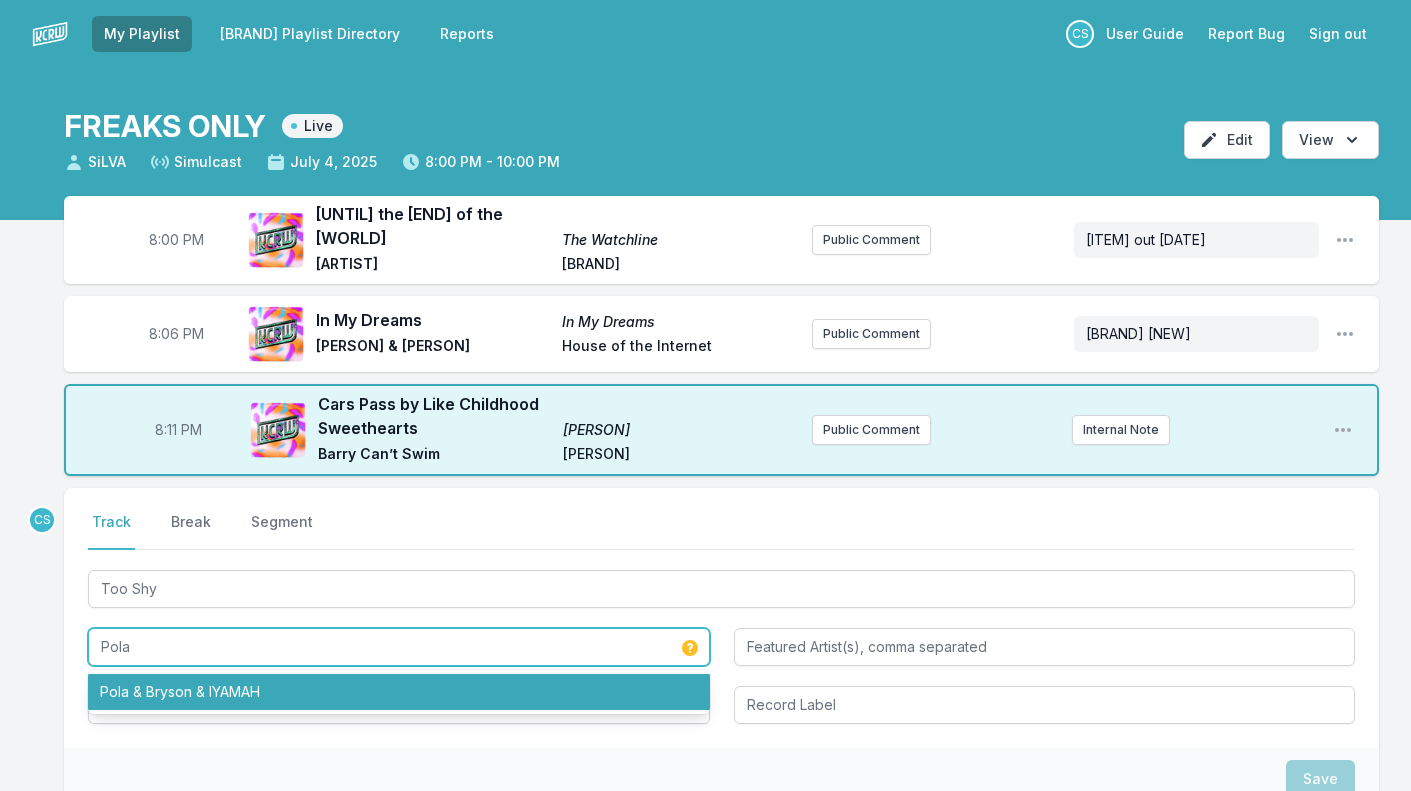 click on "Pola & Bryson & IYAMAH" at bounding box center (399, 692) 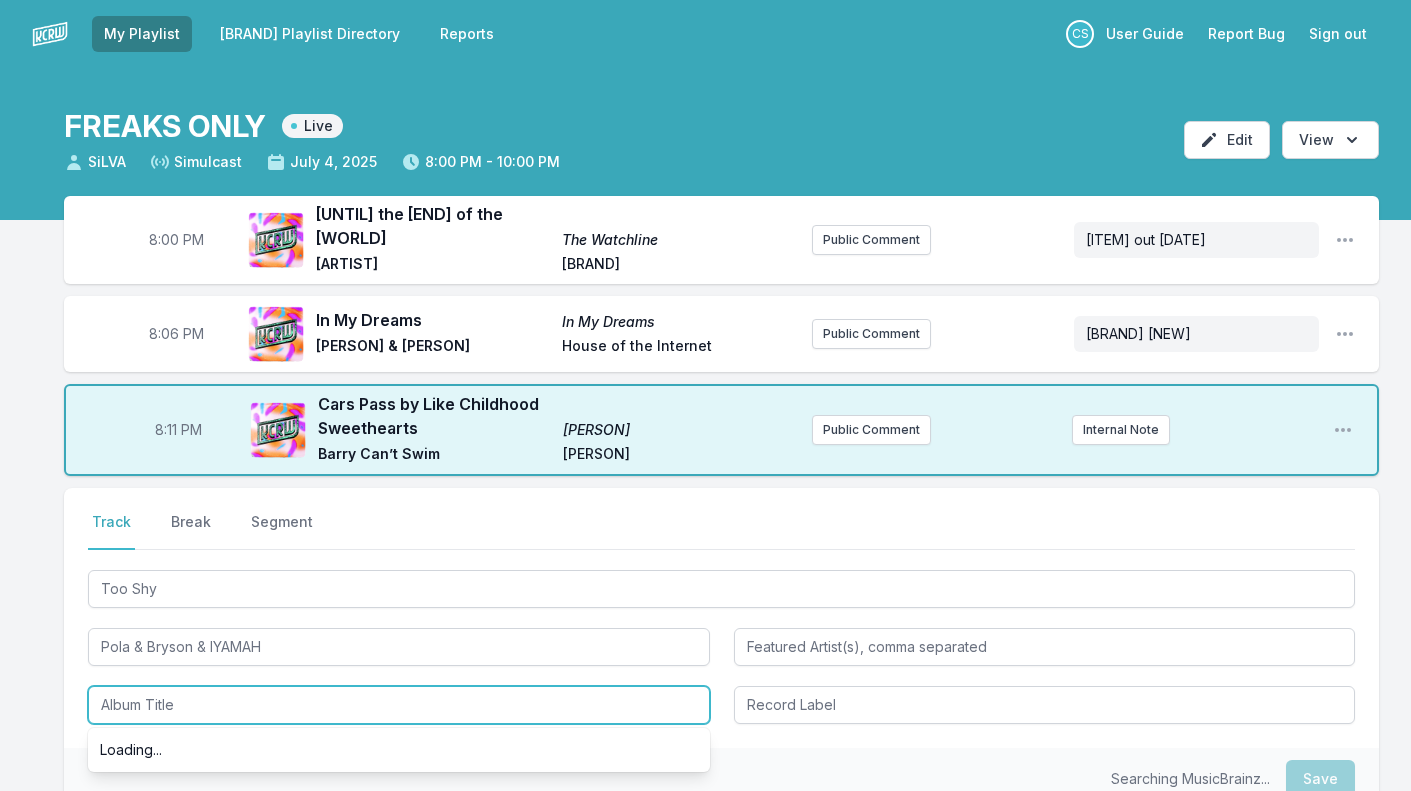 click at bounding box center [399, 705] 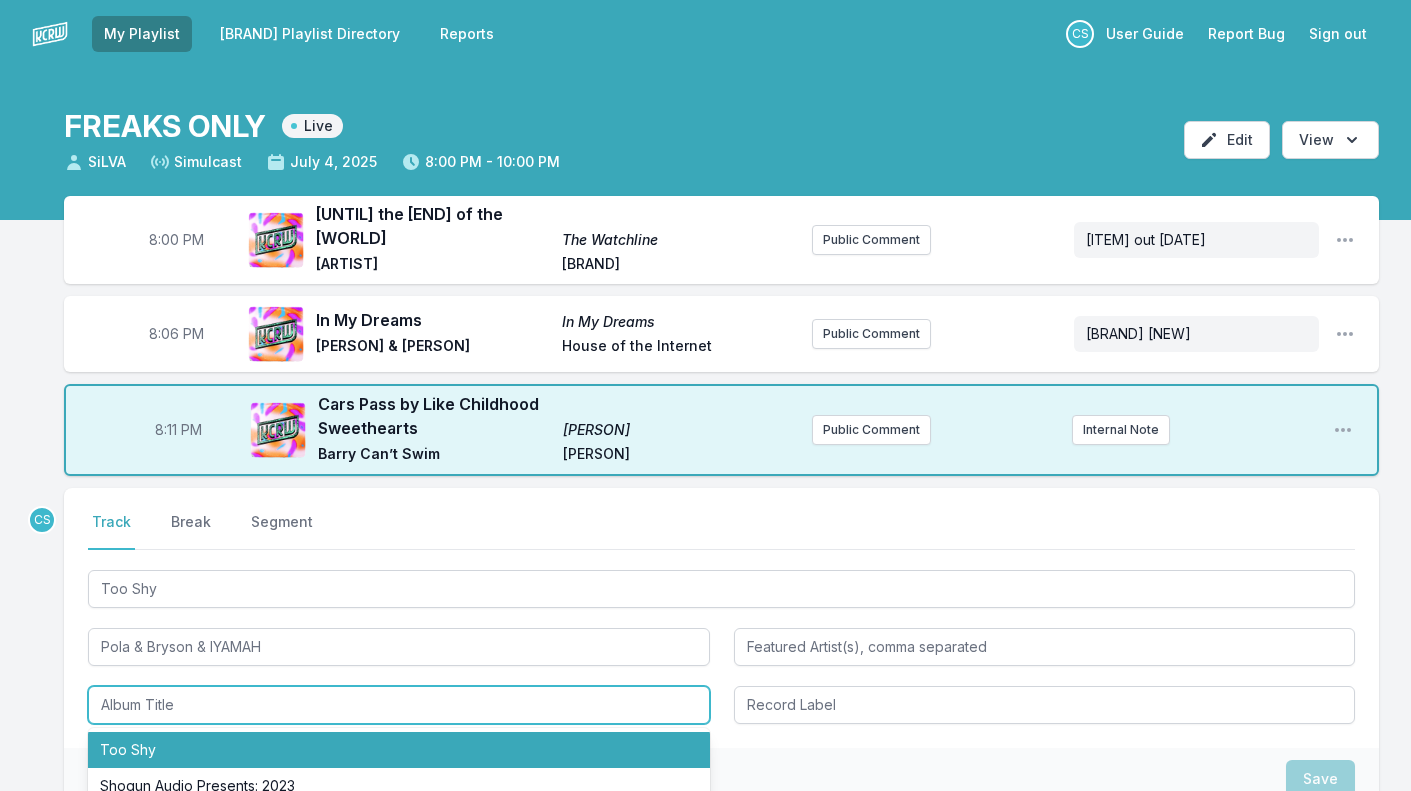 click on "Too Shy" at bounding box center (399, 750) 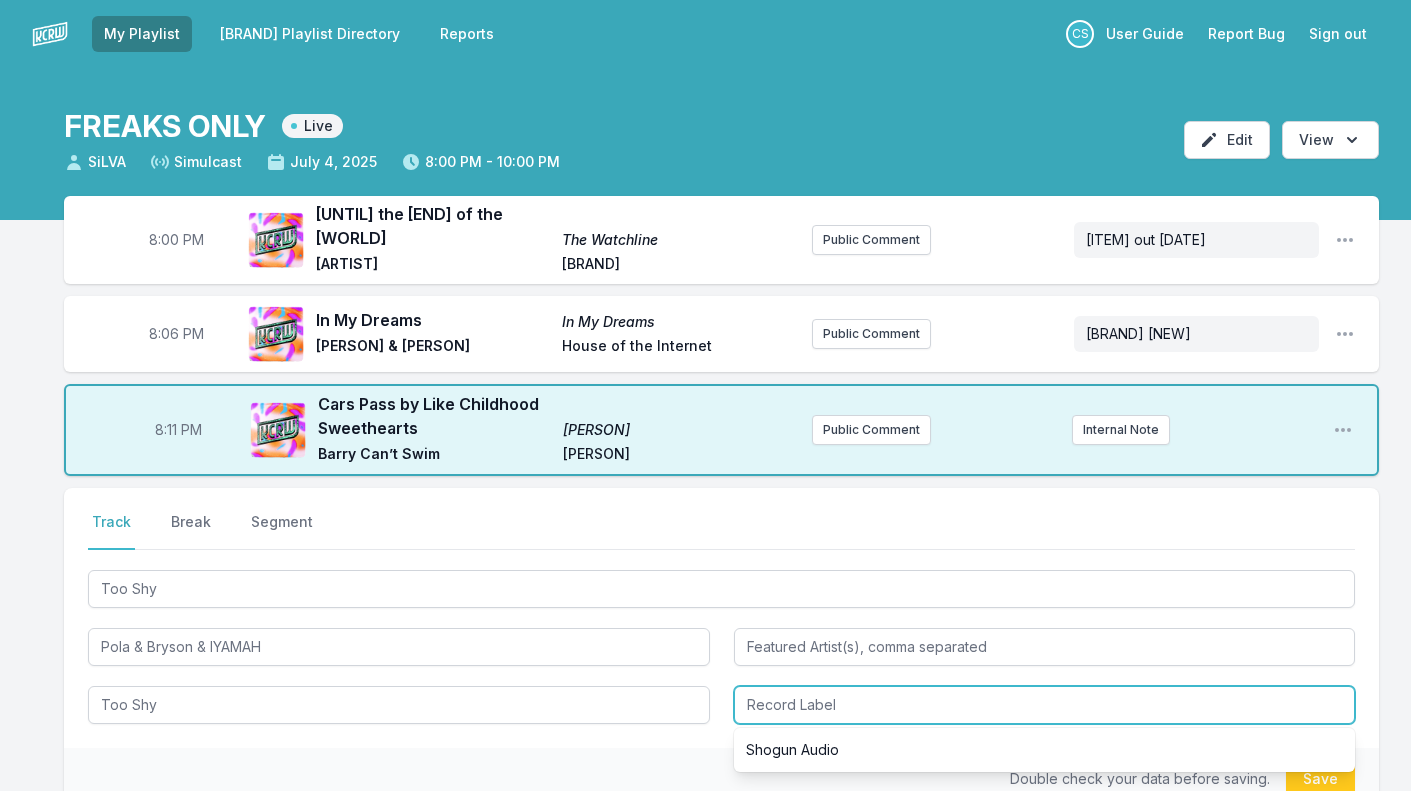 click at bounding box center [1045, 705] 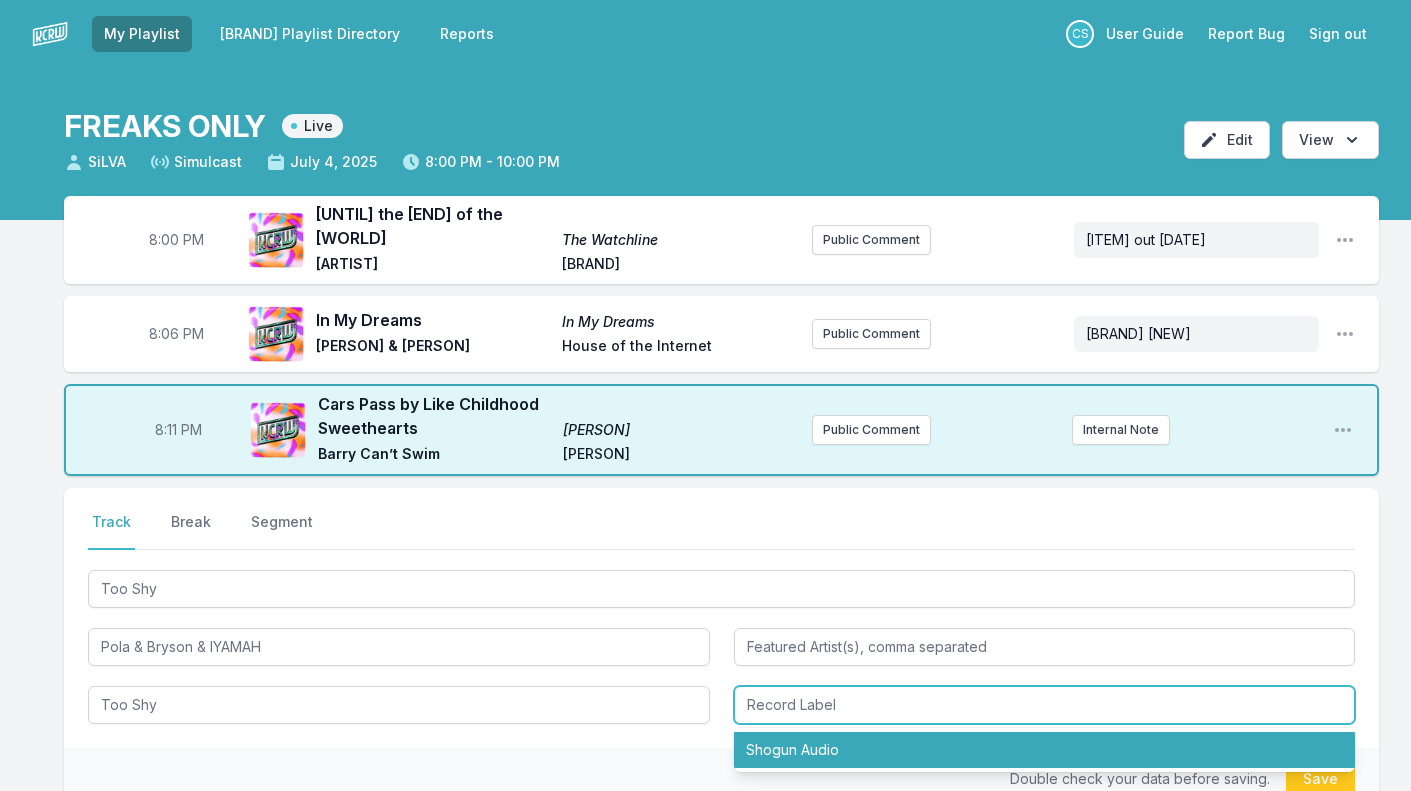 click on "Shogun Audio" at bounding box center (1045, 750) 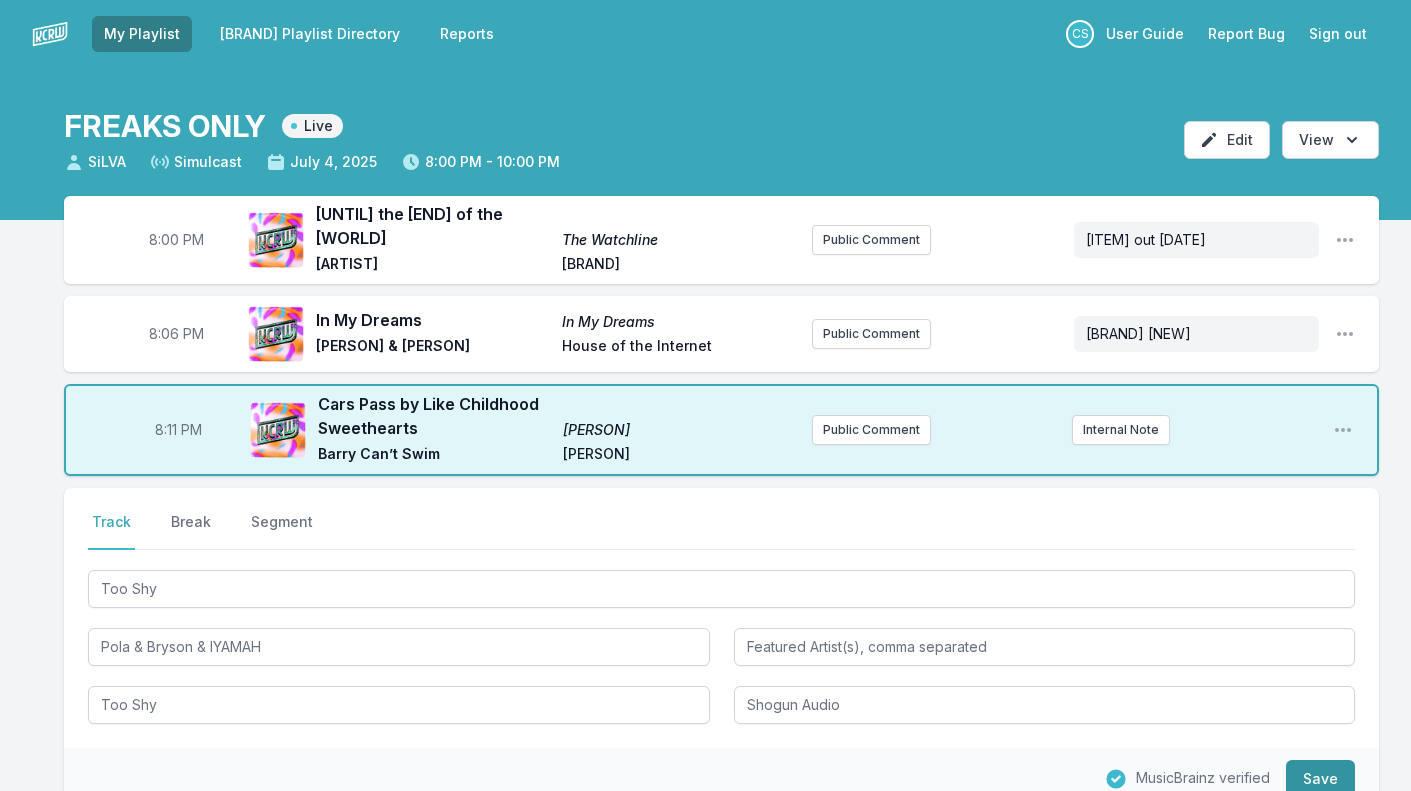 click on "Save" at bounding box center [1320, 779] 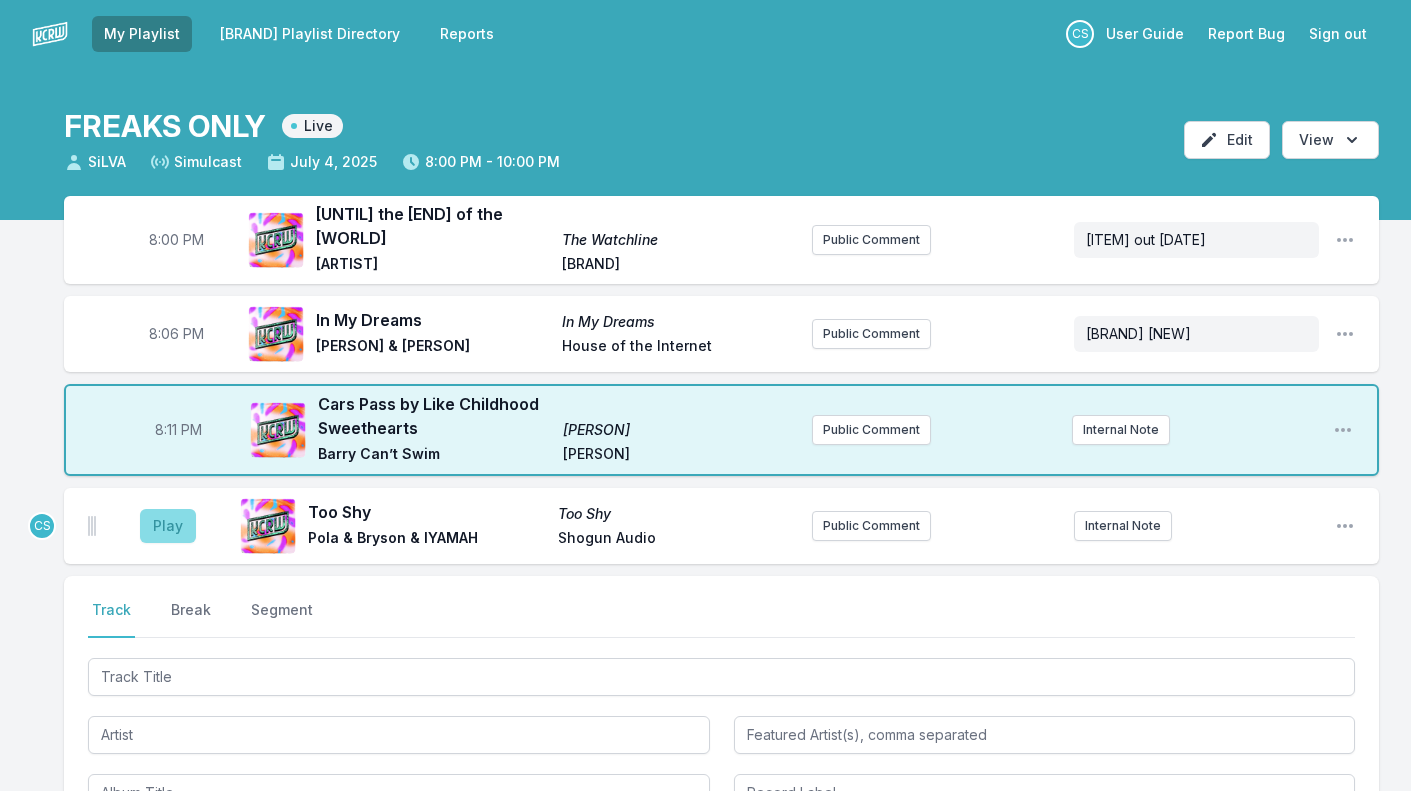 click on "Play" at bounding box center (168, 526) 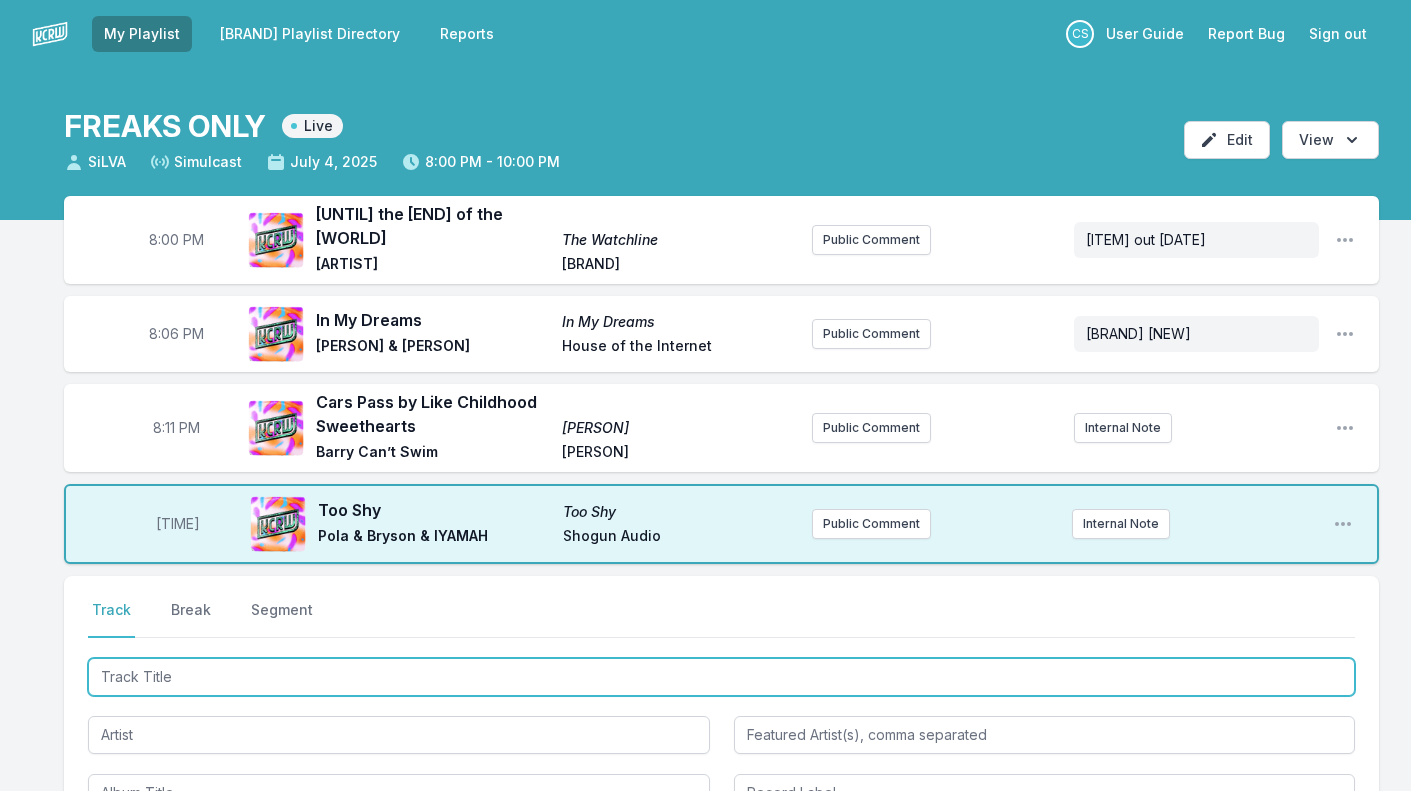 click at bounding box center (721, 677) 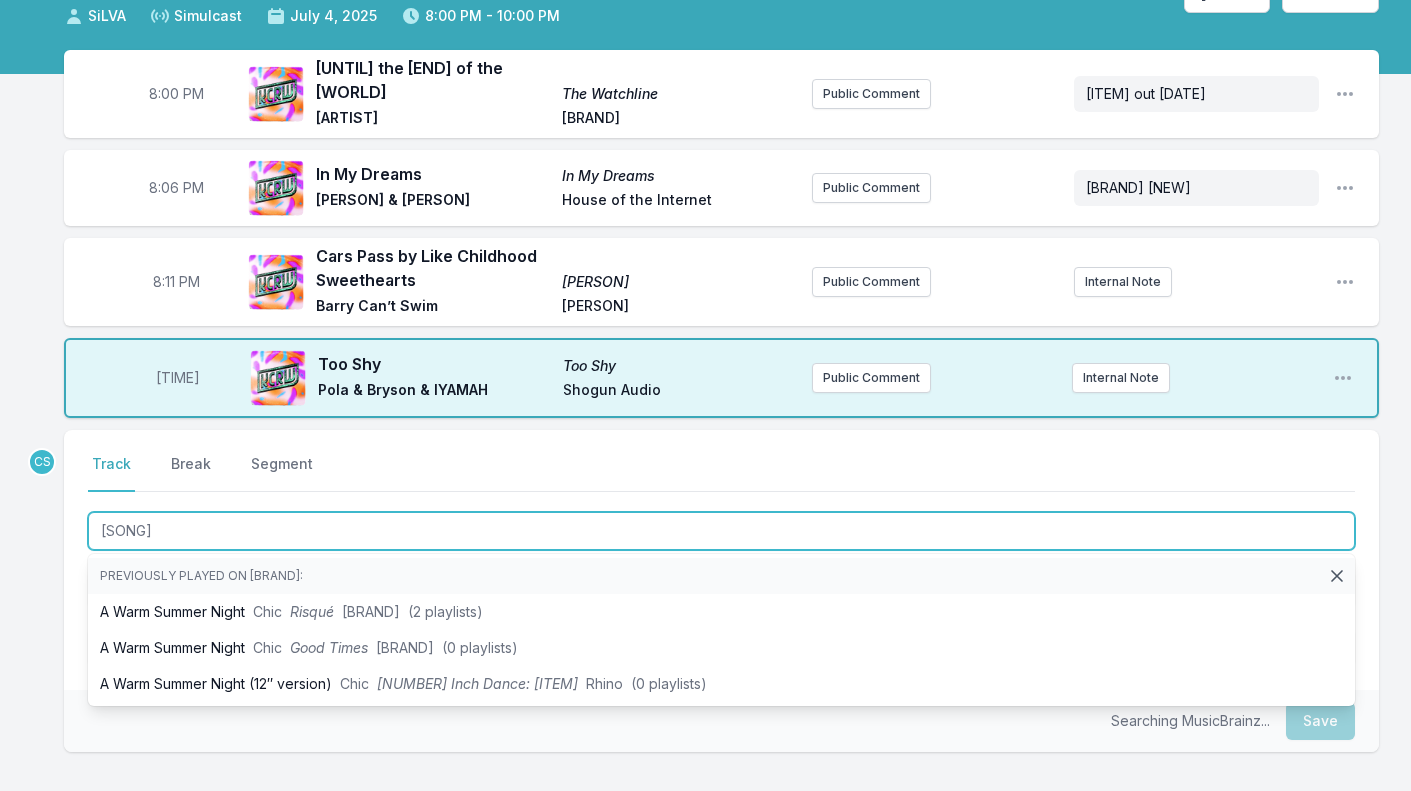 scroll, scrollTop: 150, scrollLeft: 0, axis: vertical 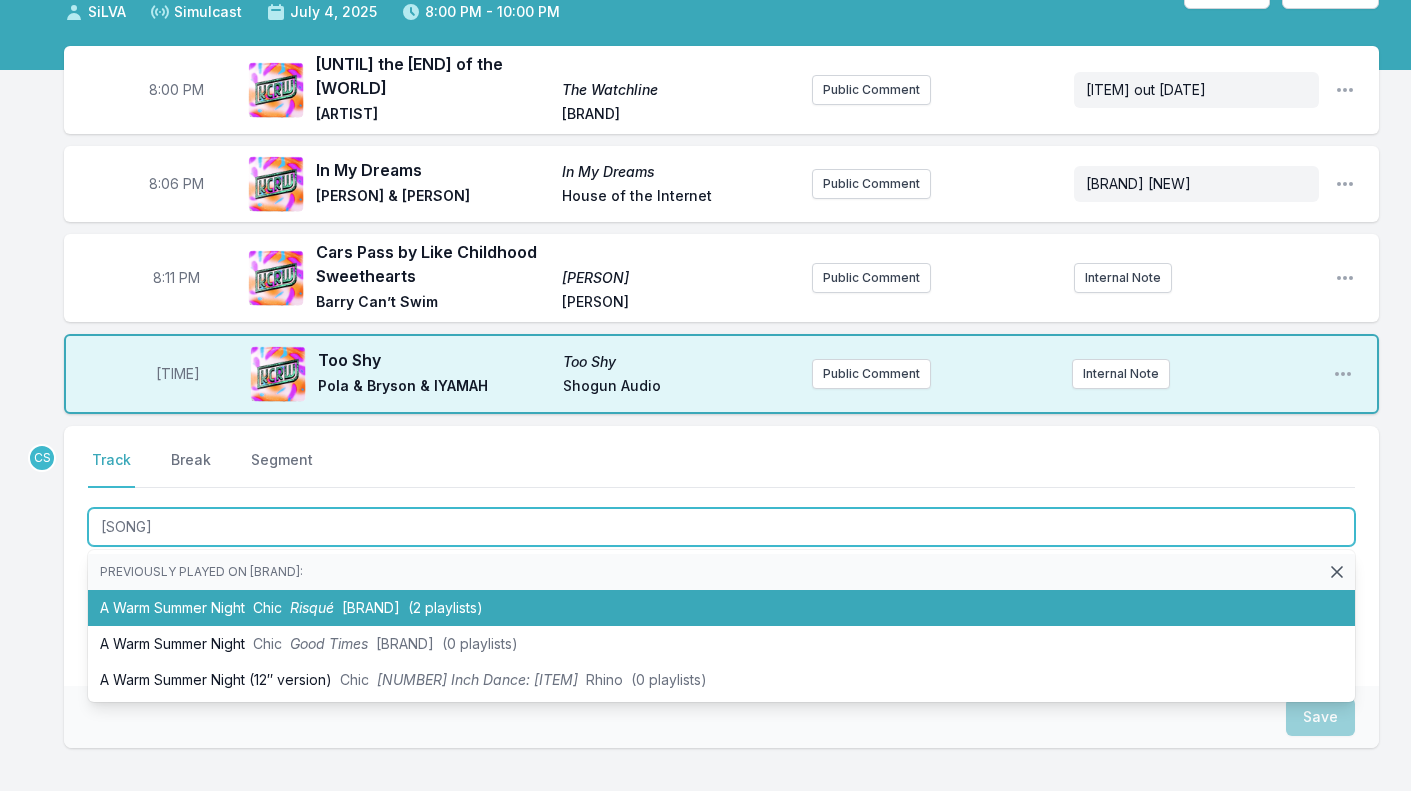 click on "A Warm Summer Night Chic Risqué Atlantic (2 playlists)" at bounding box center [721, 608] 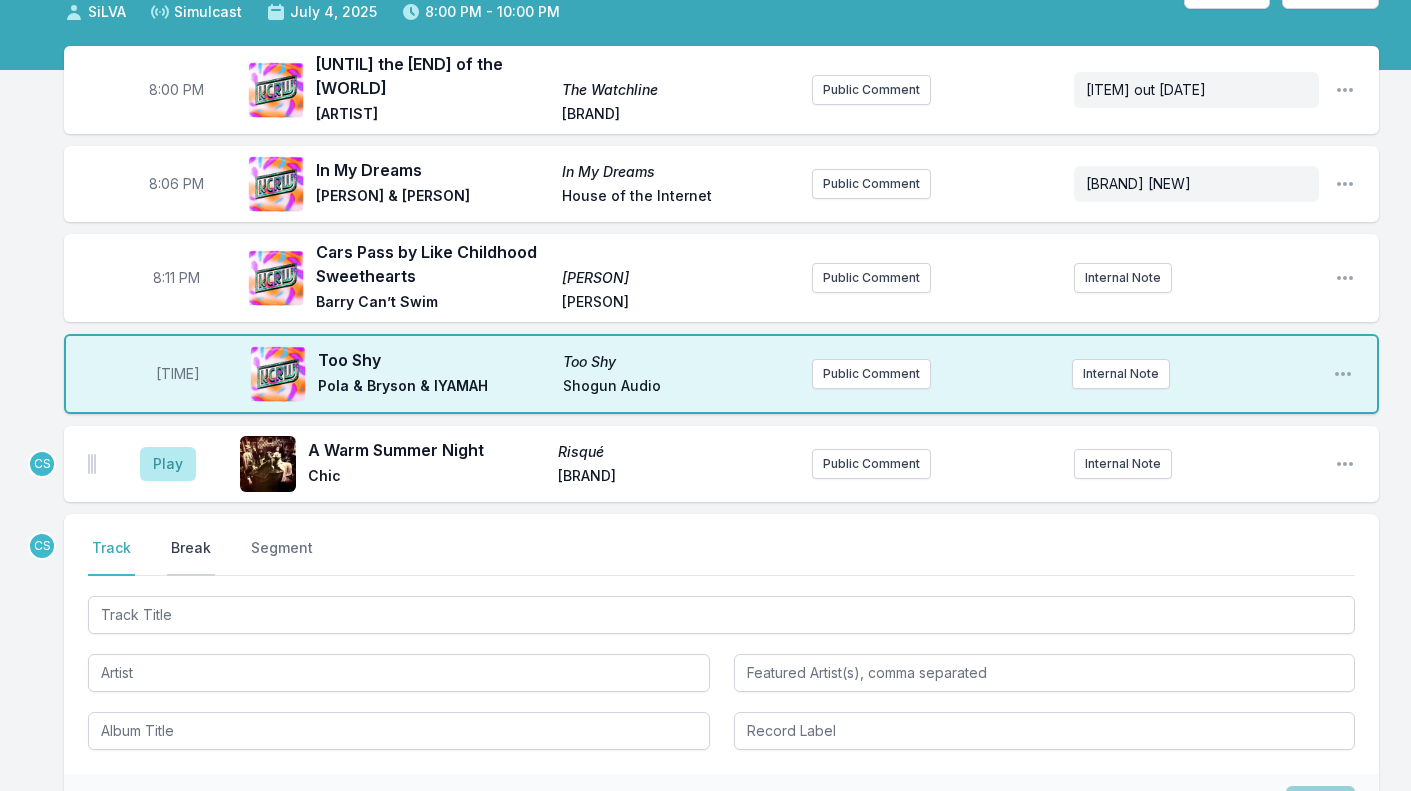 click on "Break" at bounding box center [191, 557] 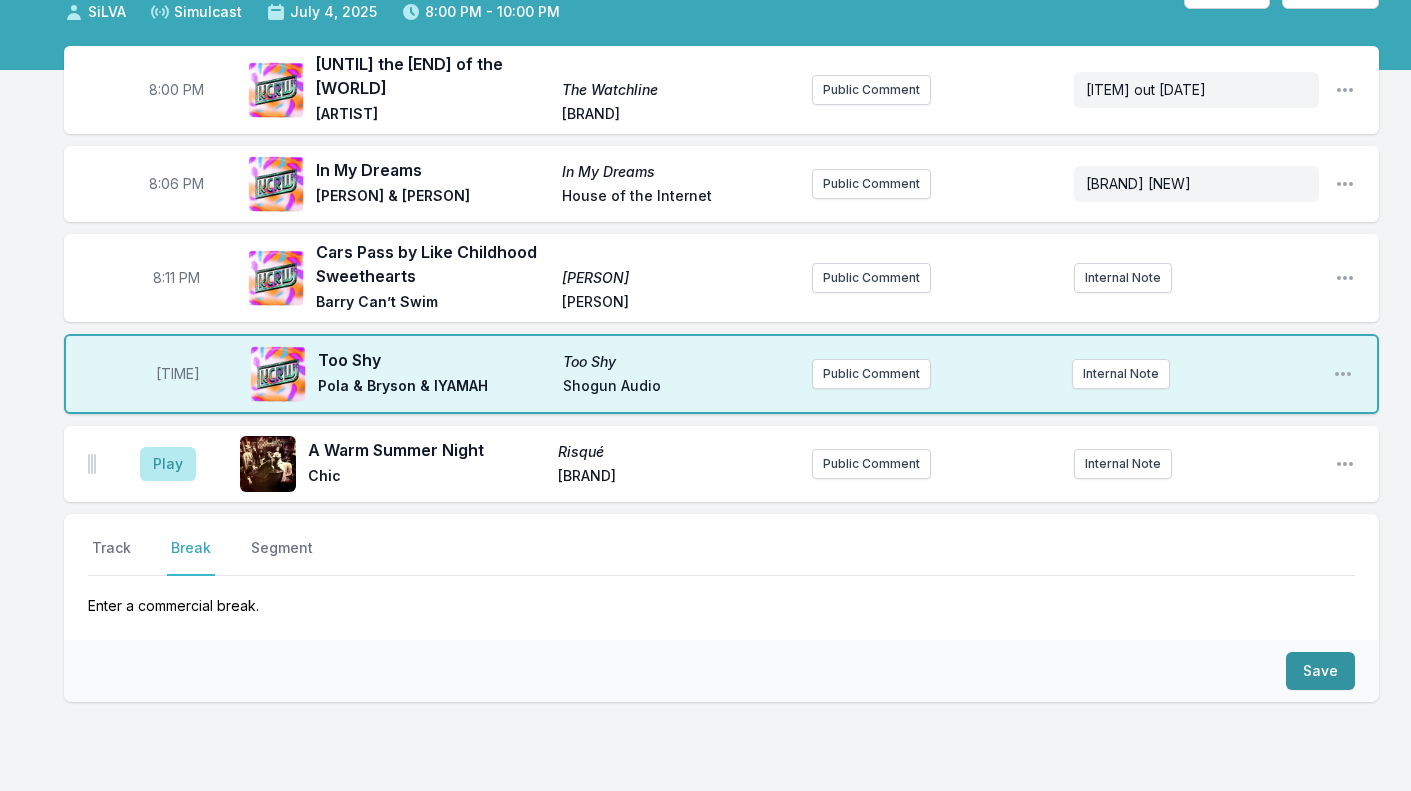click on "Save" at bounding box center [1320, 671] 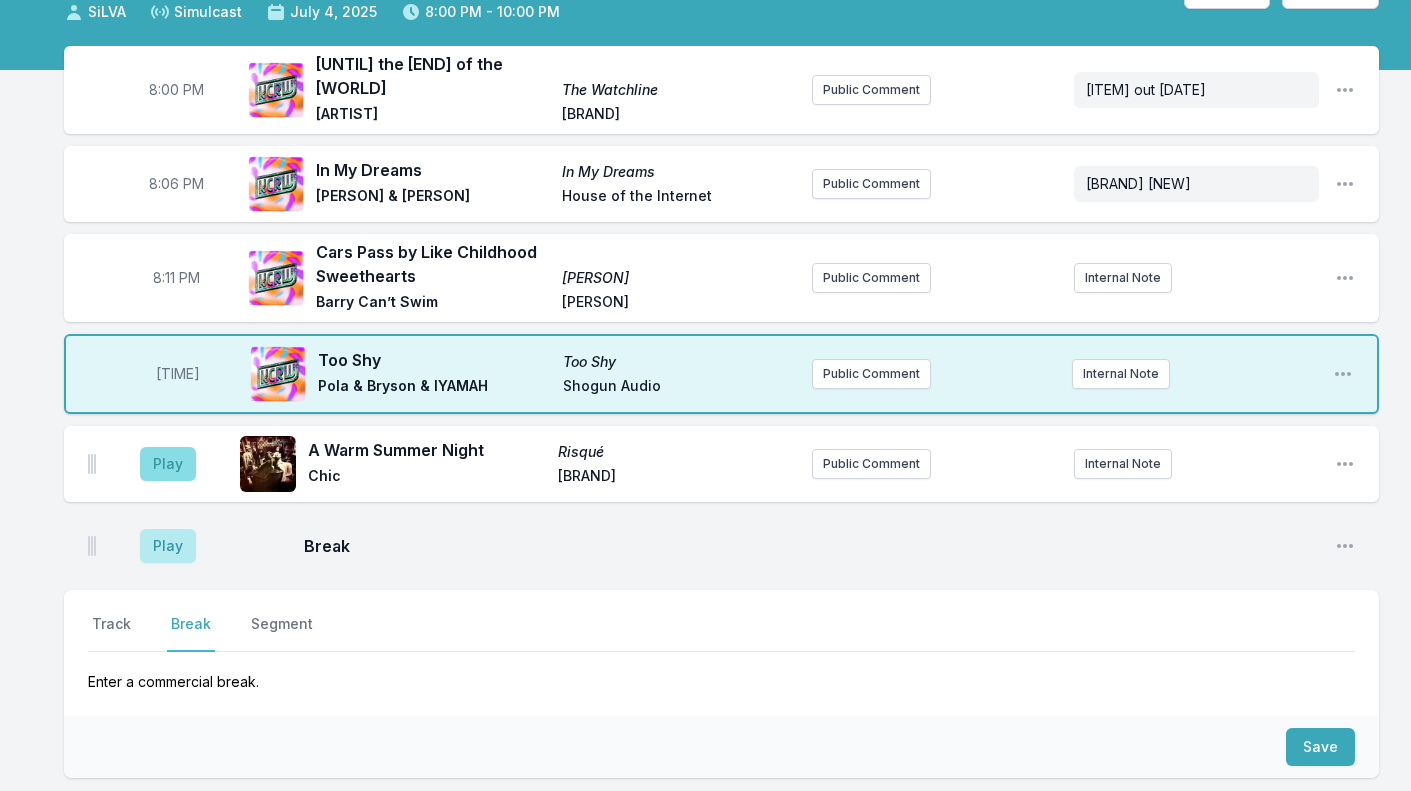 click on "Play" at bounding box center (168, 464) 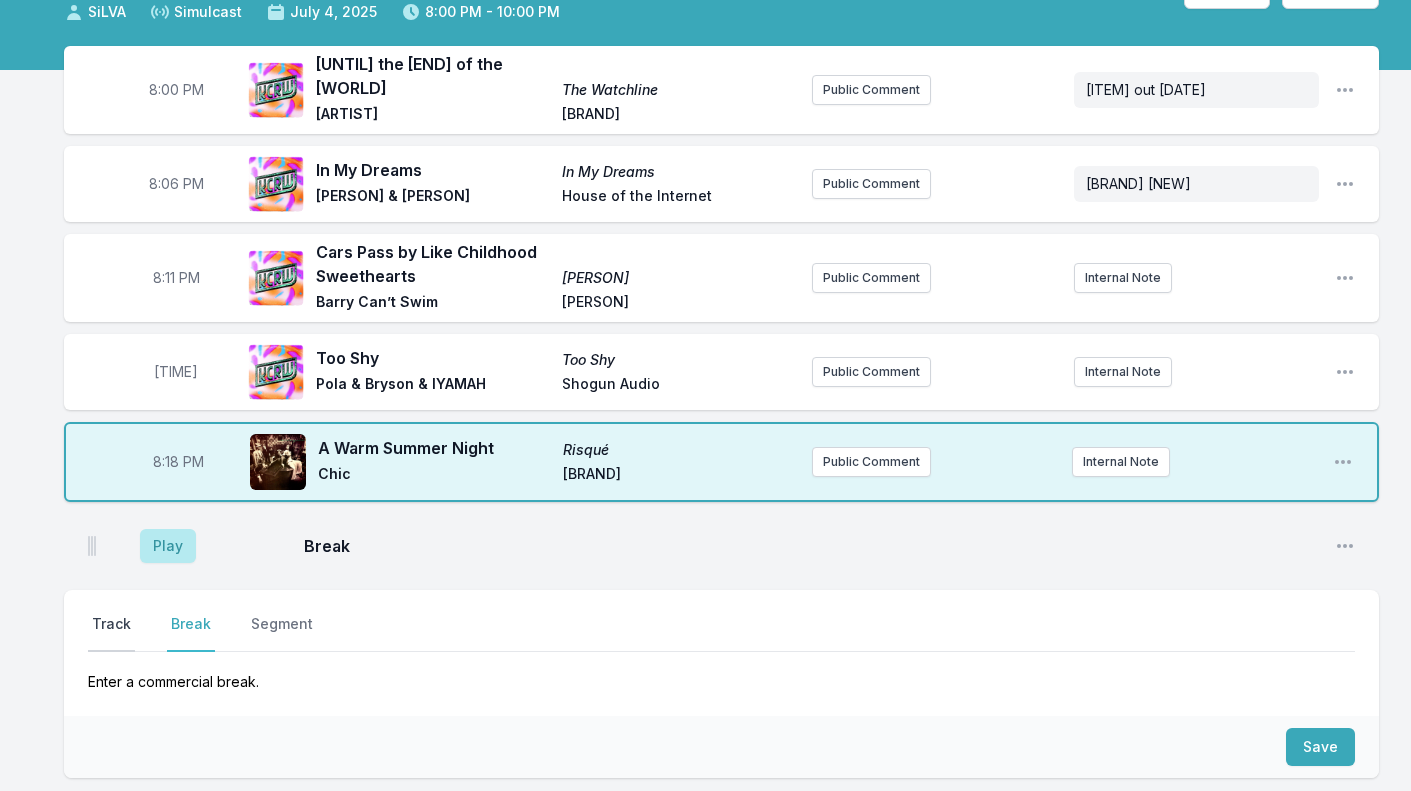 click on "Track" at bounding box center [111, 633] 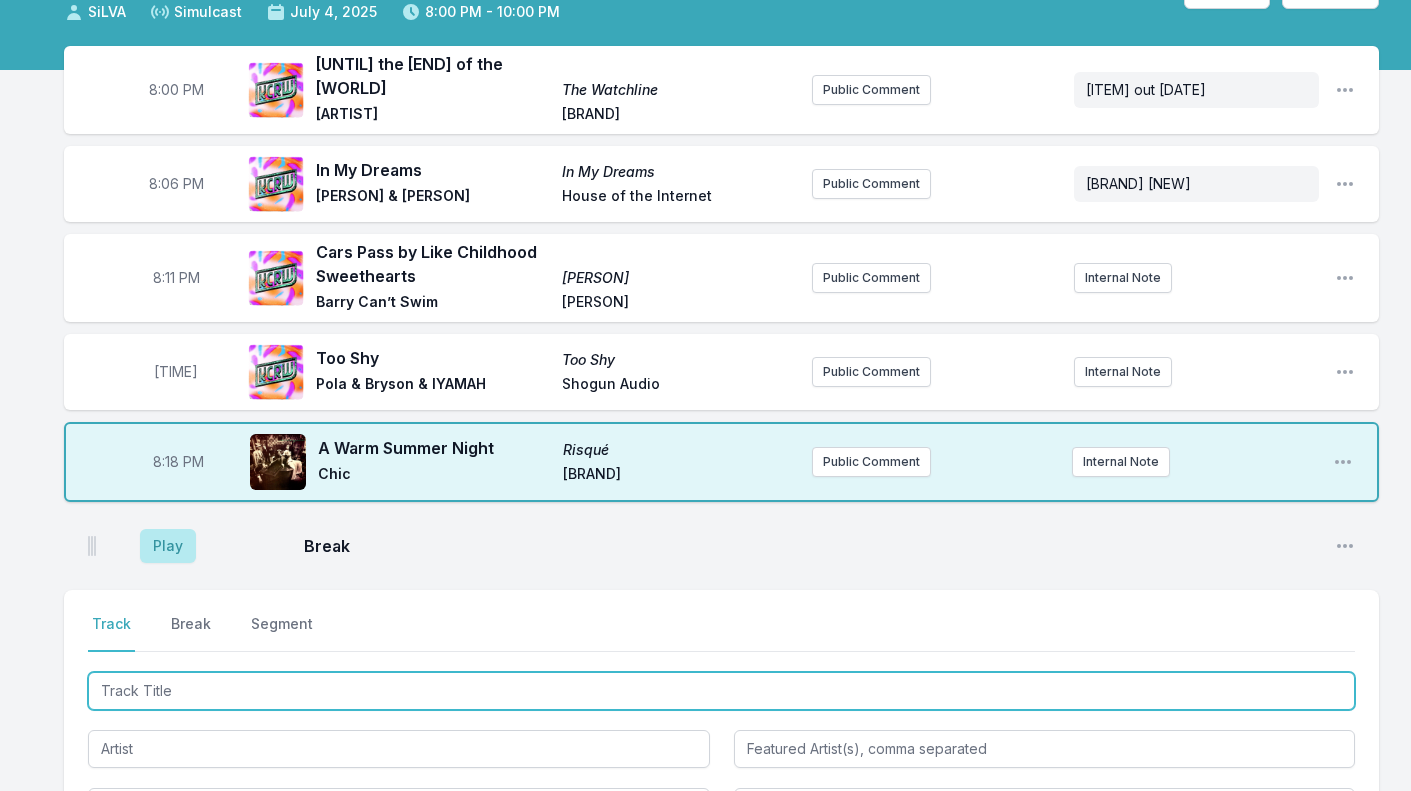 click at bounding box center [721, 691] 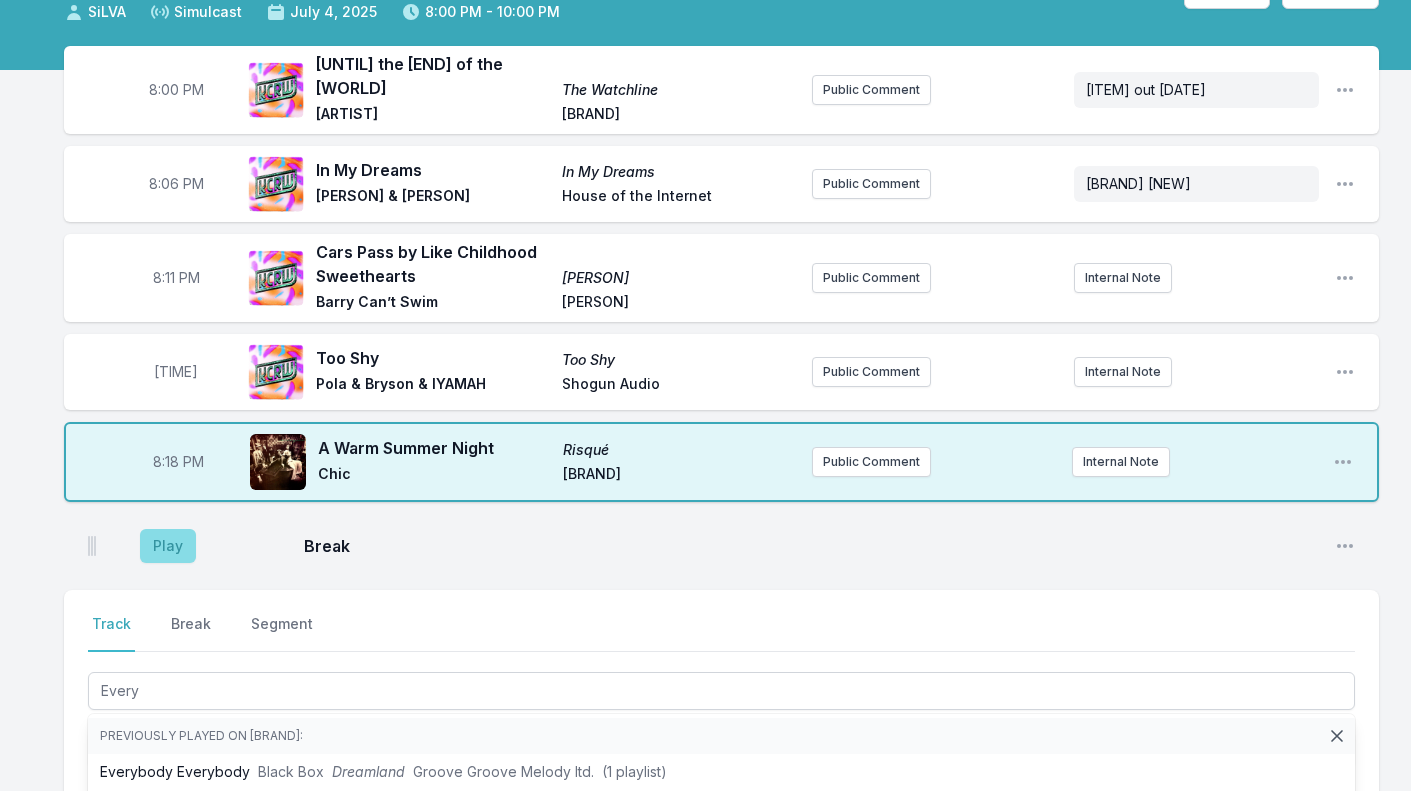 click on "Play" at bounding box center [168, 546] 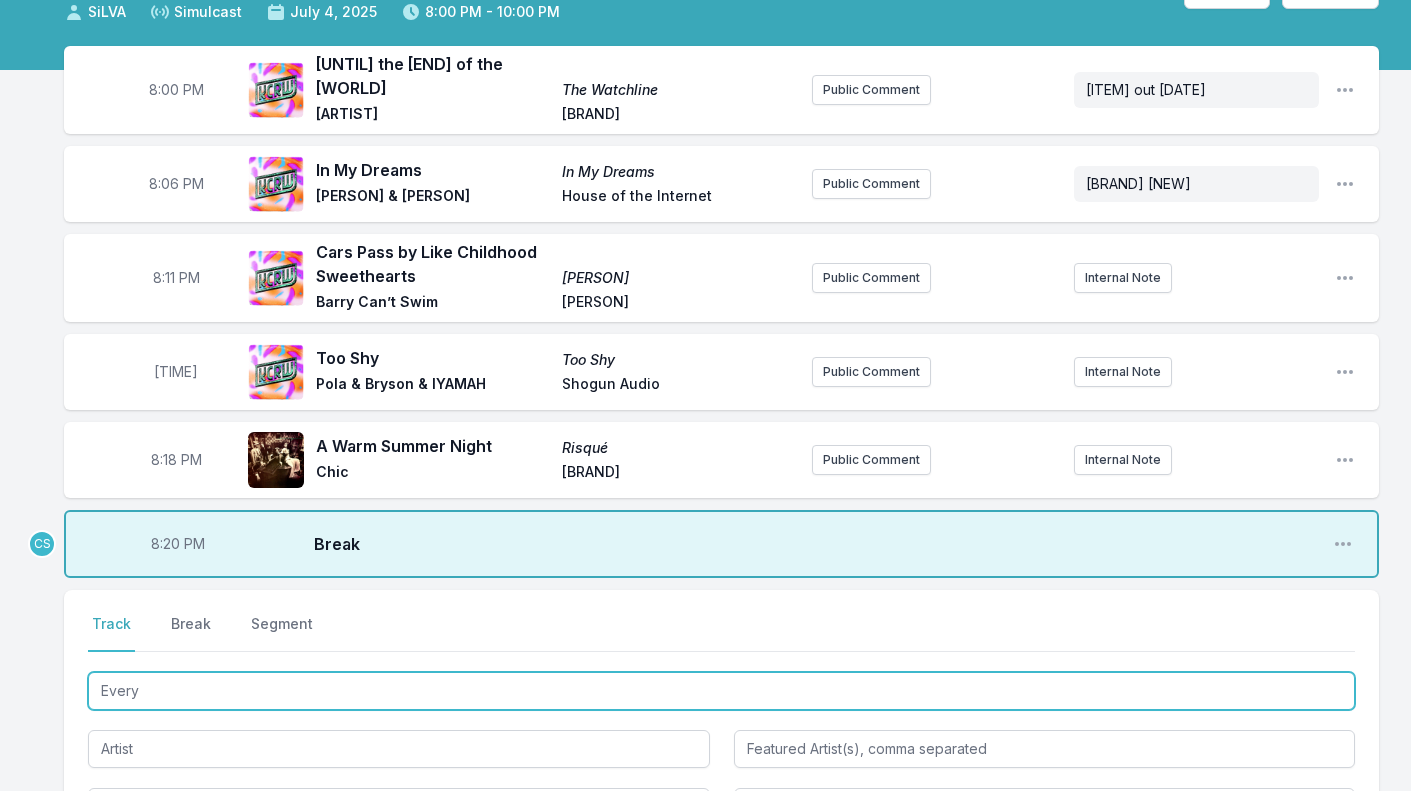 click on "Every" at bounding box center (721, 691) 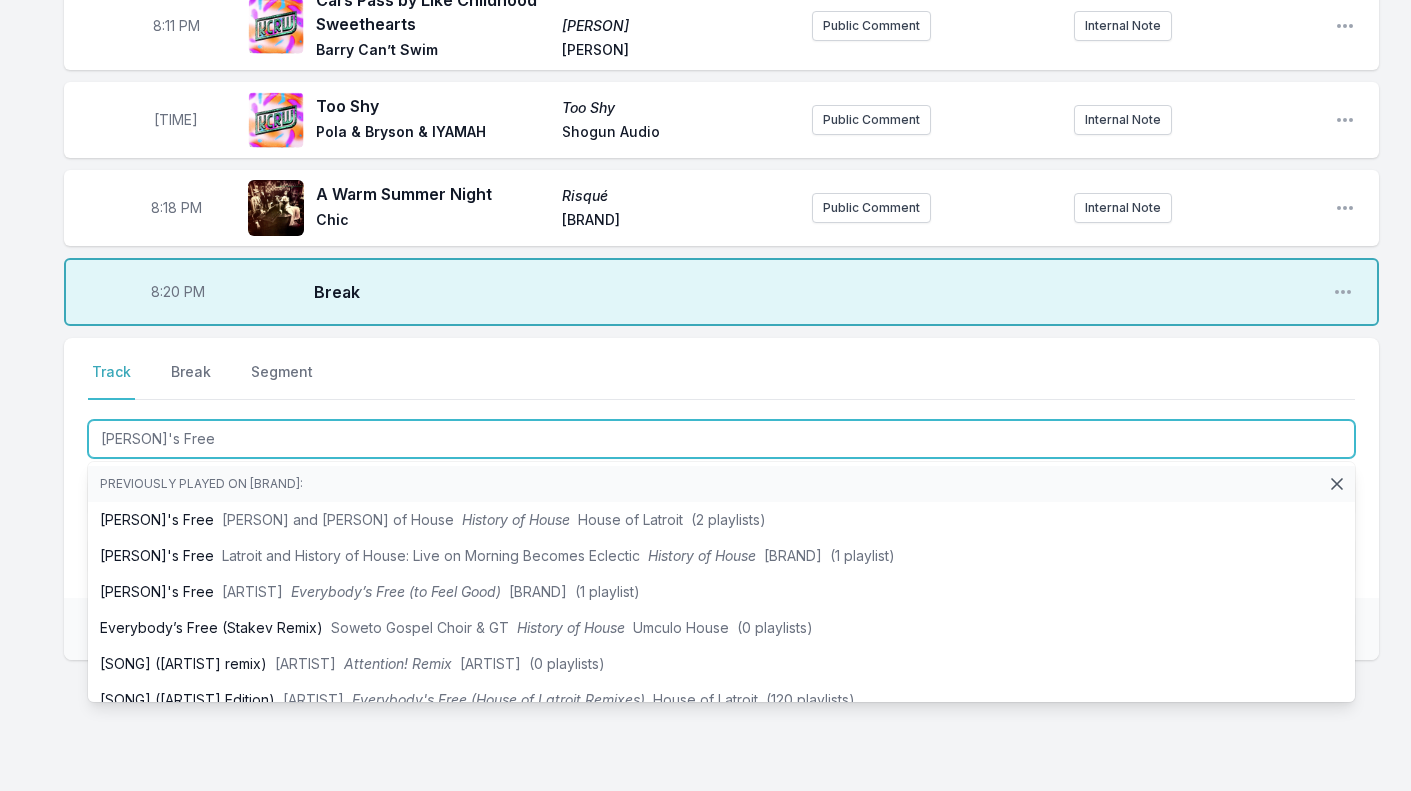 scroll, scrollTop: 406, scrollLeft: 0, axis: vertical 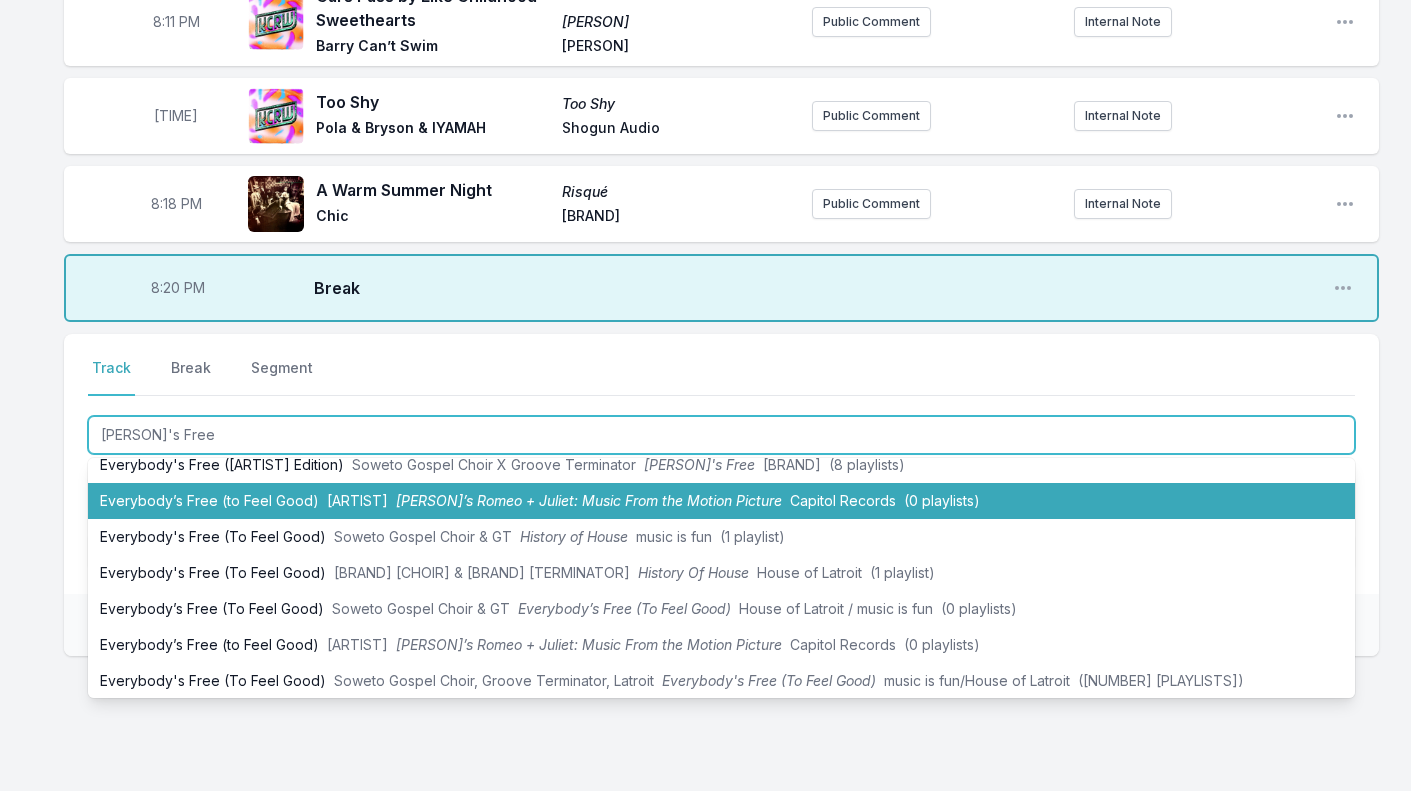 click on "Everybody’s Free (to Feel Good) Quindon Tarver William Shakespeare’s Romeo + Juliet: Music From the Motion Picture Capitol Records (0 playlists)" at bounding box center (721, 501) 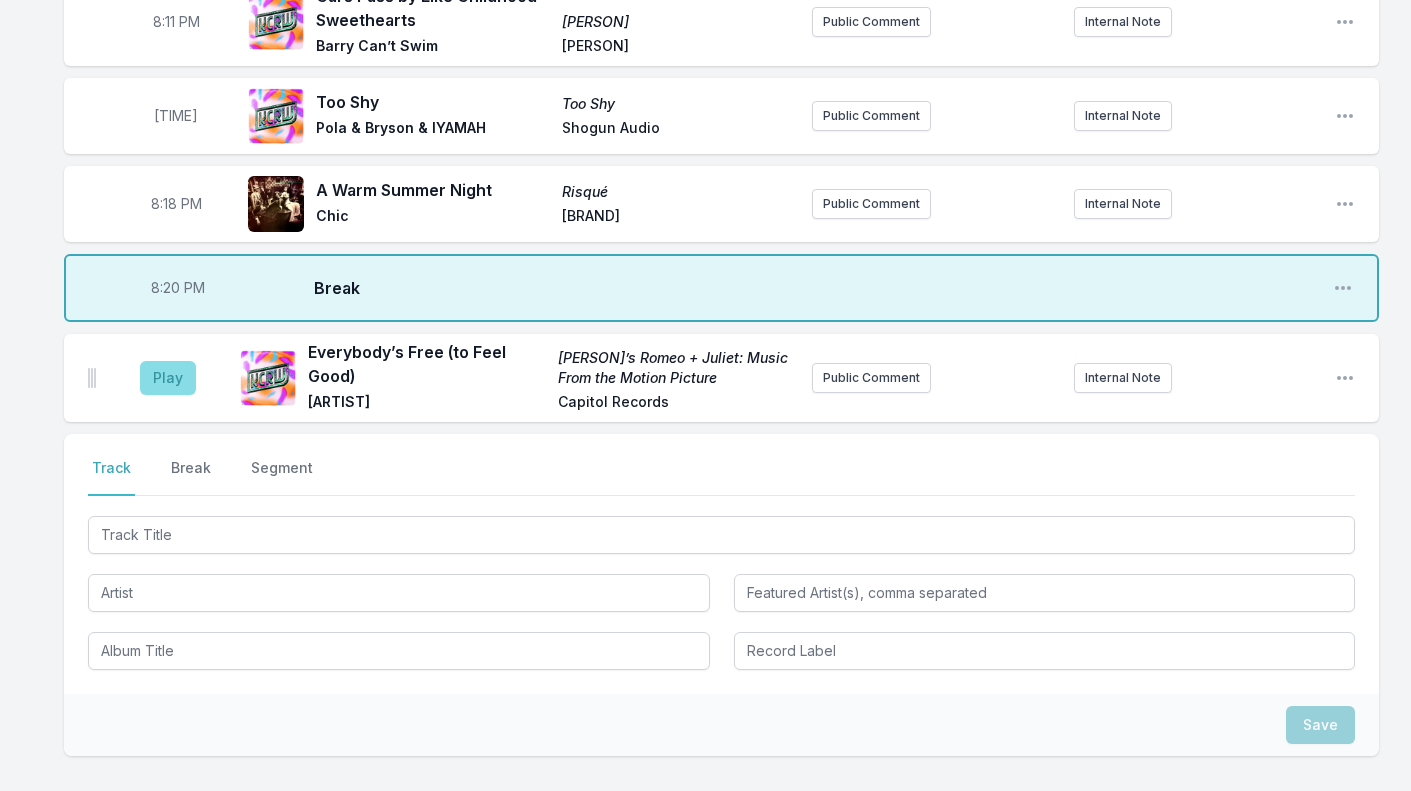 click on "Play" at bounding box center (168, 378) 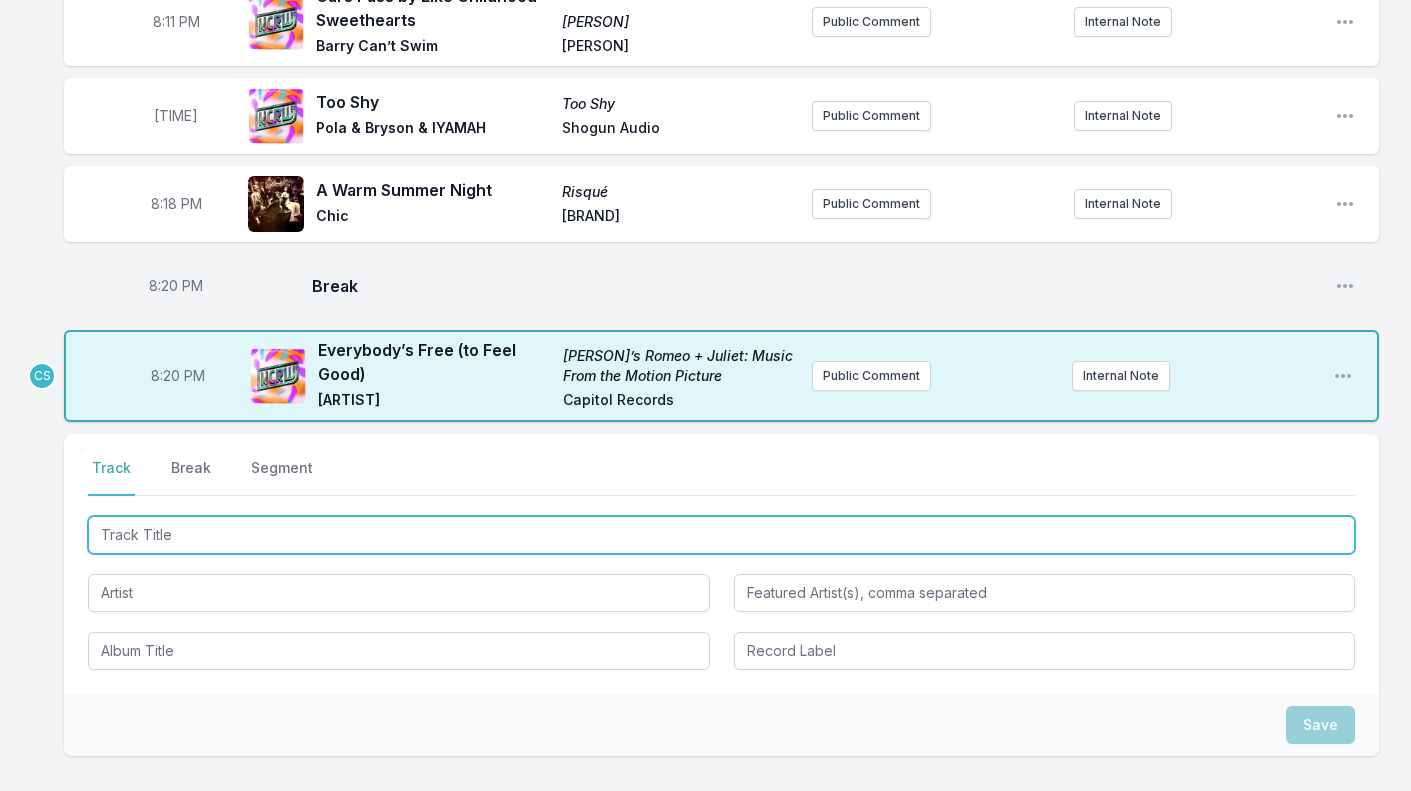 click at bounding box center (721, 535) 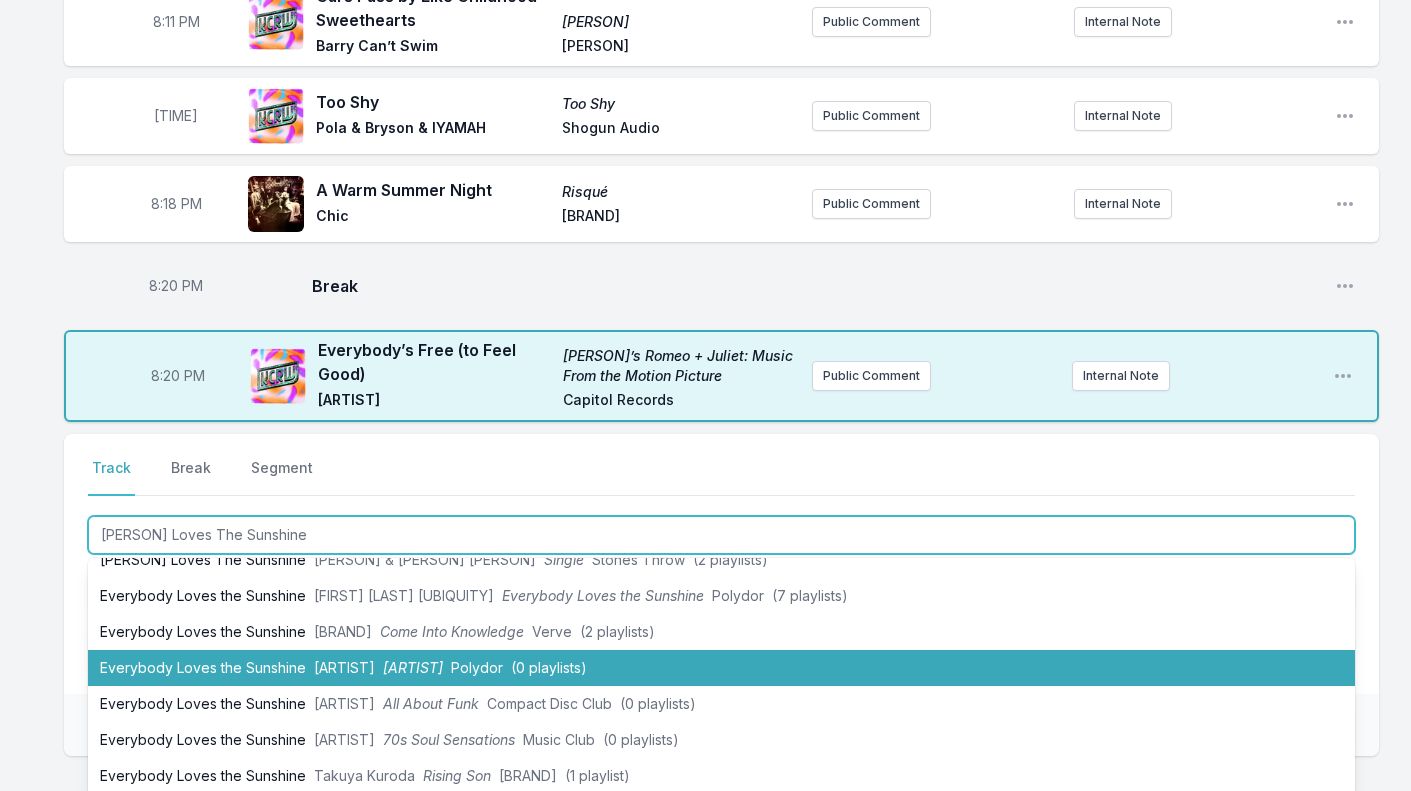 scroll, scrollTop: 524, scrollLeft: 0, axis: vertical 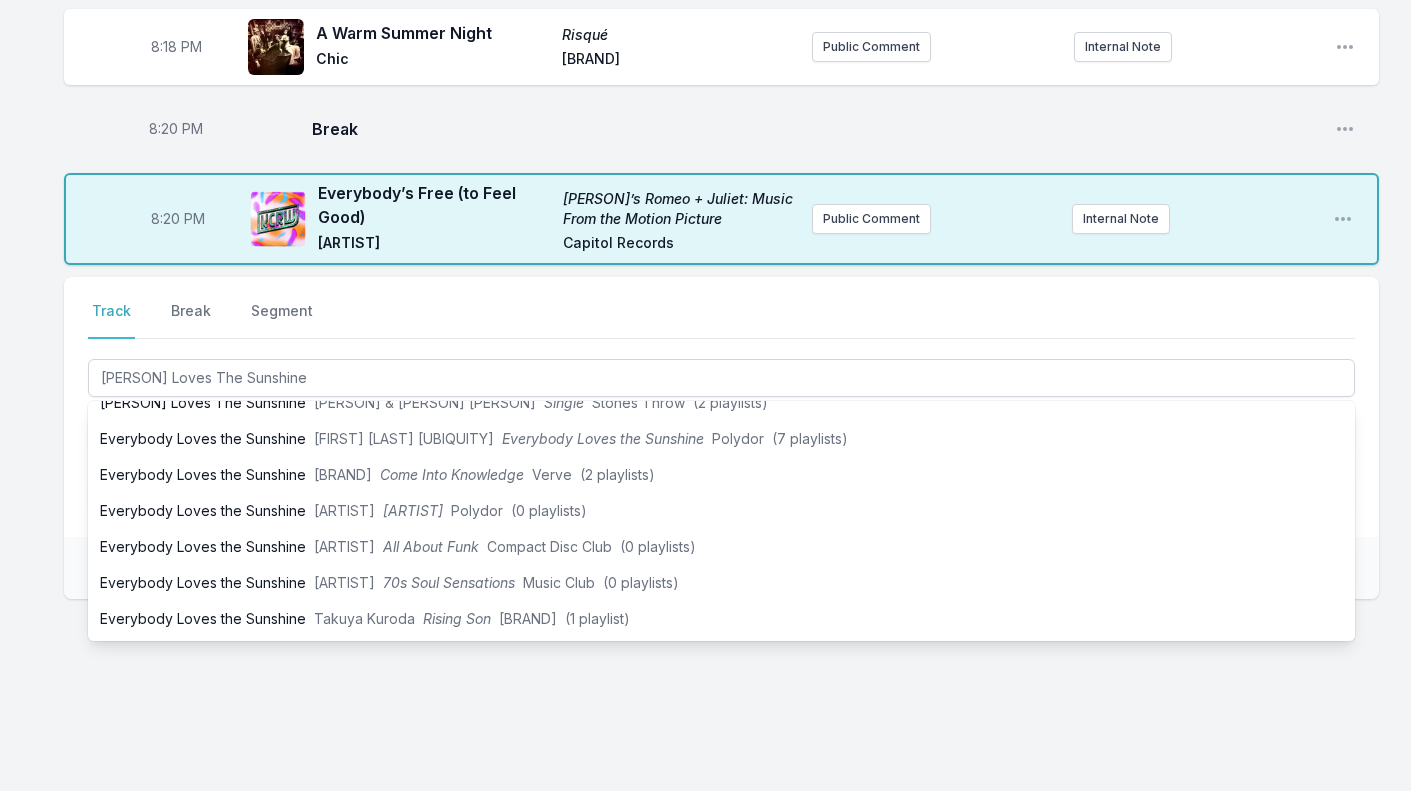 click on "Select a tab Track Break Segment Track Break Segment Everybody Loves The Sunshine Previously played on KCRW: Everybody Loves the Sunshine (Feat. Matthew E. White) Flo Morrissey Gentlewoman, Ruby Man Glassnte Entertainment Group LLC ([NUMBER] playlists) Everybody Loves the Sunshine Roy Ayers Sunshine Man AFI ([NUMBER] playlists) Everybody Loves the Sunshine (Feat. Omar) Prince Fatty single - ([NUMBER] playlists) Everybody Loves the Sunshine RAMP Come Into Knowledge ABC Blue Thumb ([NUMBER] playlists) Everybody Loves the Sunshine D’Angelo Mr. Scruff’s Big Chill Classics Big Chill Recordings ([NUMBER] playlists) Everybody Loves the Sunshine D’Angelo Everybody Loves the Sunshine Unreleased ([NUMBER] playlists) Everybody Loves the Sunshine Roy Ayers Ubiquity Everybody Loves the Sunshine Polydor ([NUMBER] playlists) Everybody Loves the Sunshine Seu Jorge & Almaz Seu Jorge & Almaz Now-Again Records ([NUMBER] playlists) Everybody Loves the Sunshine (Feat. Daddy Waku & Chantal Kashala) Netsky Second Nature Hospital Records ([NUMBER] playlists) Everybody Loves the Sunshine BBE" at bounding box center [721, 502] 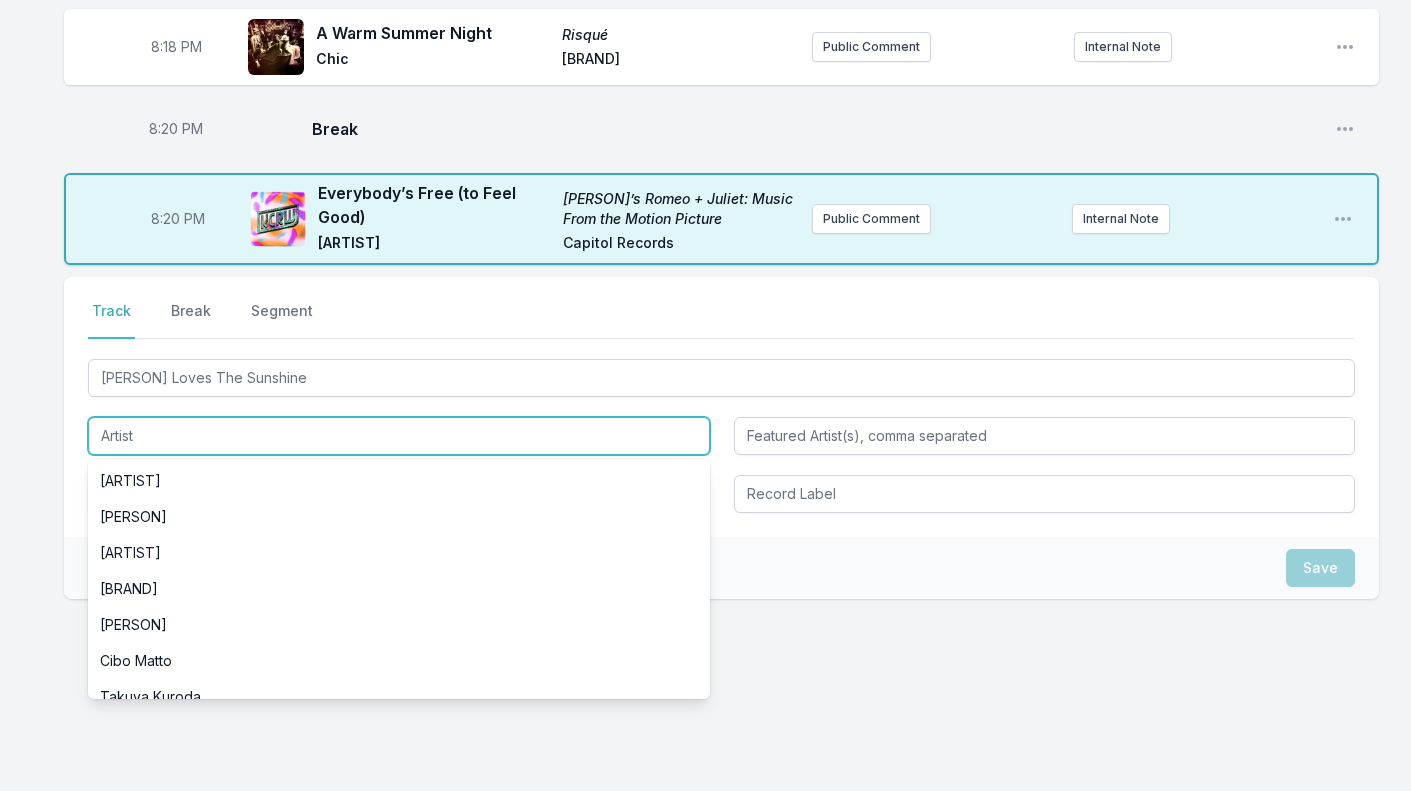 click at bounding box center [399, 436] 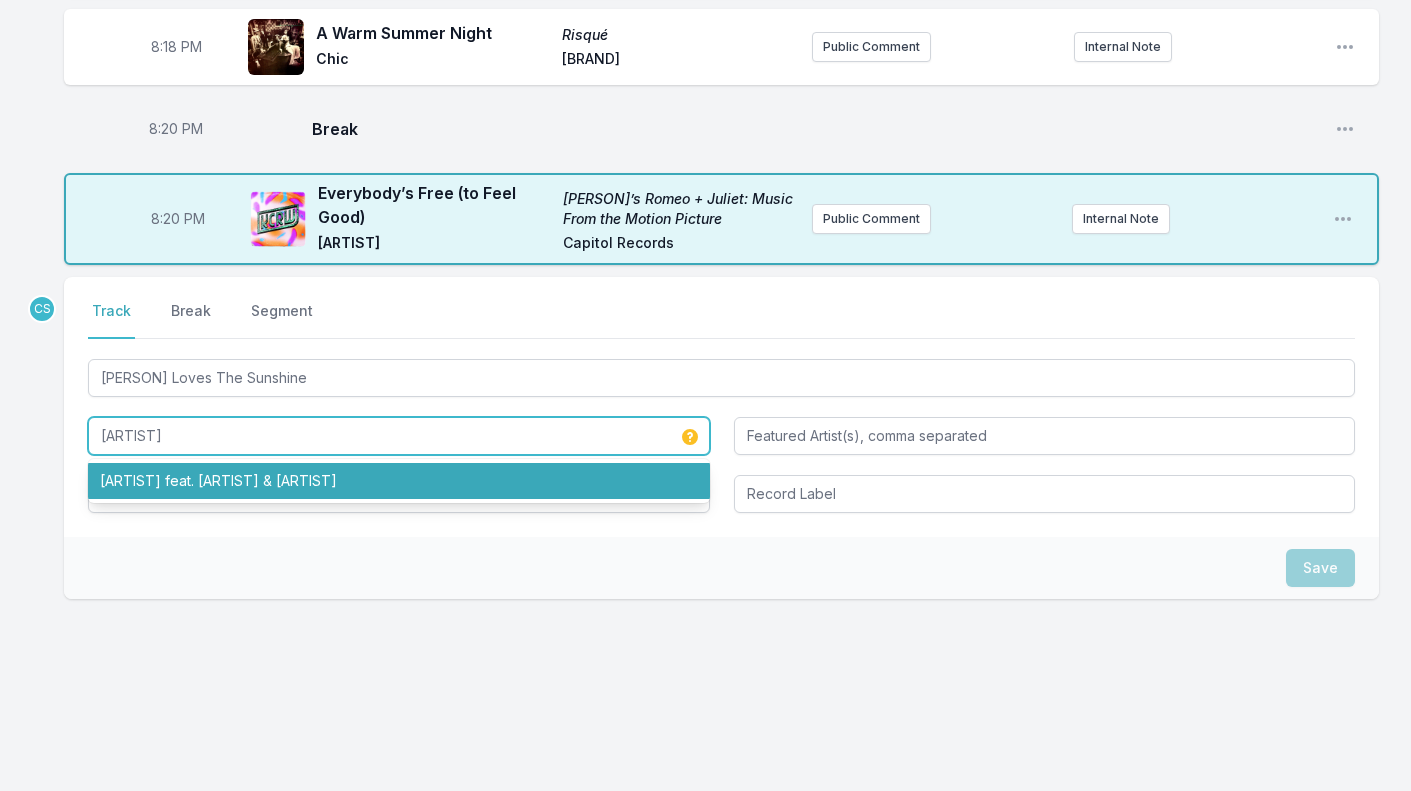 click on "[ARTIST] feat. [ARTIST] & [ARTIST]" at bounding box center (399, 481) 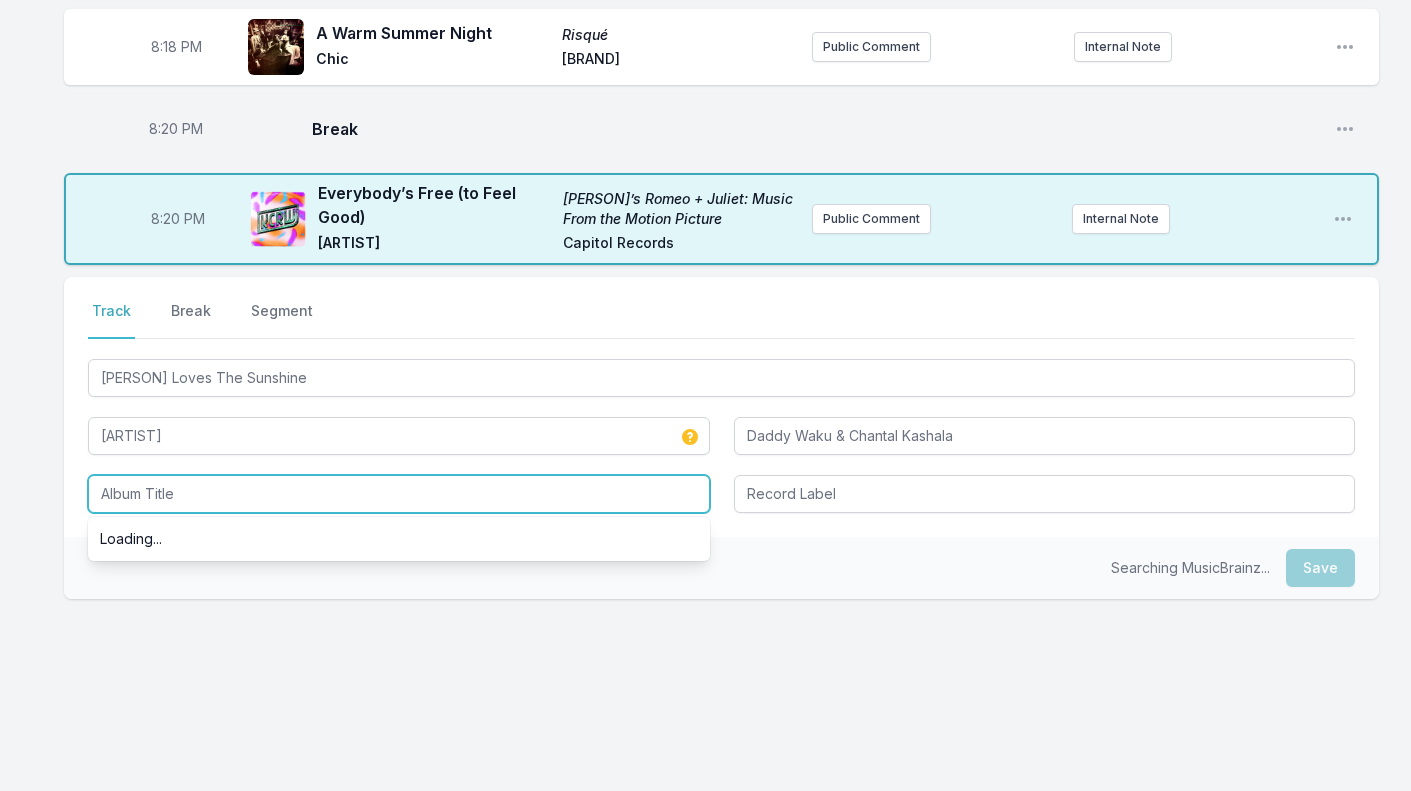 click at bounding box center (399, 494) 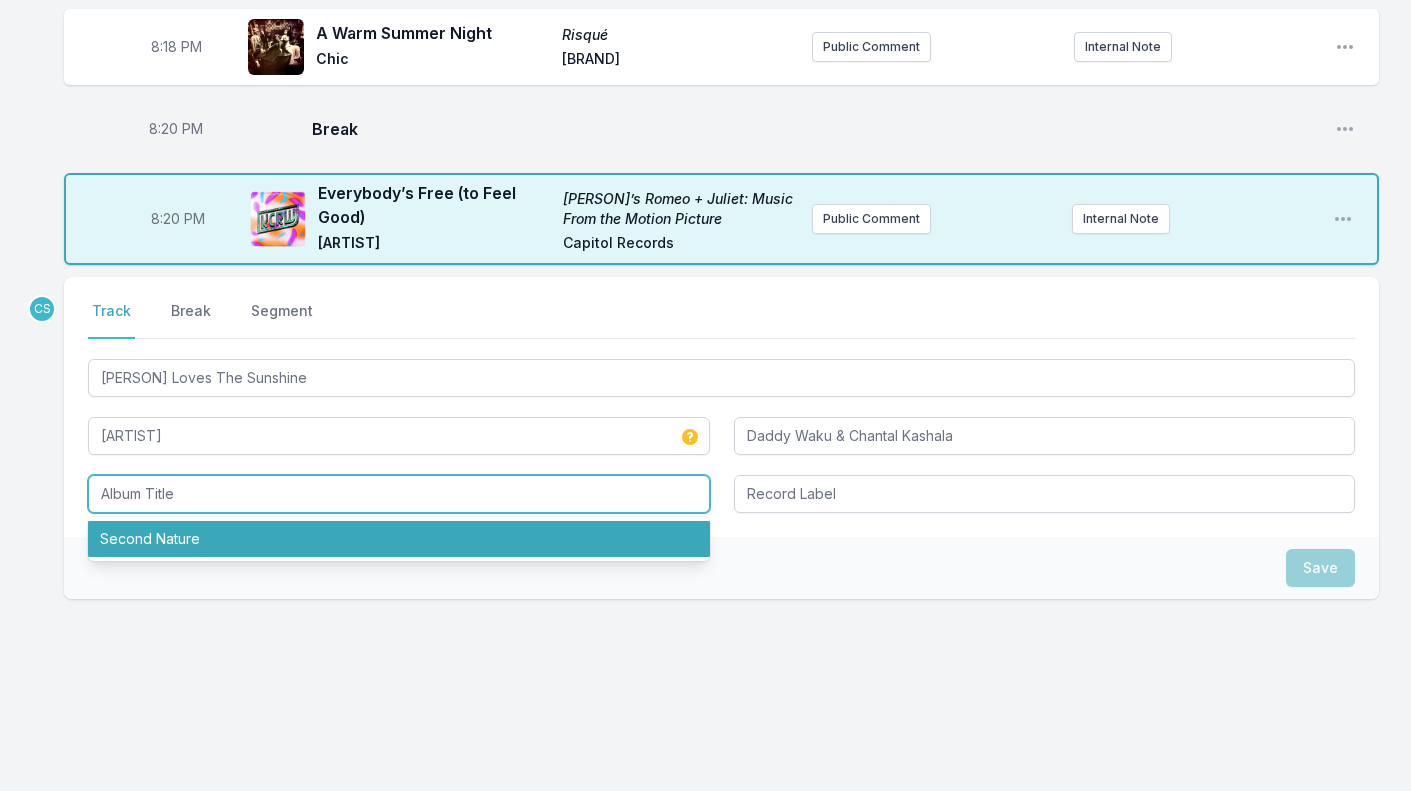 click on "Second Nature" at bounding box center [399, 539] 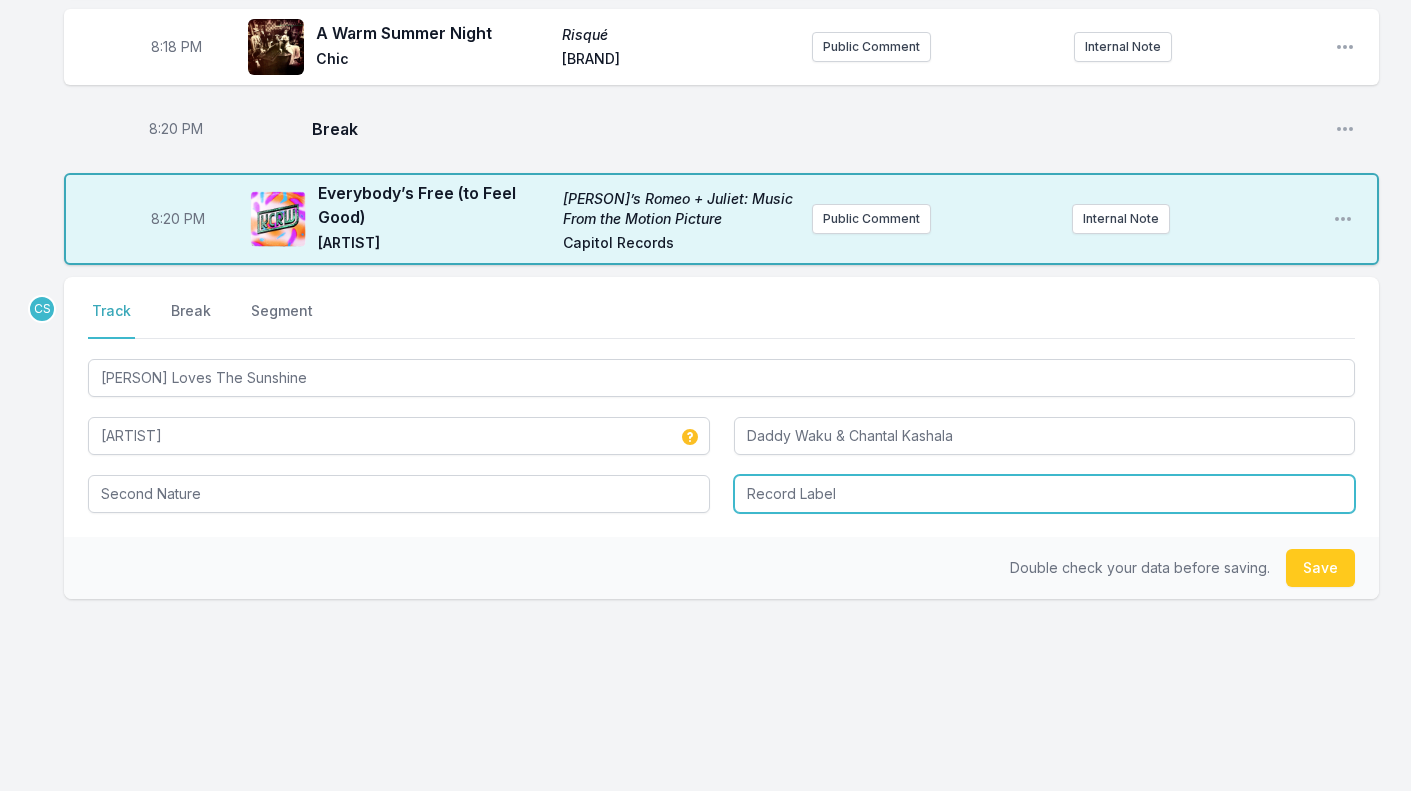 click at bounding box center [1045, 494] 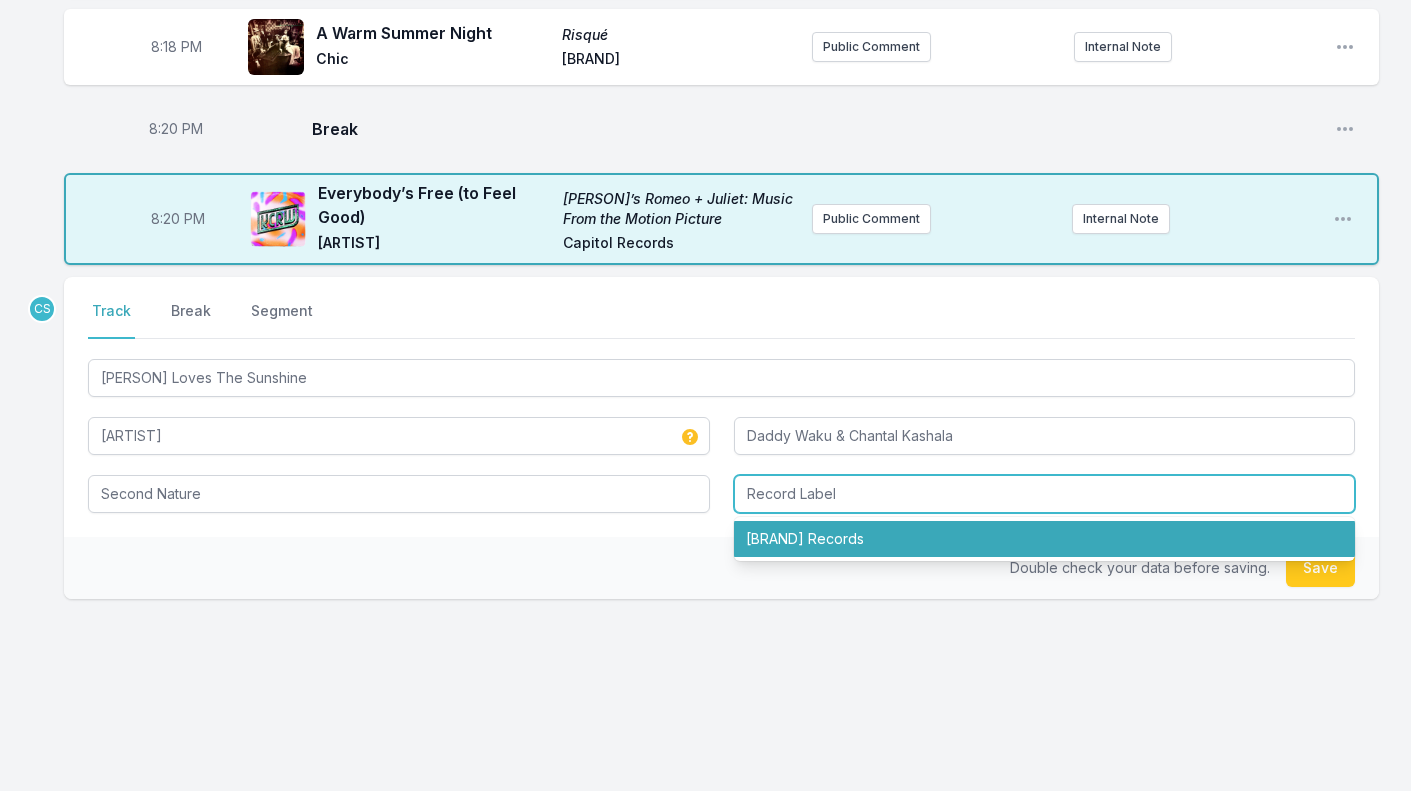 click on "[BRAND] Records" at bounding box center [1045, 539] 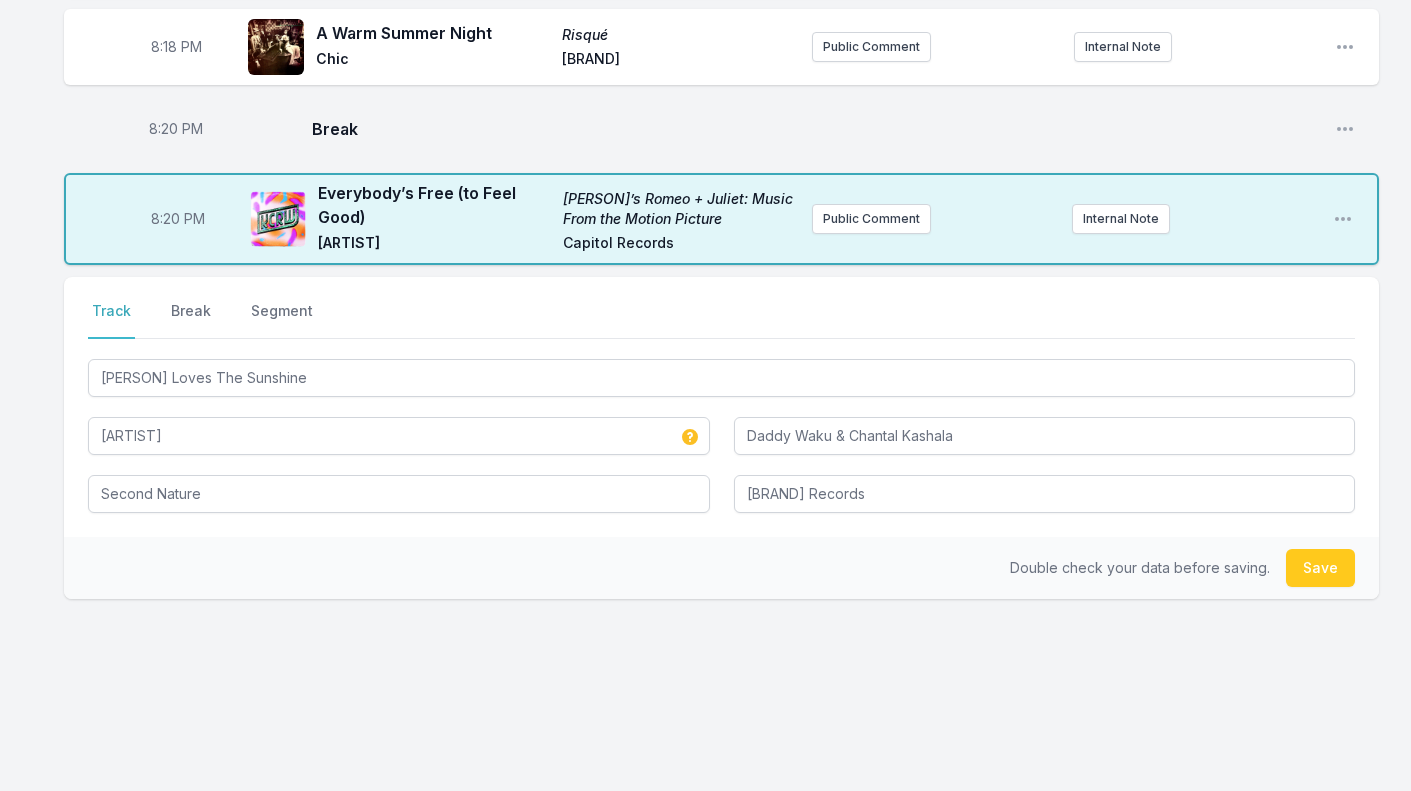 click on "Save" at bounding box center (1320, 568) 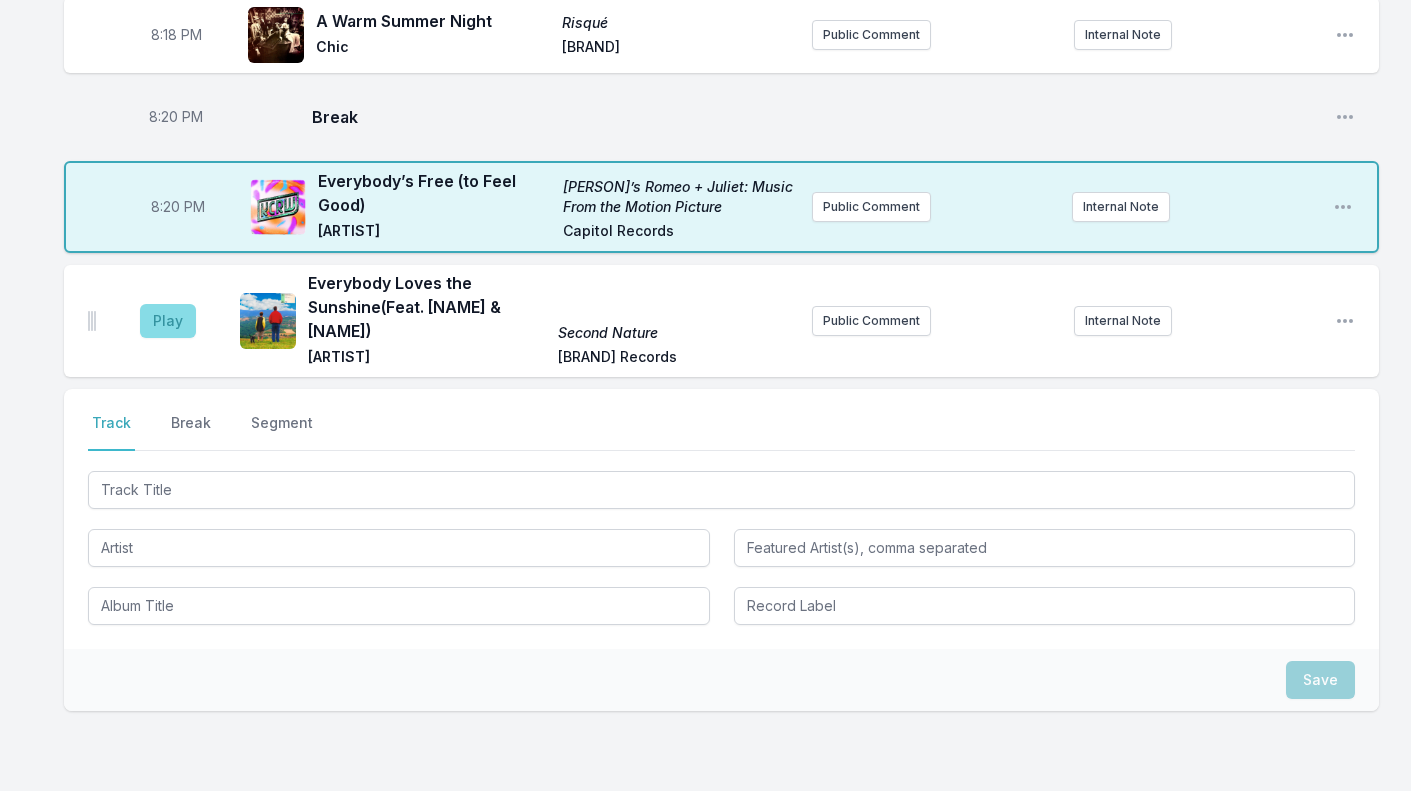 click on "Play" at bounding box center (168, 321) 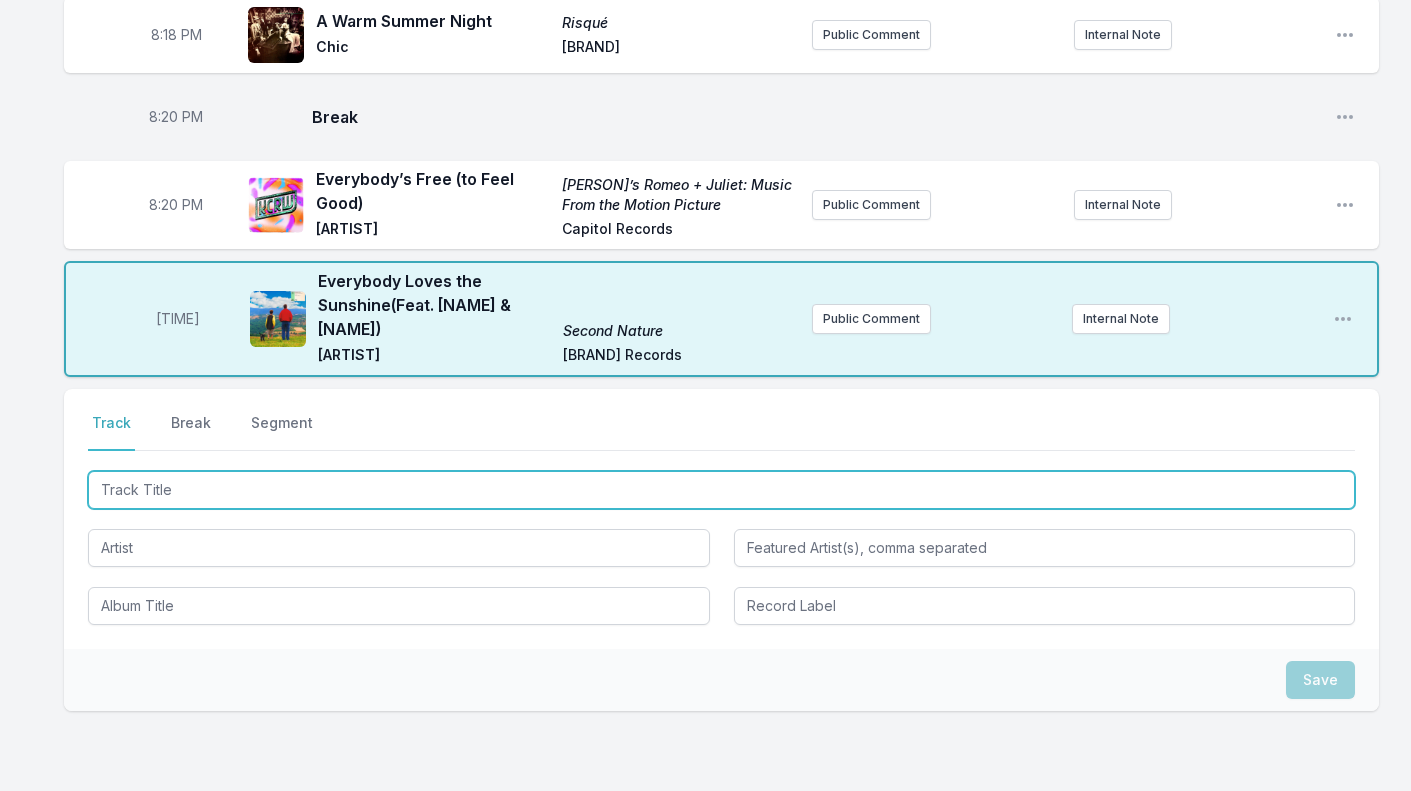 click at bounding box center [721, 490] 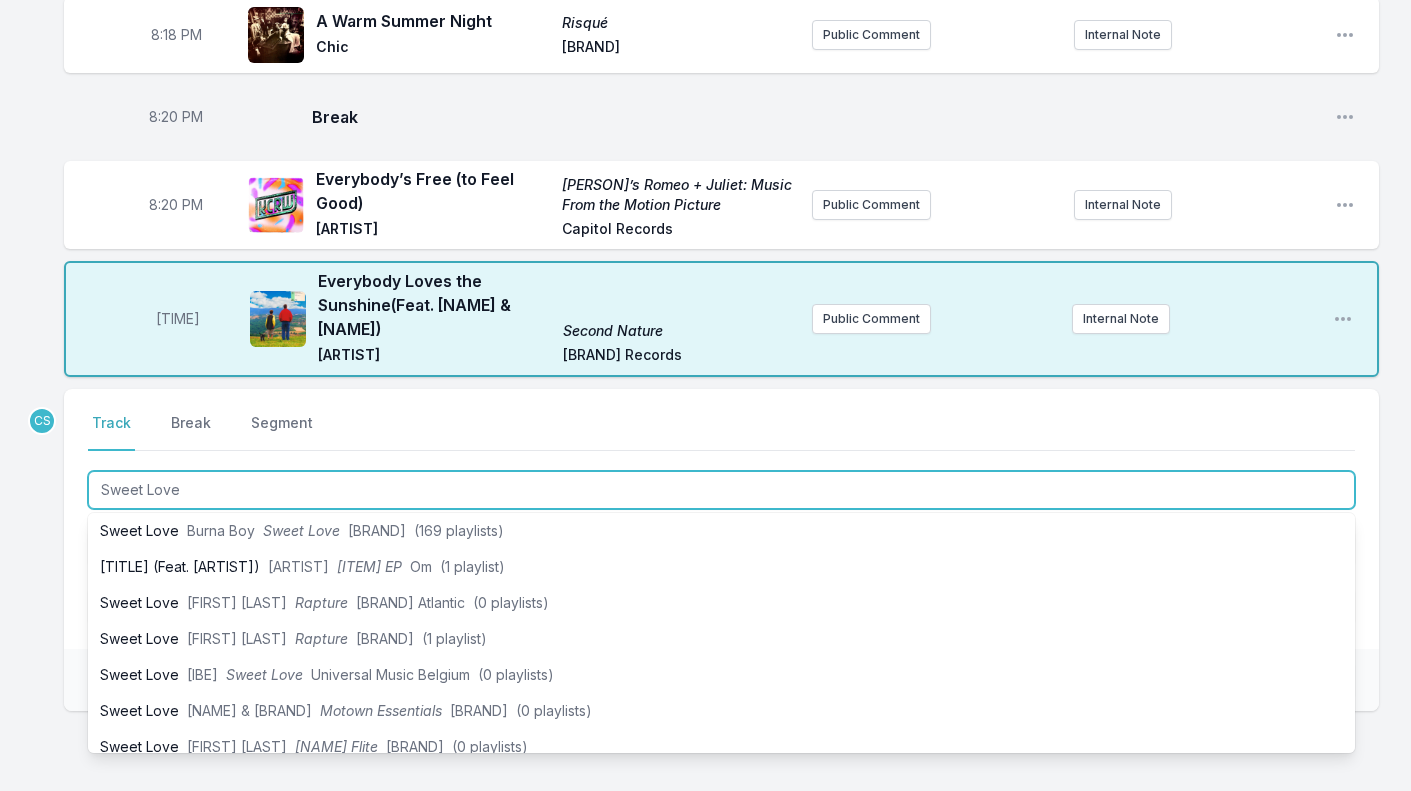 scroll, scrollTop: 38, scrollLeft: 0, axis: vertical 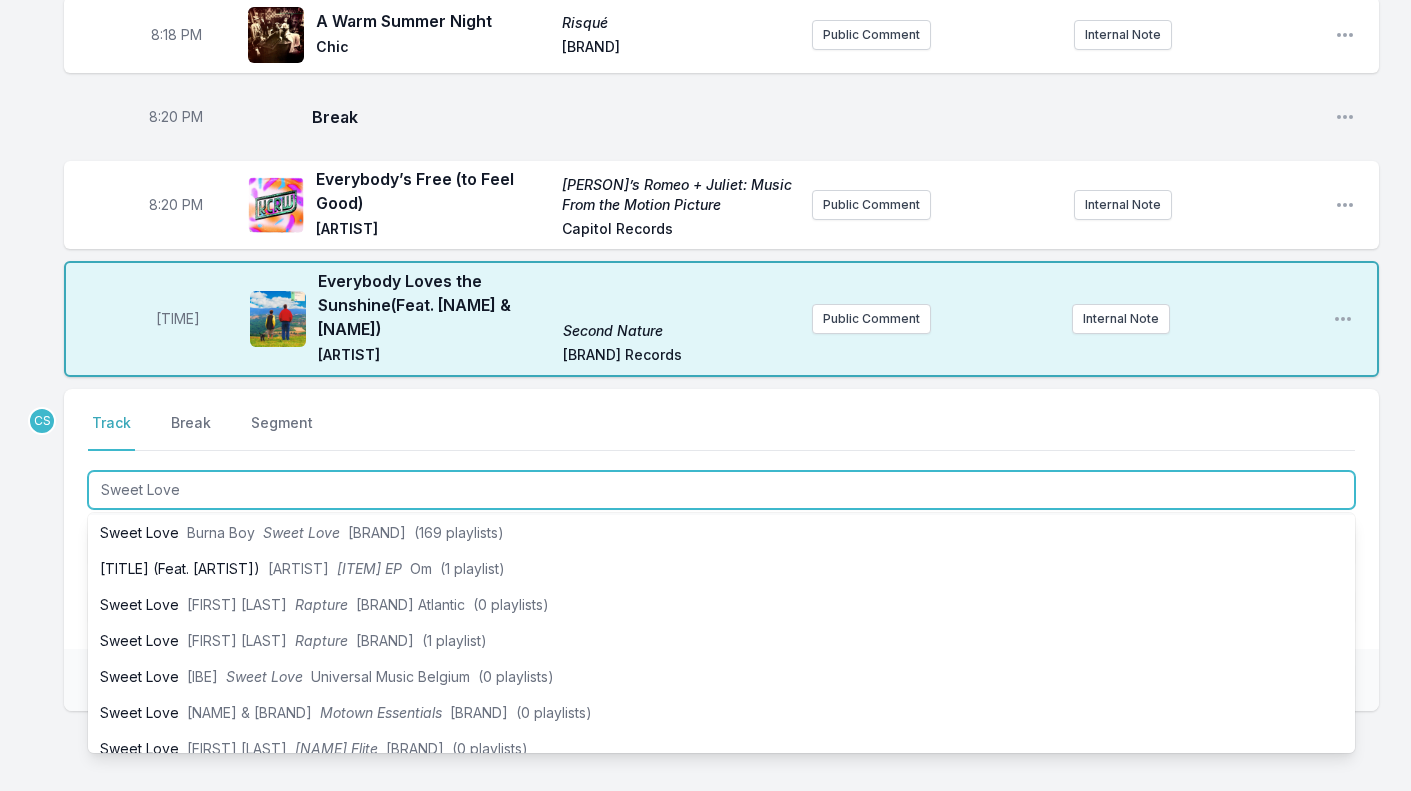 type on "Sweet Love" 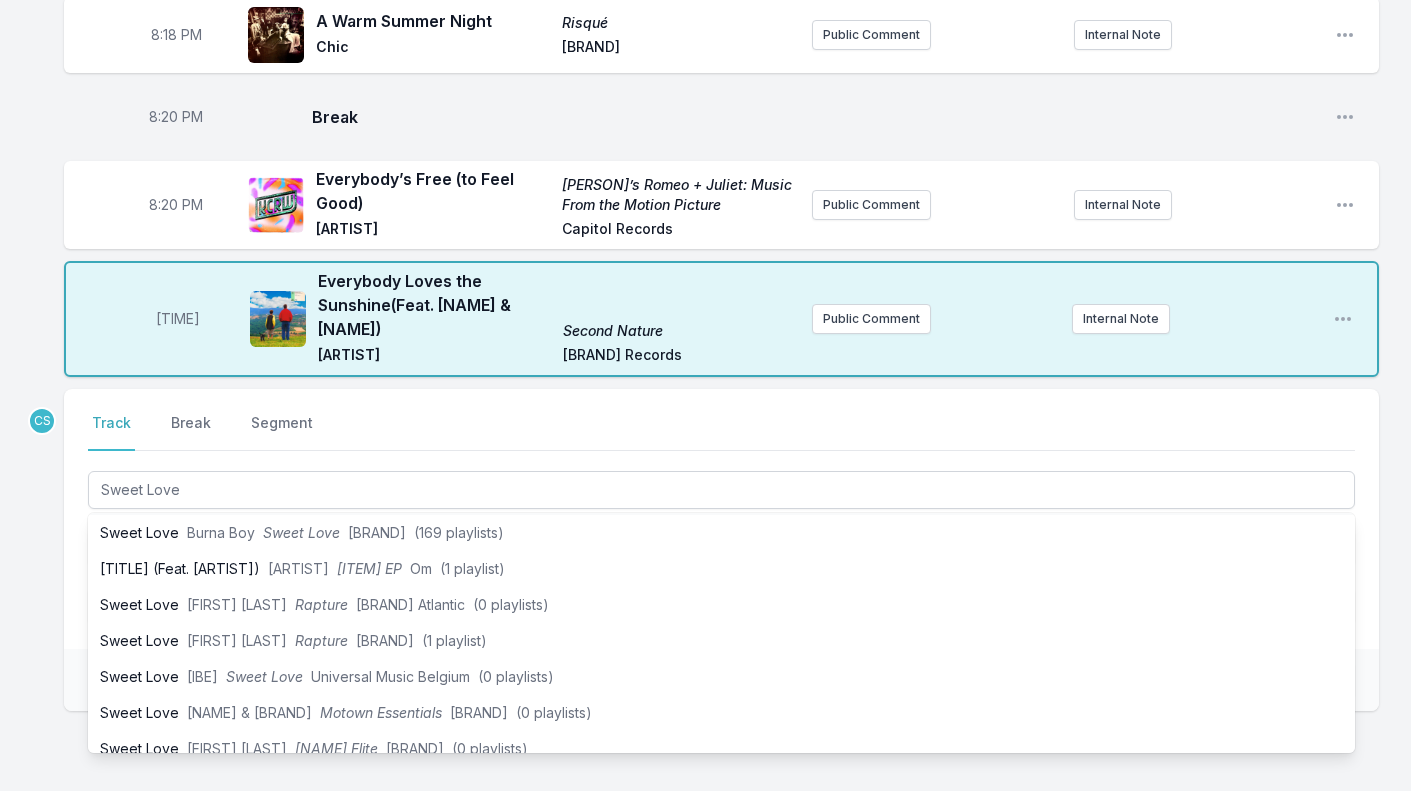 click on "[TIME] Until the End of the World [PERSON] [LABEL] [LABEL] [LABEL] Album out [DATE] [LABEL] playlist item options [TIME] In My Dreams In My Dreams [PERSON] [LABEL] [LABEL] Public Comment Open playlist item options [TIME] Cars Pass by Like Childhood Sweethearts [PERSON] [LABEL] [LABEL] Public Comment Internal Note Open playlist item options [TIME] Too Shy Too Shy [PERSON] & [PERSON] [LABEL] Public Comment Internal Note Open playlist item options [TIME] A Warm Summer Night [PERSON] [LABEL] Public Comment Internal Note Open playlist item options [TIME] Break Open playlist item options [TIME] Everybody’s Free (to Feel Good) [PERSON] [LABEL] [LABEL] Public Comment Internal Note Open playlist item options [TIME] Everybody Loves the Sunshine (Feat. [PERSON] & [PERSON]) [LABEL] [LABEL] [LABEL]" at bounding box center [705, 262] 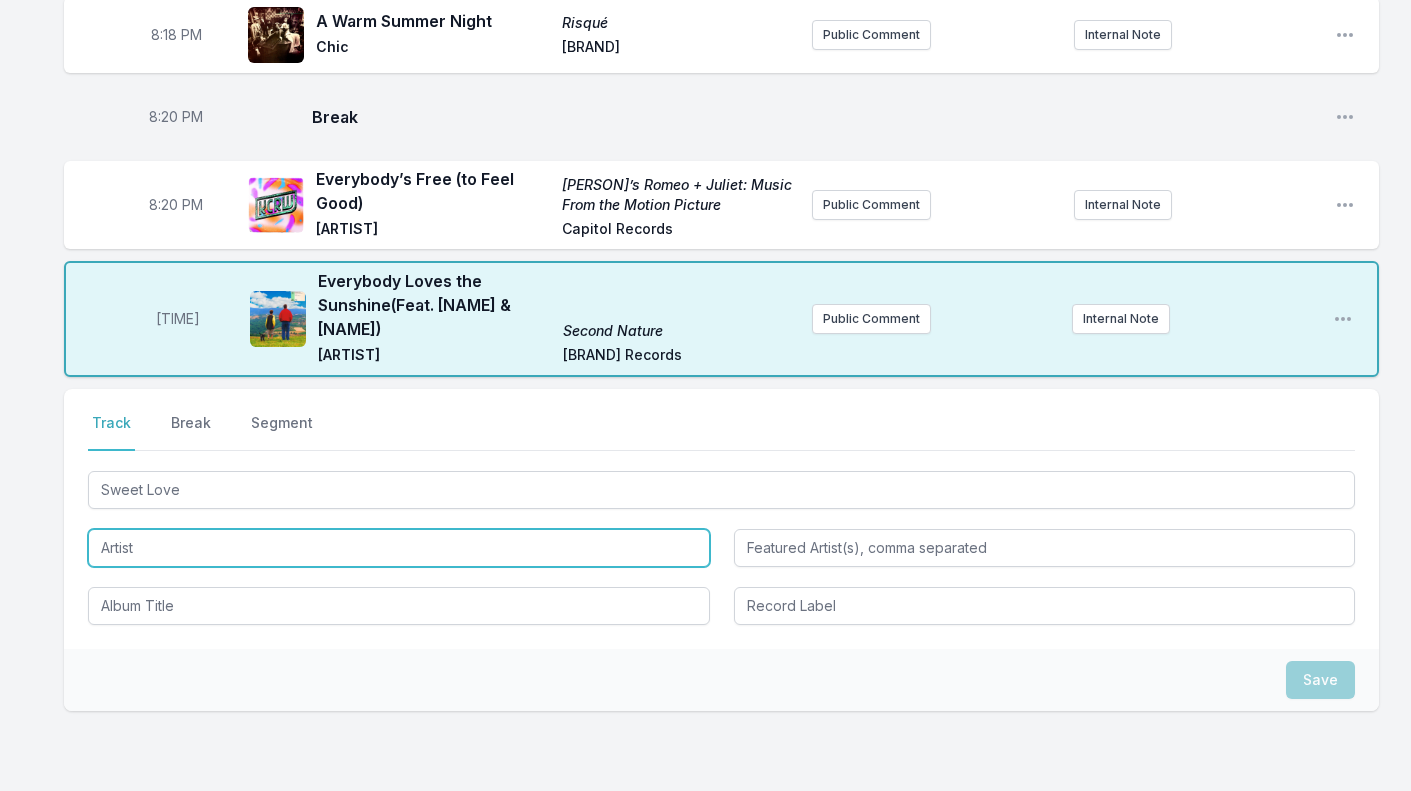 click at bounding box center [399, 548] 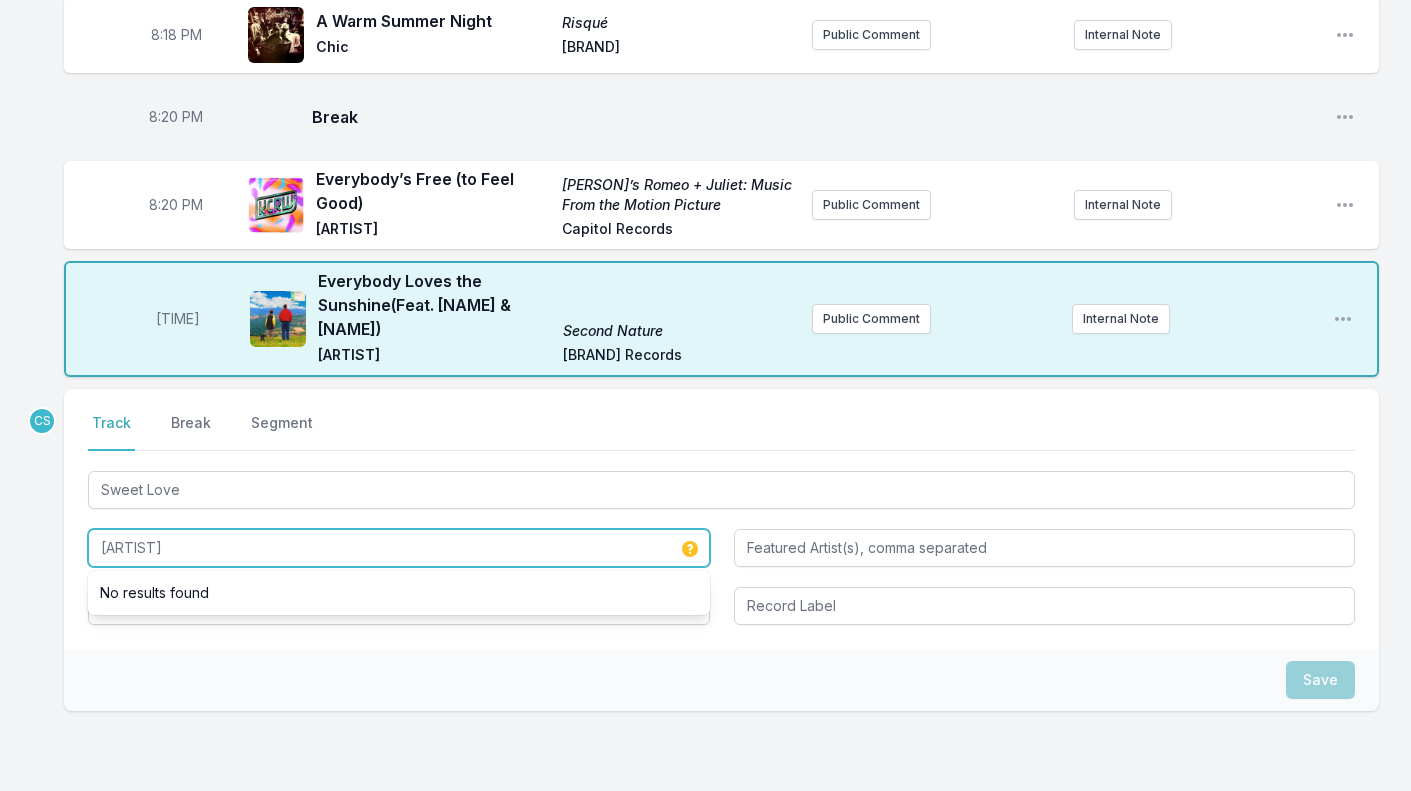 type on "[ARTIST]" 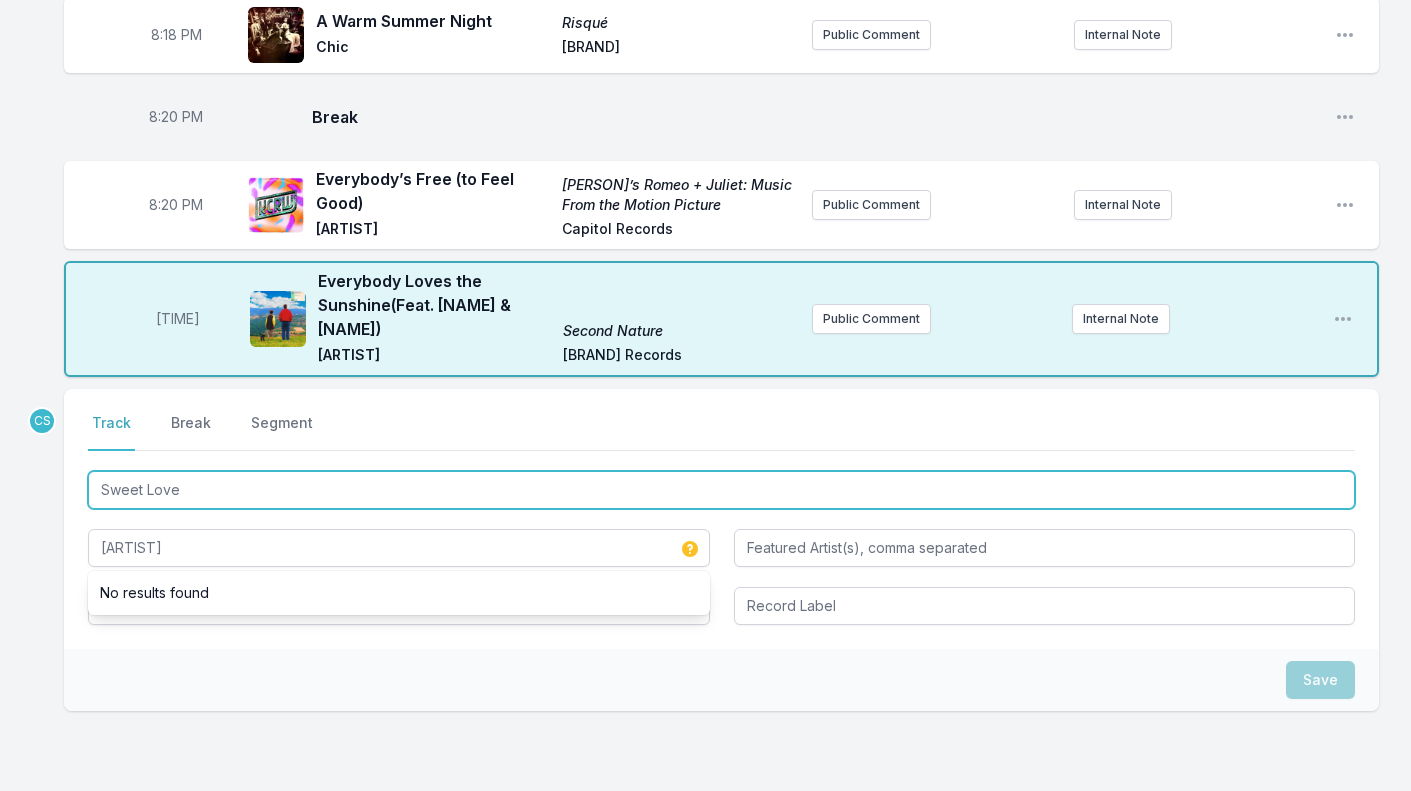 click on "Sweet Love" at bounding box center (721, 490) 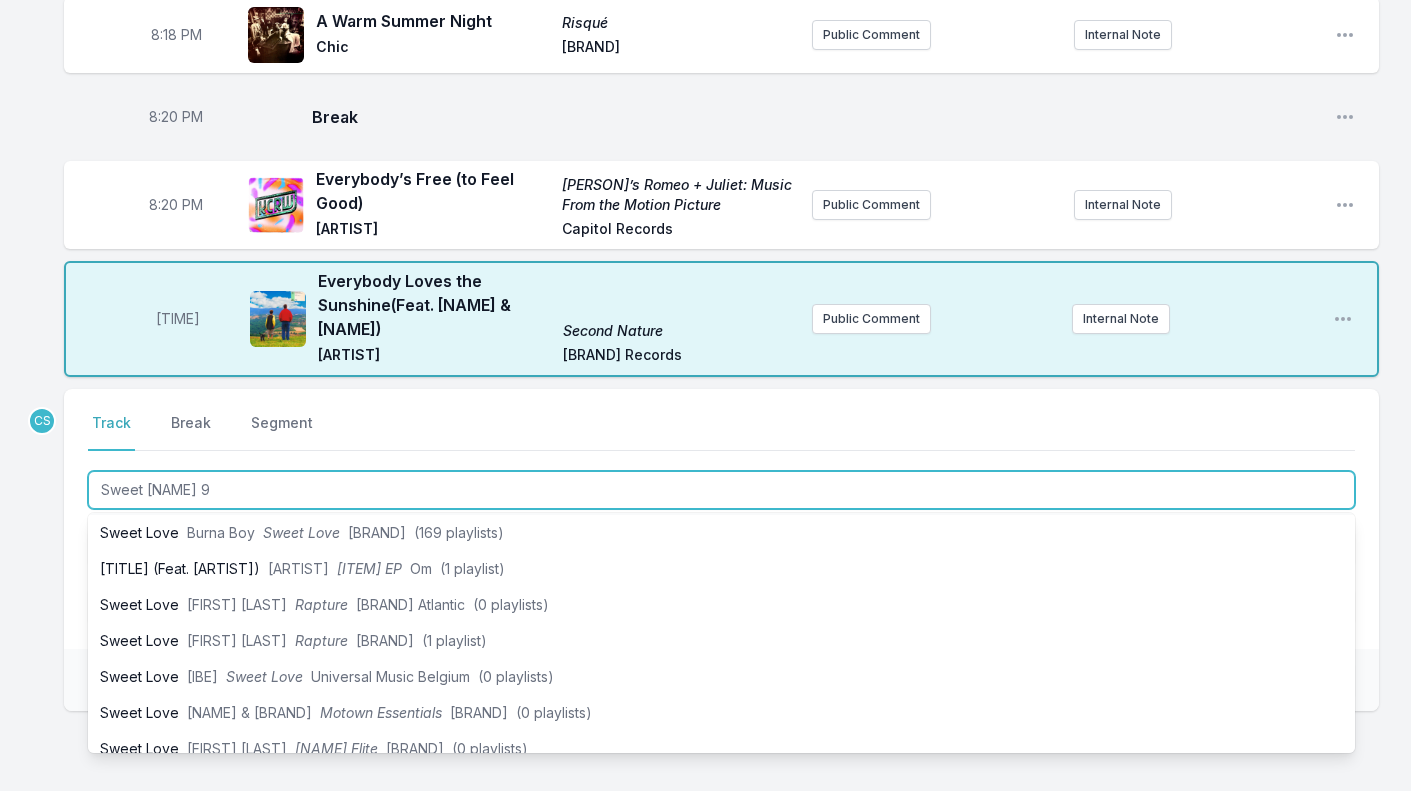 scroll, scrollTop: 0, scrollLeft: 0, axis: both 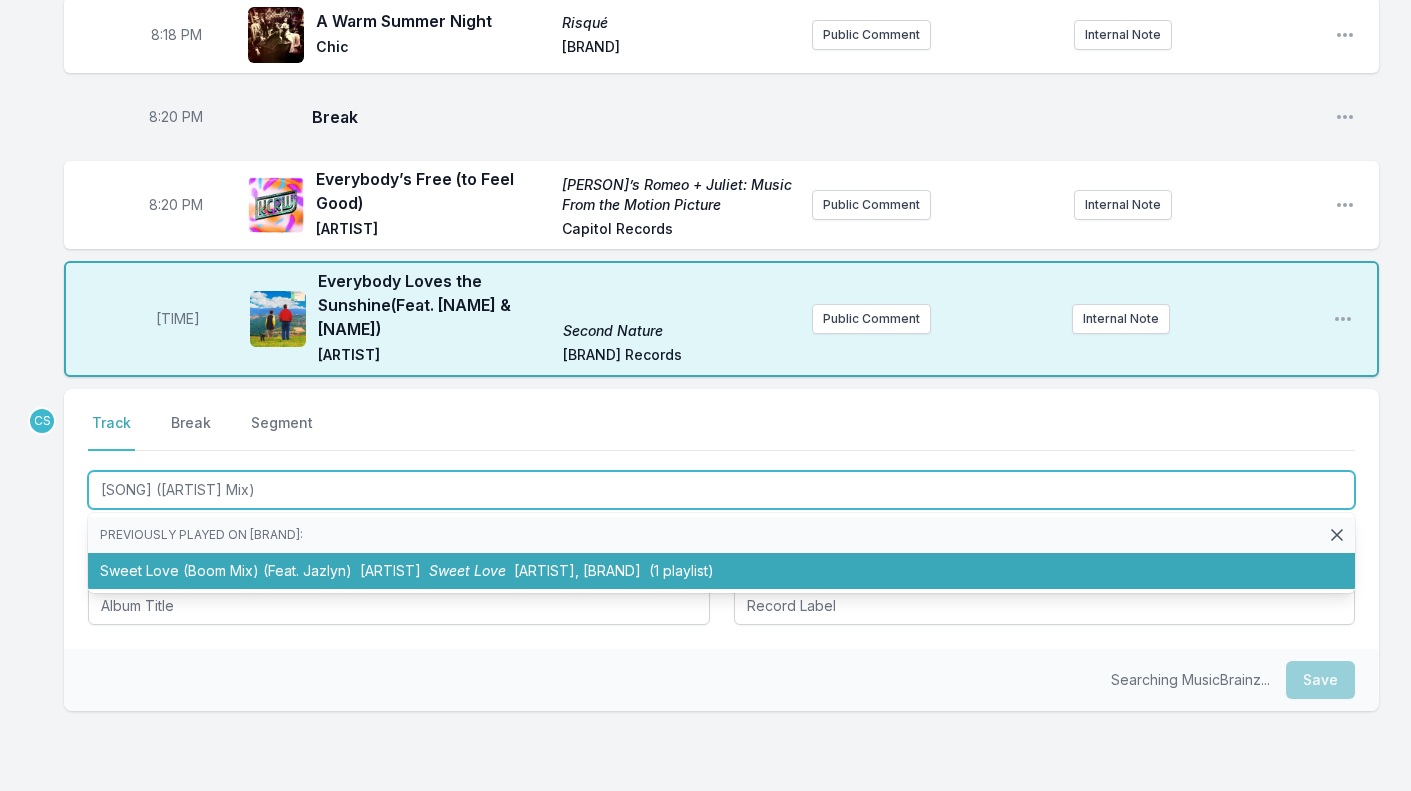click on "Sweet [NAME] (Boom Mix) (Feat. [ARTIST]) M-Beat Sweet [NAME] M-Beat, [BRAND] ([NUMBER] playlists)" at bounding box center (721, 571) 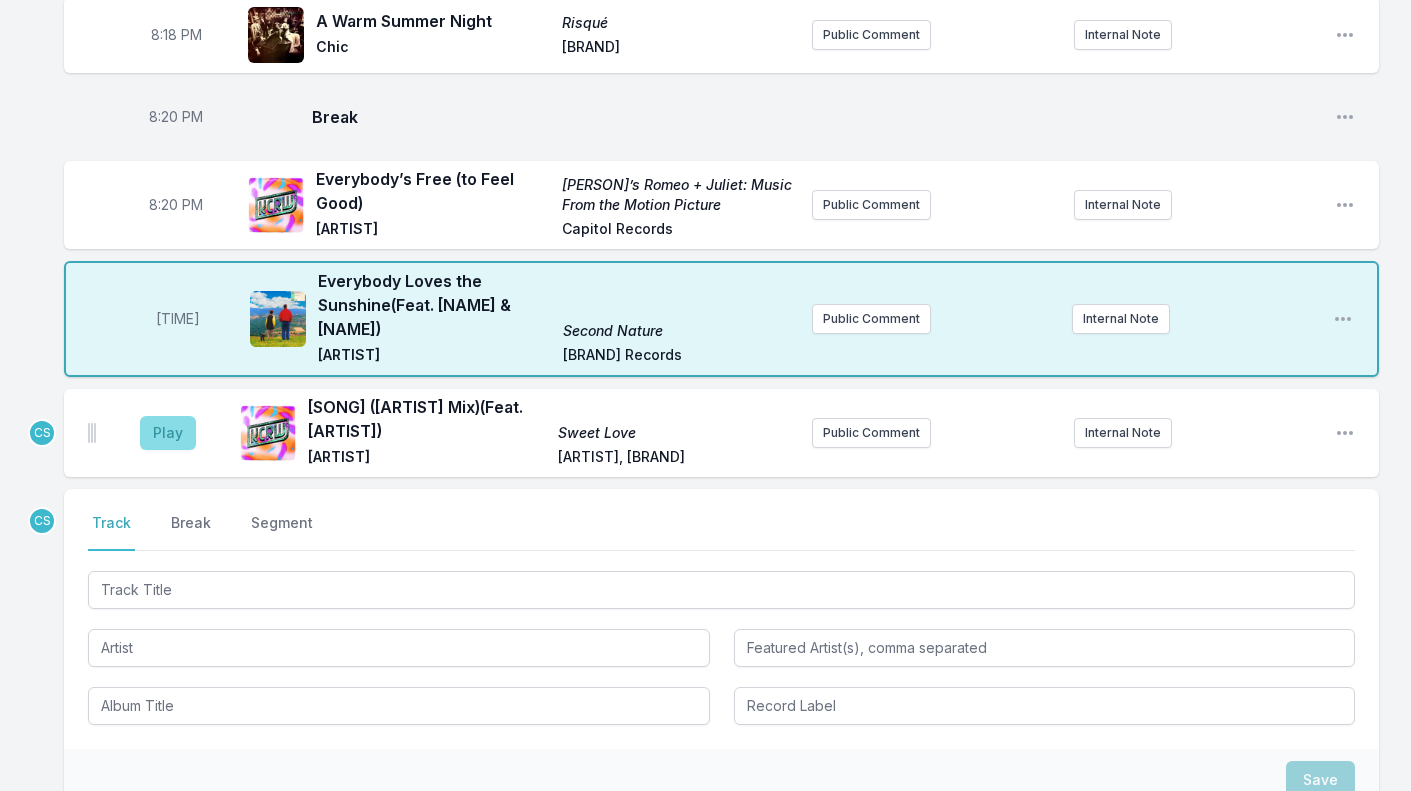 click on "Play" at bounding box center (168, 433) 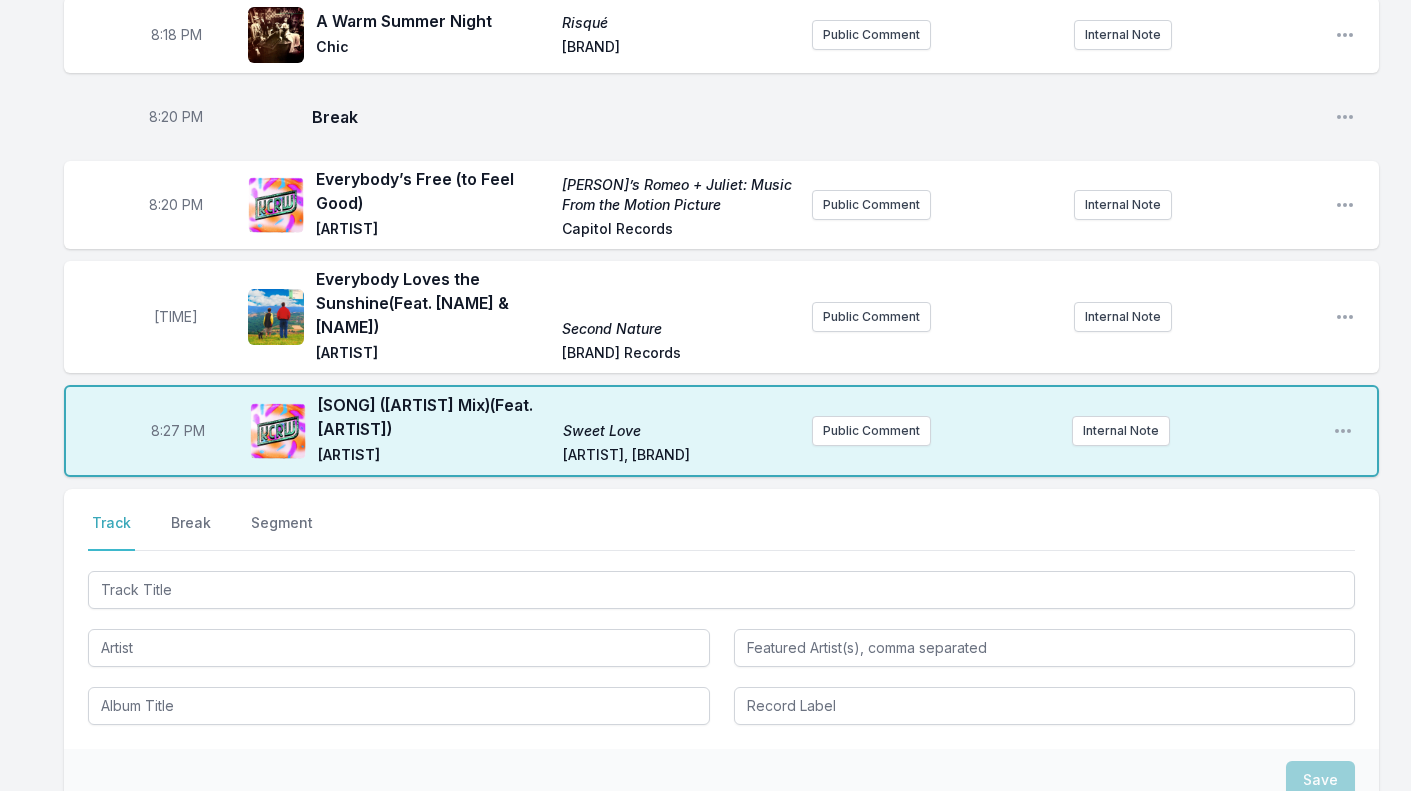 click at bounding box center (721, 646) 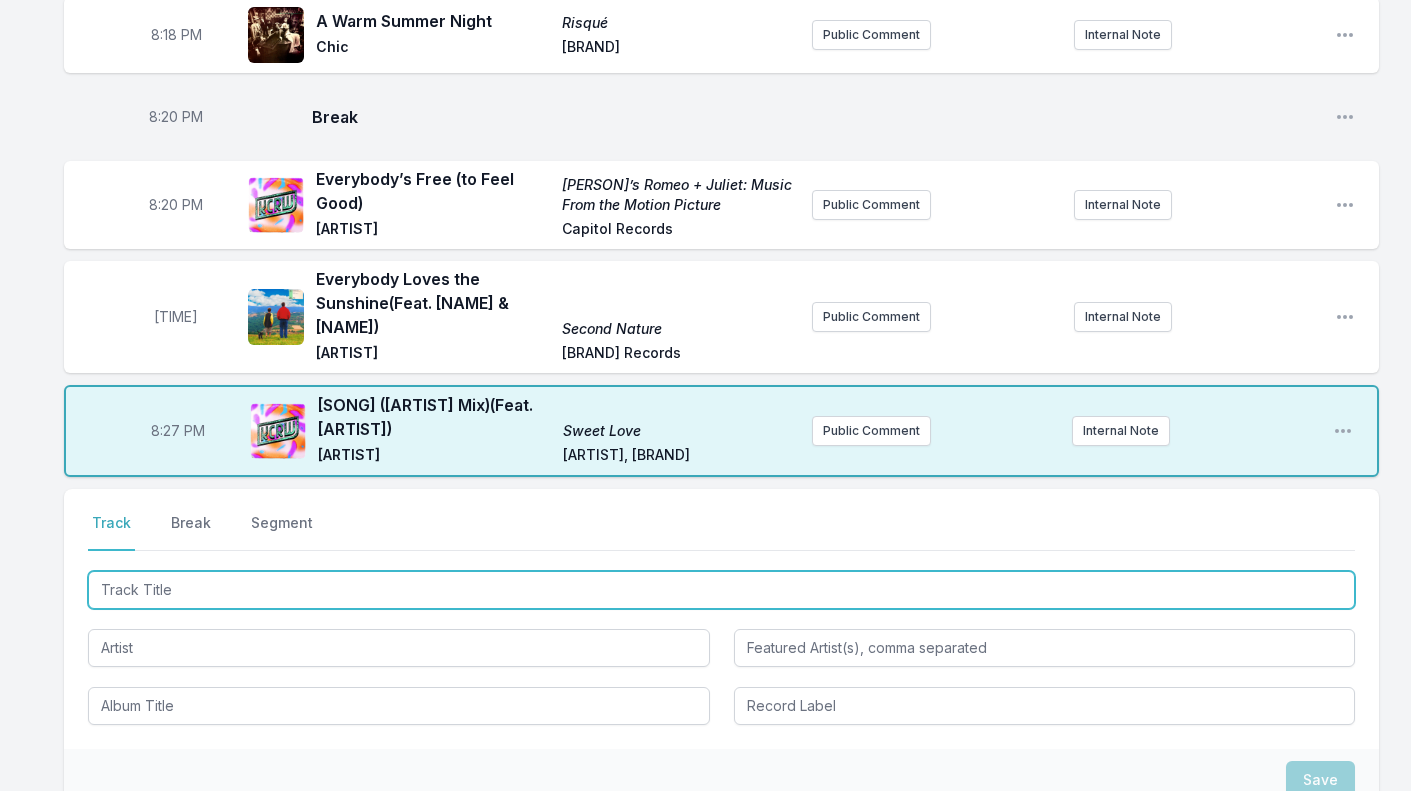 click at bounding box center [721, 590] 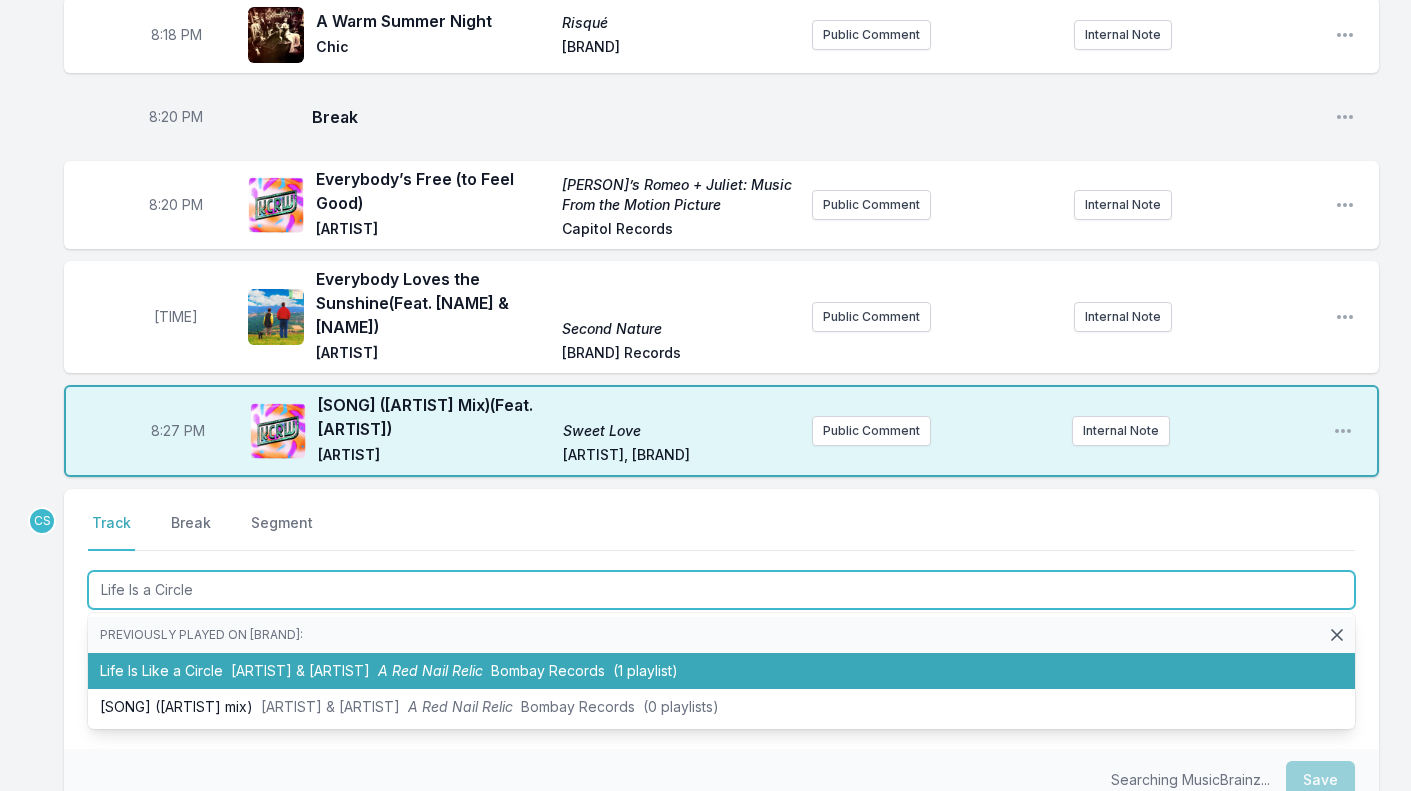 click on "[ARTIST] & [ARTIST]" at bounding box center [300, 670] 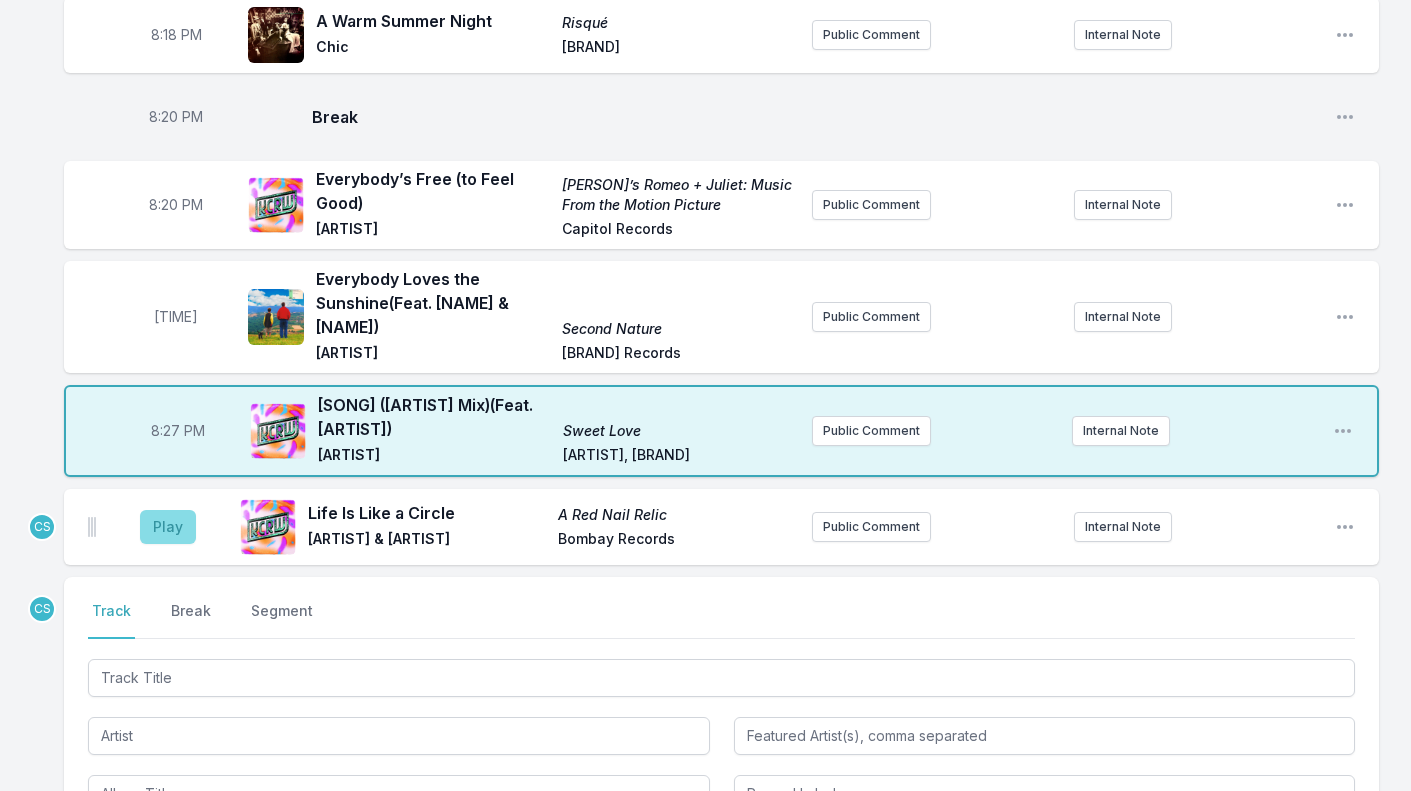 click on "Play" at bounding box center [168, 527] 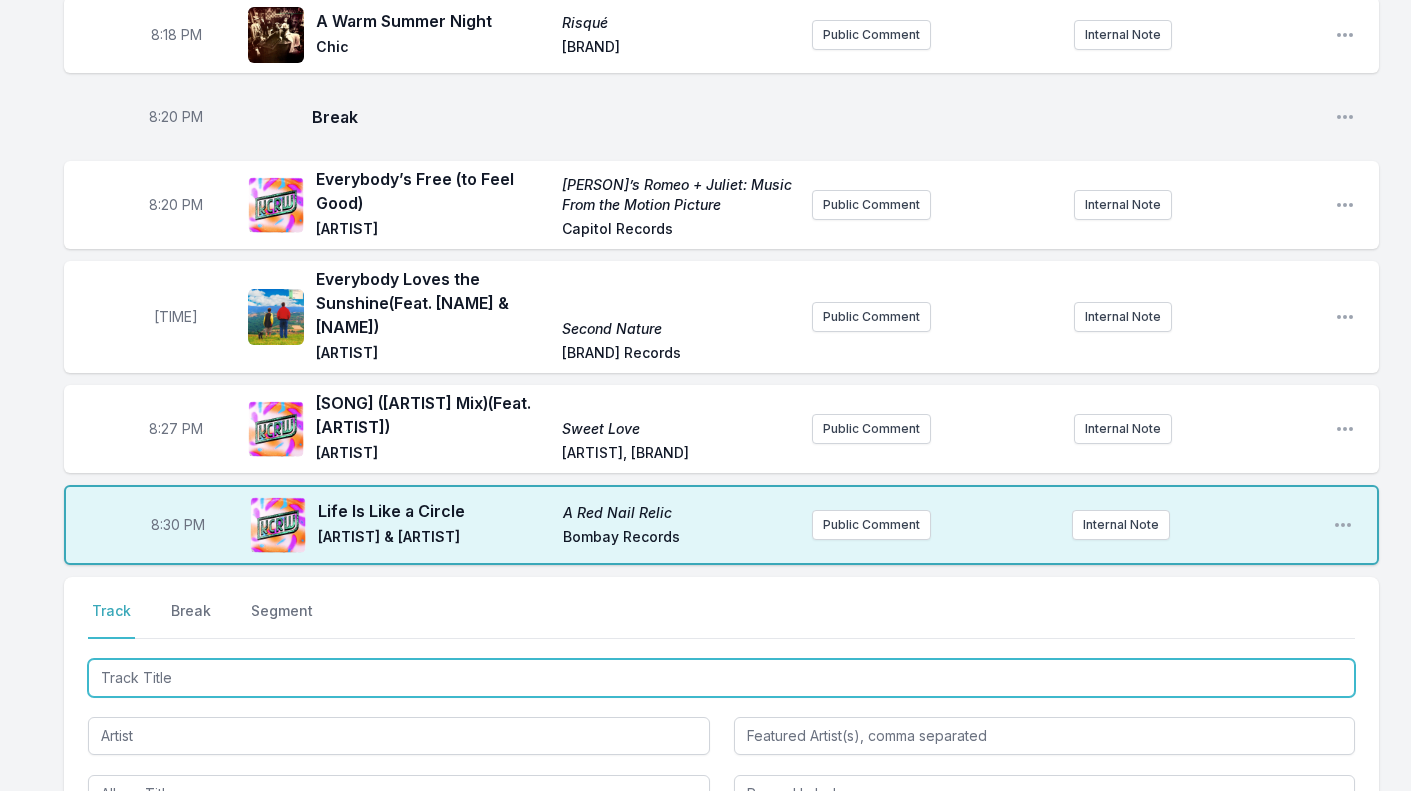 click at bounding box center [721, 678] 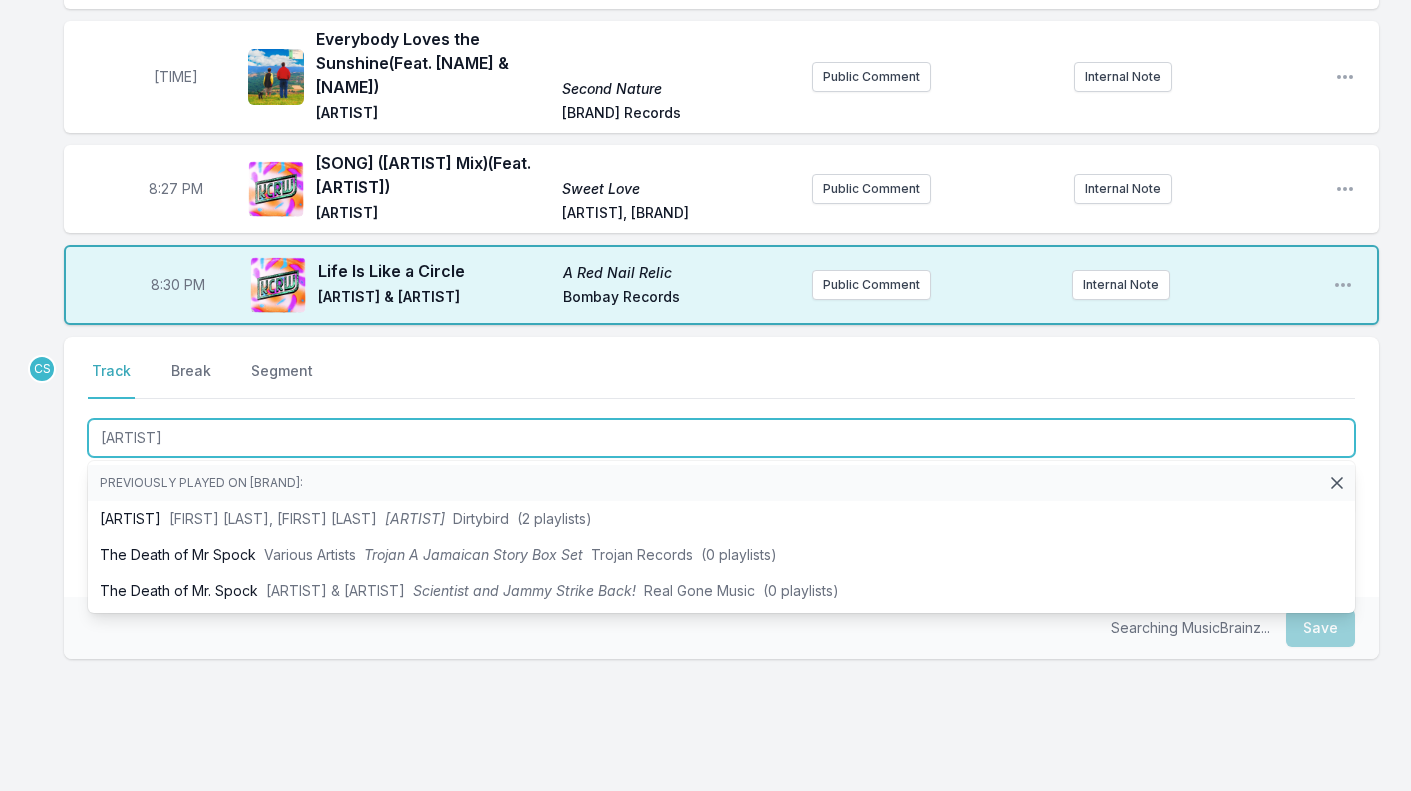 scroll, scrollTop: 817, scrollLeft: 0, axis: vertical 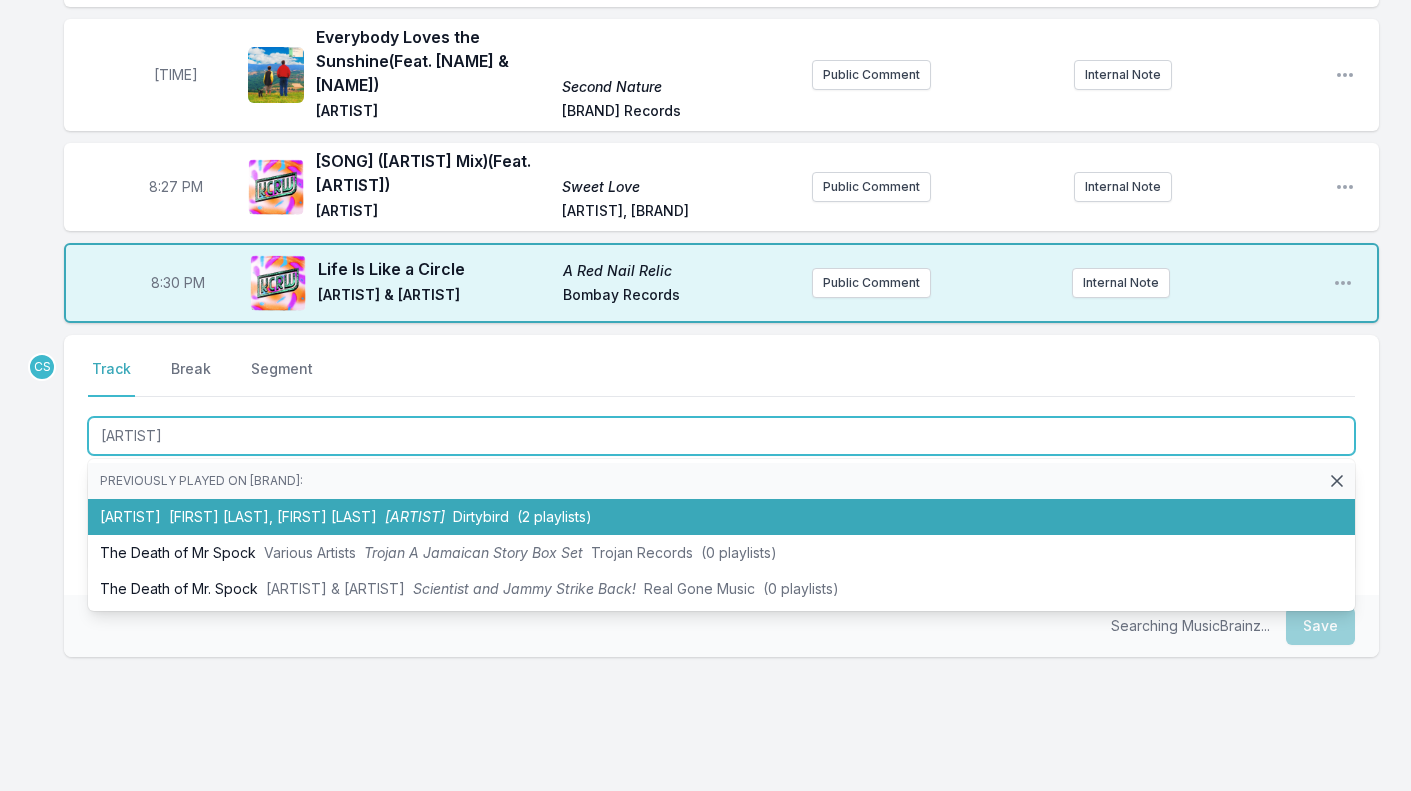 click on "[FIRST] [LAST], [FIRST] [LAST]" at bounding box center [273, 516] 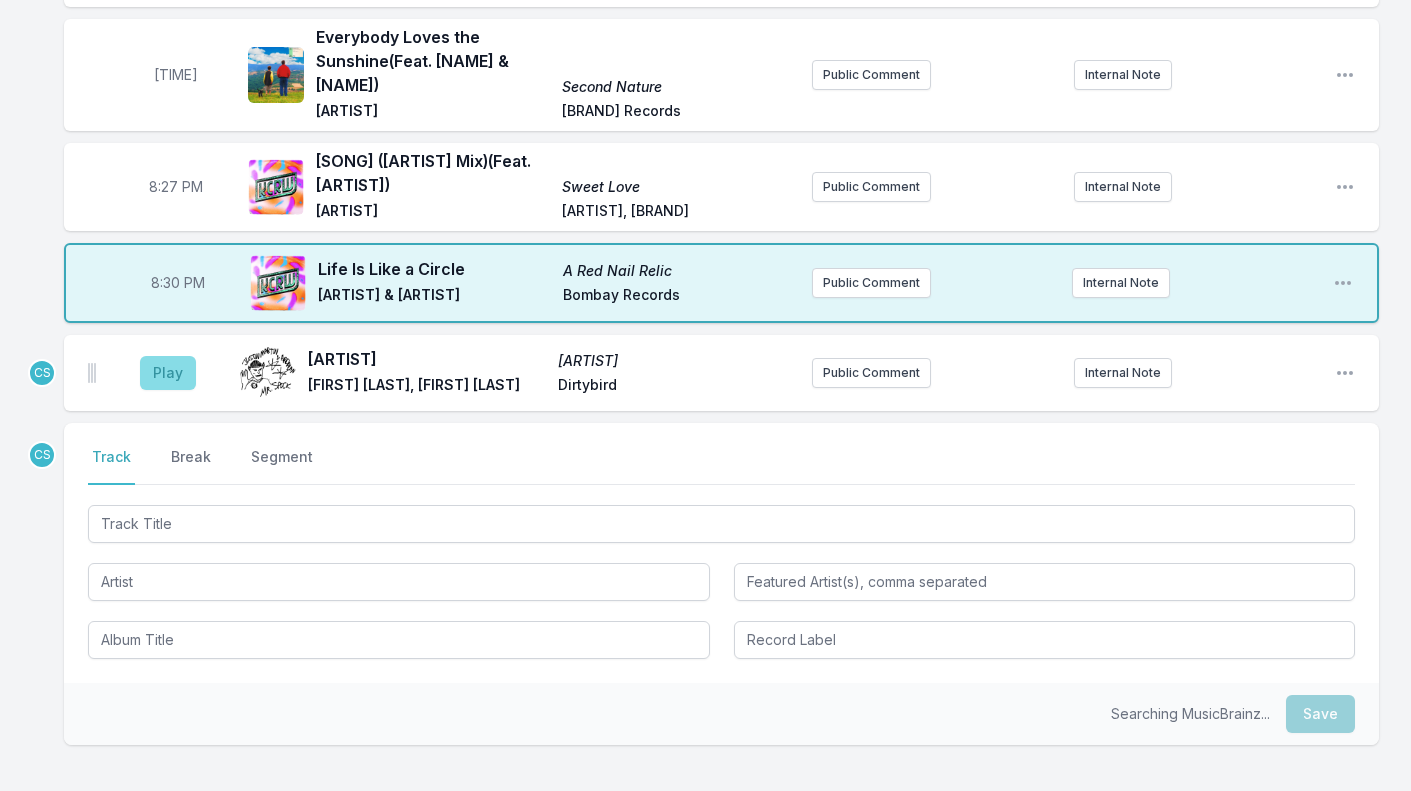 click on "Play" at bounding box center (168, 373) 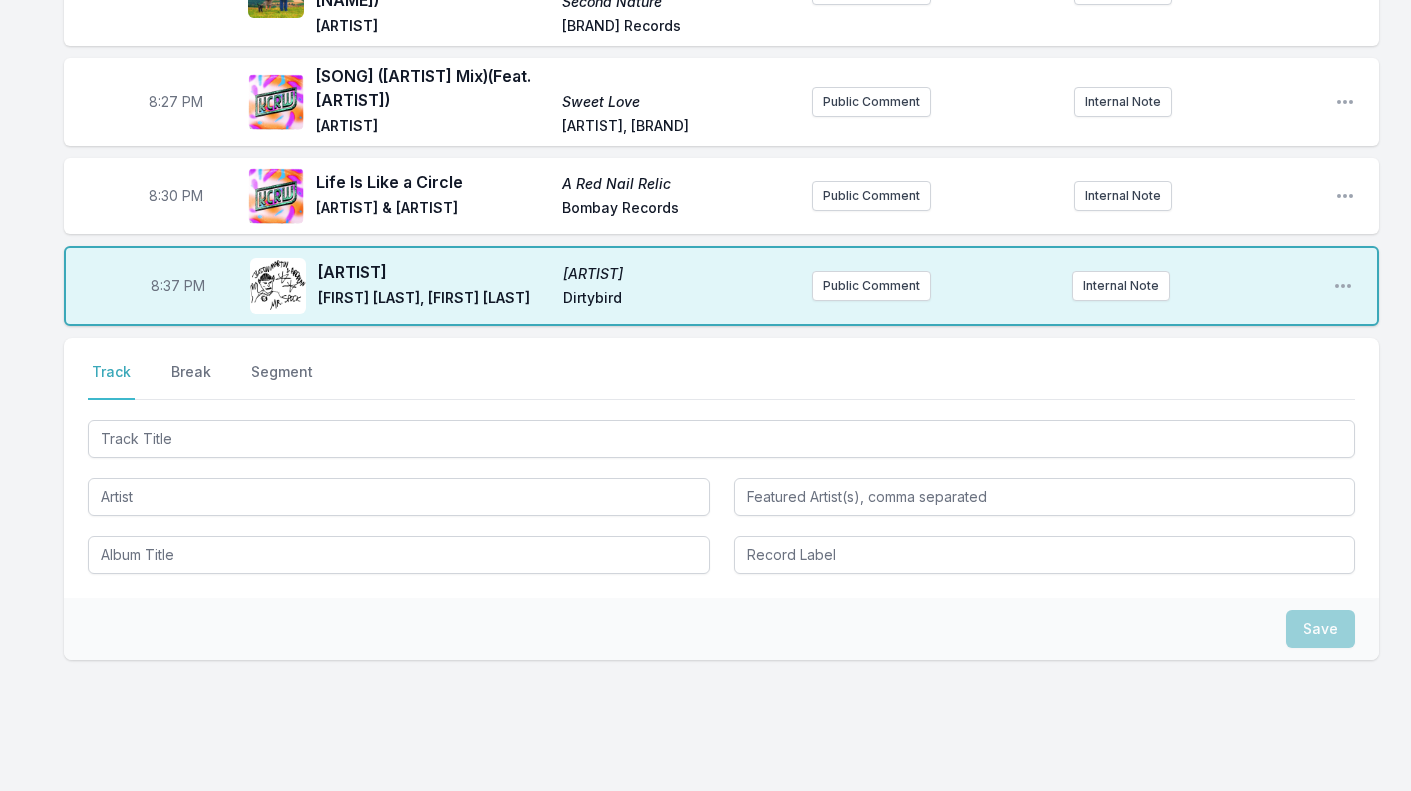 scroll, scrollTop: 905, scrollLeft: 0, axis: vertical 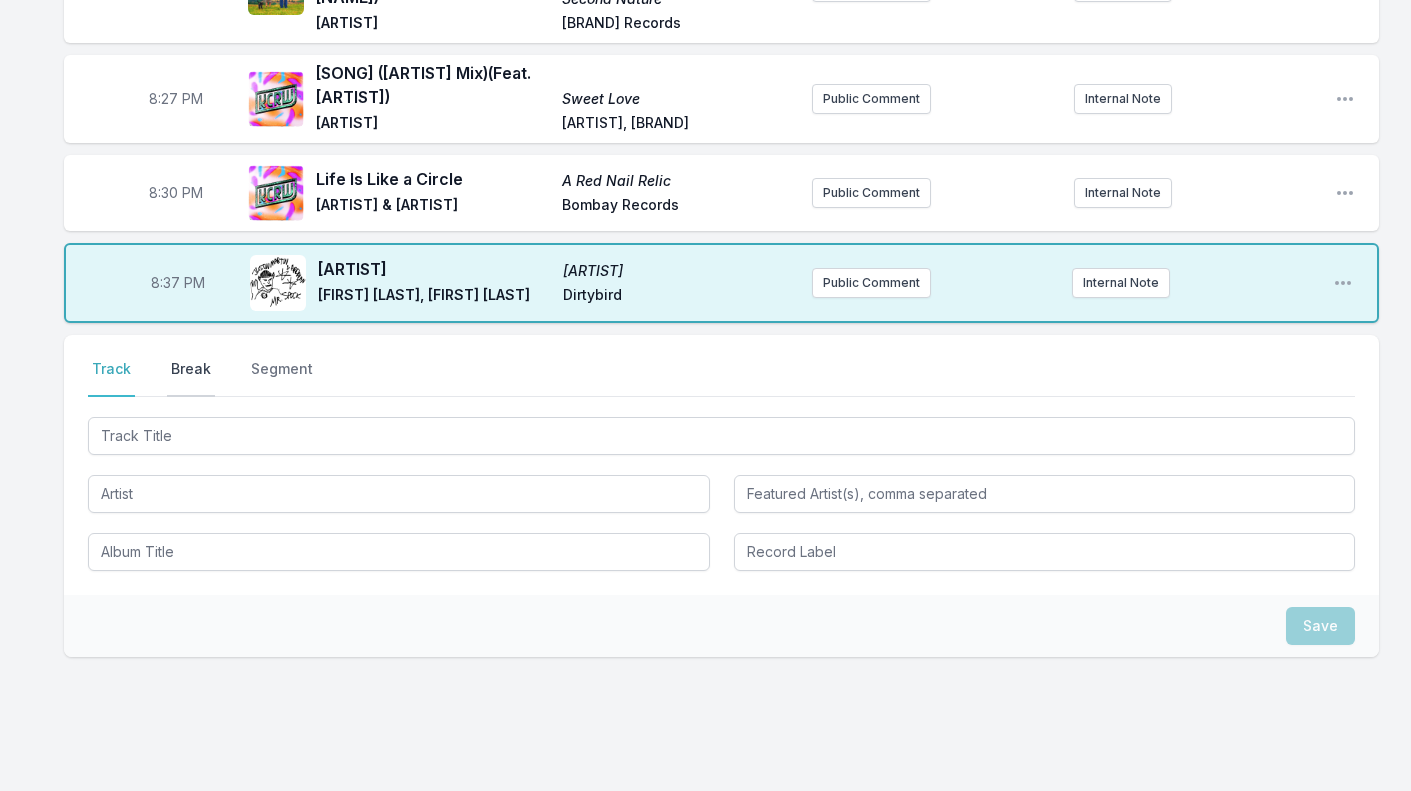 click on "Break" at bounding box center [191, 378] 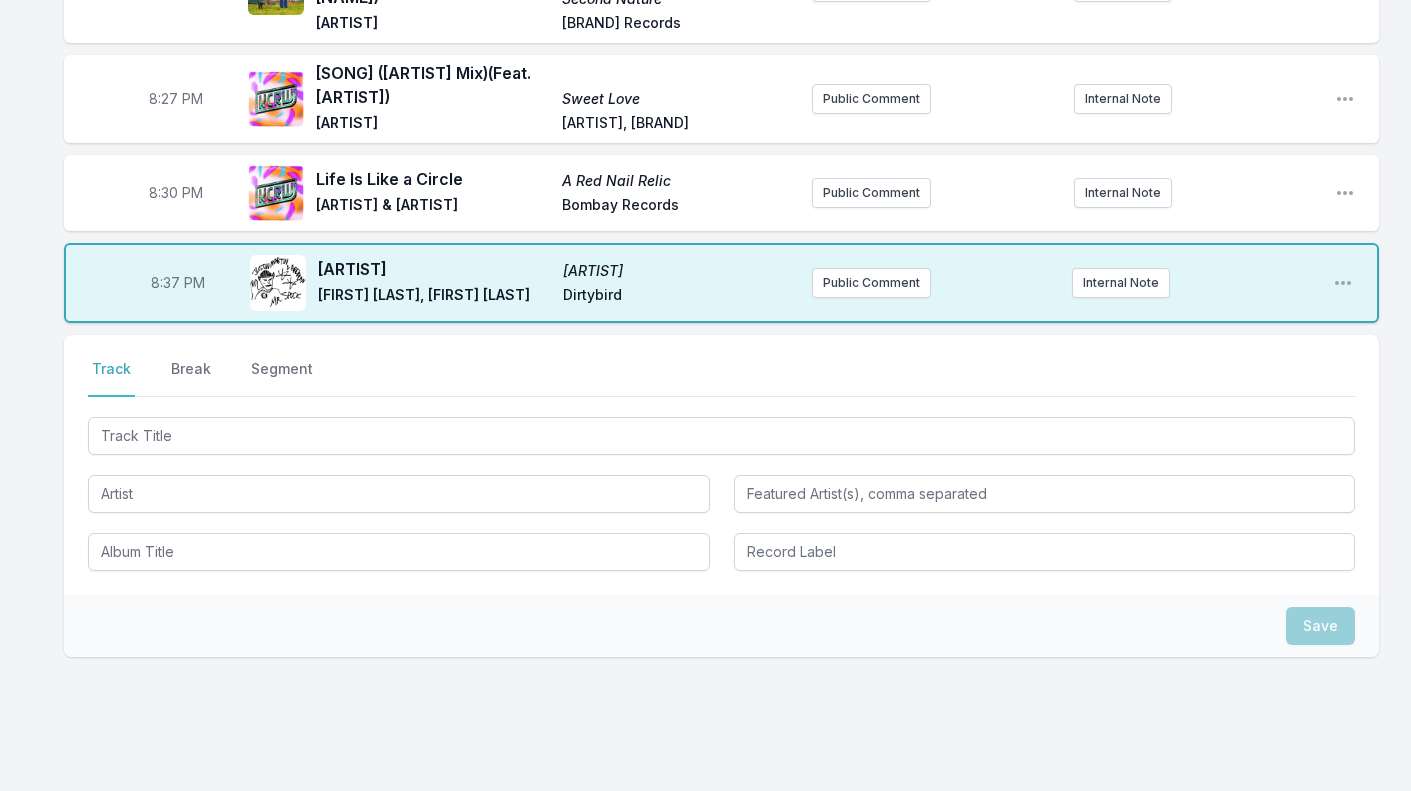 scroll, scrollTop: 857, scrollLeft: 0, axis: vertical 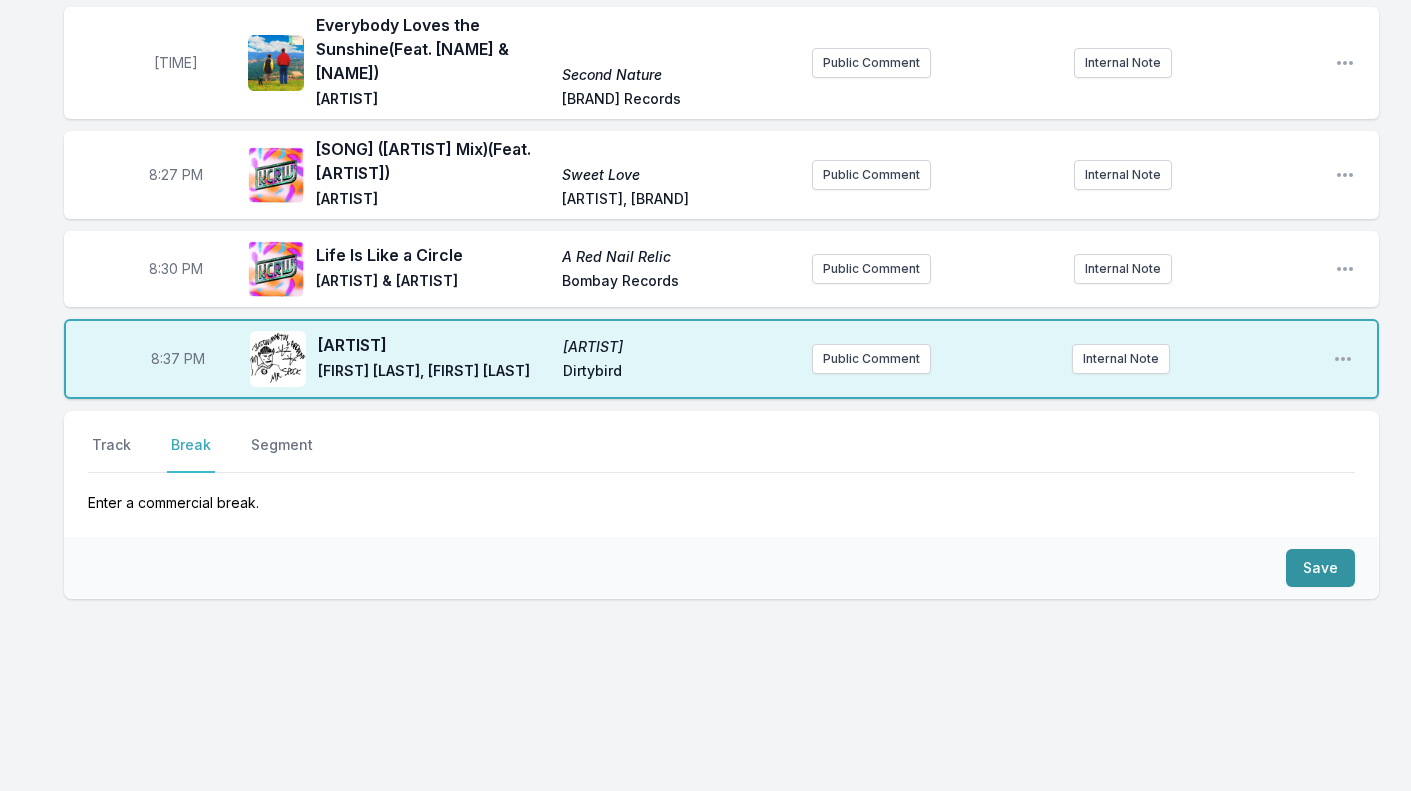 click on "Save" at bounding box center (1320, 568) 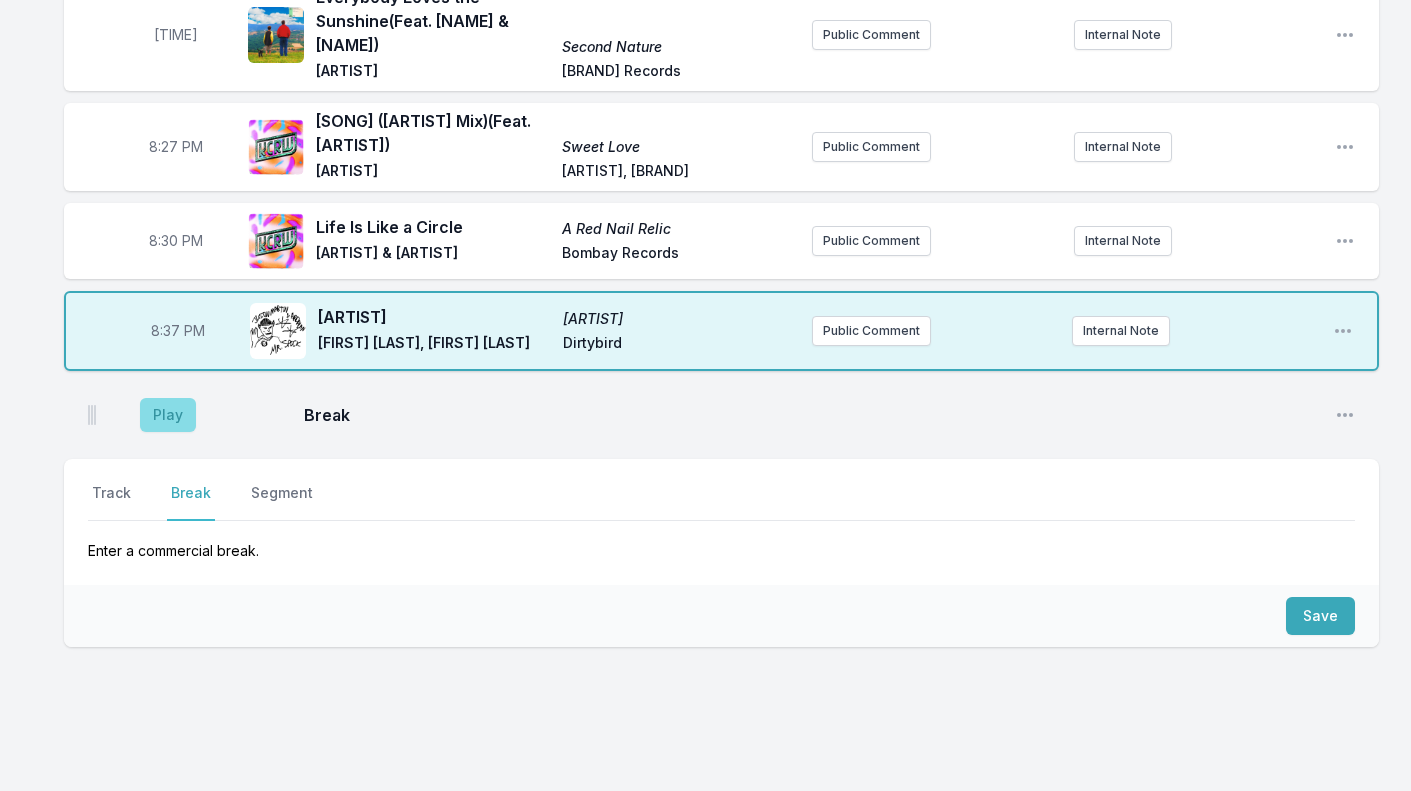 click on "Play" at bounding box center (168, 415) 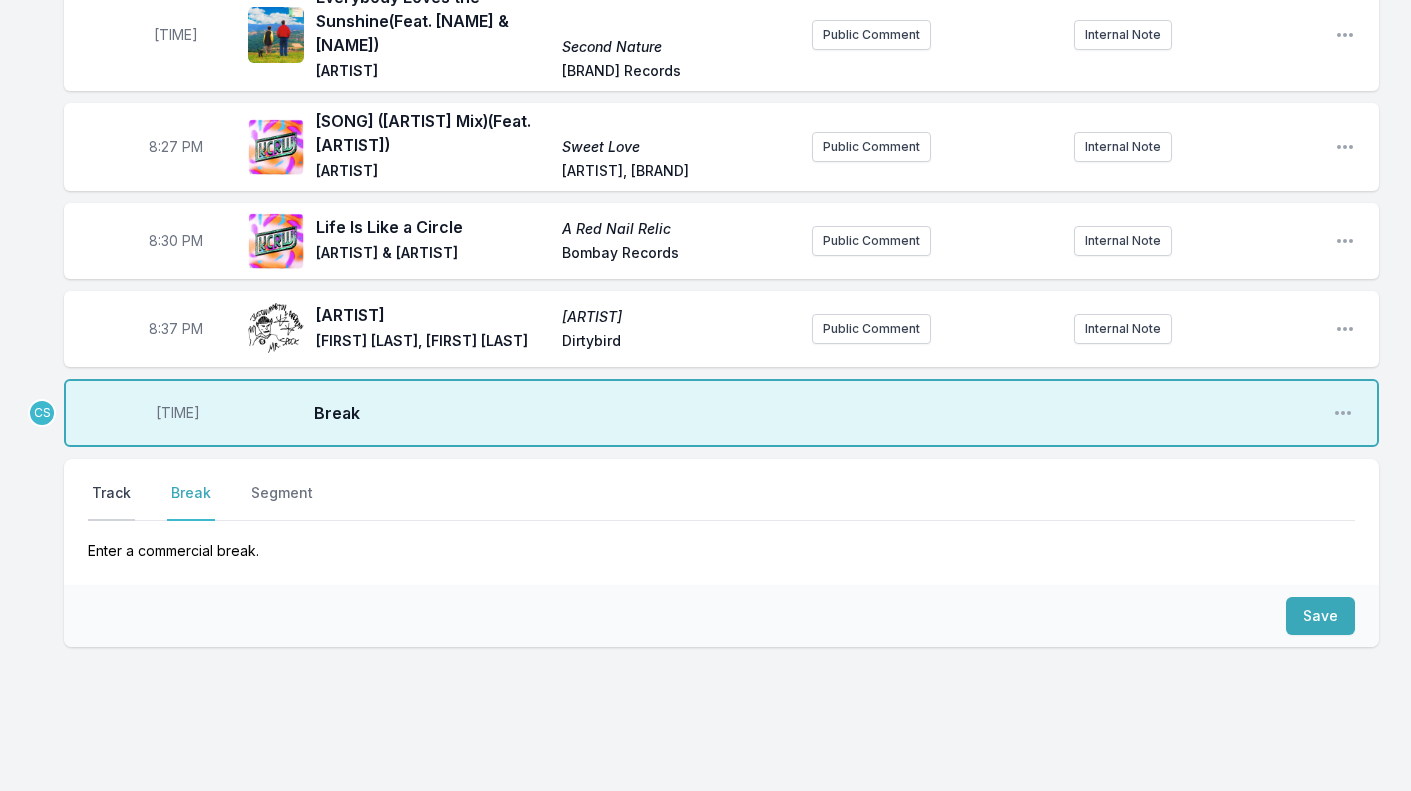 click on "Track" at bounding box center (111, 502) 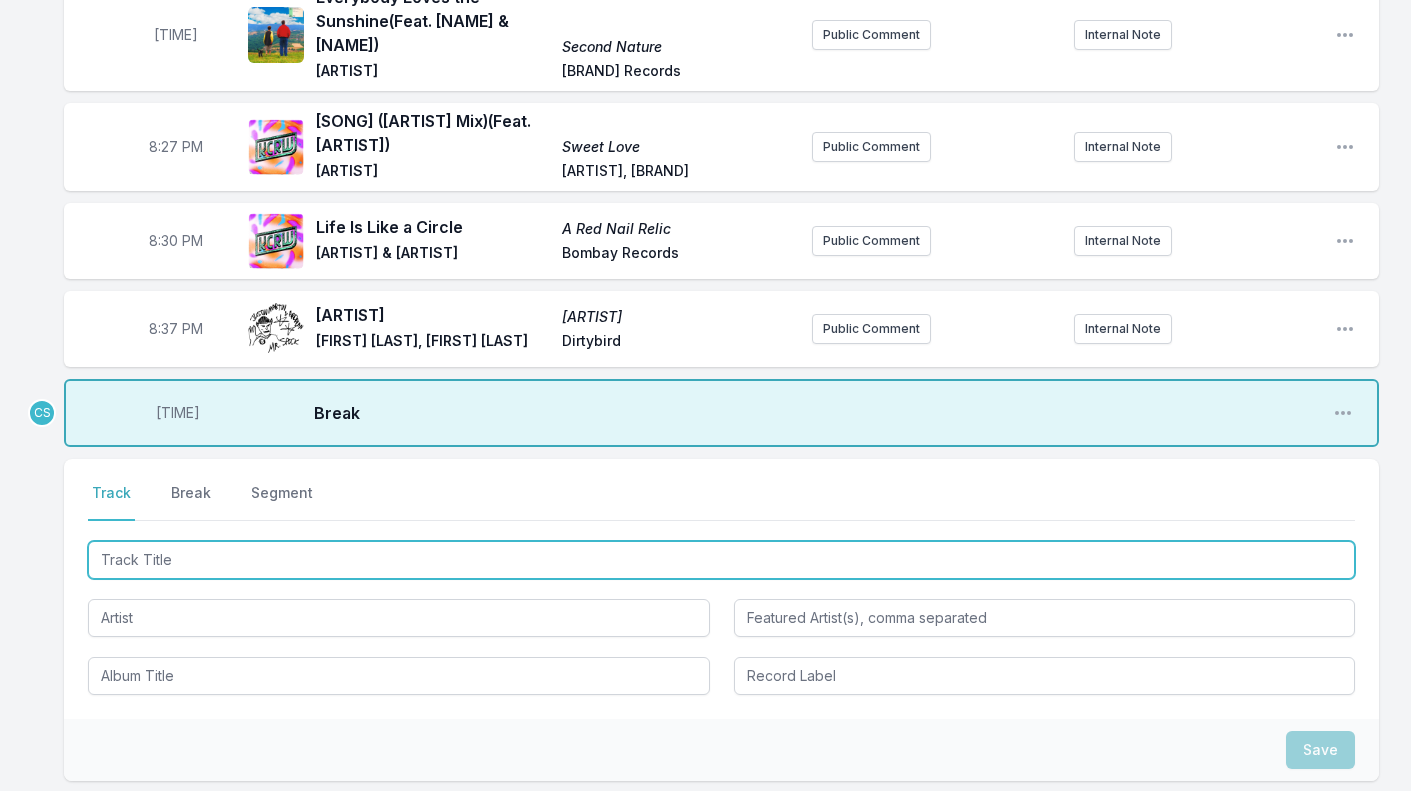 click at bounding box center [721, 560] 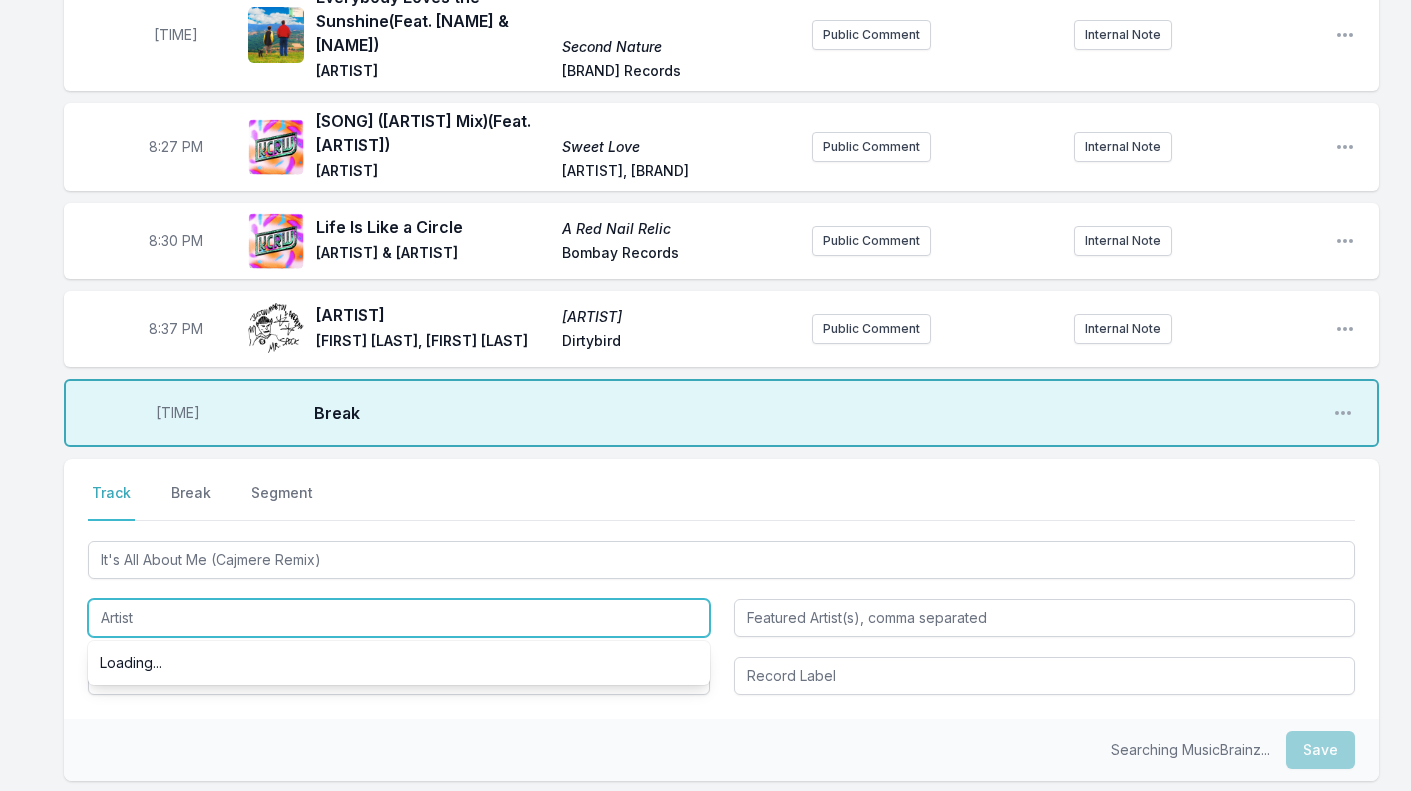 click at bounding box center [399, 618] 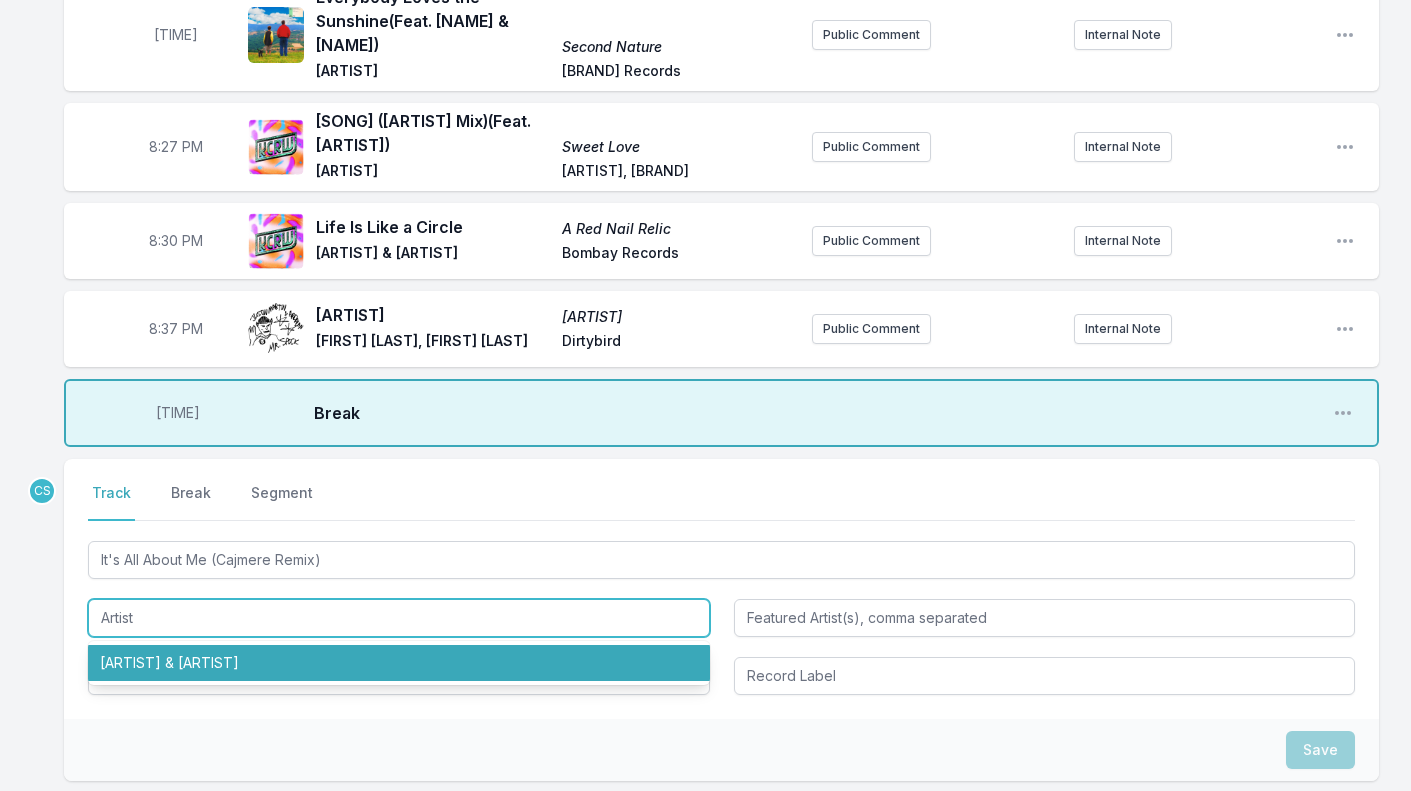 click on "[ARTIST] & [ARTIST]" at bounding box center [399, 663] 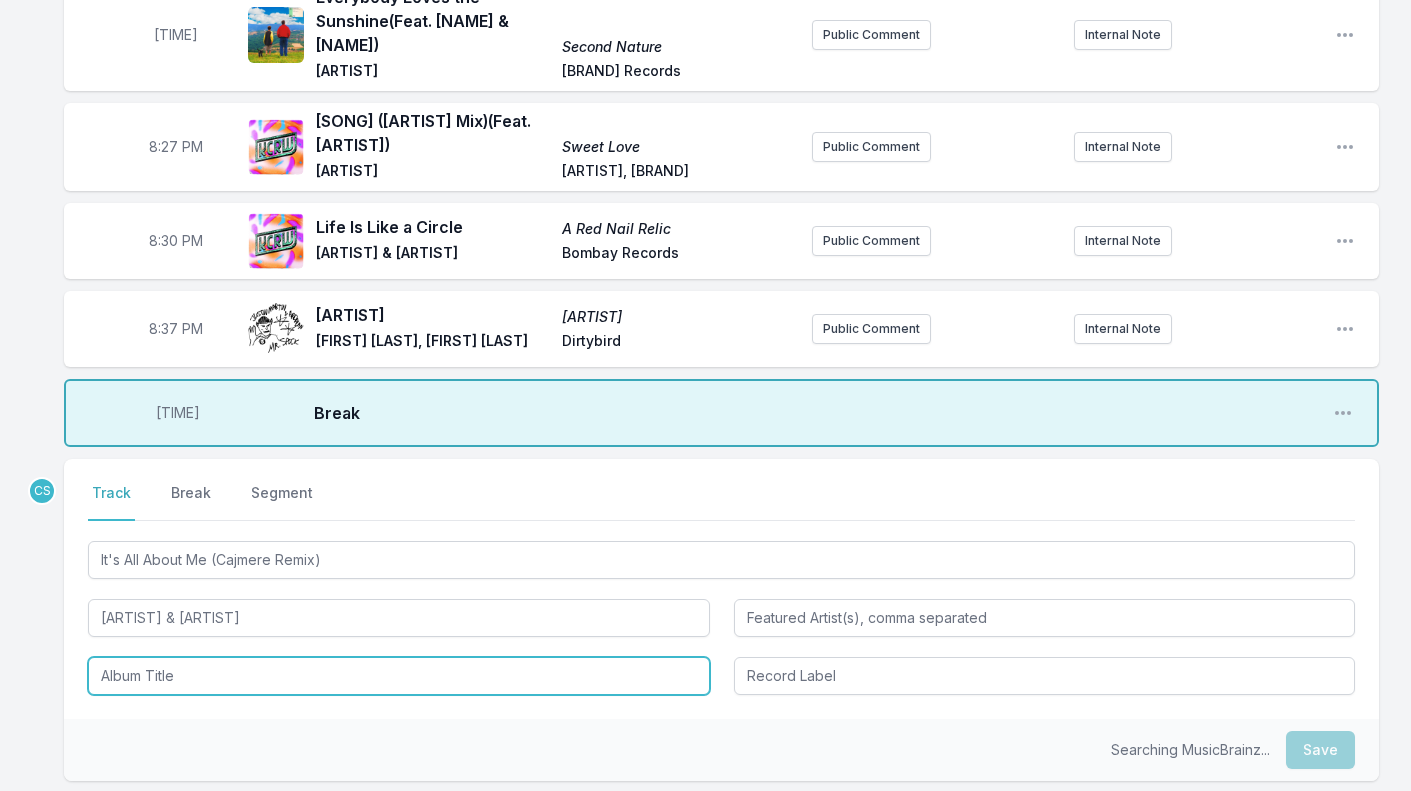 click at bounding box center (399, 676) 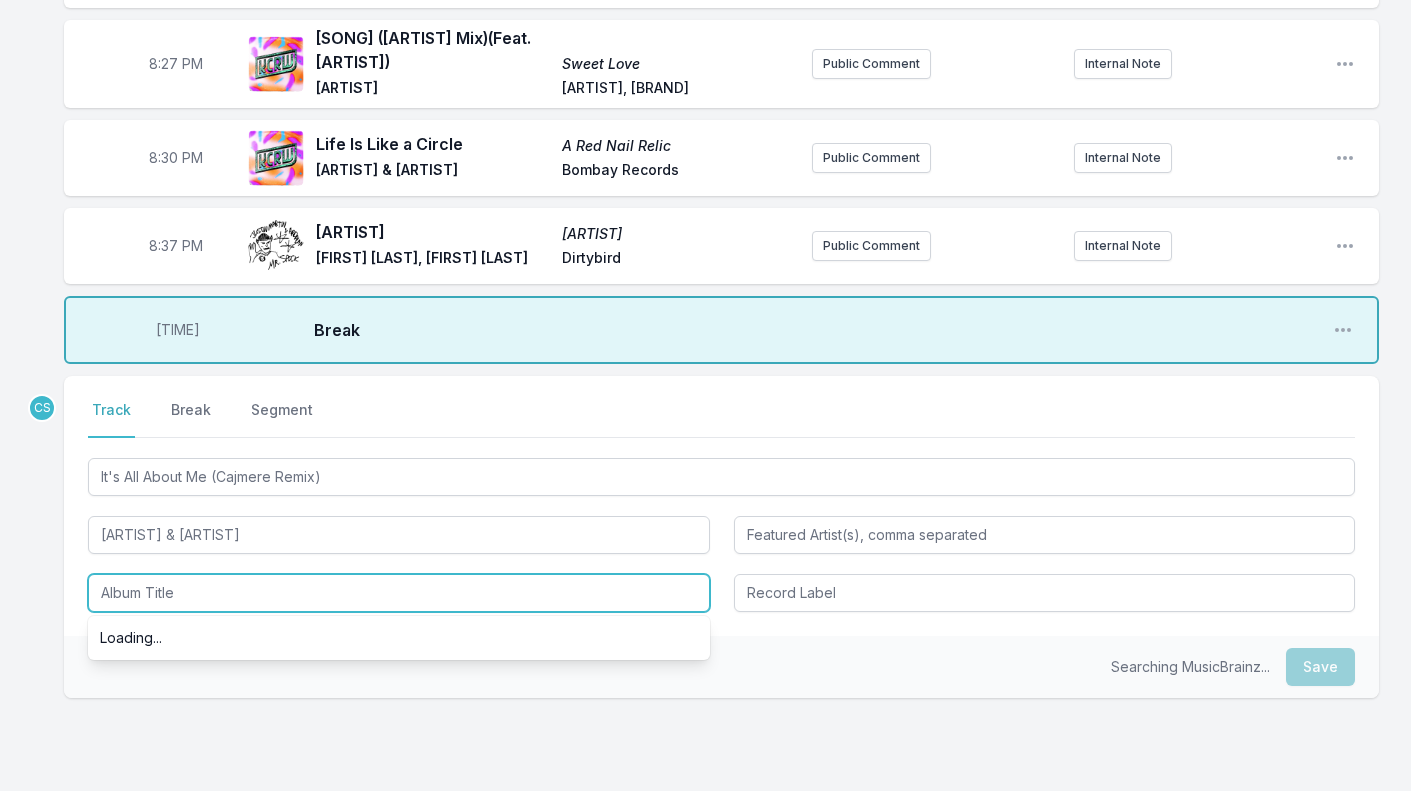 scroll, scrollTop: 992, scrollLeft: 0, axis: vertical 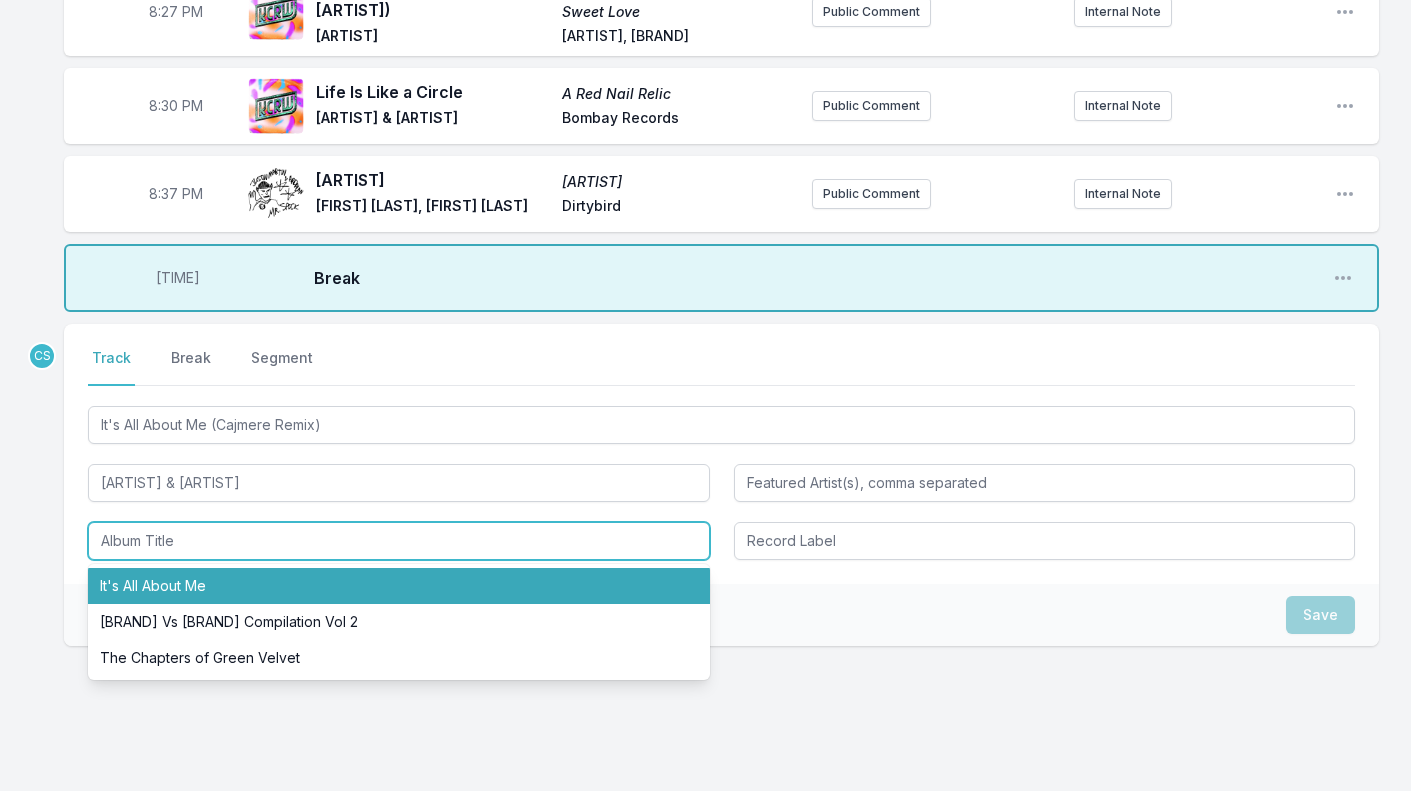 click on "It's All About Me" at bounding box center [399, 586] 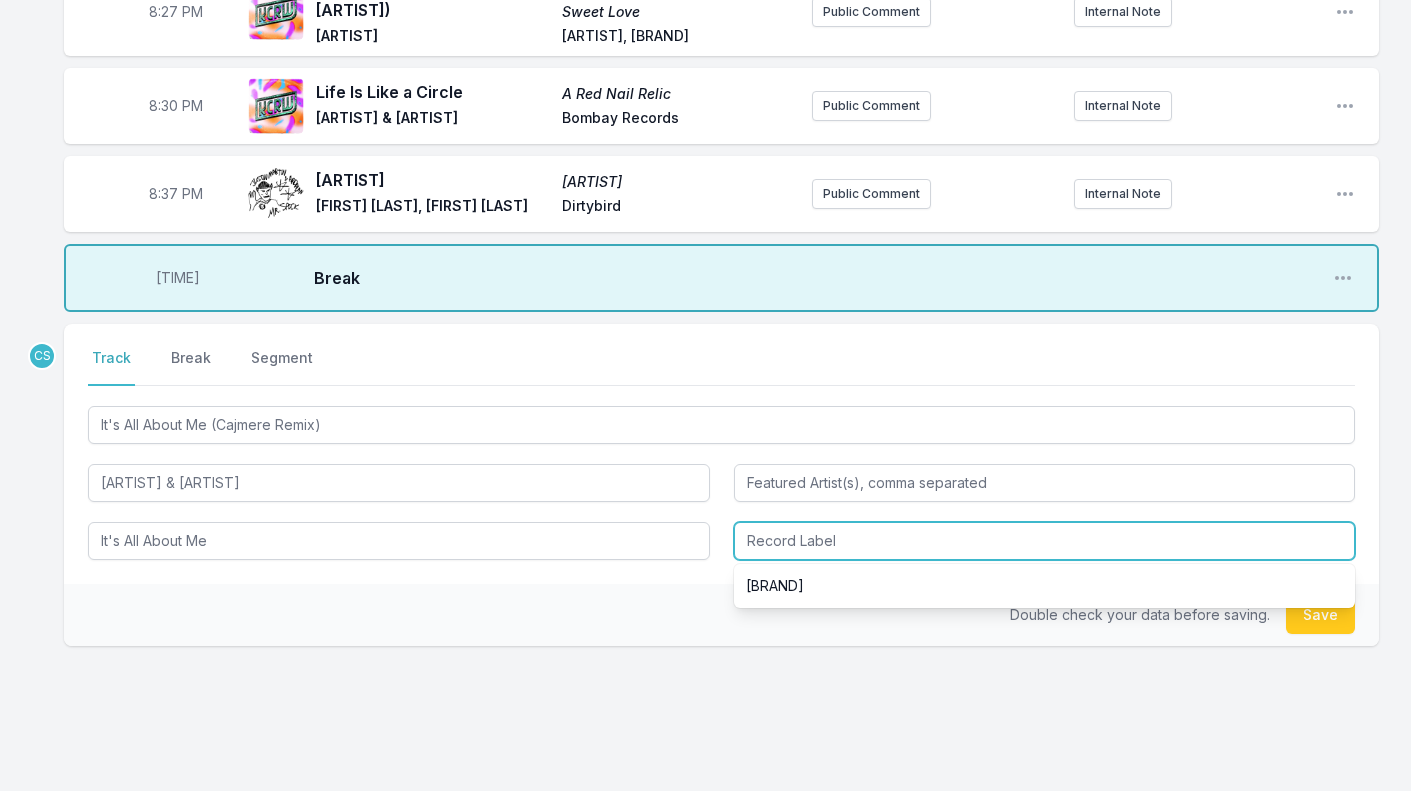 click at bounding box center (1045, 541) 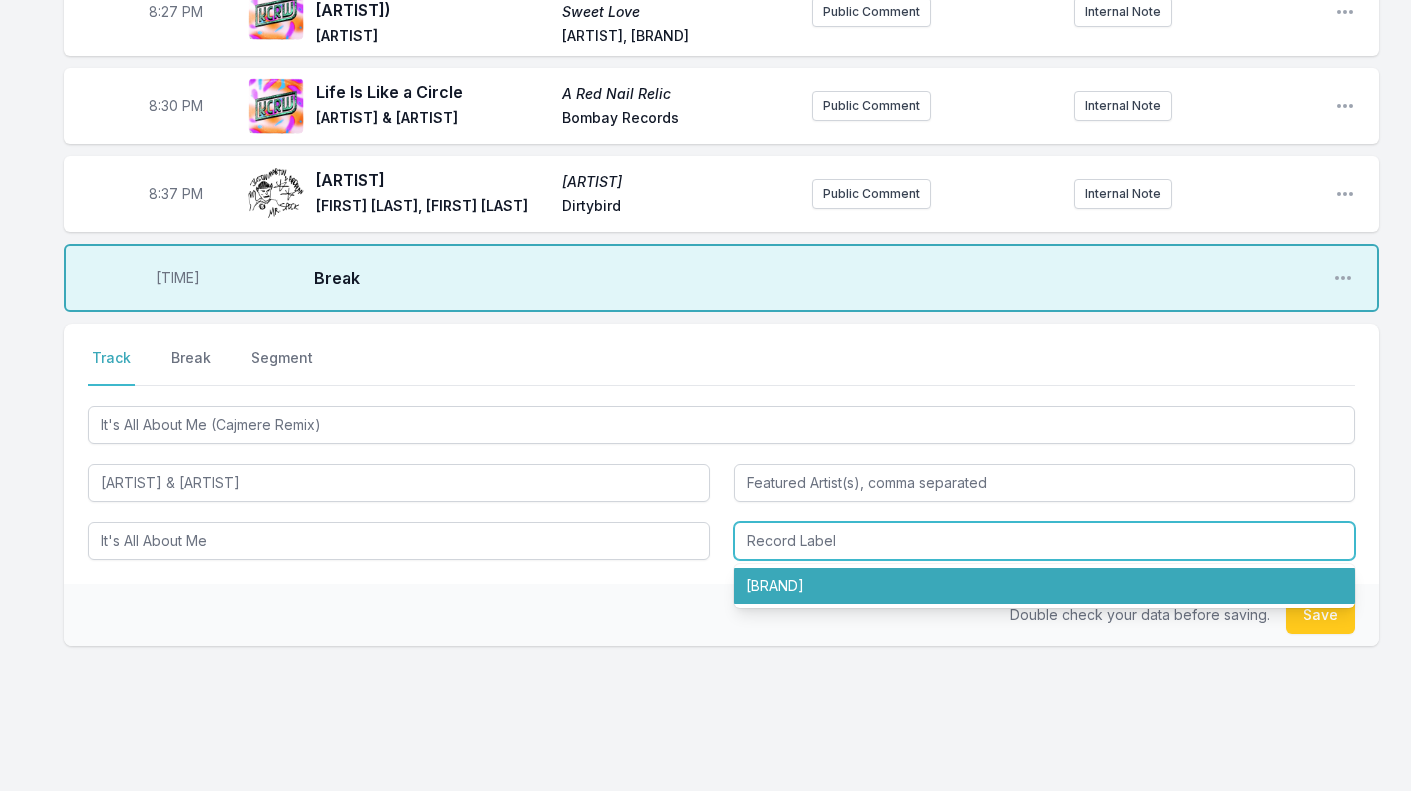 click on "[BRAND]" at bounding box center [1045, 586] 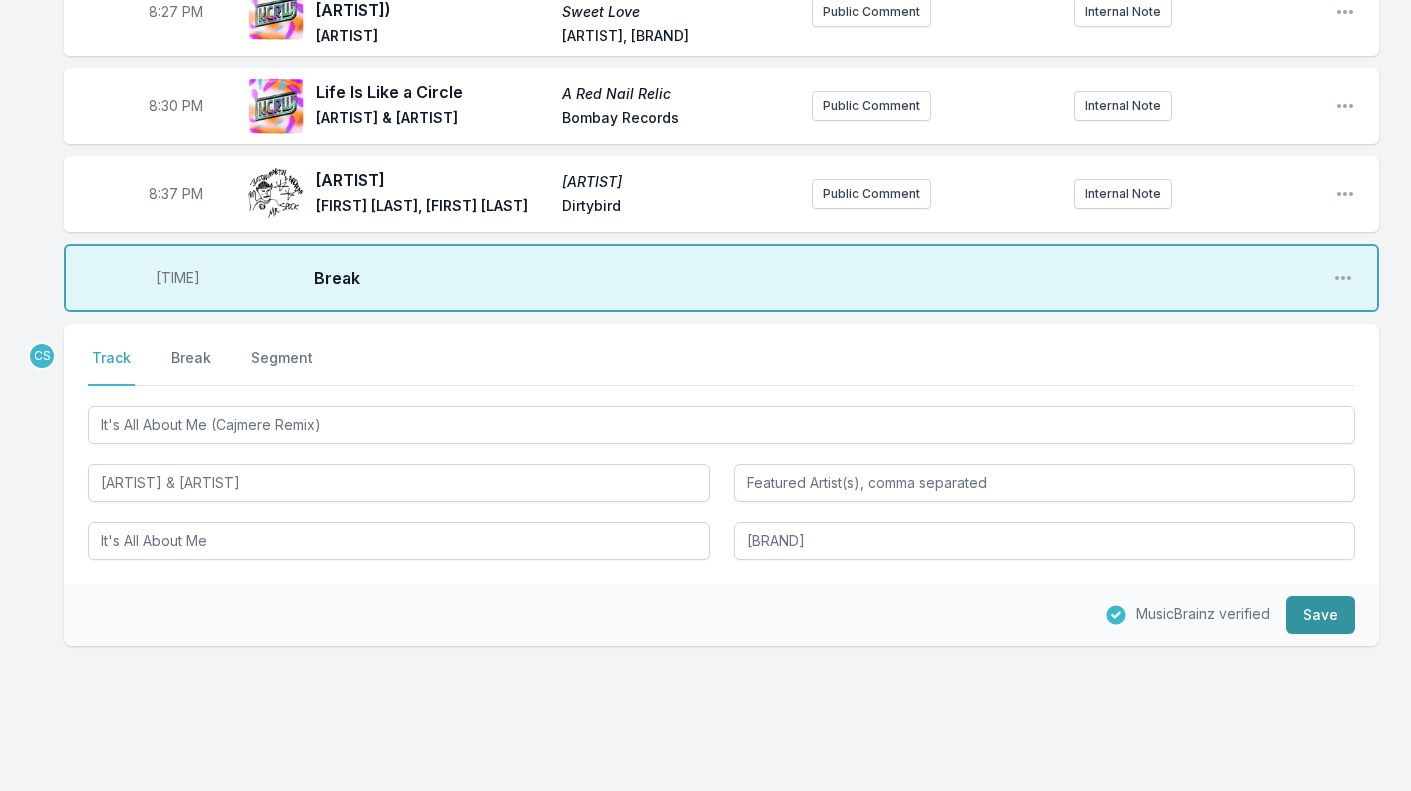 click on "Save" at bounding box center [1320, 615] 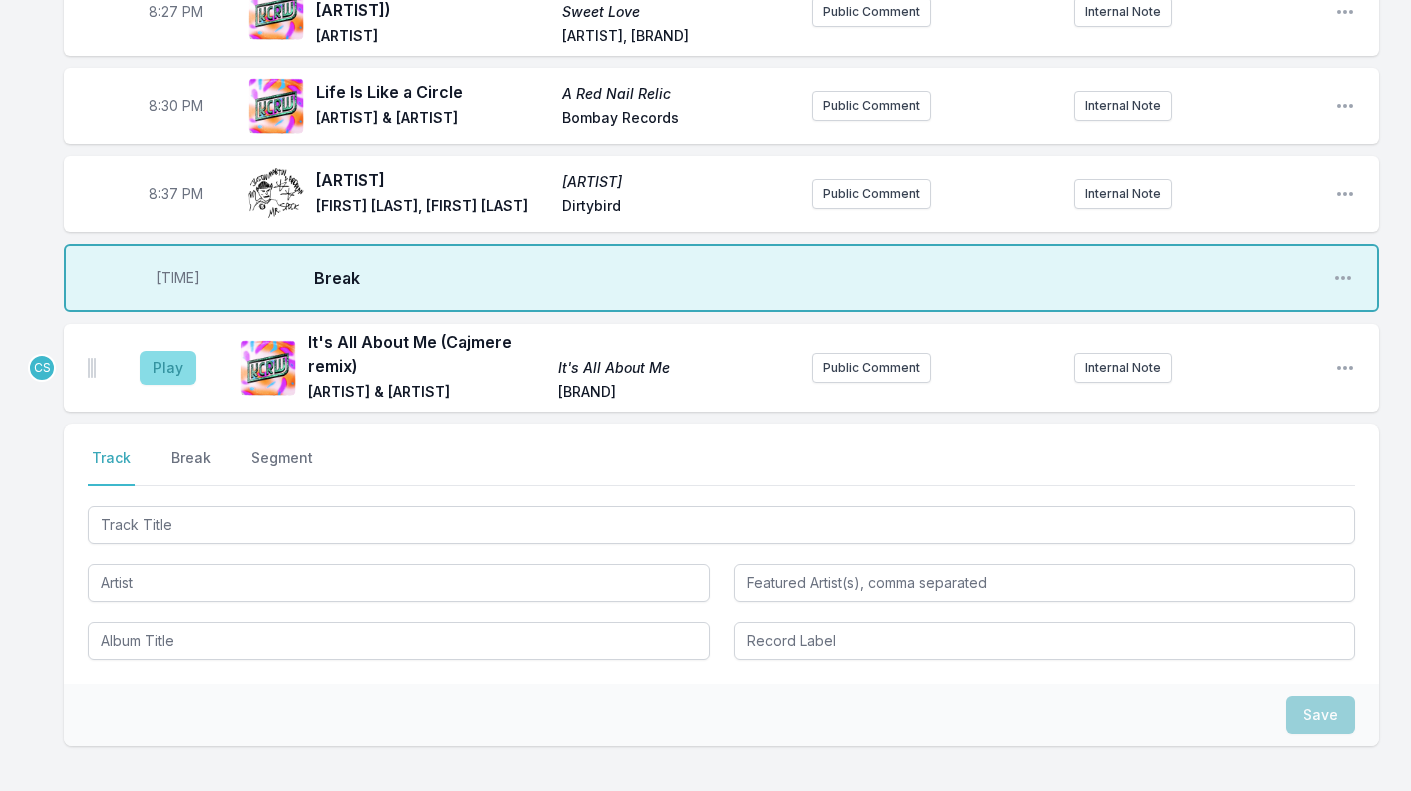 click on "Play" at bounding box center [168, 368] 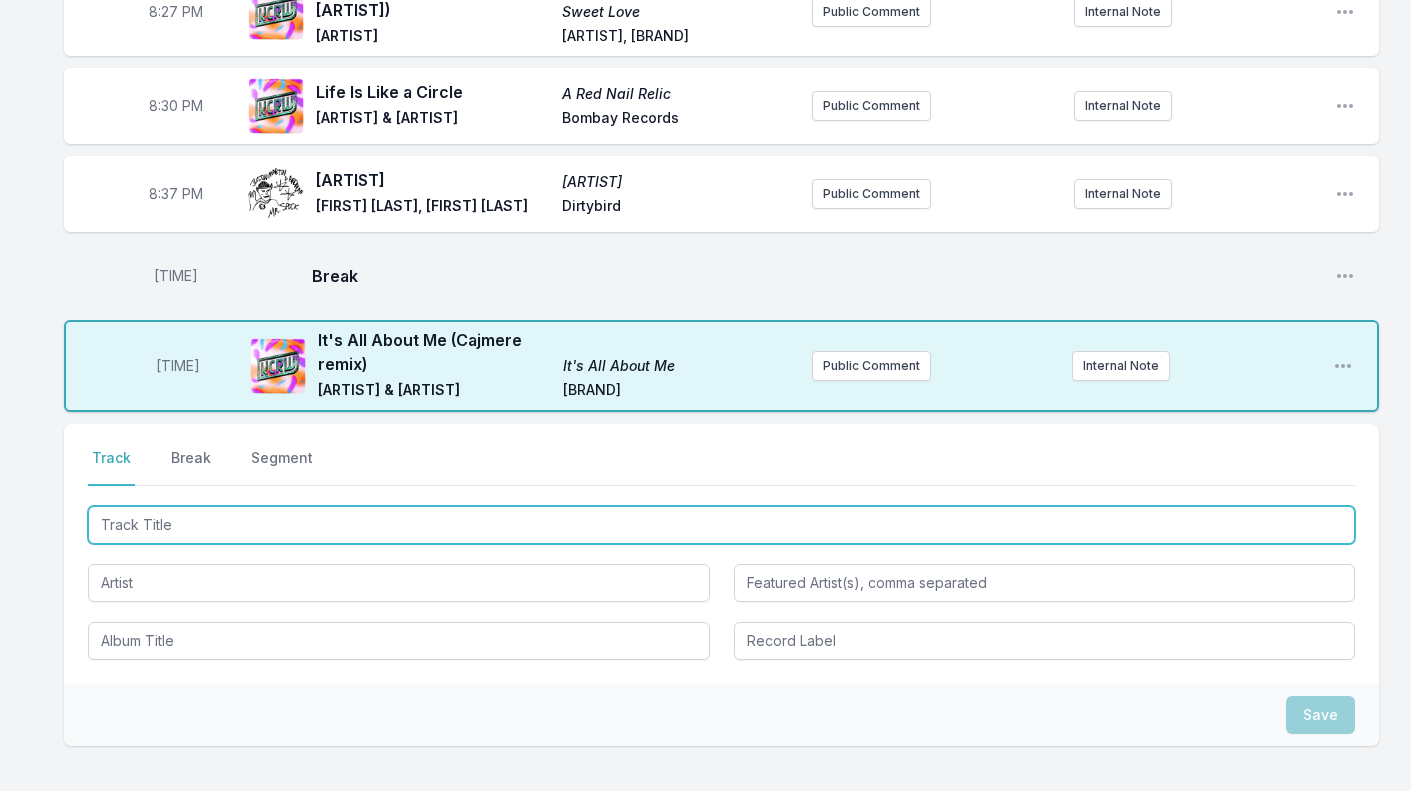 click at bounding box center [721, 525] 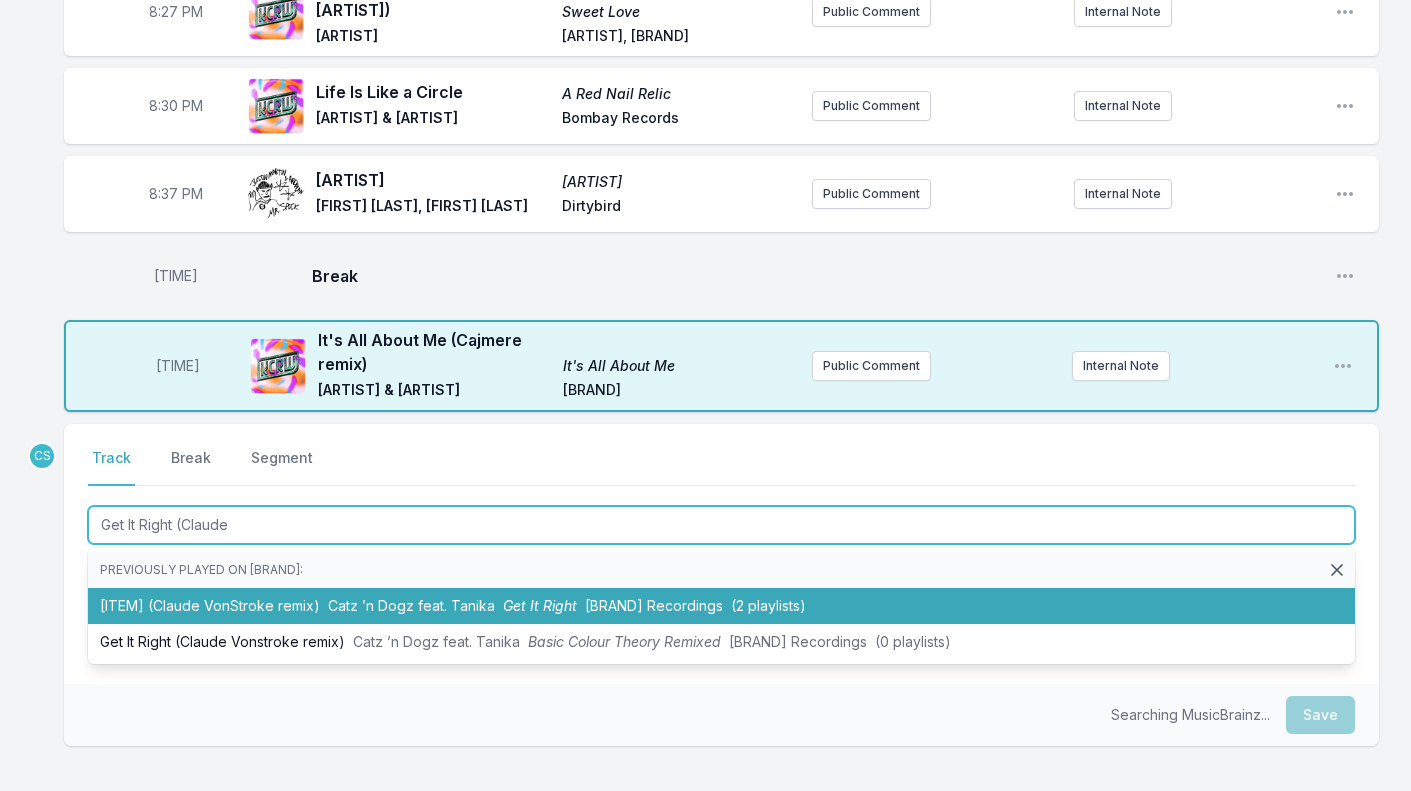 click on "Get It Right (Claude VonStroke remix) Catz ’n Dogz feat. Tanika Get It Right Pets Recordings (2 playlists)" at bounding box center [721, 606] 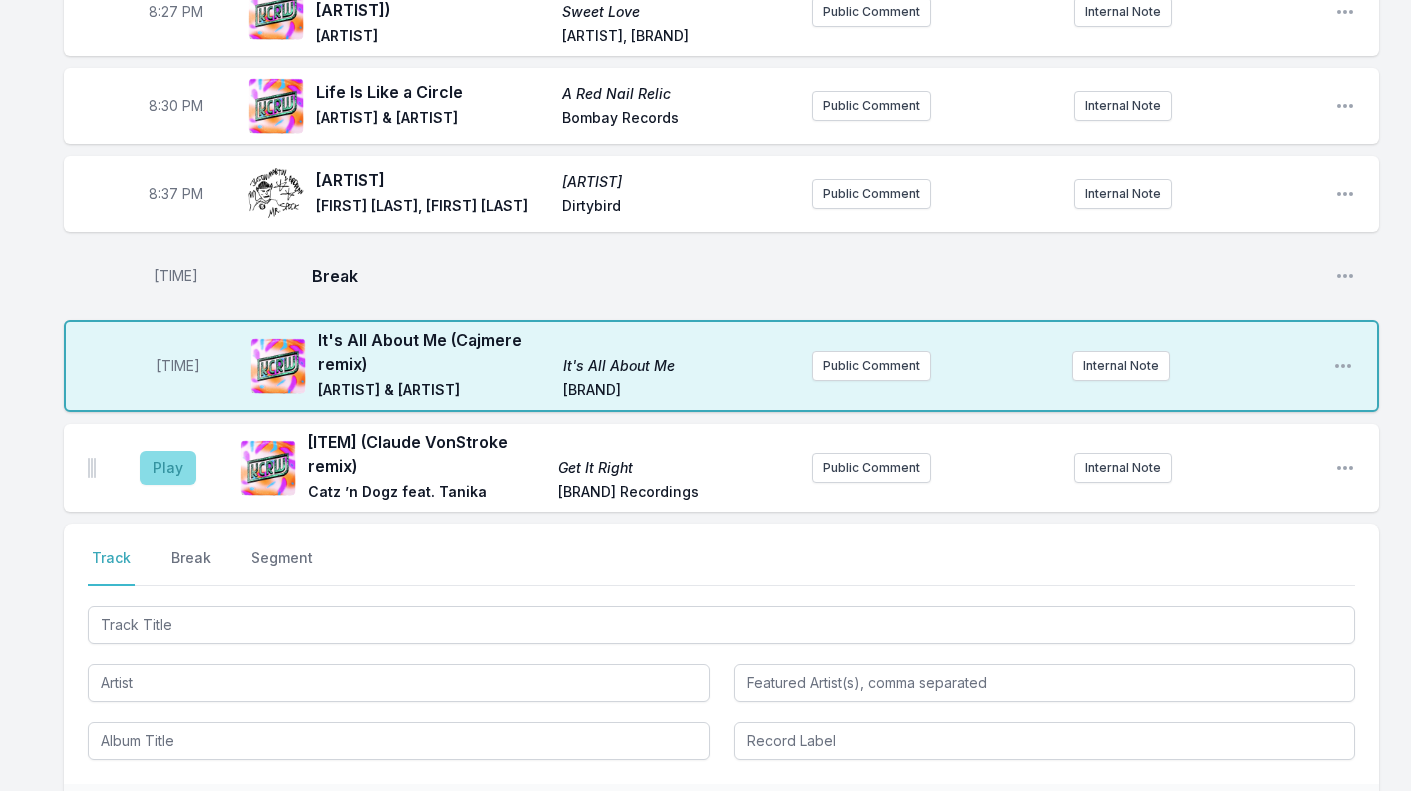 click on "Play" at bounding box center (168, 468) 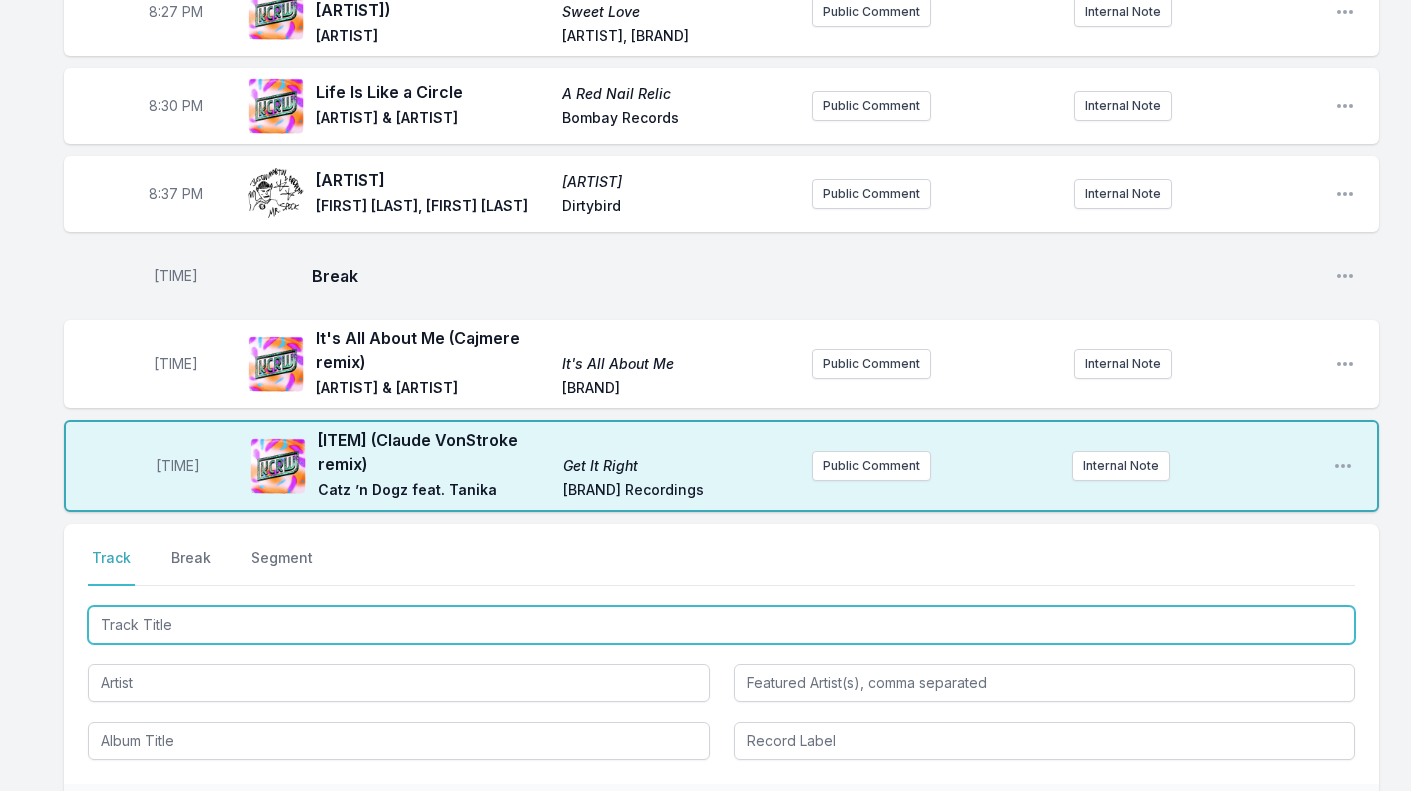 click at bounding box center (721, 625) 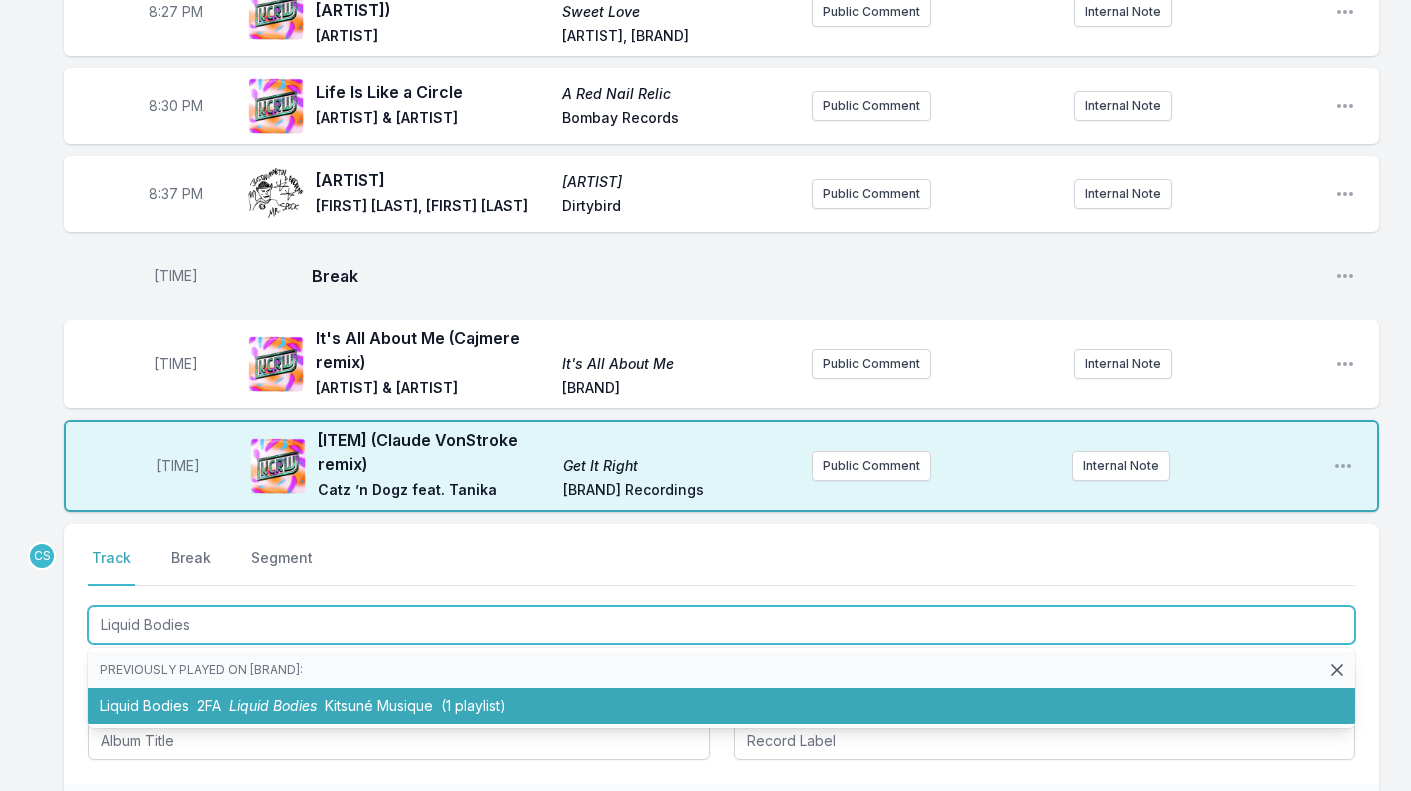 click on "2FA" at bounding box center (209, 705) 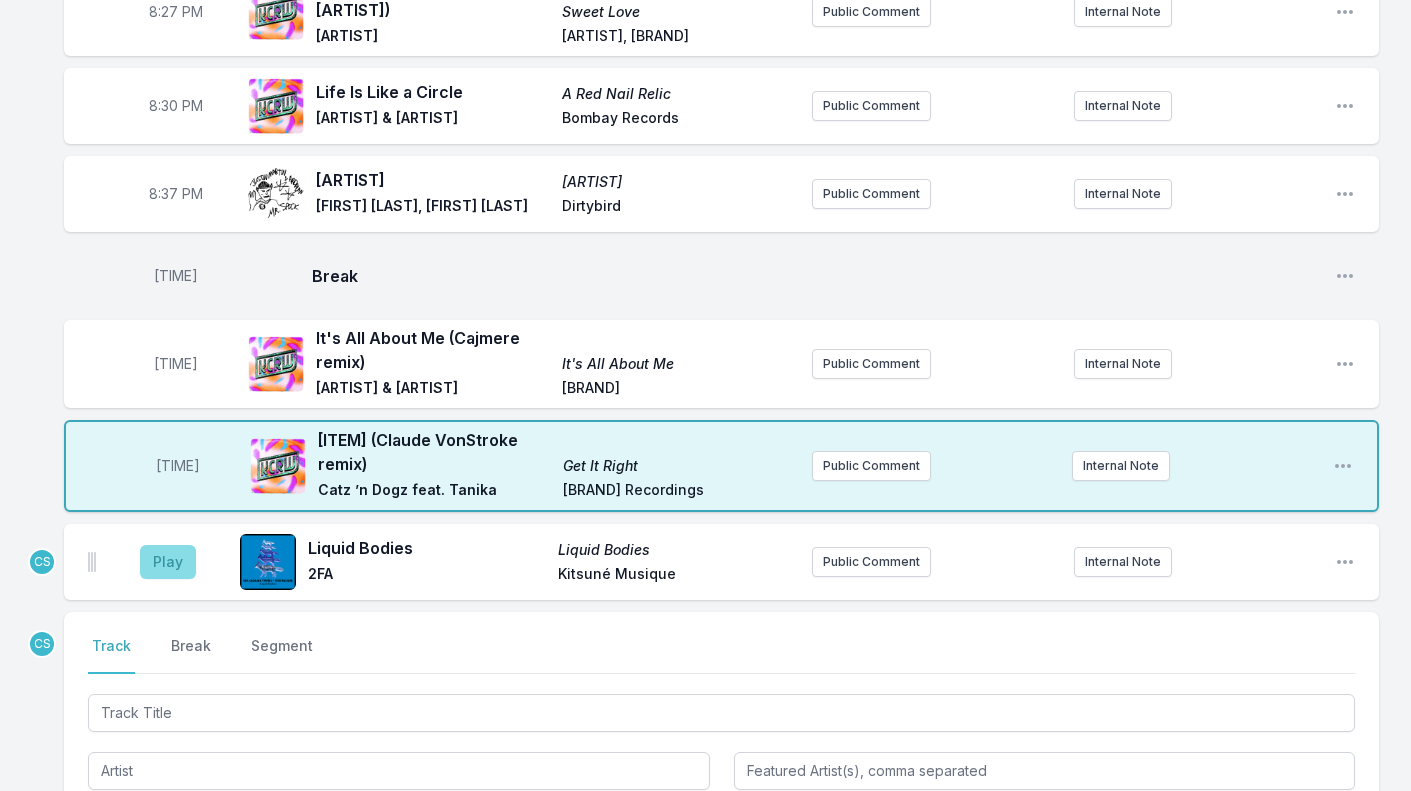 click on "Play" at bounding box center (168, 562) 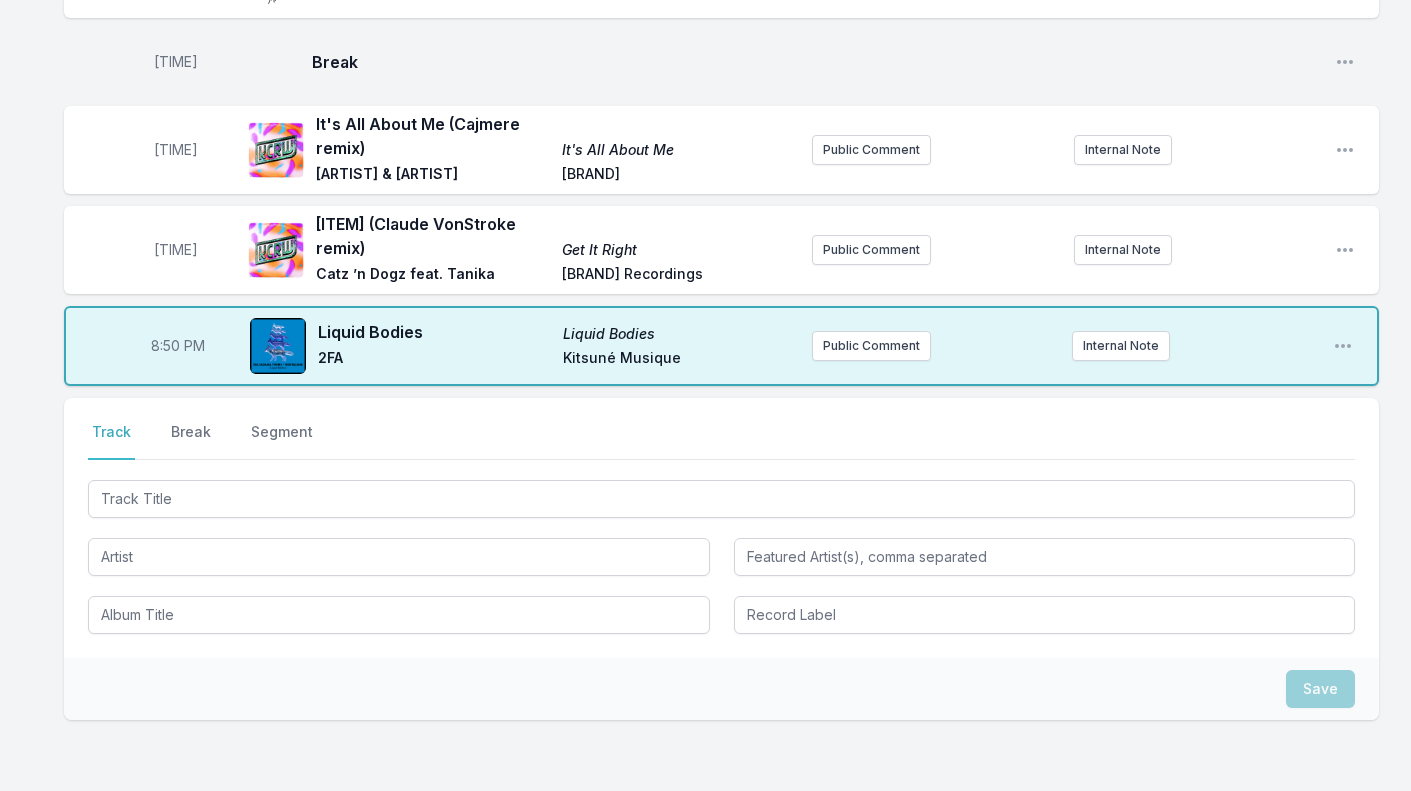 scroll, scrollTop: 1212, scrollLeft: 0, axis: vertical 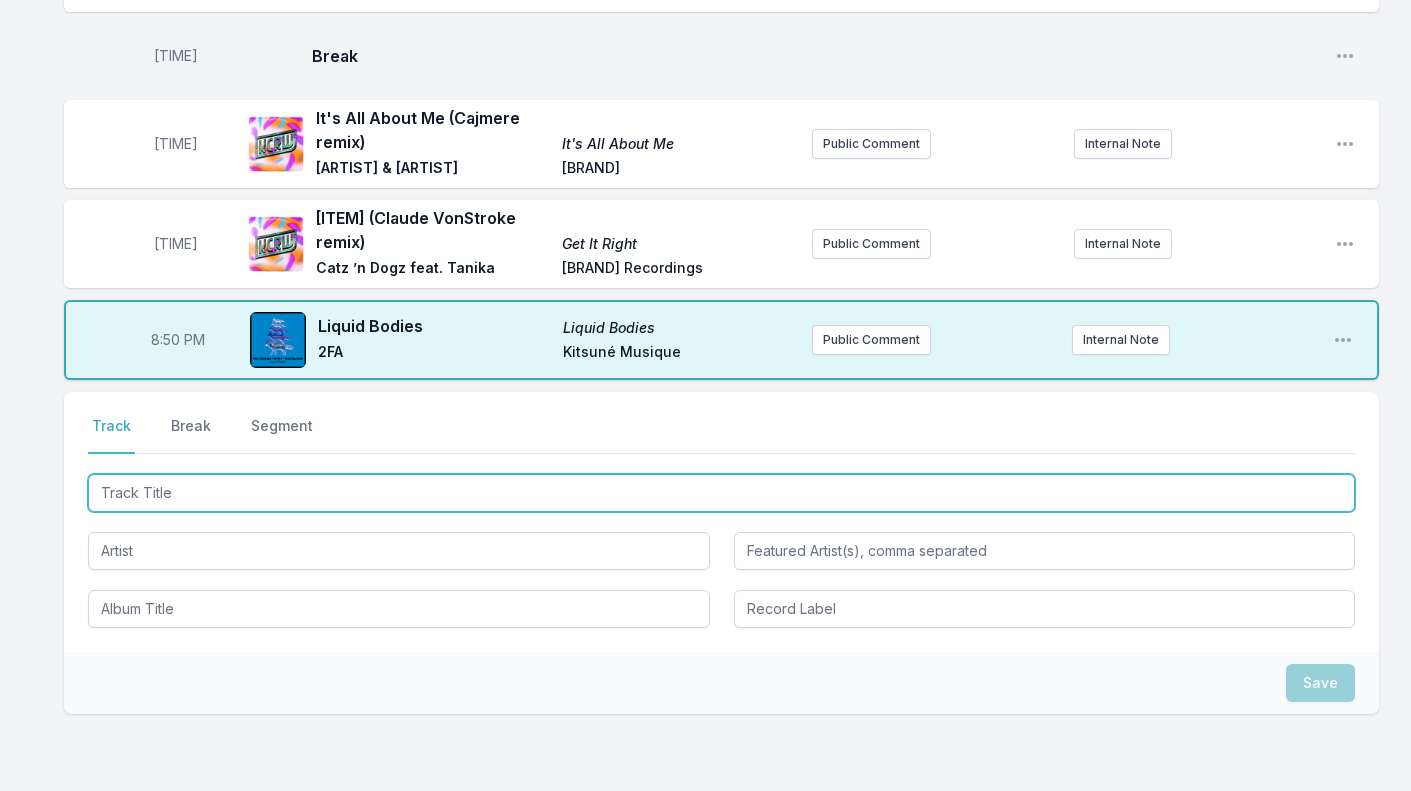 click at bounding box center (721, 493) 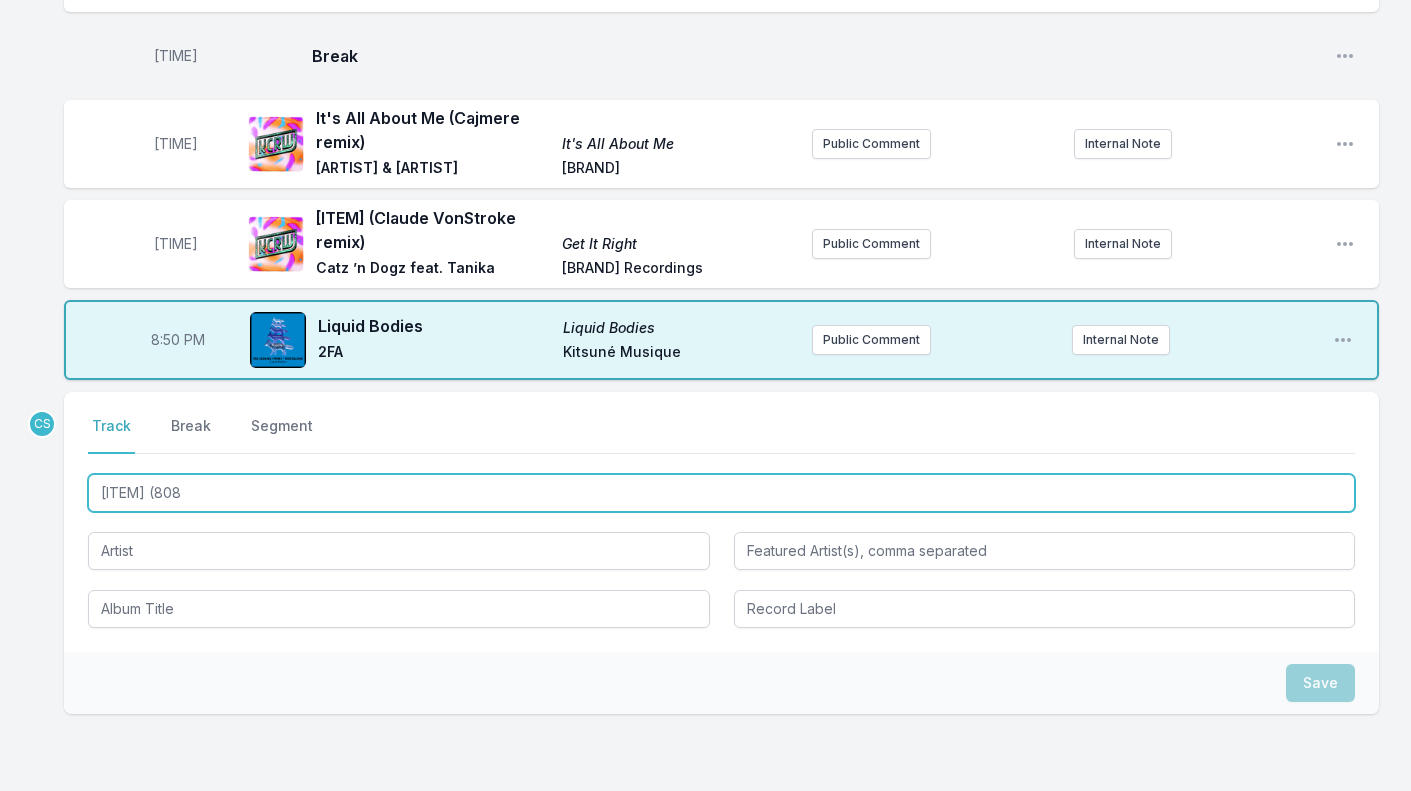 click on "[ITEM] (808" at bounding box center (721, 493) 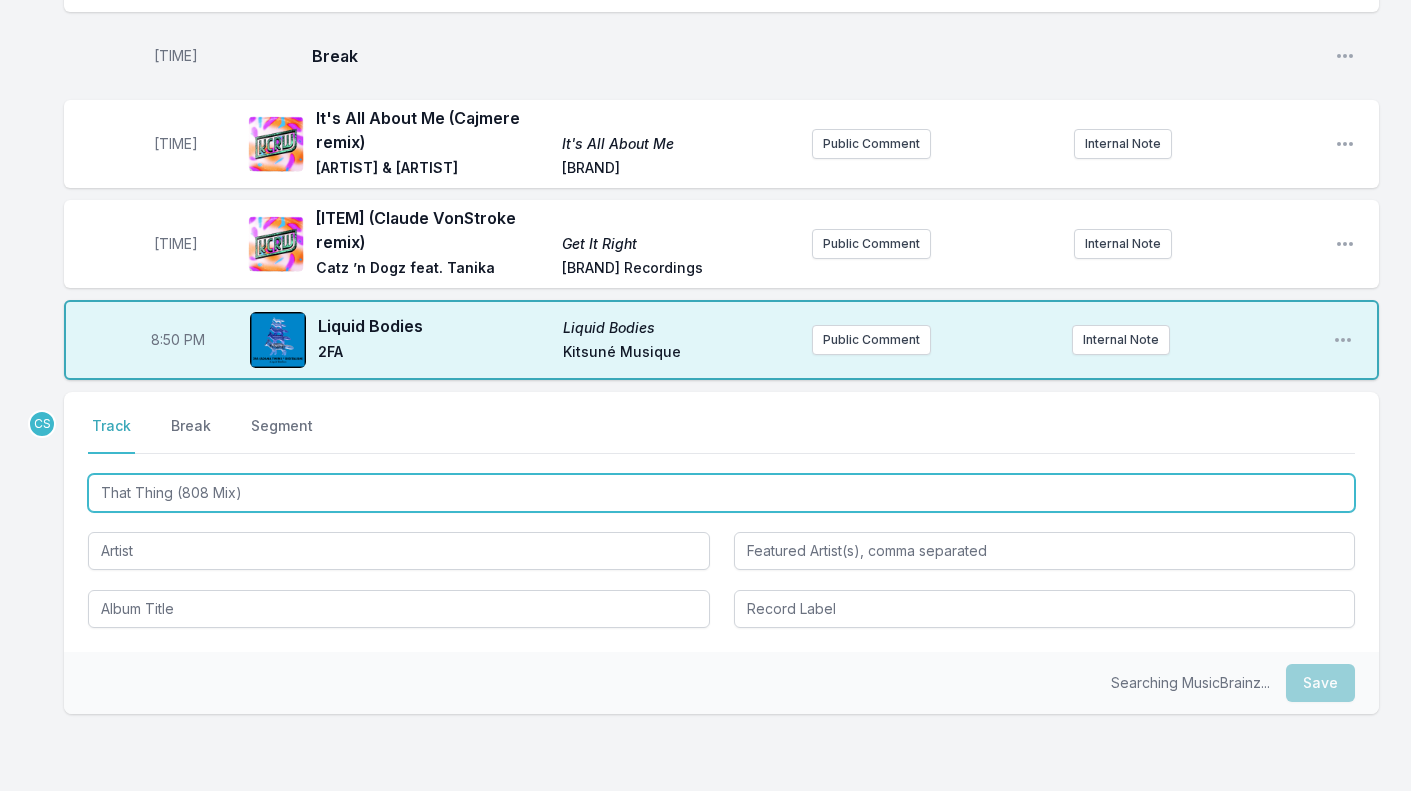 type on "That Thing (808 Mix)" 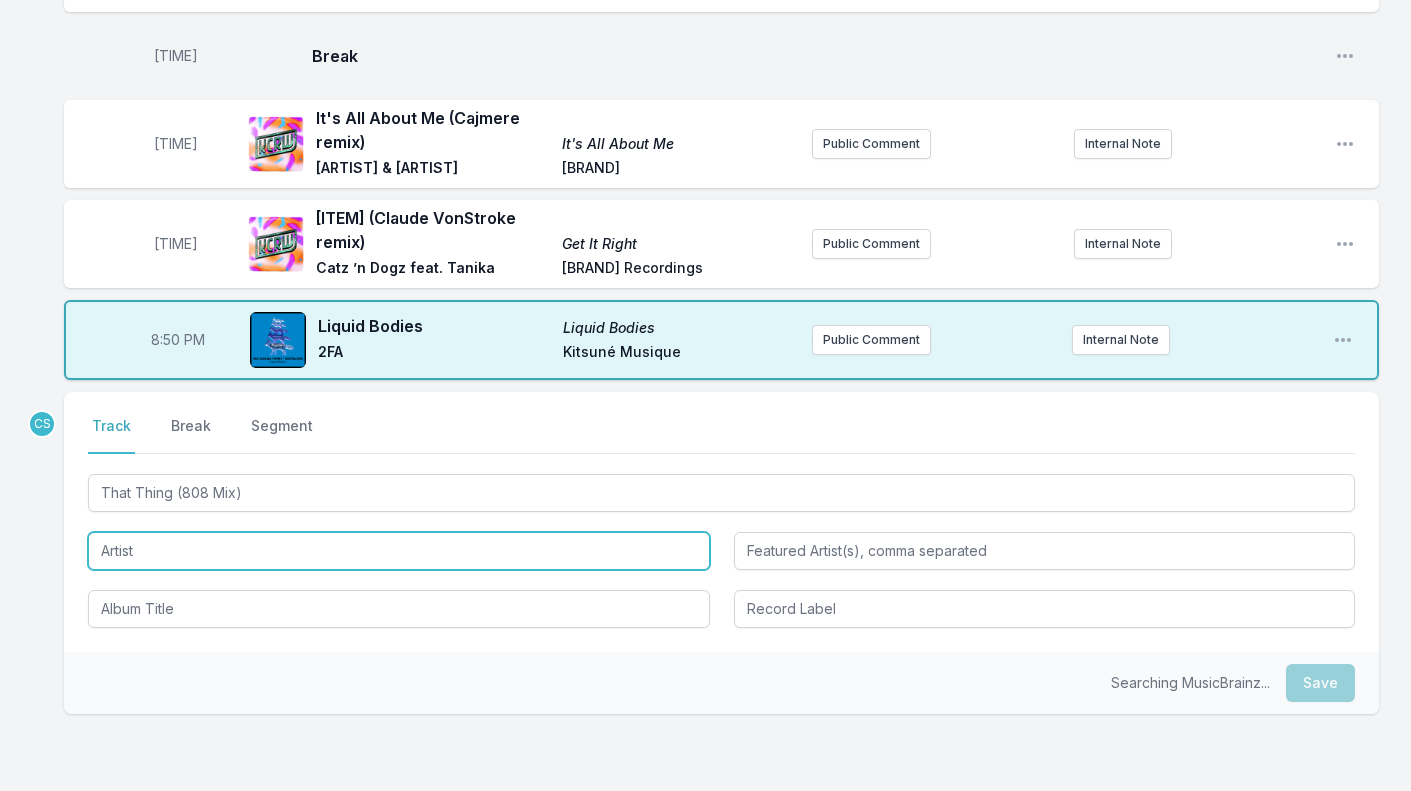 click at bounding box center [399, 551] 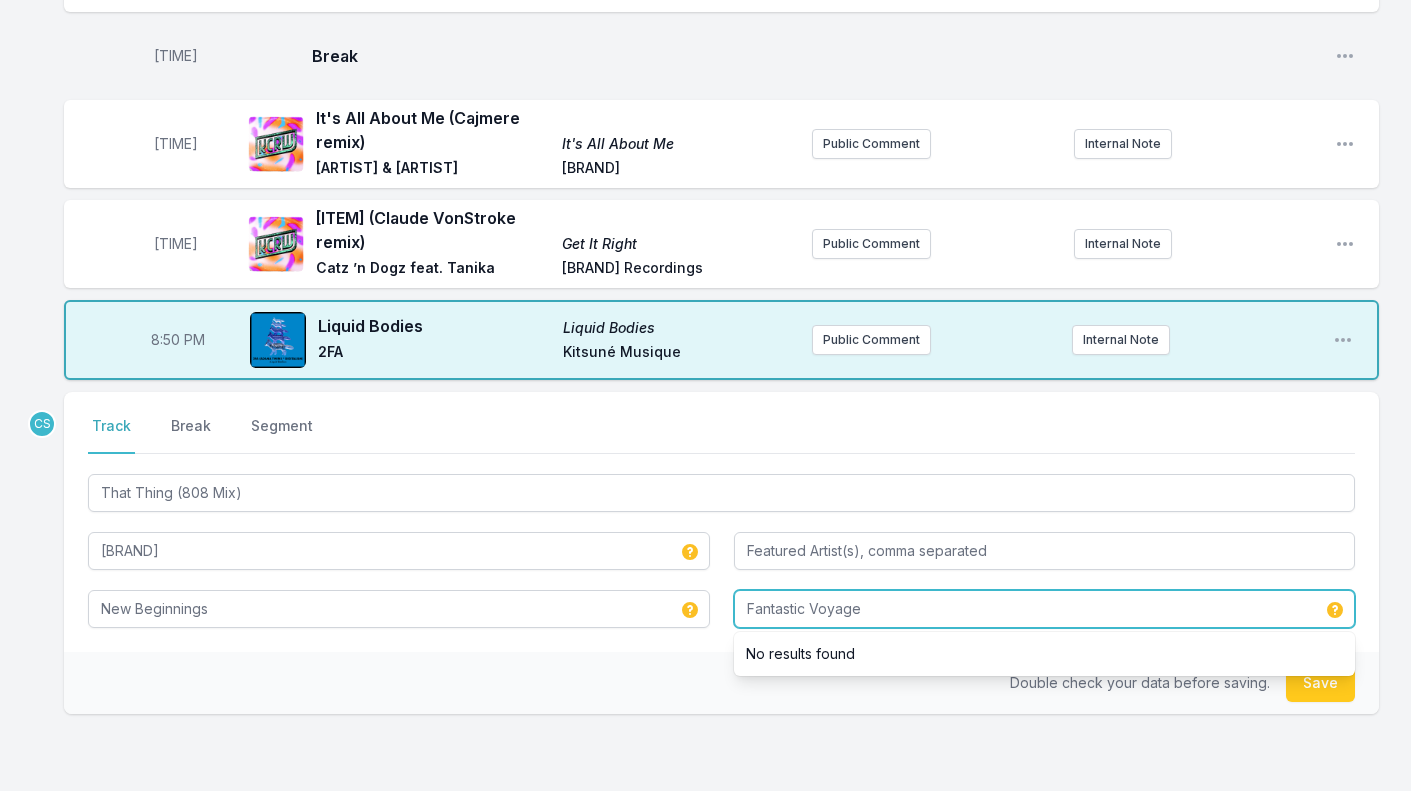 type on "Fantastic Voyage" 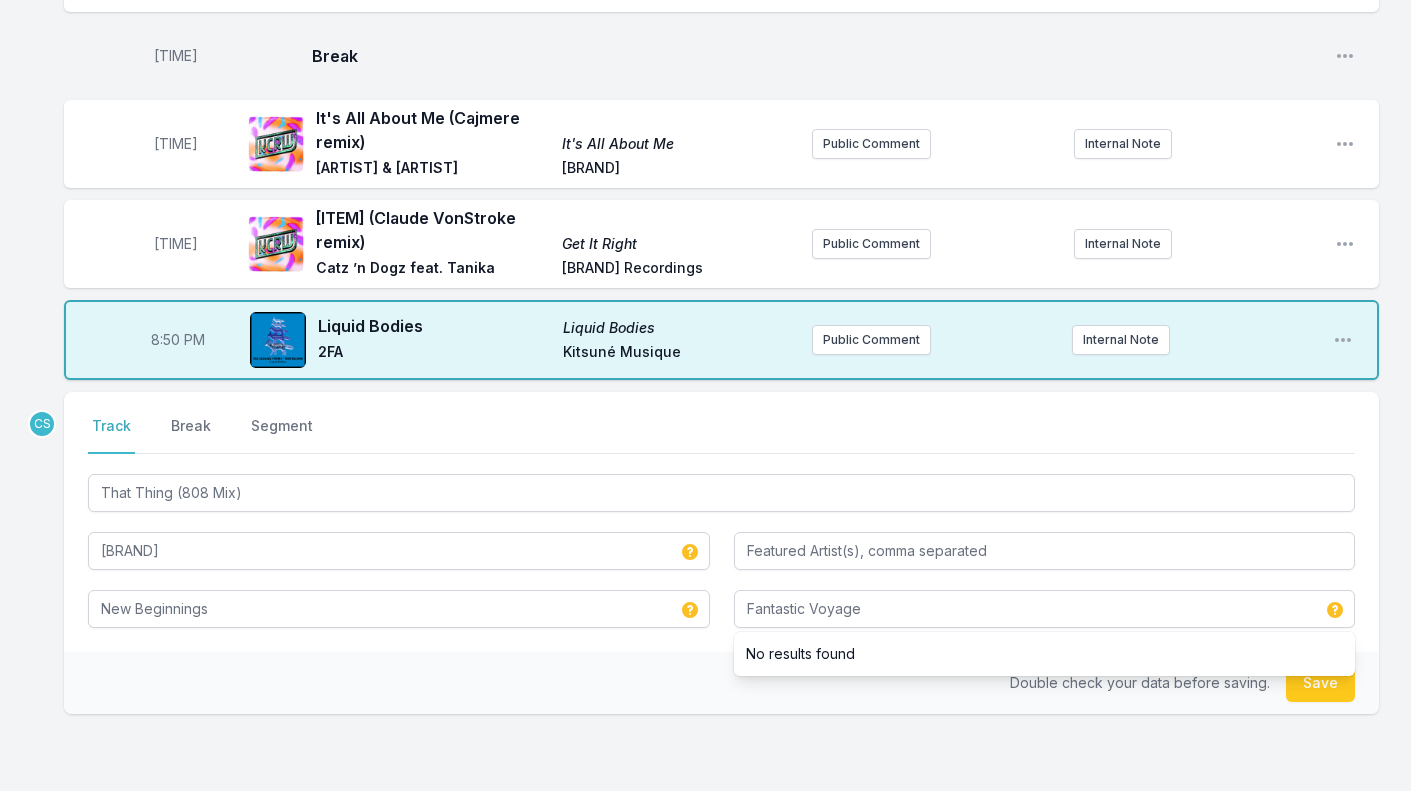click on "Select a tab Track Break Segment Track Break Segment That Thing (808 Mix) Arma New Beginnings Fantastic Voyage No results found" at bounding box center (721, 522) 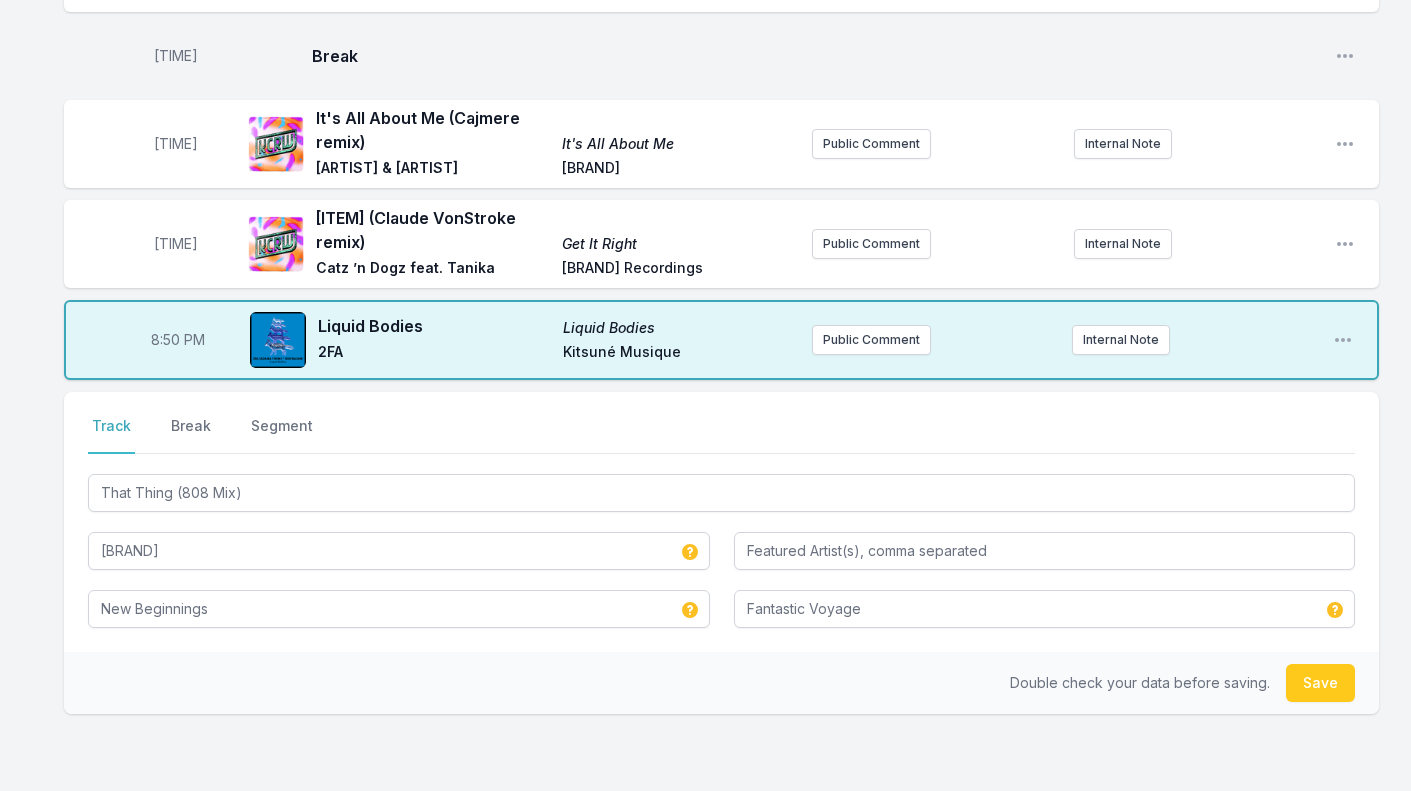 click on "Double check your data before saving. Save" at bounding box center (721, 683) 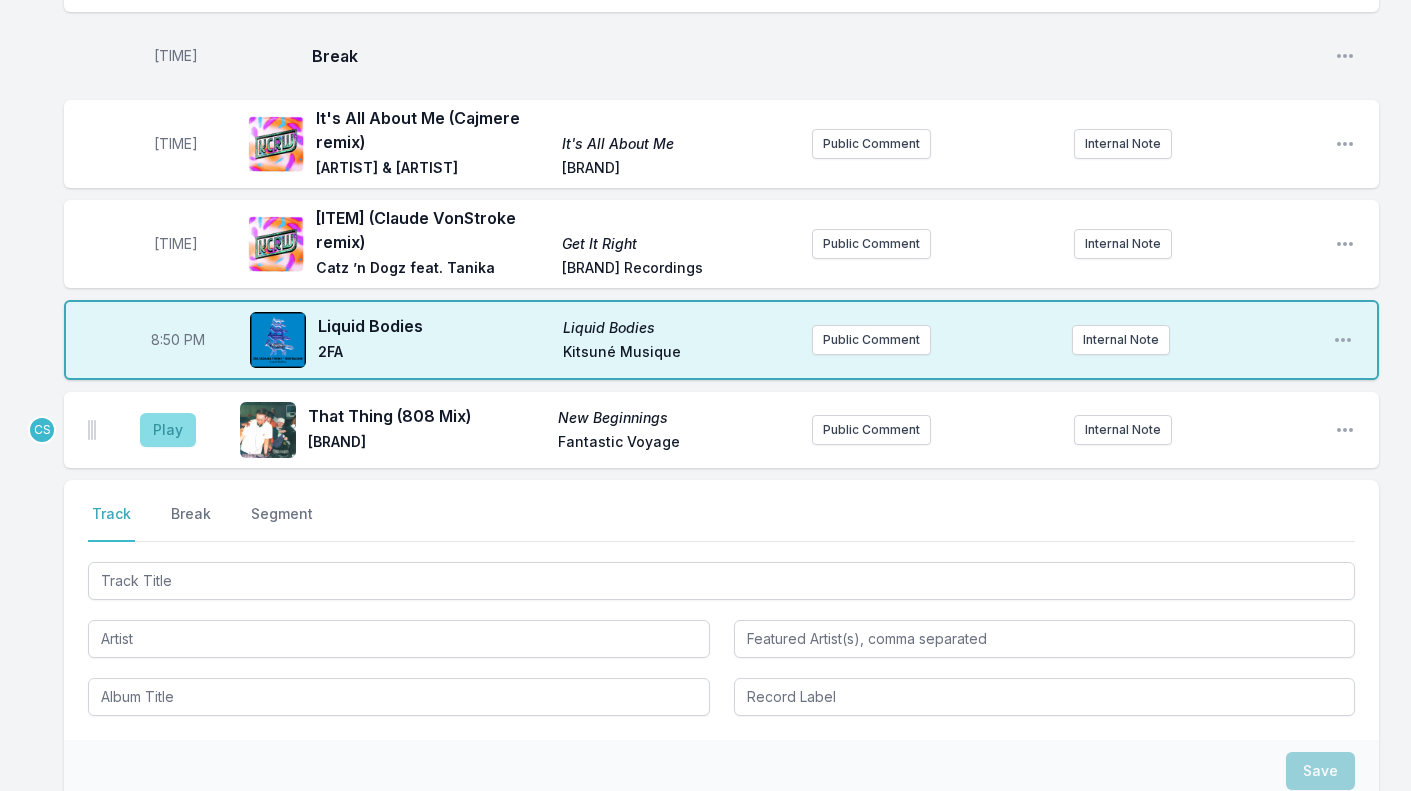 click on "Play" at bounding box center (168, 430) 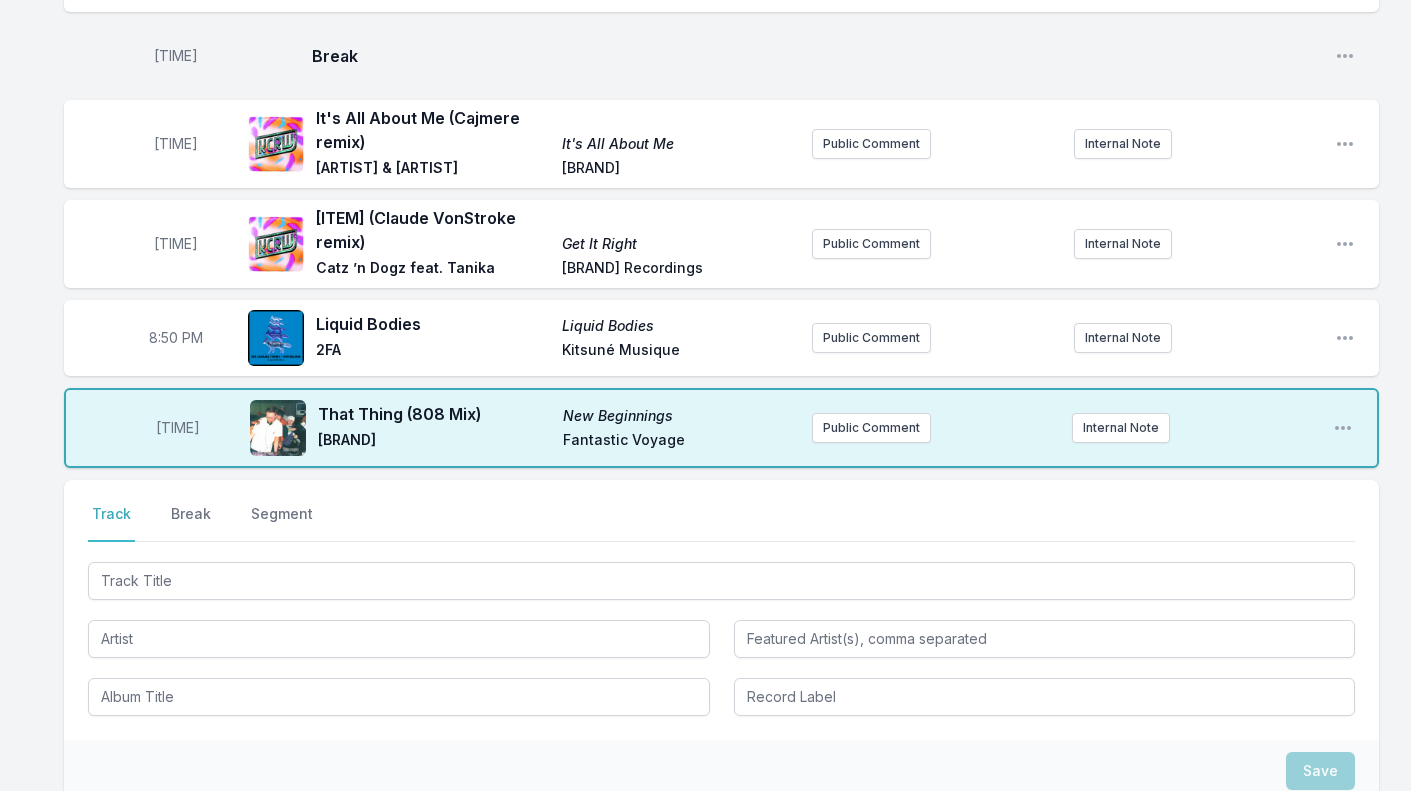 click on "Track Break Segment" at bounding box center (721, 523) 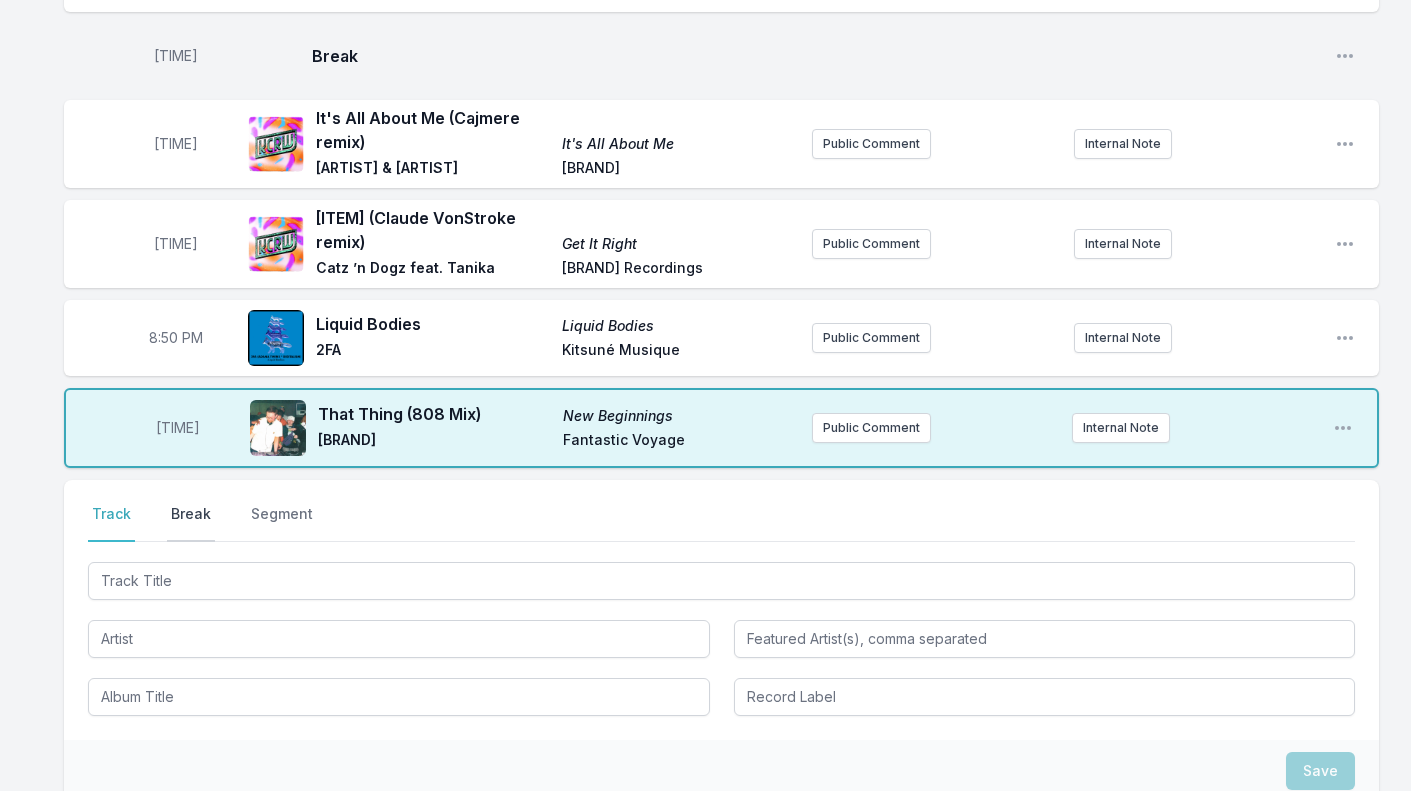 click on "Break" at bounding box center [191, 523] 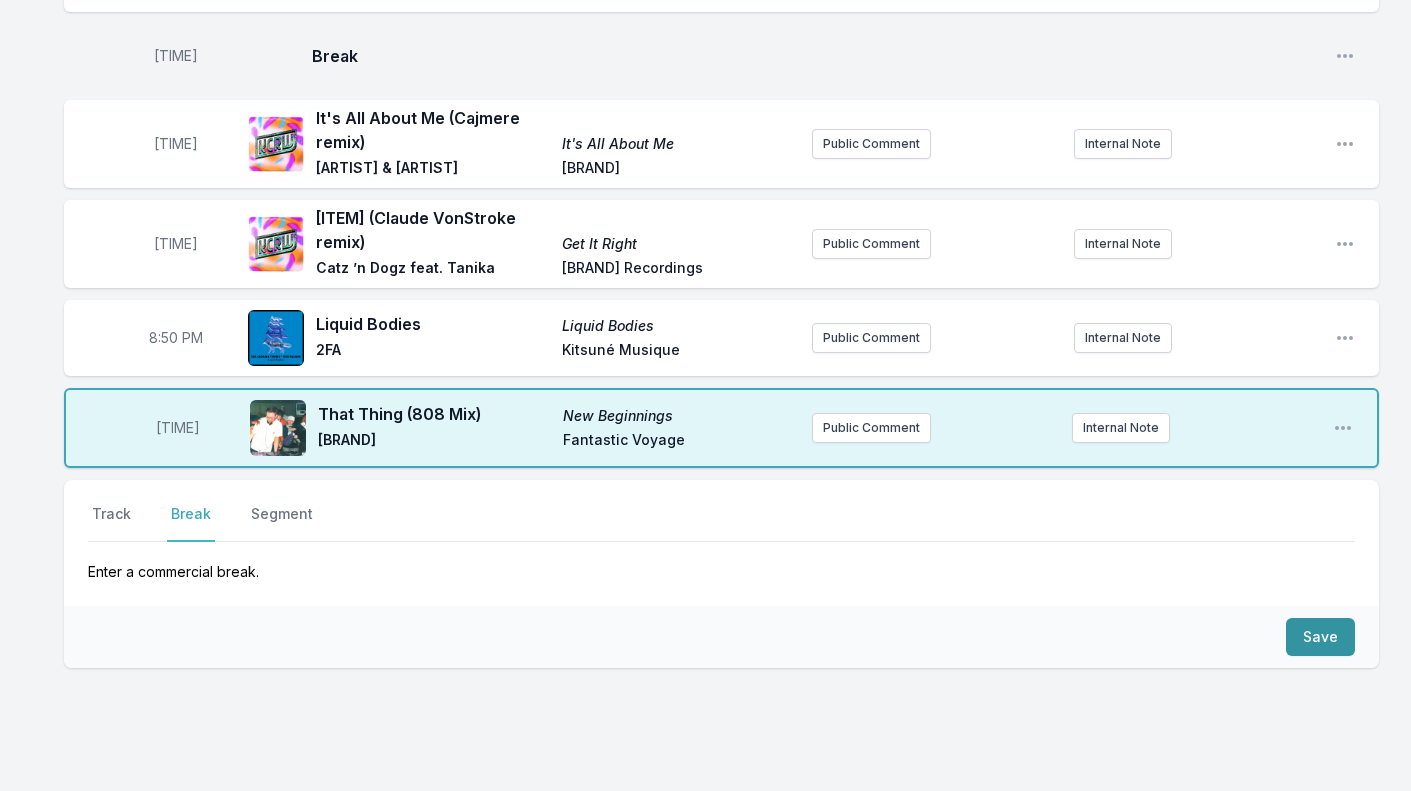 click on "Save" at bounding box center [1320, 637] 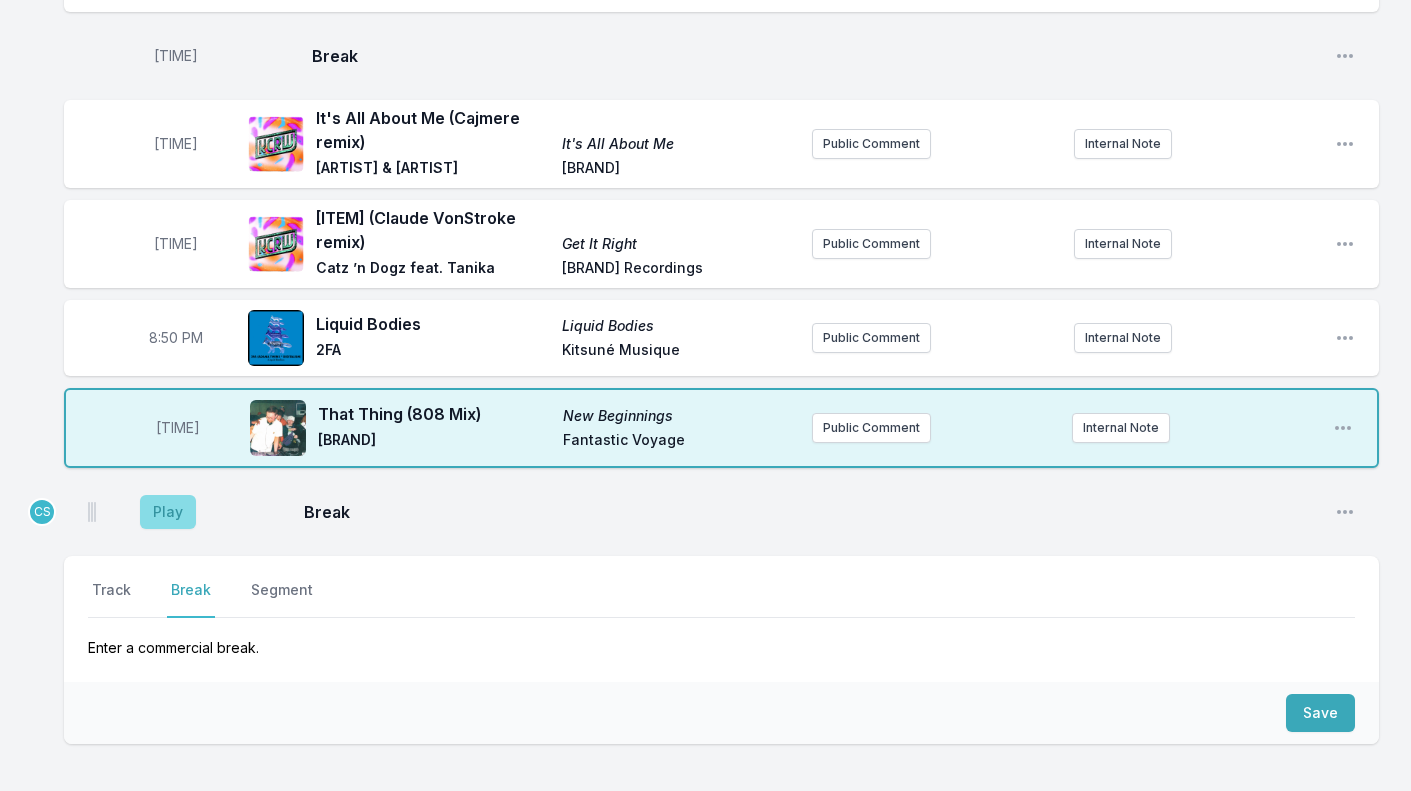 click on "Play" at bounding box center [168, 512] 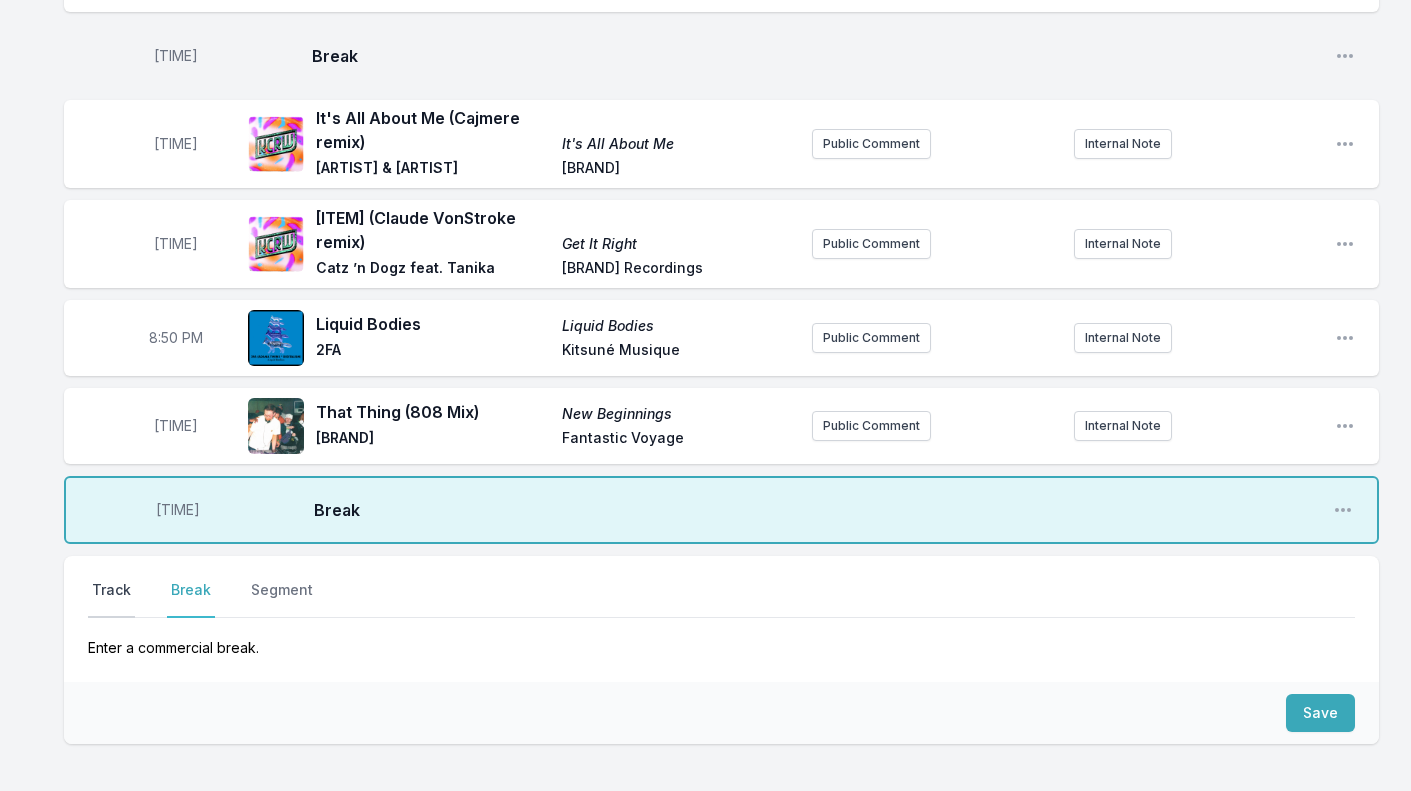 click on "Track" at bounding box center (111, 599) 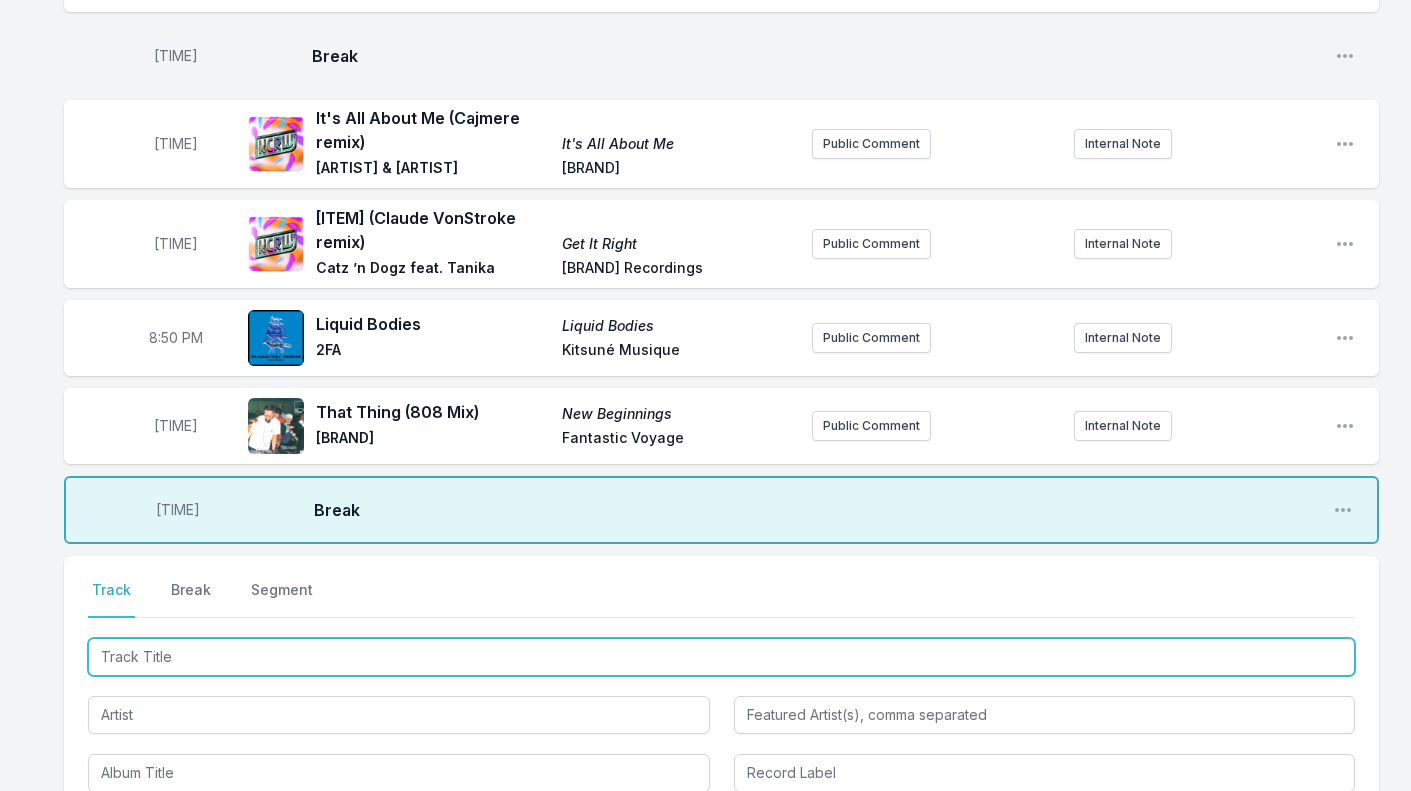 click at bounding box center [721, 657] 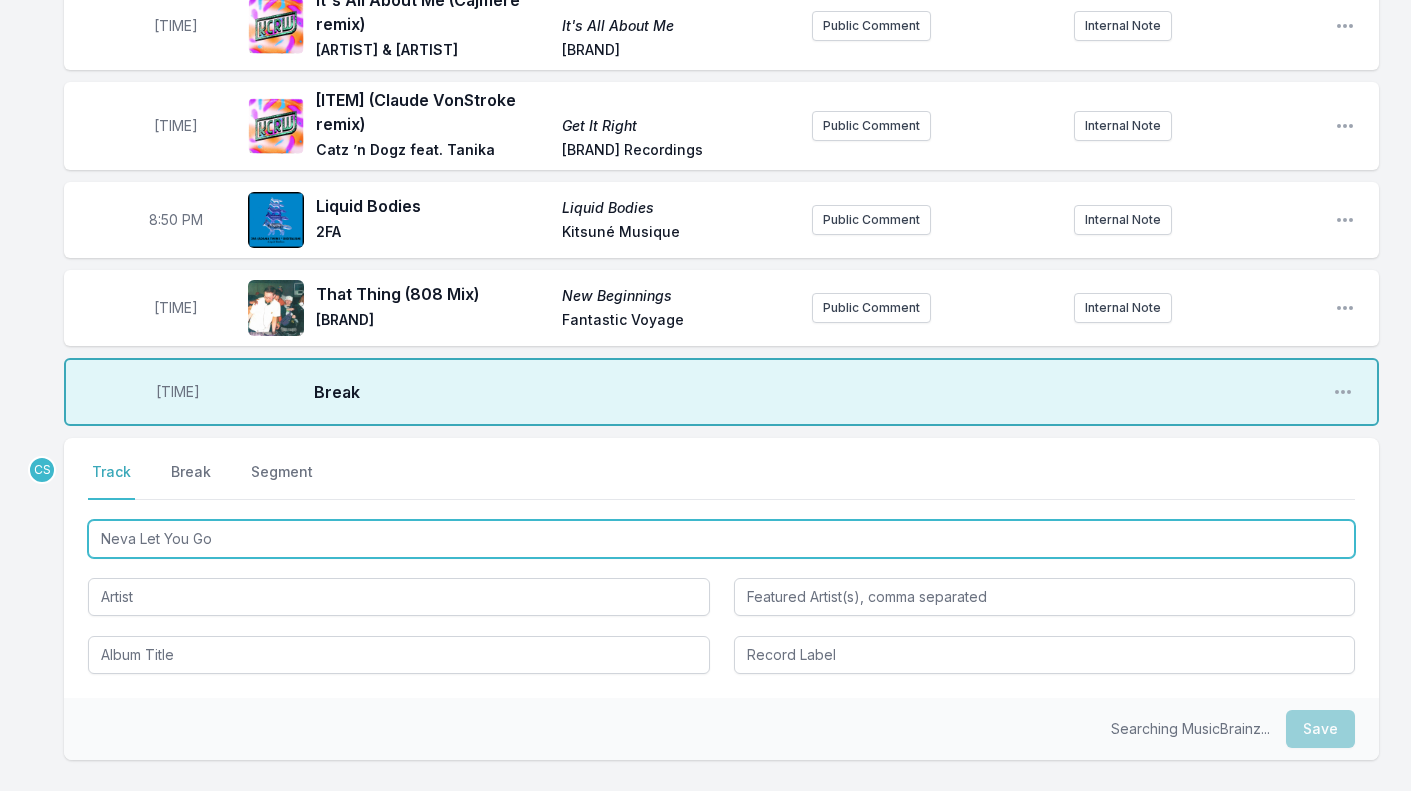 scroll, scrollTop: 1343, scrollLeft: 0, axis: vertical 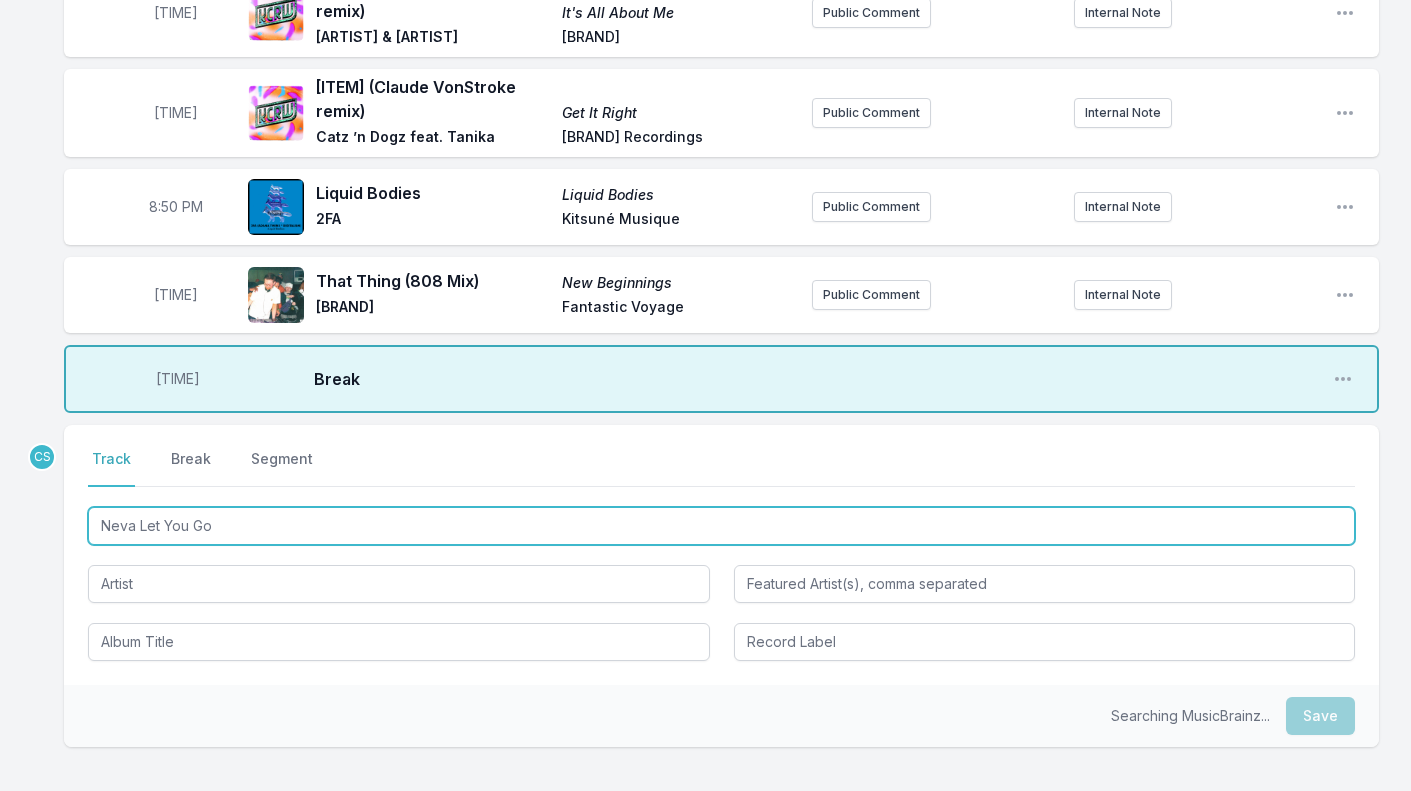 type on "Neva Let You Go" 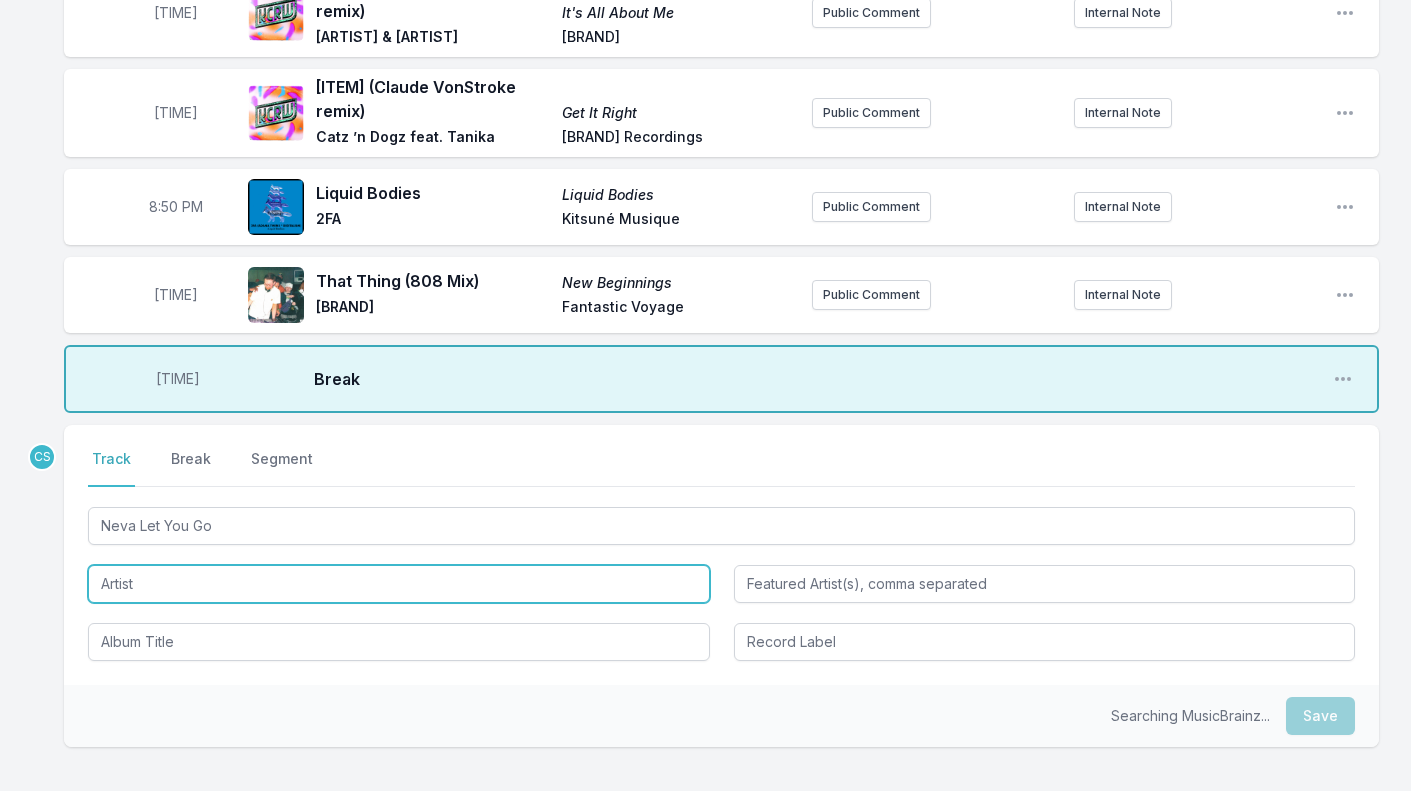 click at bounding box center [399, 584] 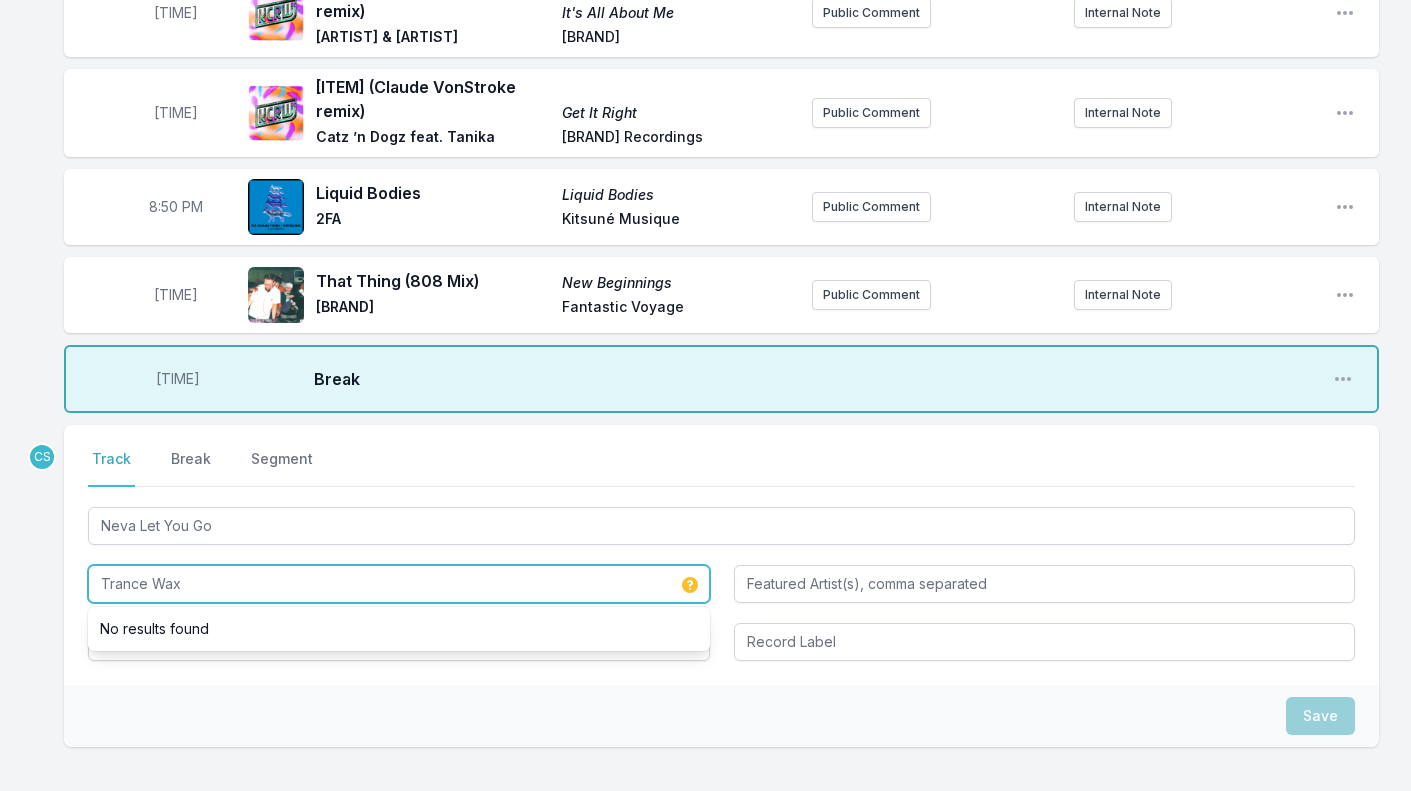type on "Trance Wax" 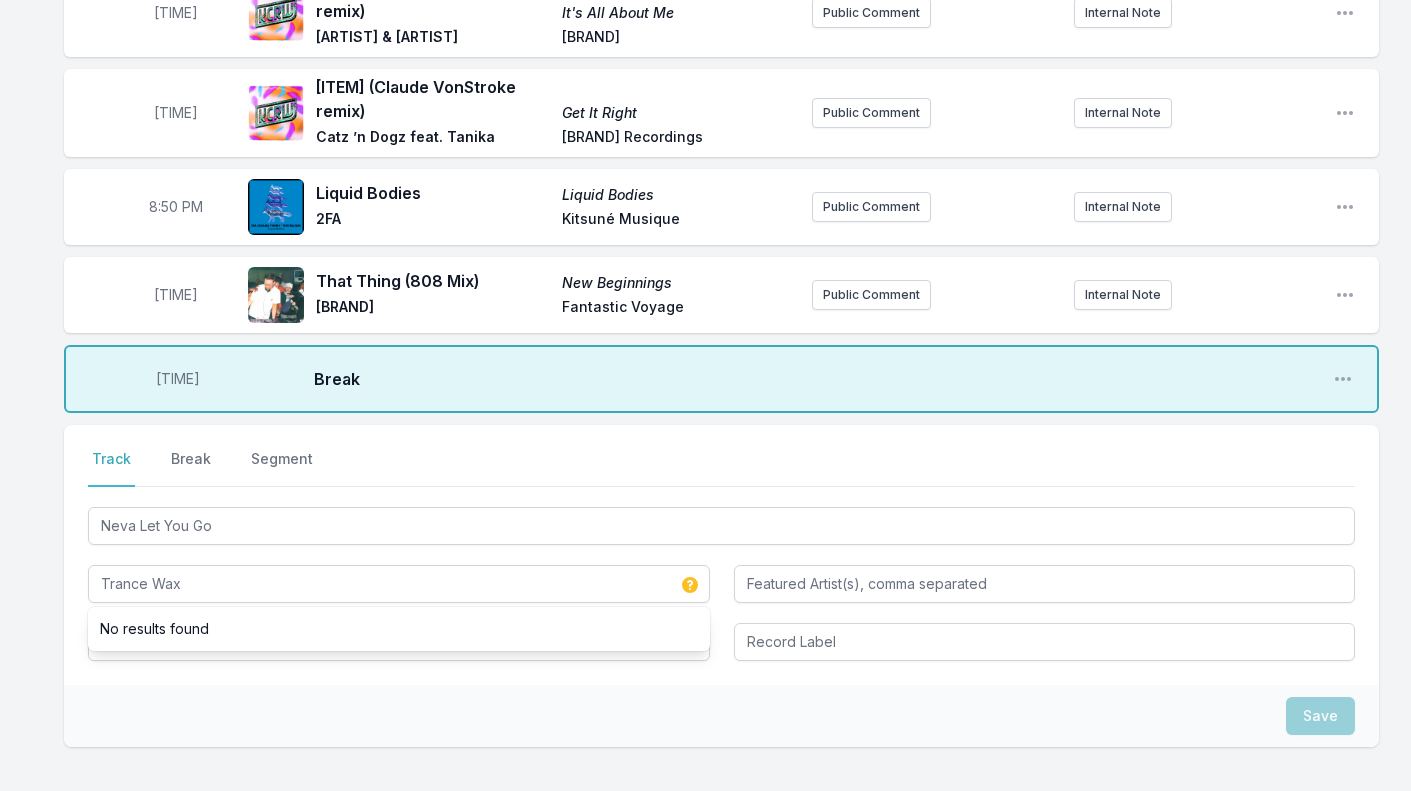 click on "Select a tab Track Break Segment Track Break Segment Neva Let You Go Trance Wax No results found" at bounding box center (721, 555) 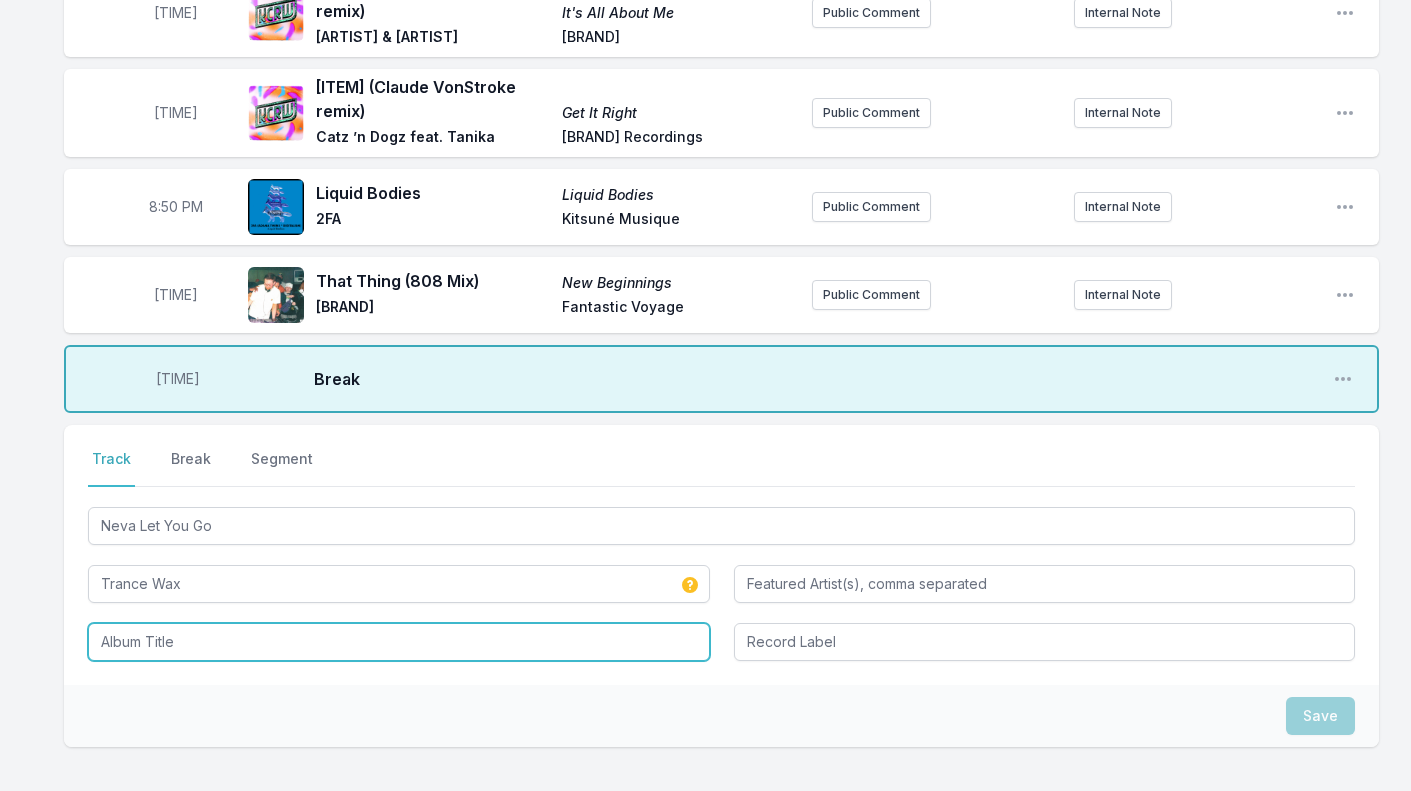 click at bounding box center [399, 642] 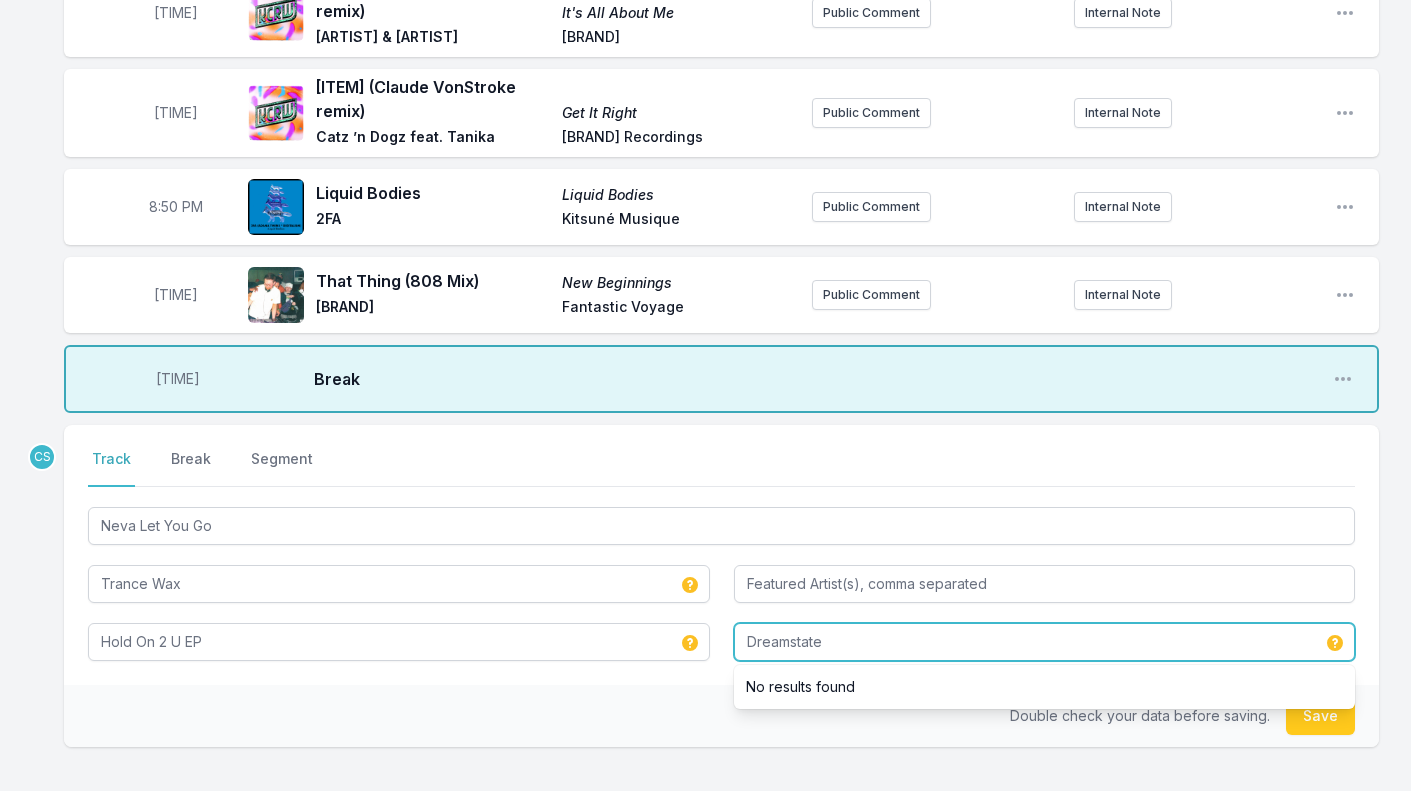 type on "Dreamstate" 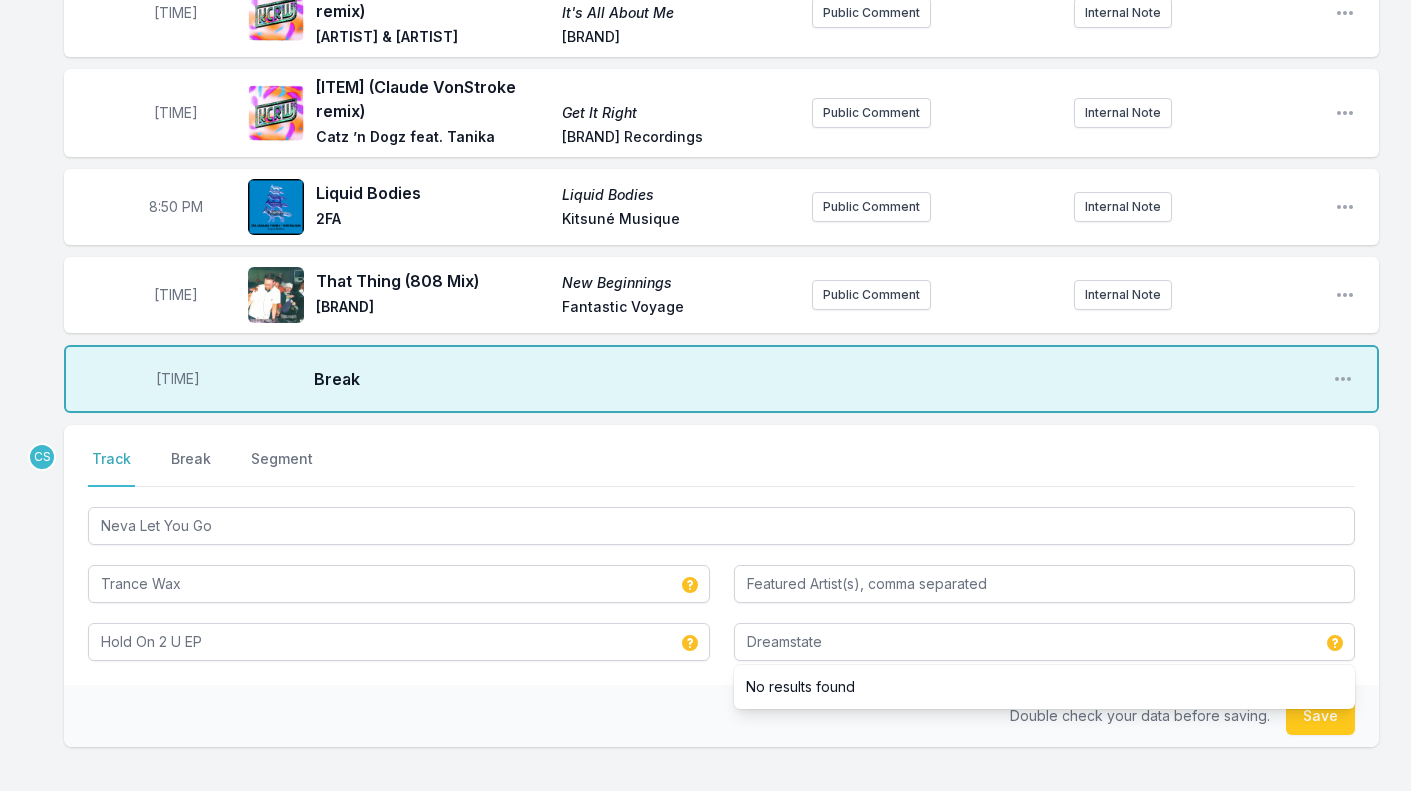 click on "Select a tab Track Break Segment Track Break Segment Neva Let You Go Trance Wax Hold On [NUMBER] U EP Dreamstate No results found" at bounding box center (721, 555) 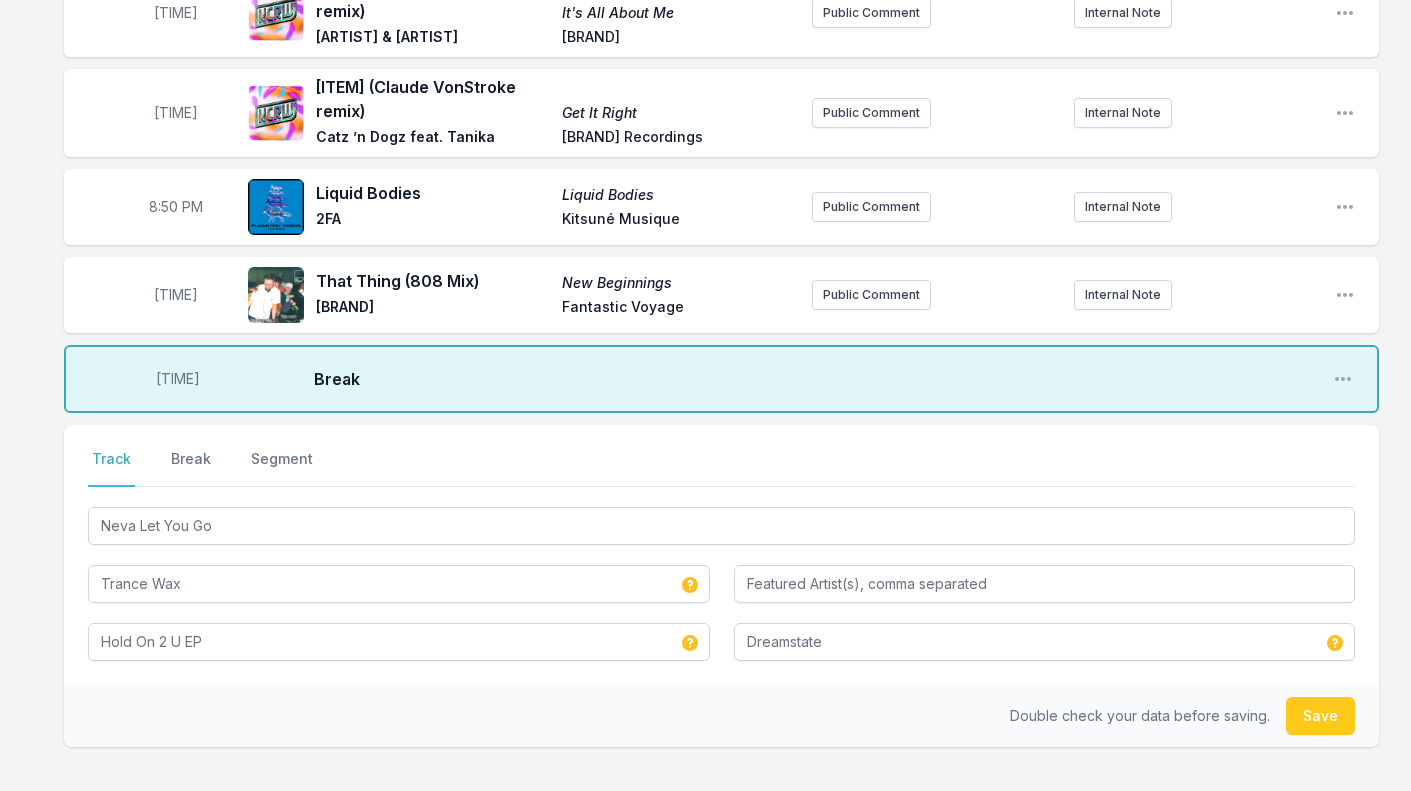 click on "Save" at bounding box center [1320, 716] 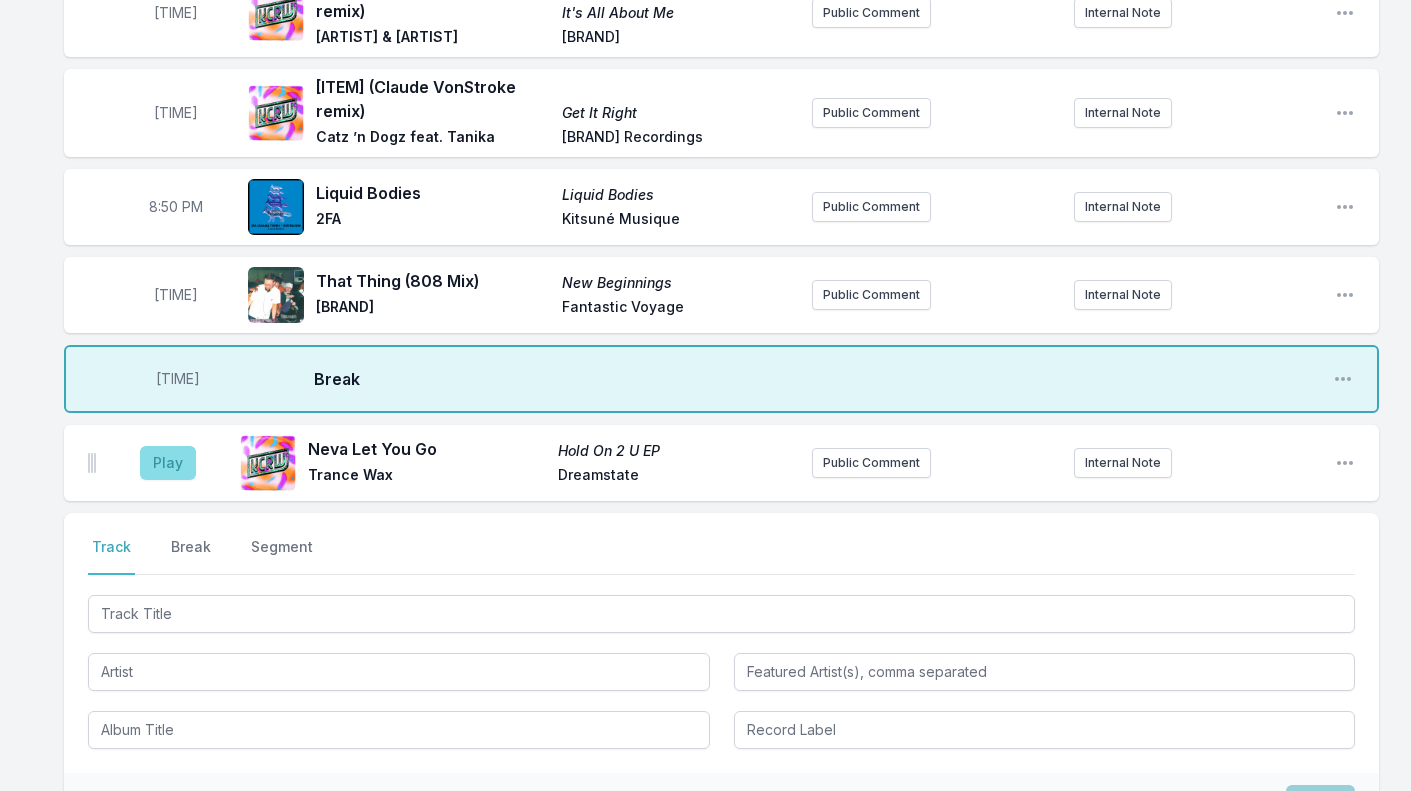 click on "Play" at bounding box center [168, 463] 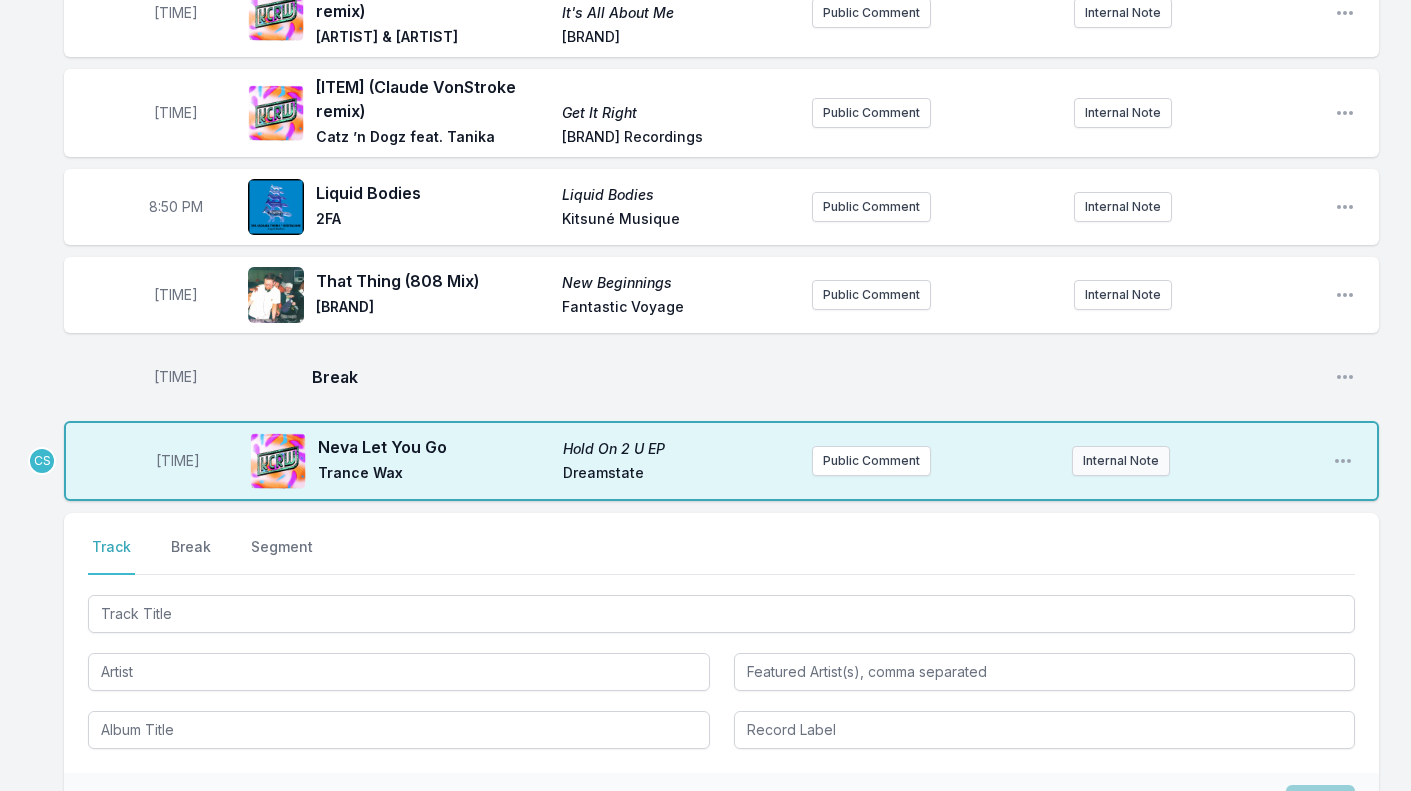 click on "Internal Note" at bounding box center [871, 461] 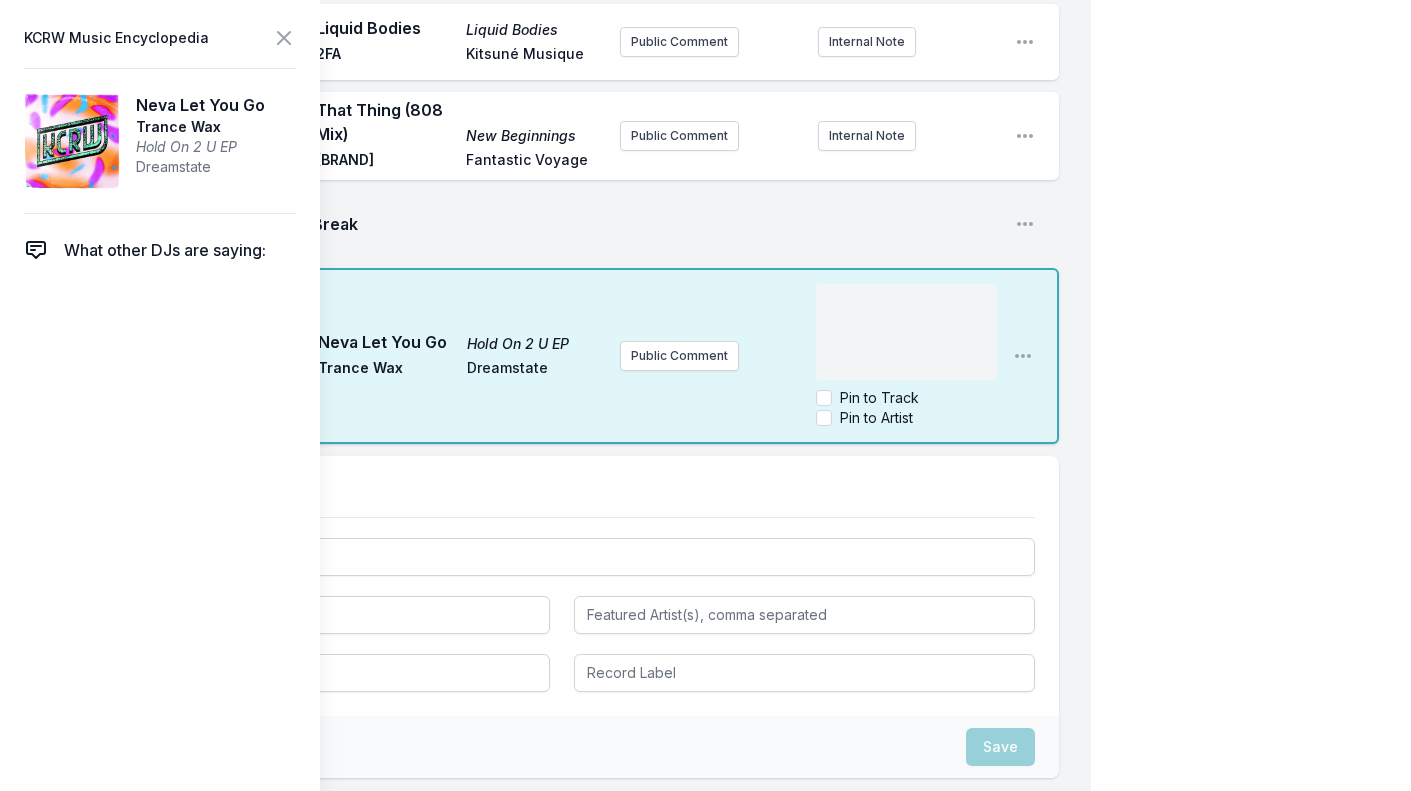 scroll, scrollTop: 1715, scrollLeft: 0, axis: vertical 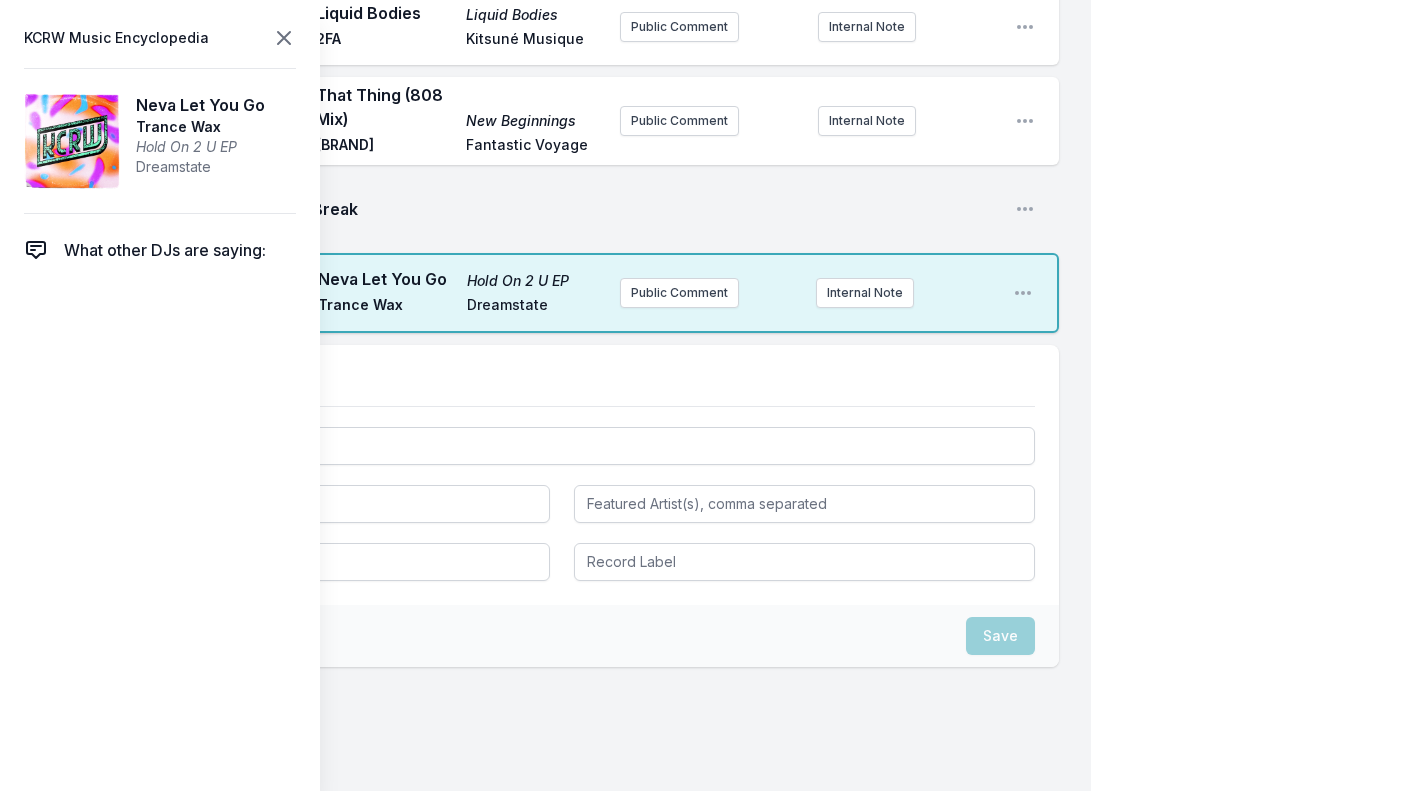 click at bounding box center (284, 38) 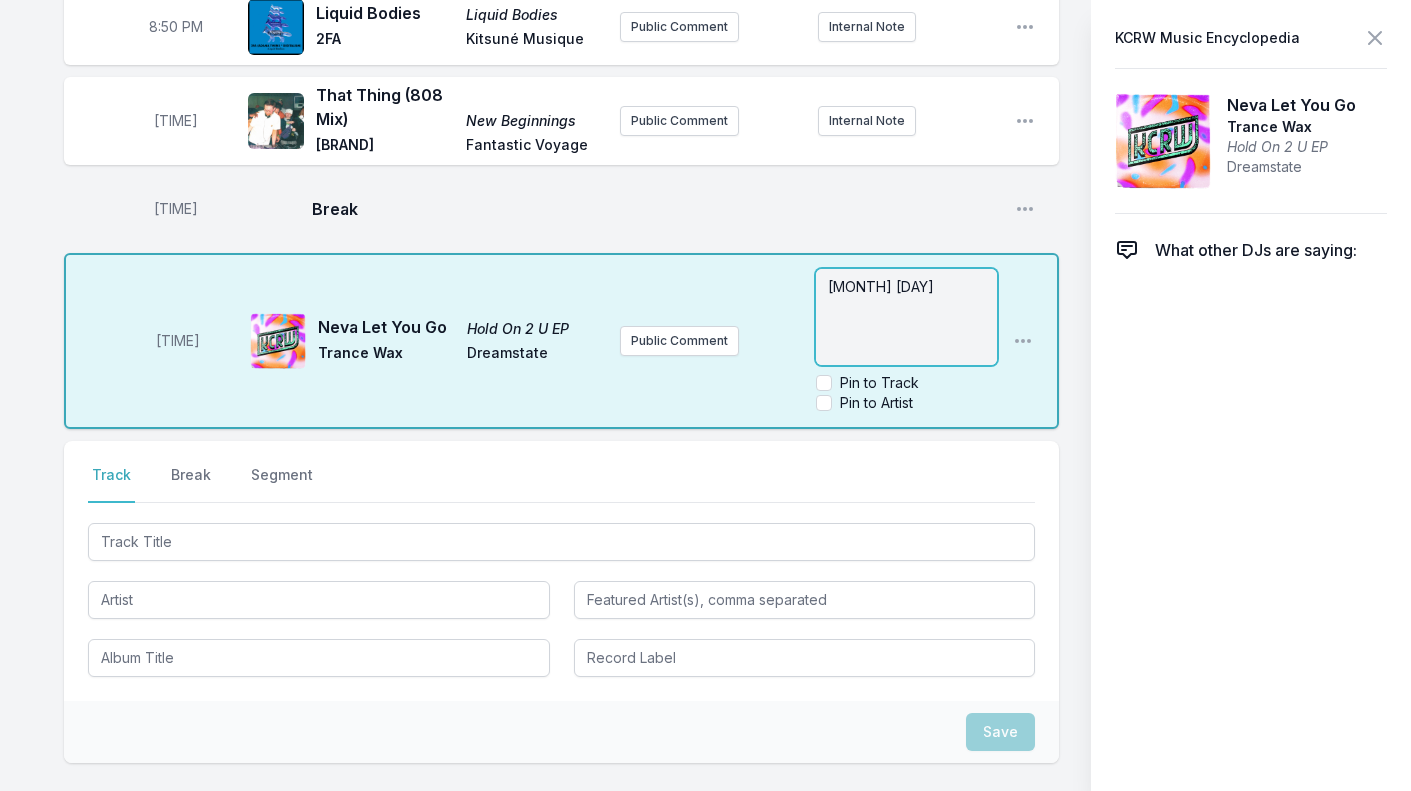 click on "[MONTH] [DAY]" at bounding box center (906, 317) 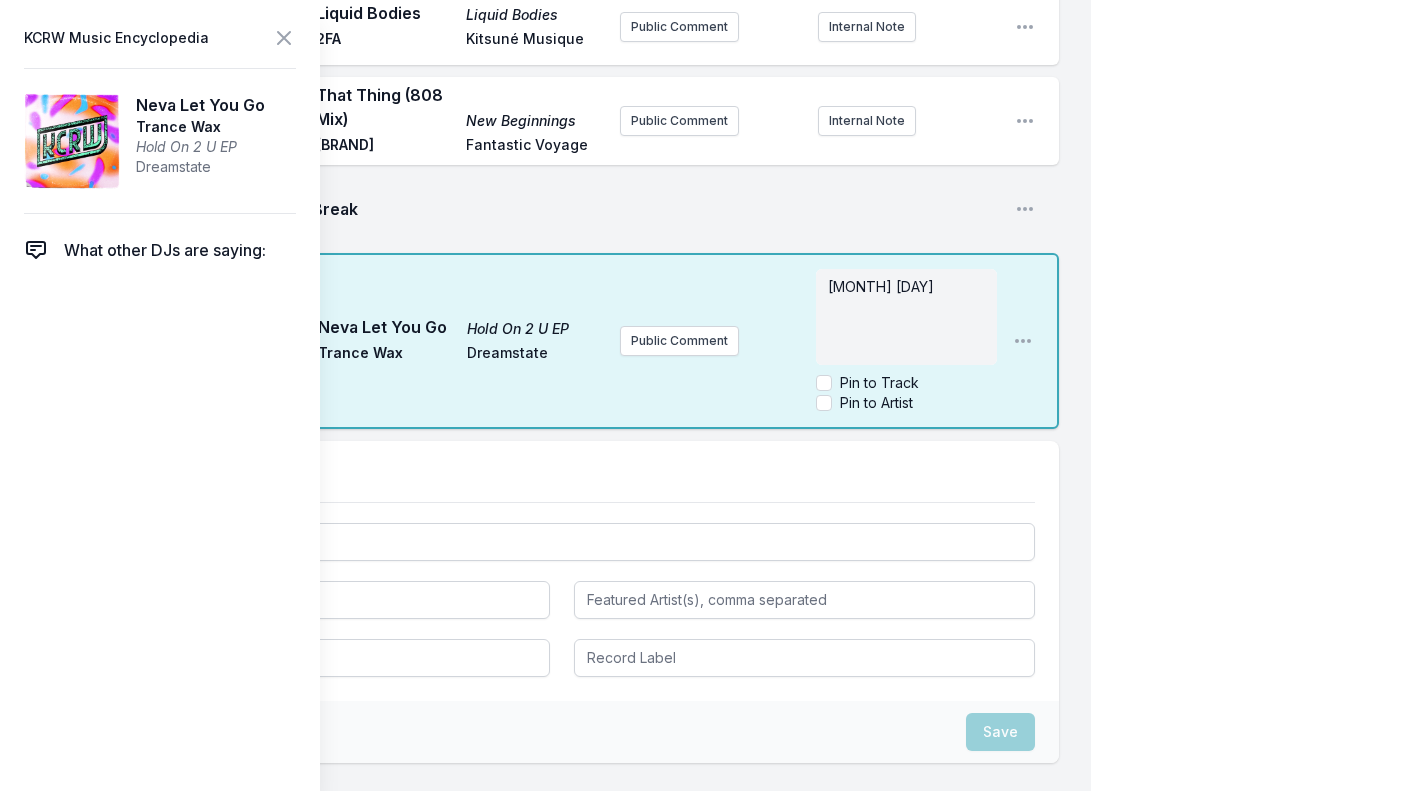 click on "Pin to Track" at bounding box center [824, 383] 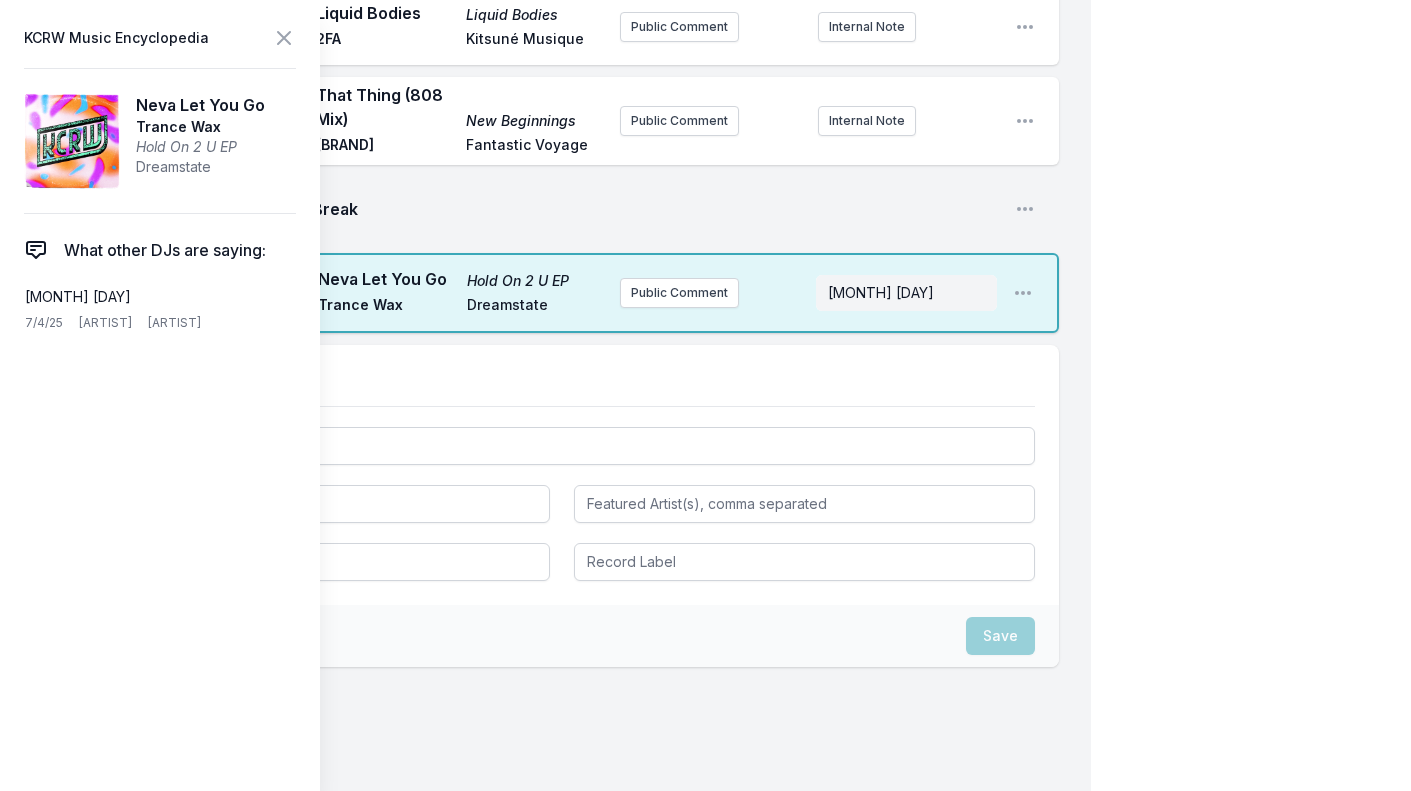 click on "[BRAND] Playlist Directory [ARTIST] [ARTIST] [ARTIST] [ARTIST] [DATE] [ARTIST] Pinned to Track Delete Note" at bounding box center (160, 395) 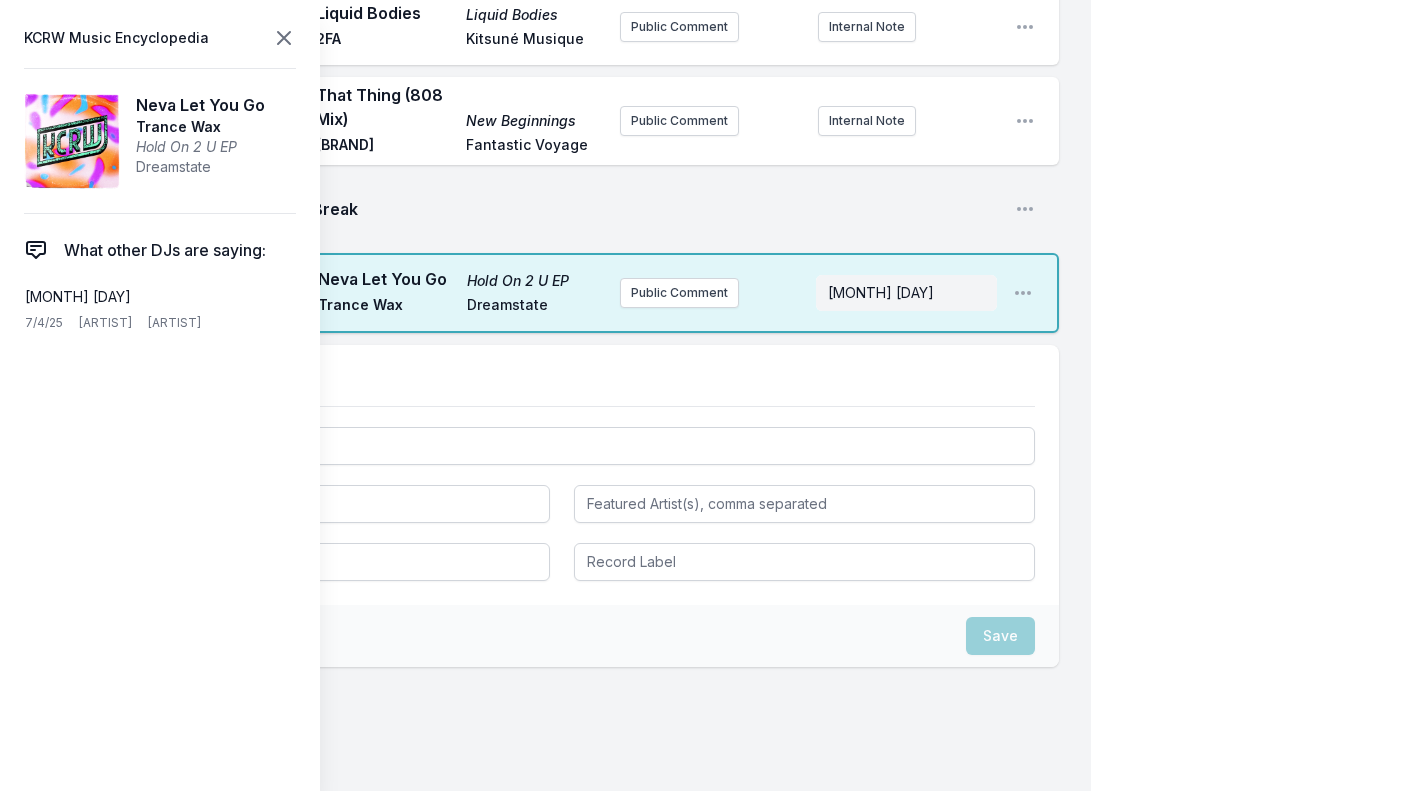 click at bounding box center (284, 38) 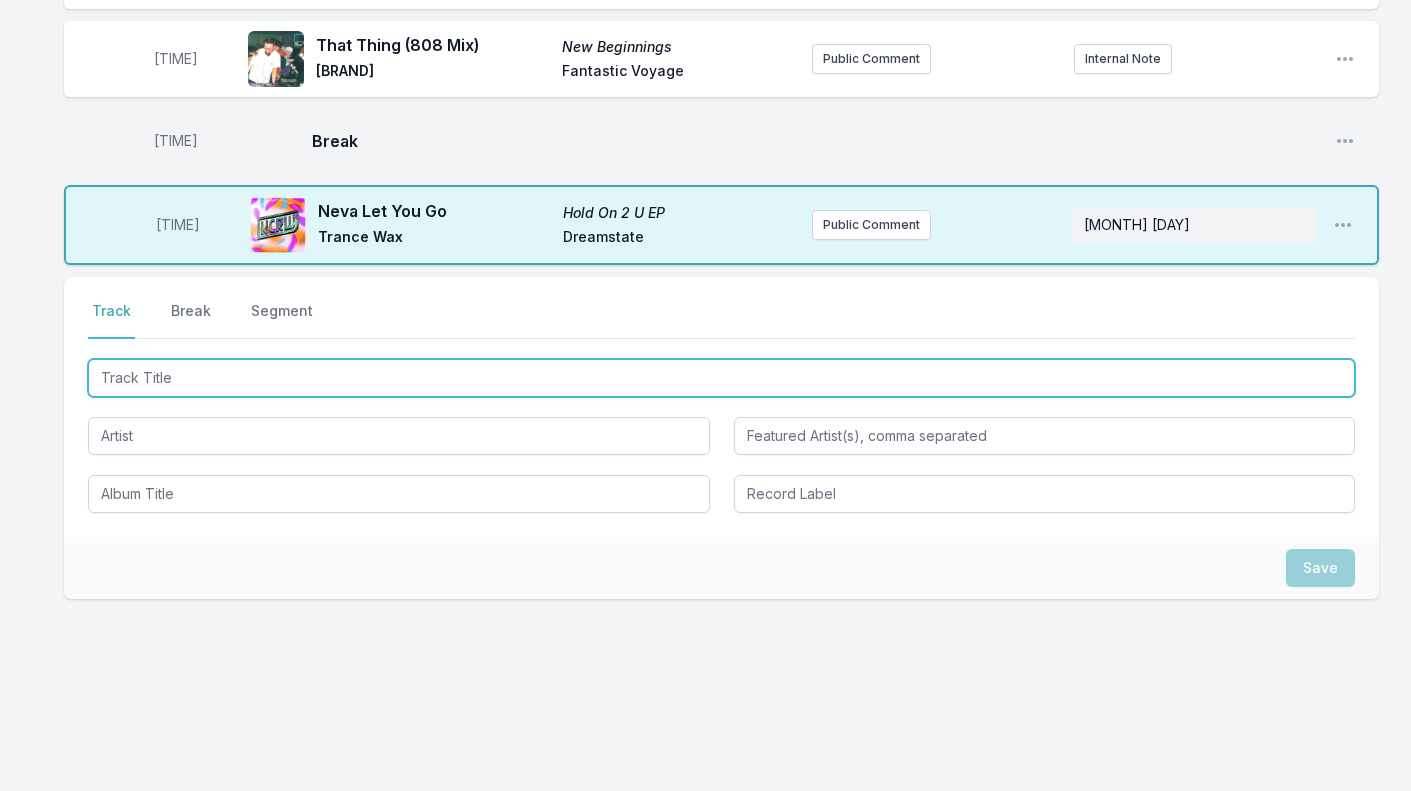 click at bounding box center [721, 378] 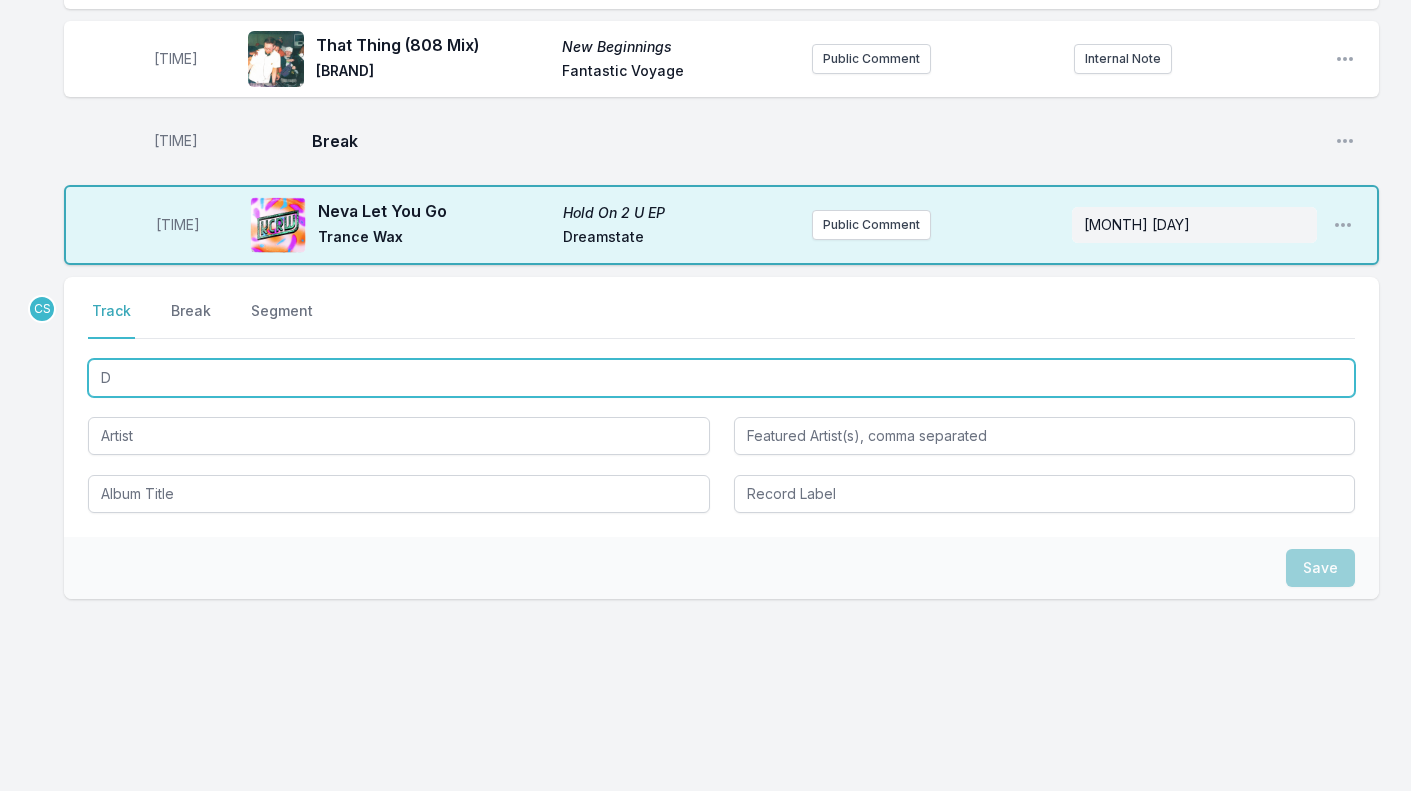 scroll, scrollTop: 1607, scrollLeft: 0, axis: vertical 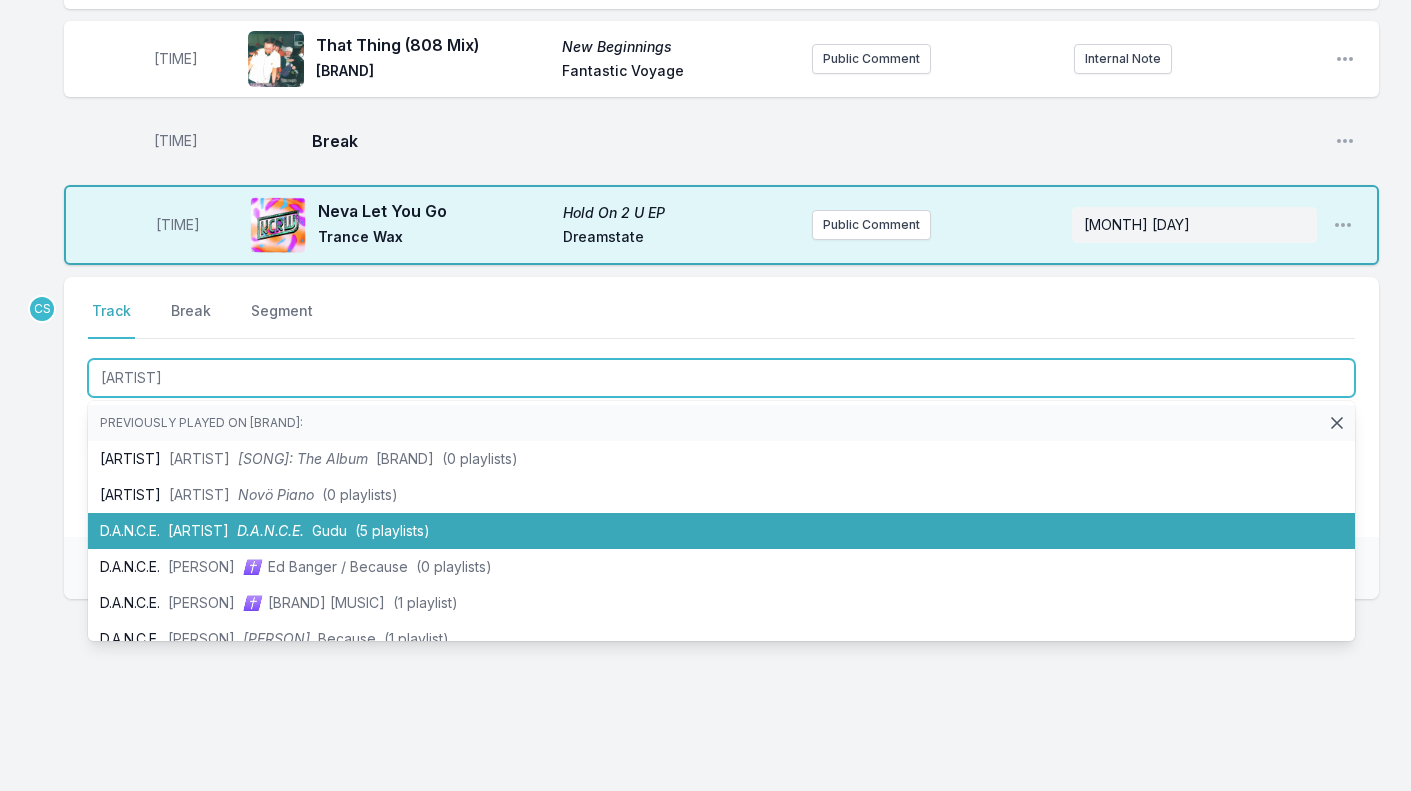 click on "D.A.N.C.E." at bounding box center [270, 530] 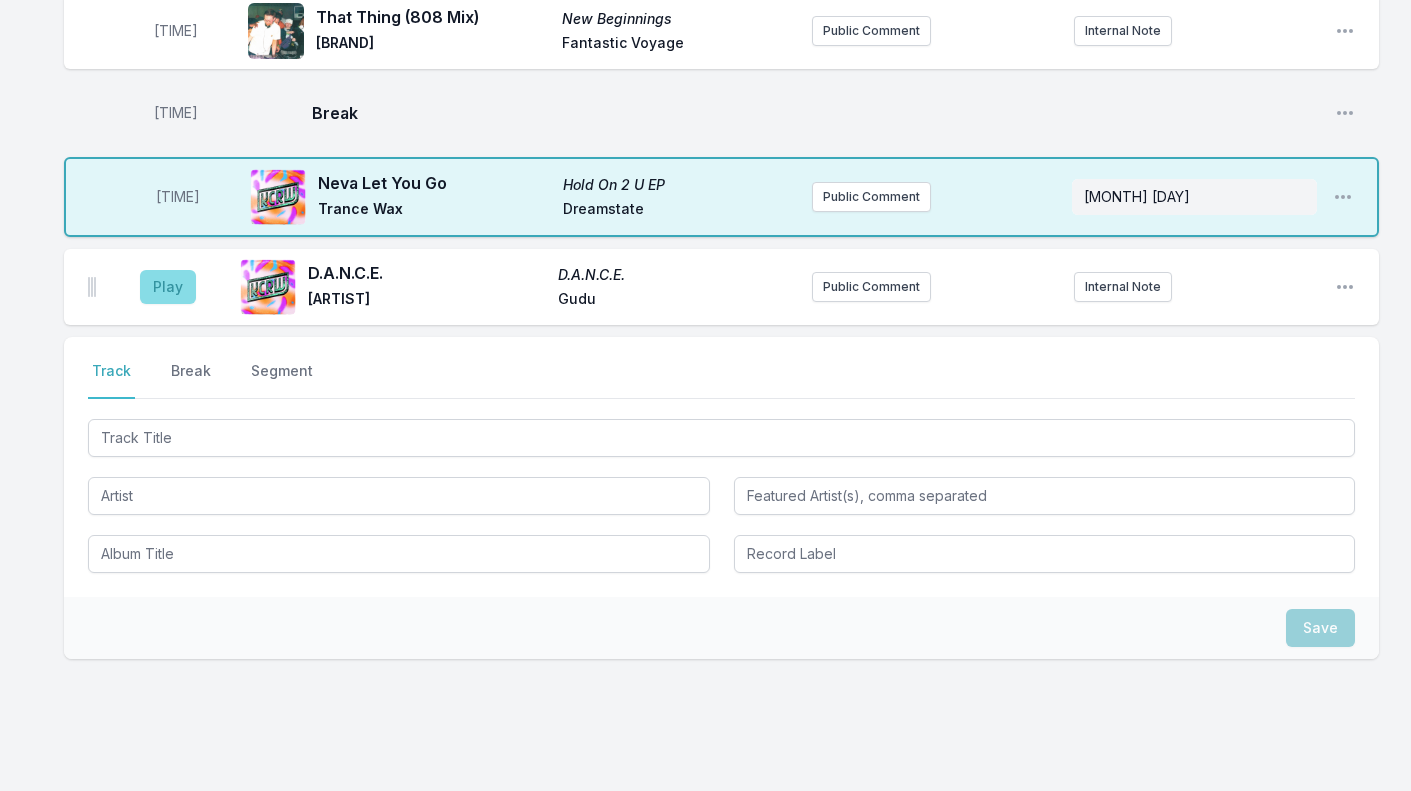 click on "Play" at bounding box center (168, 287) 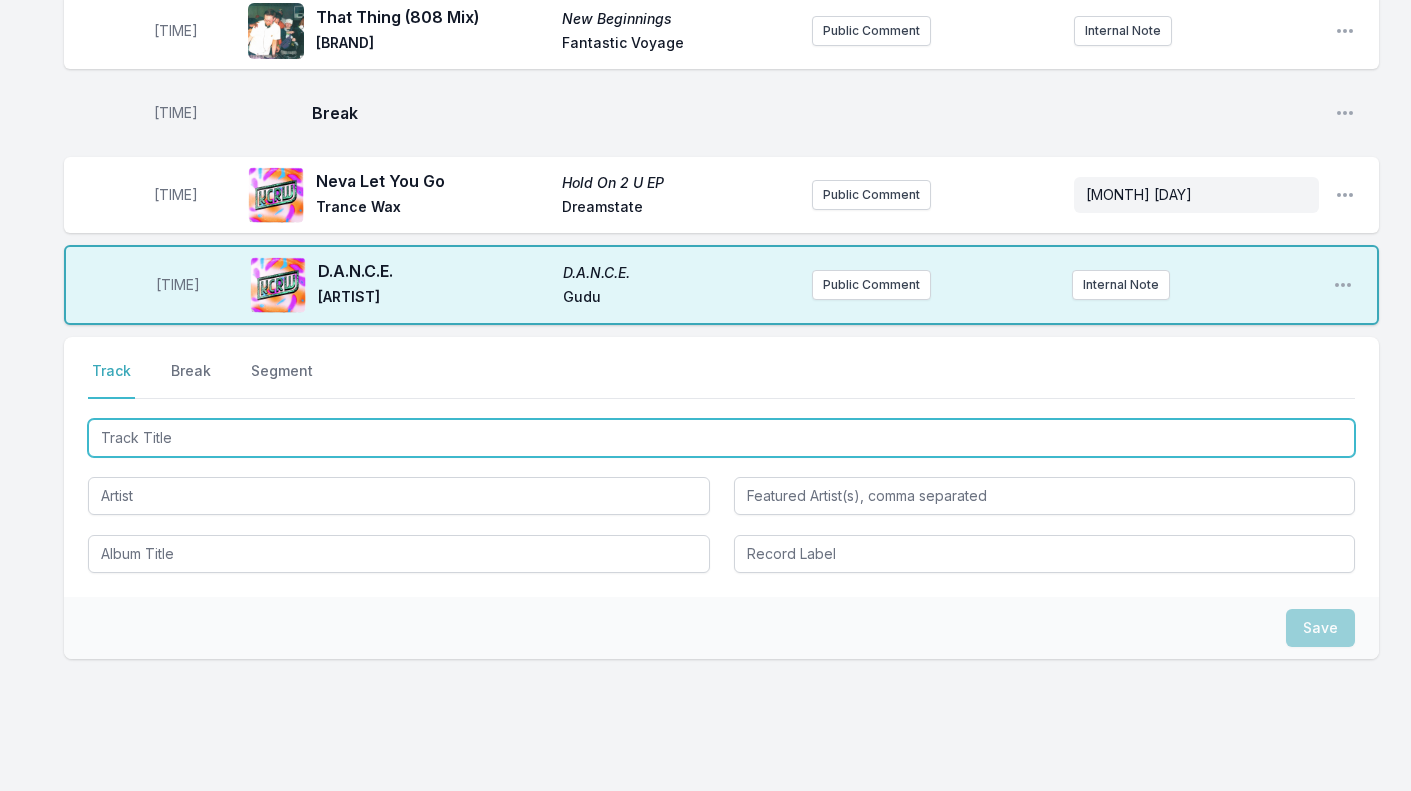 click at bounding box center (721, 438) 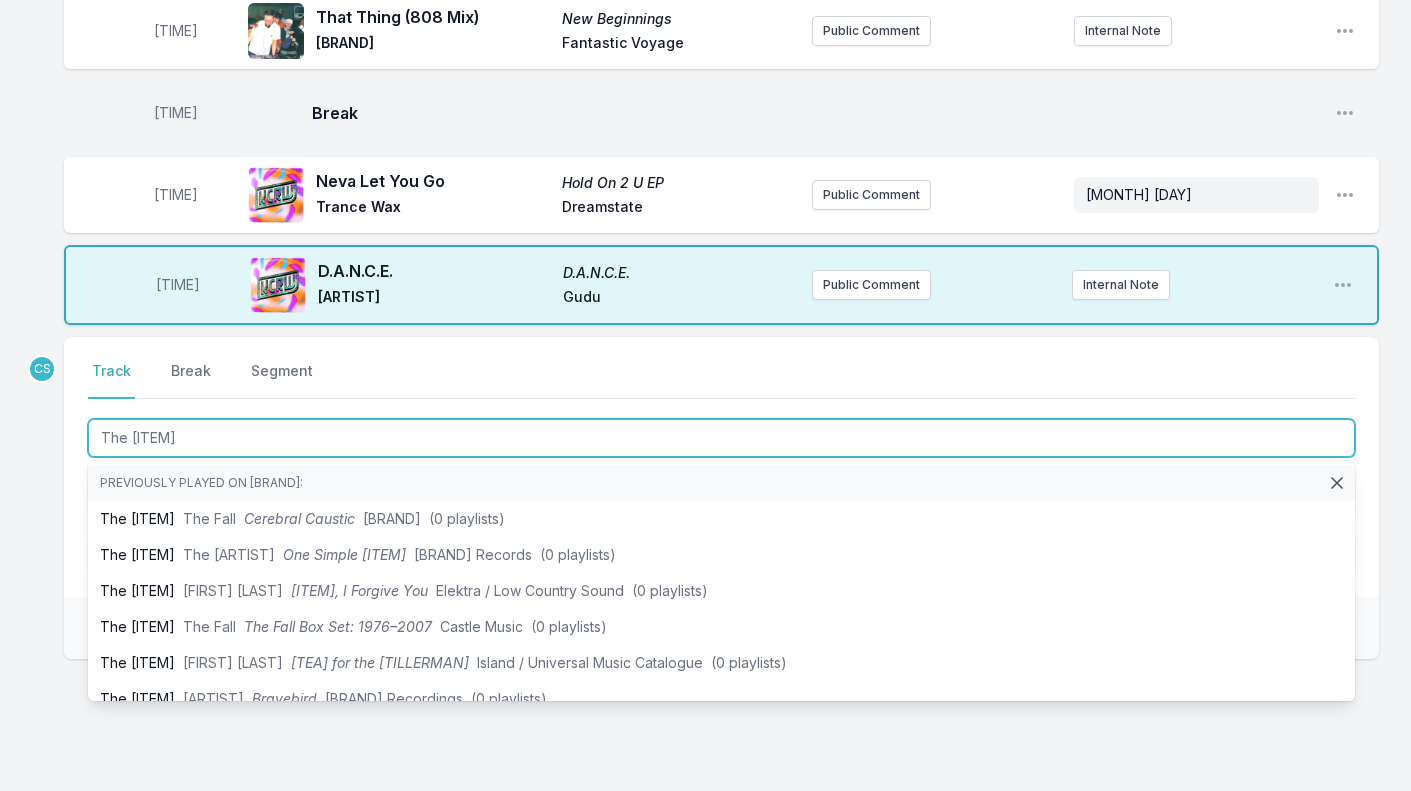 type on "The [ITEM]" 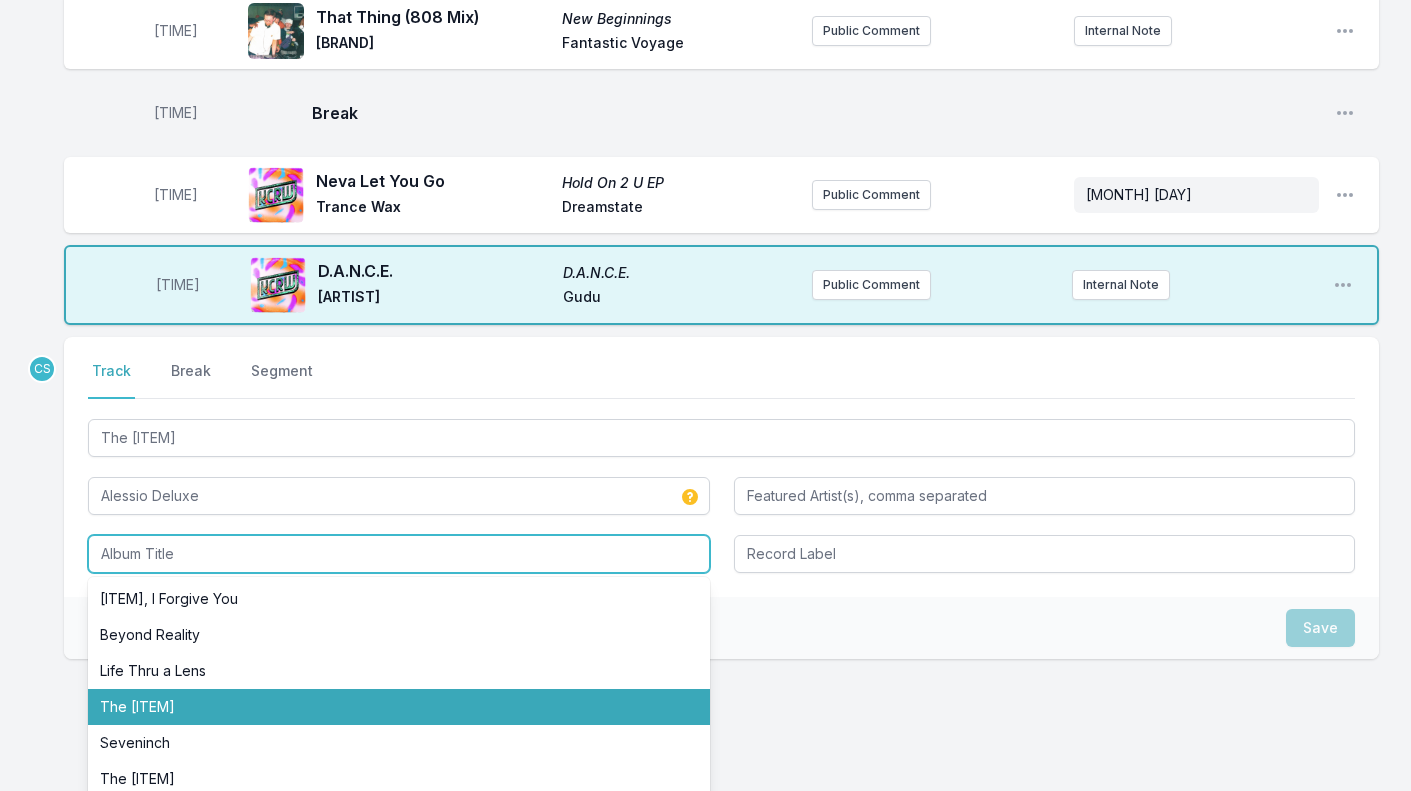 click on "The [ITEM]" at bounding box center (399, 707) 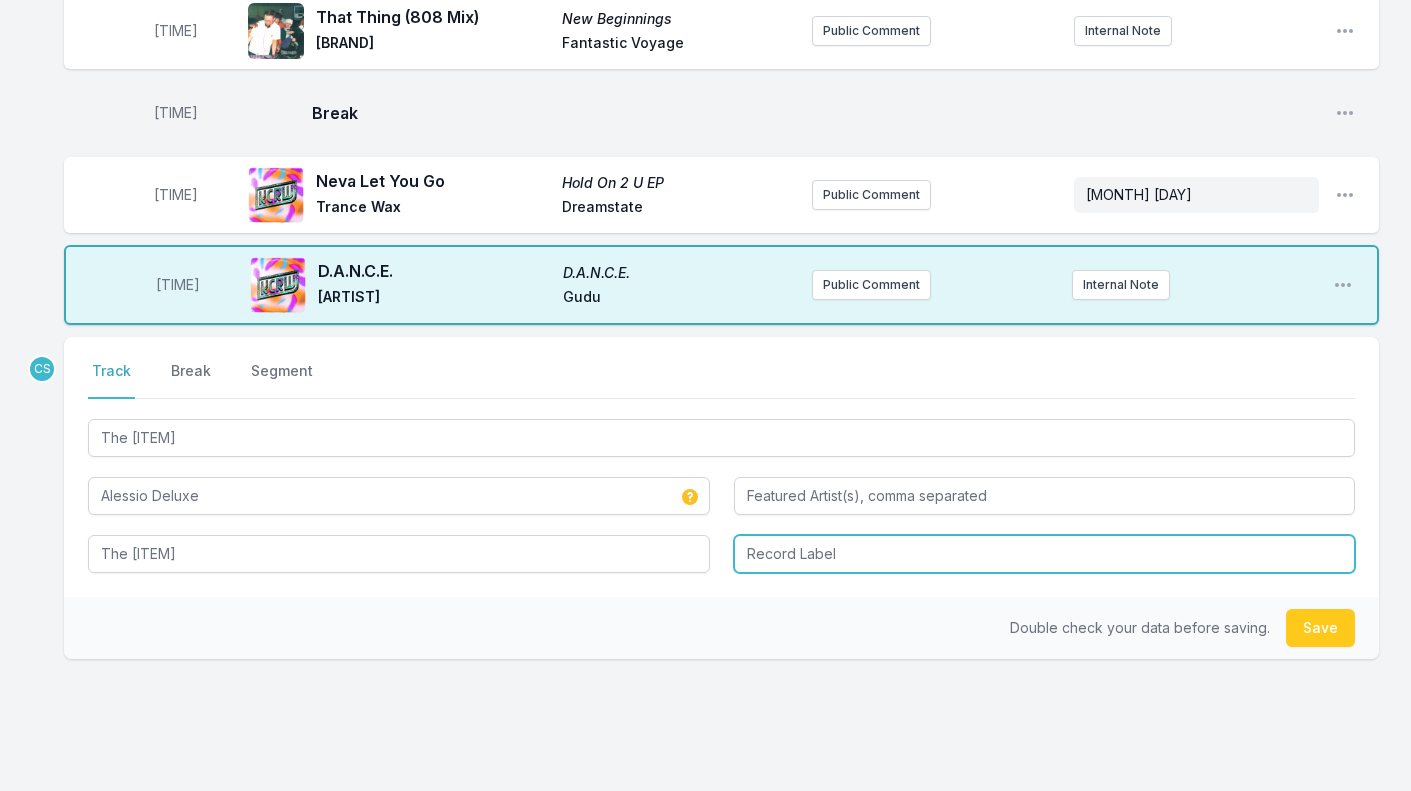 click at bounding box center [1045, 554] 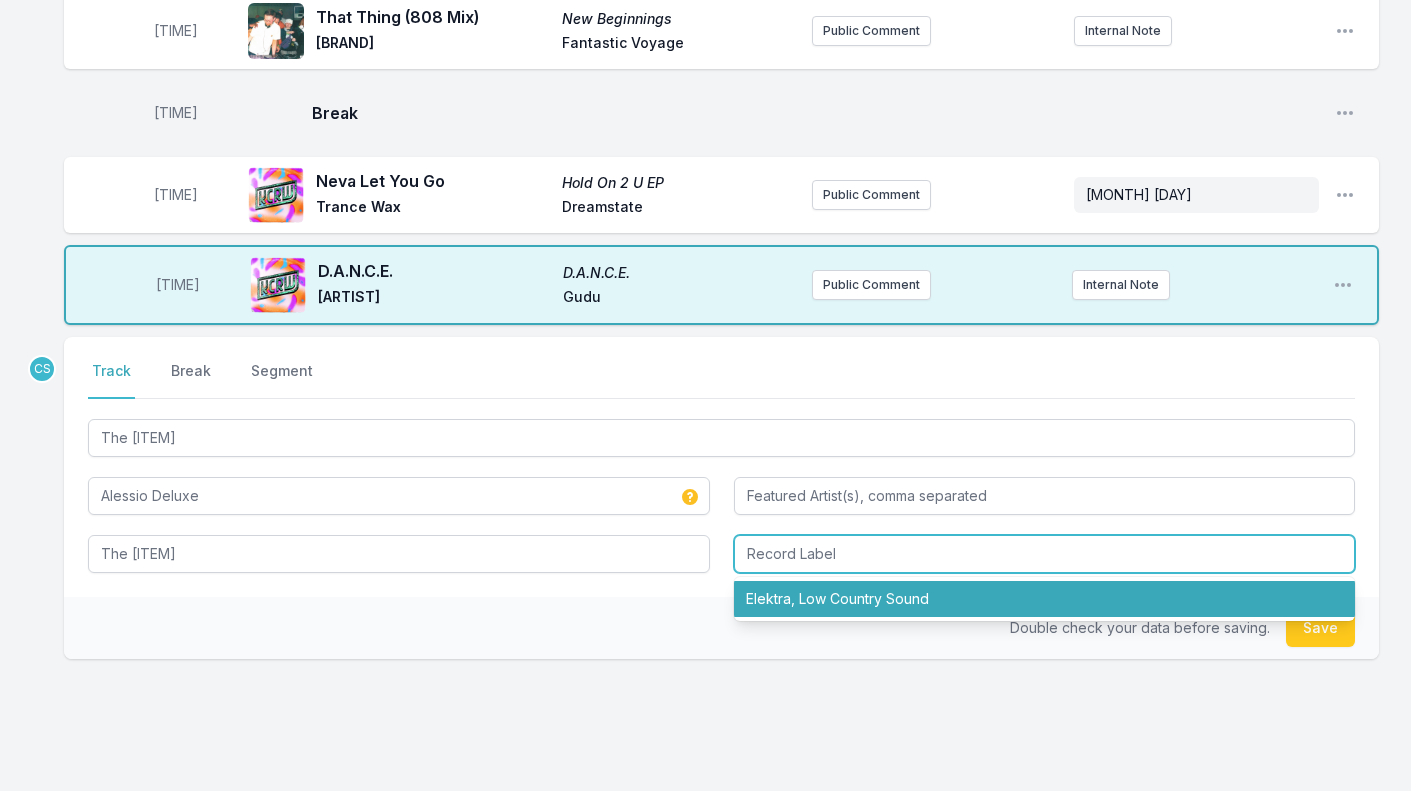 click on "Elektra, Low Country Sound" at bounding box center (1045, 599) 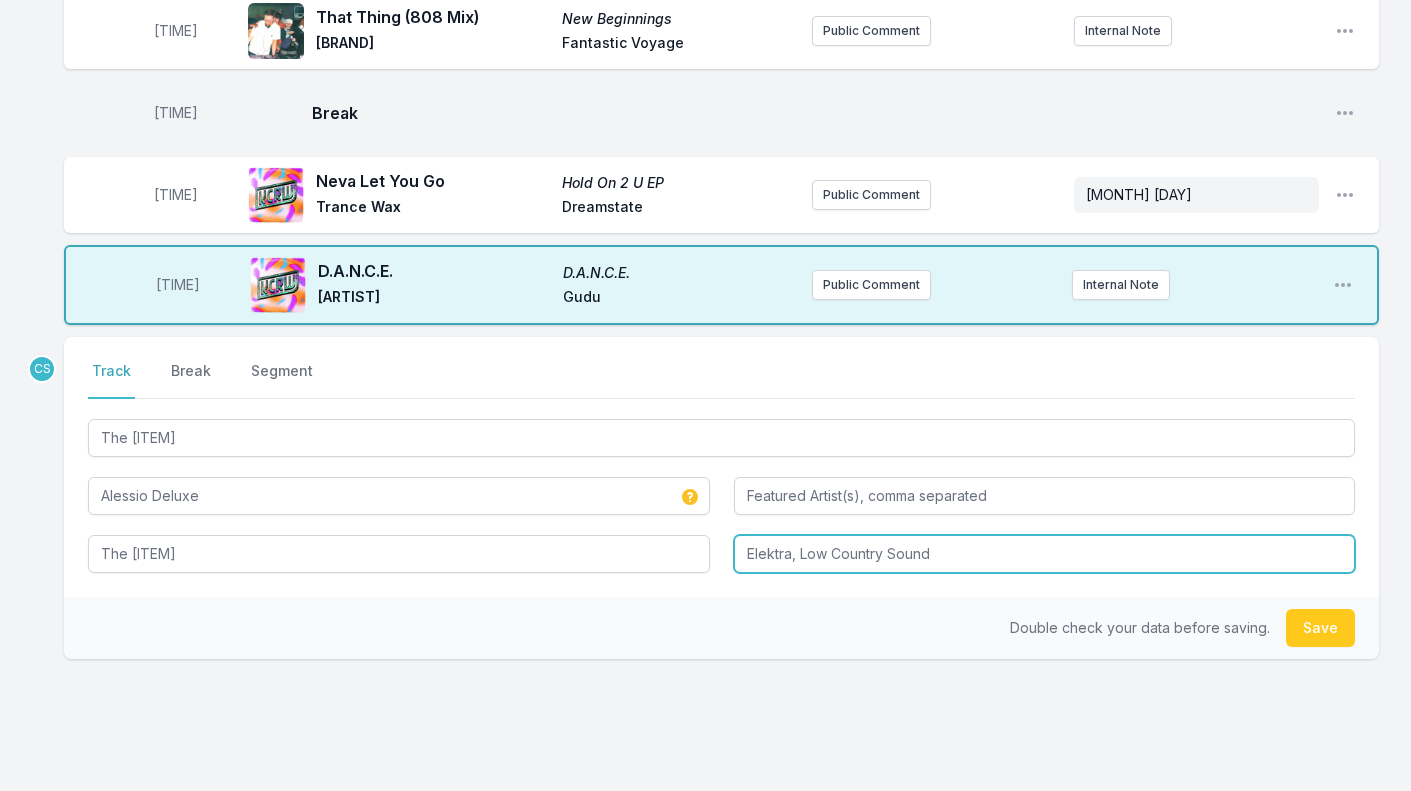 click on "Elektra, Low Country Sound" at bounding box center (1045, 554) 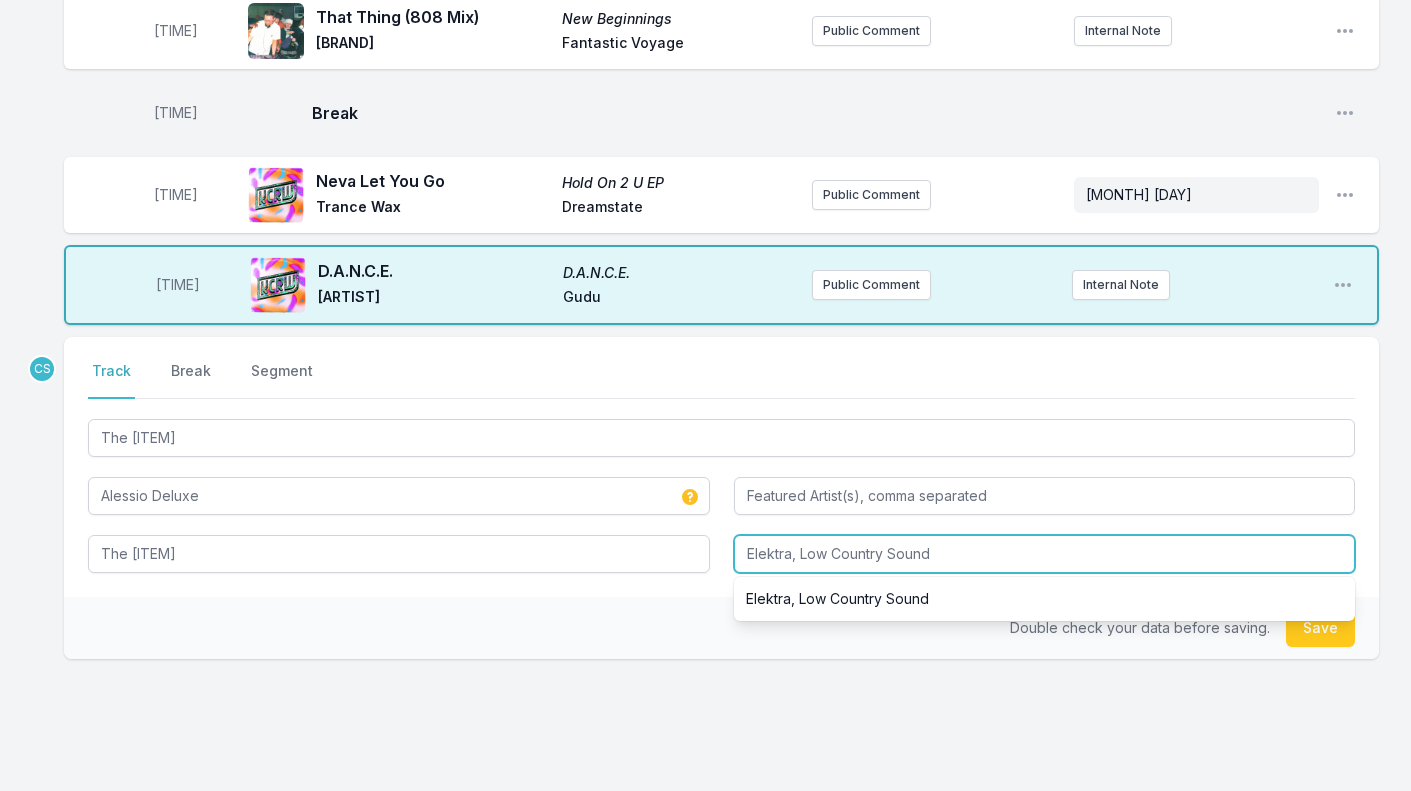 click on "Elektra, Low Country Sound" at bounding box center [1045, 554] 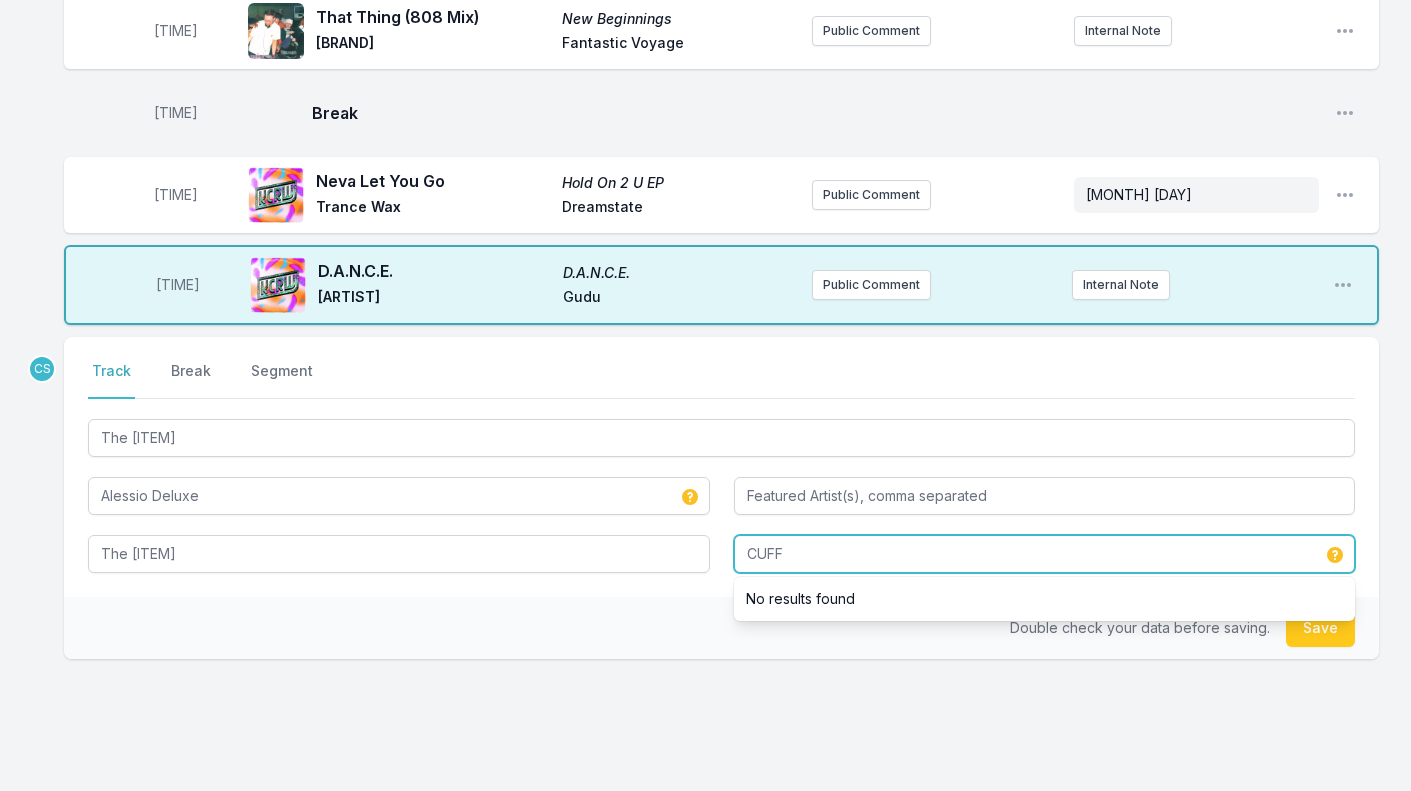 type on "CUFF" 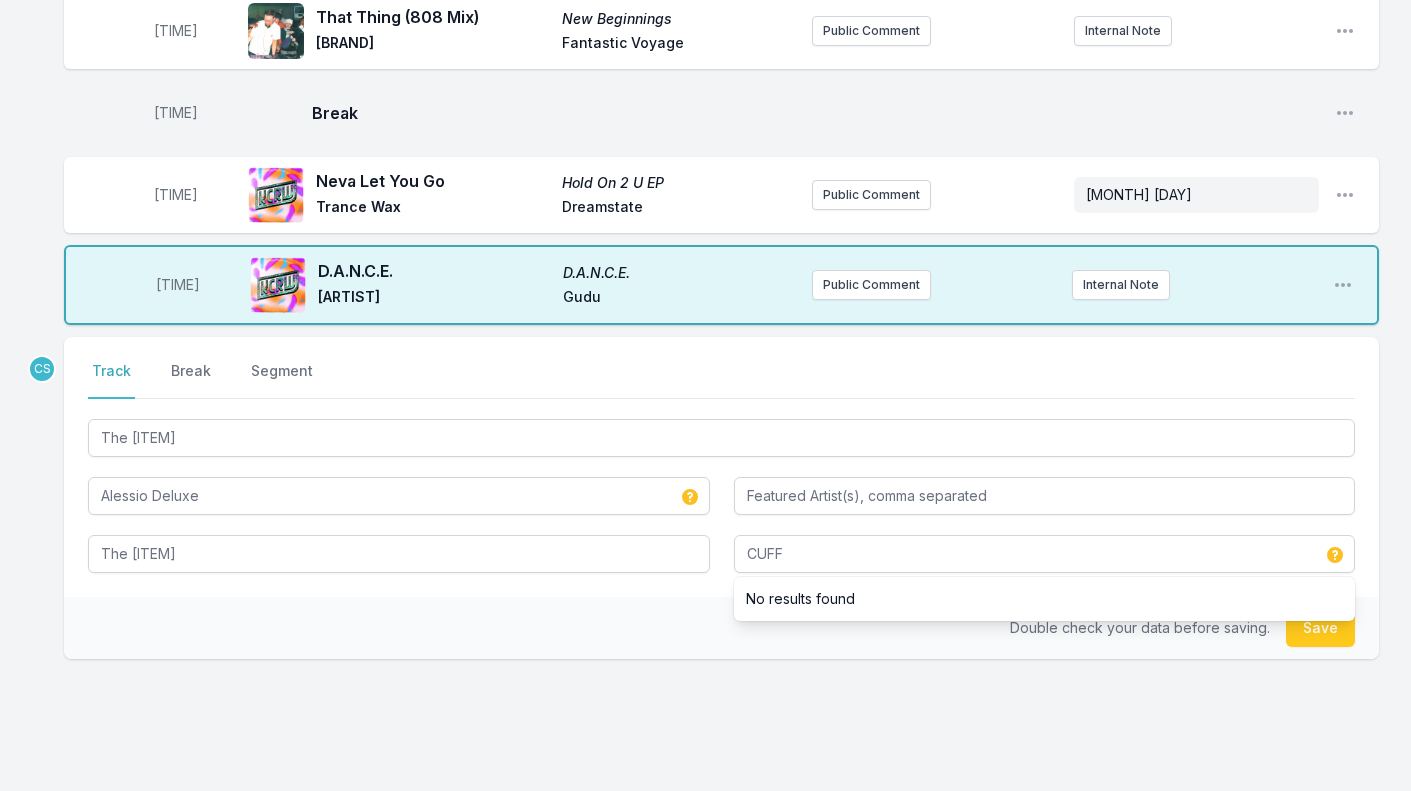 click on "CS Select a tab Track Break Segment Track Break Segment The Joke Alessio Deluxe The Joke CUFF No results found Double check your data before saving. Save" at bounding box center (721, 562) 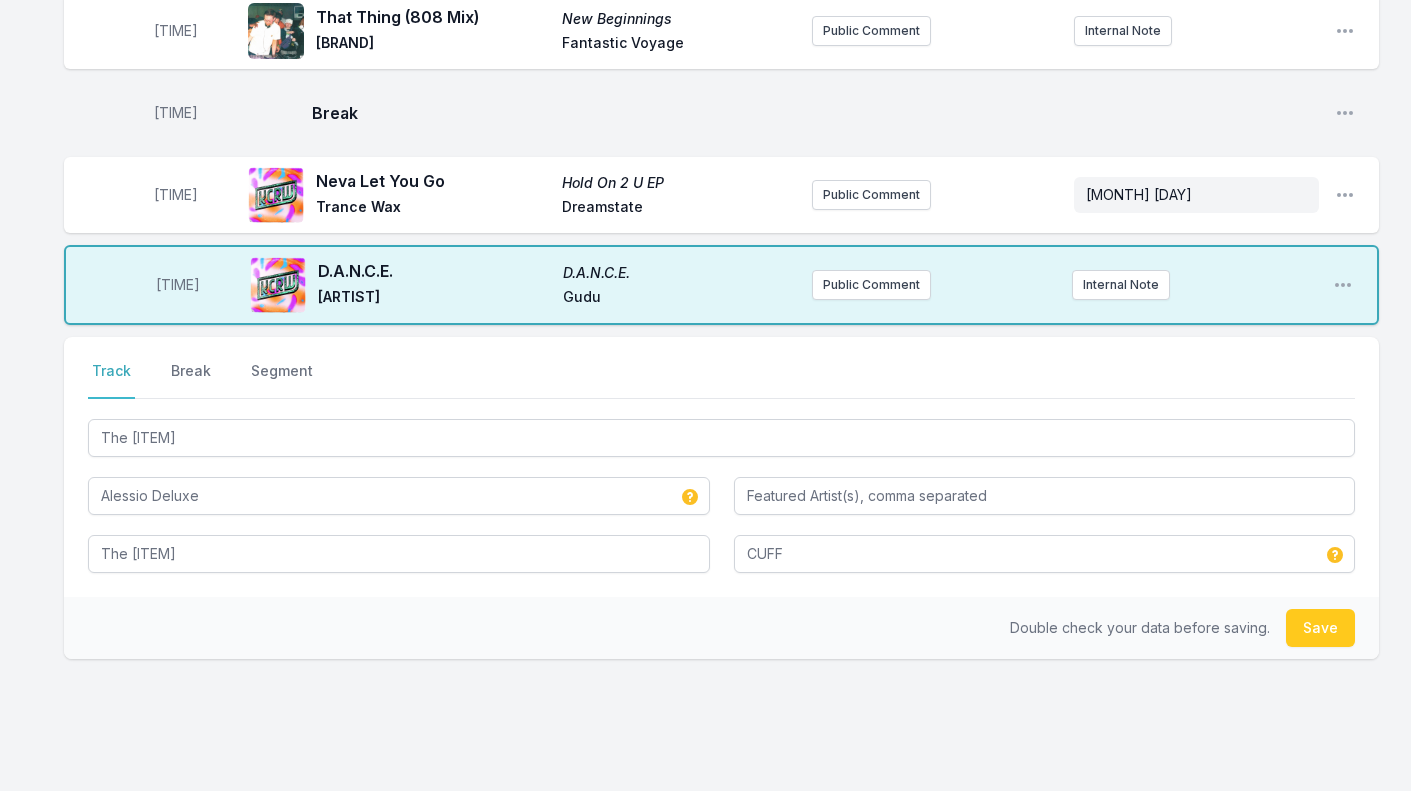 click on "Save" at bounding box center [1320, 628] 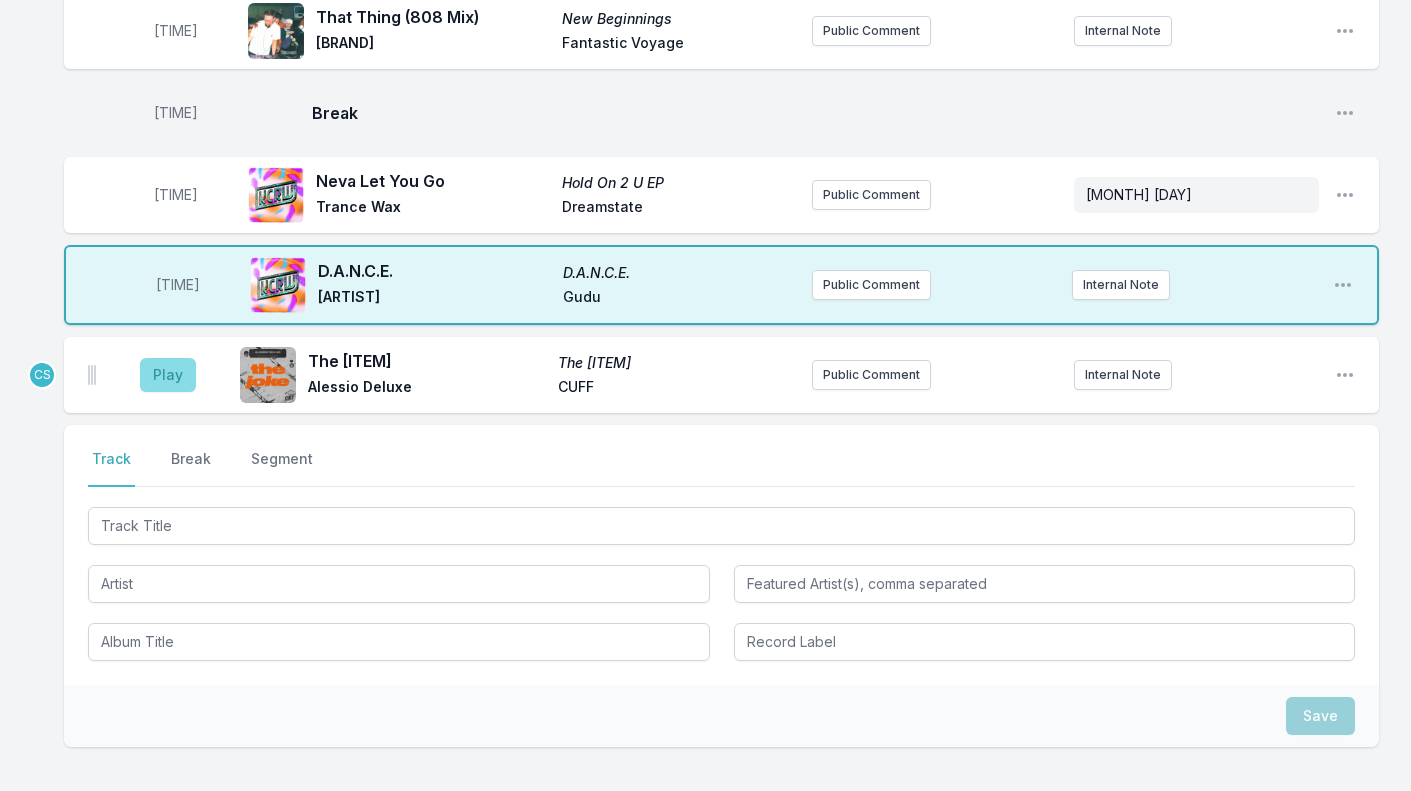 click on "Play" at bounding box center (168, 375) 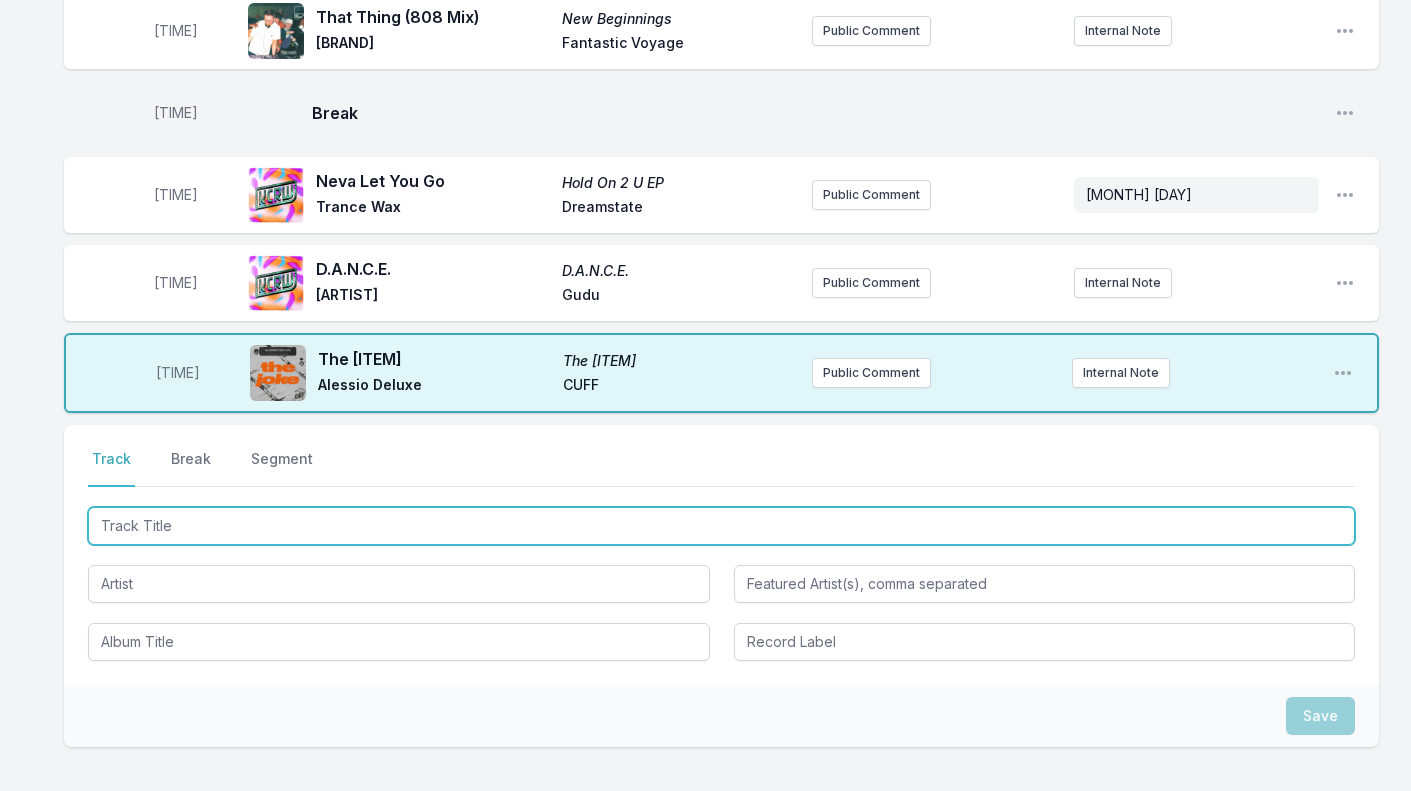 click at bounding box center (721, 526) 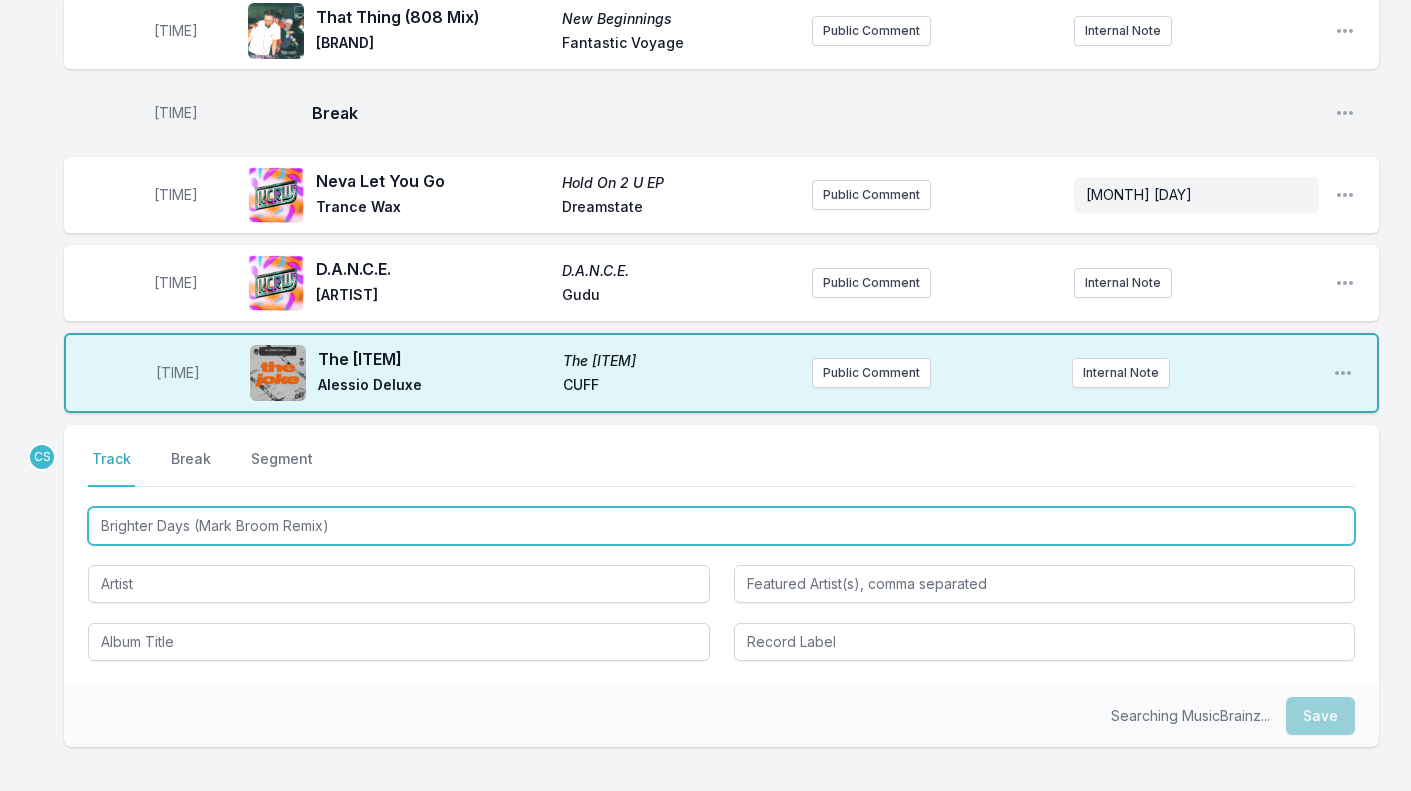 type on "Brighter Days (Mark Broom Remix)" 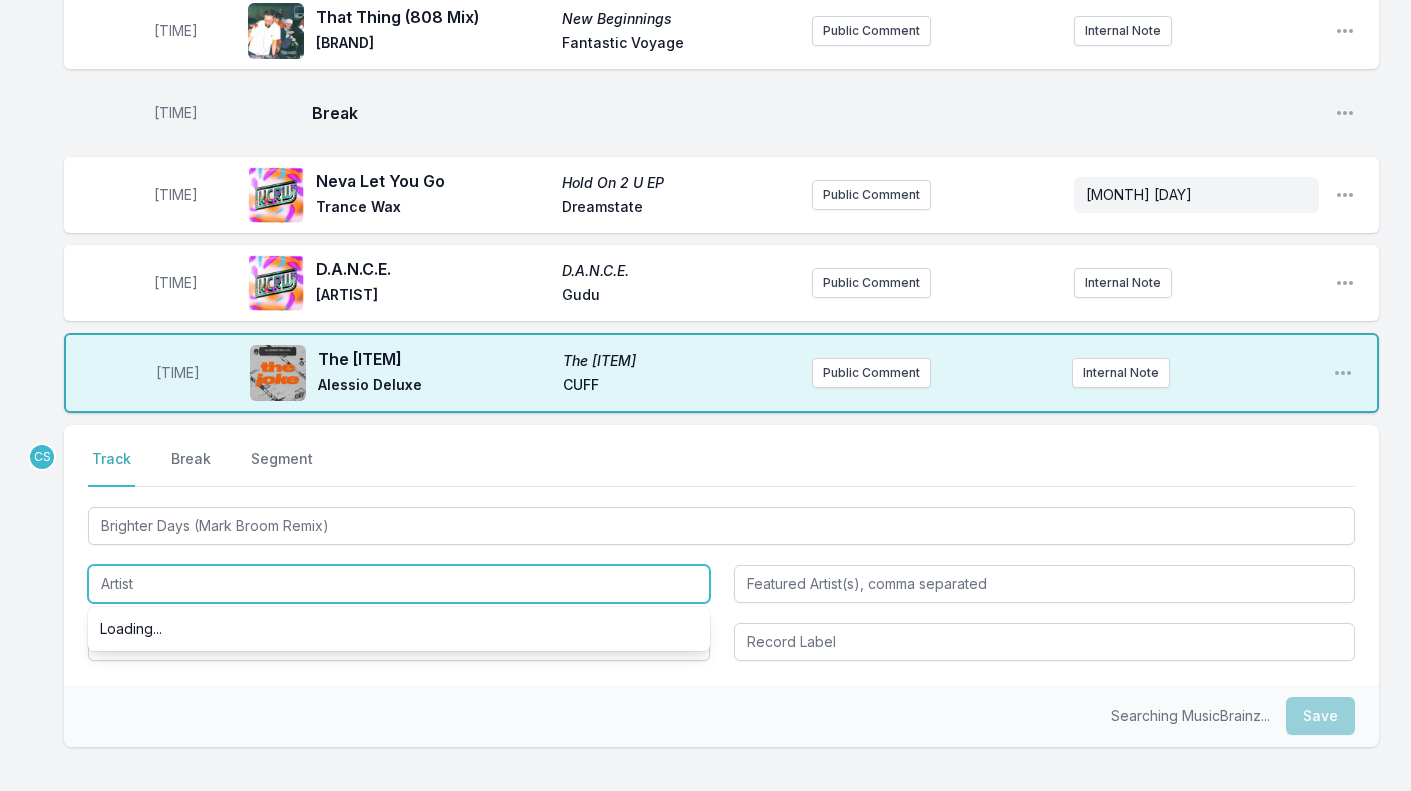 click at bounding box center (399, 584) 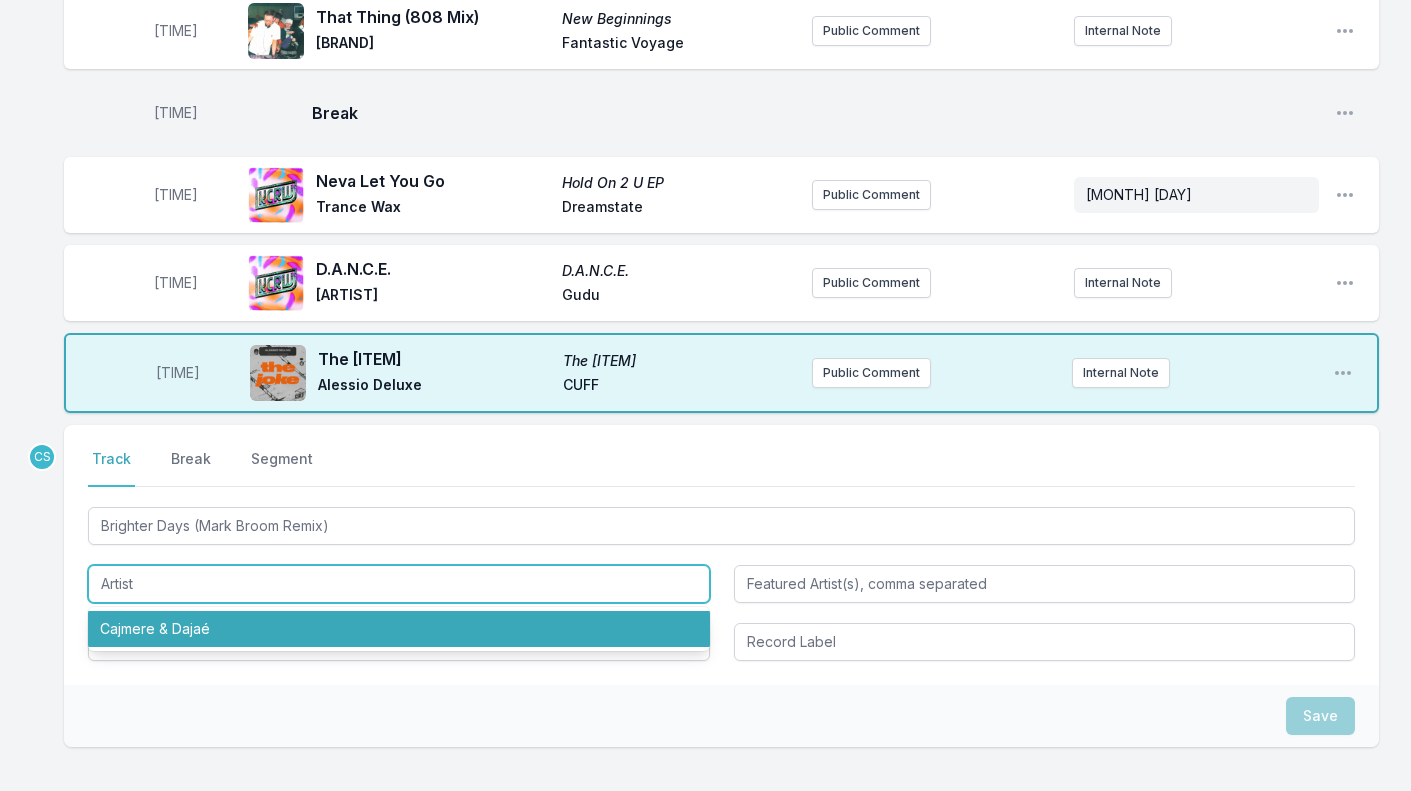 click on "Cajmere & Dajaé" at bounding box center [399, 629] 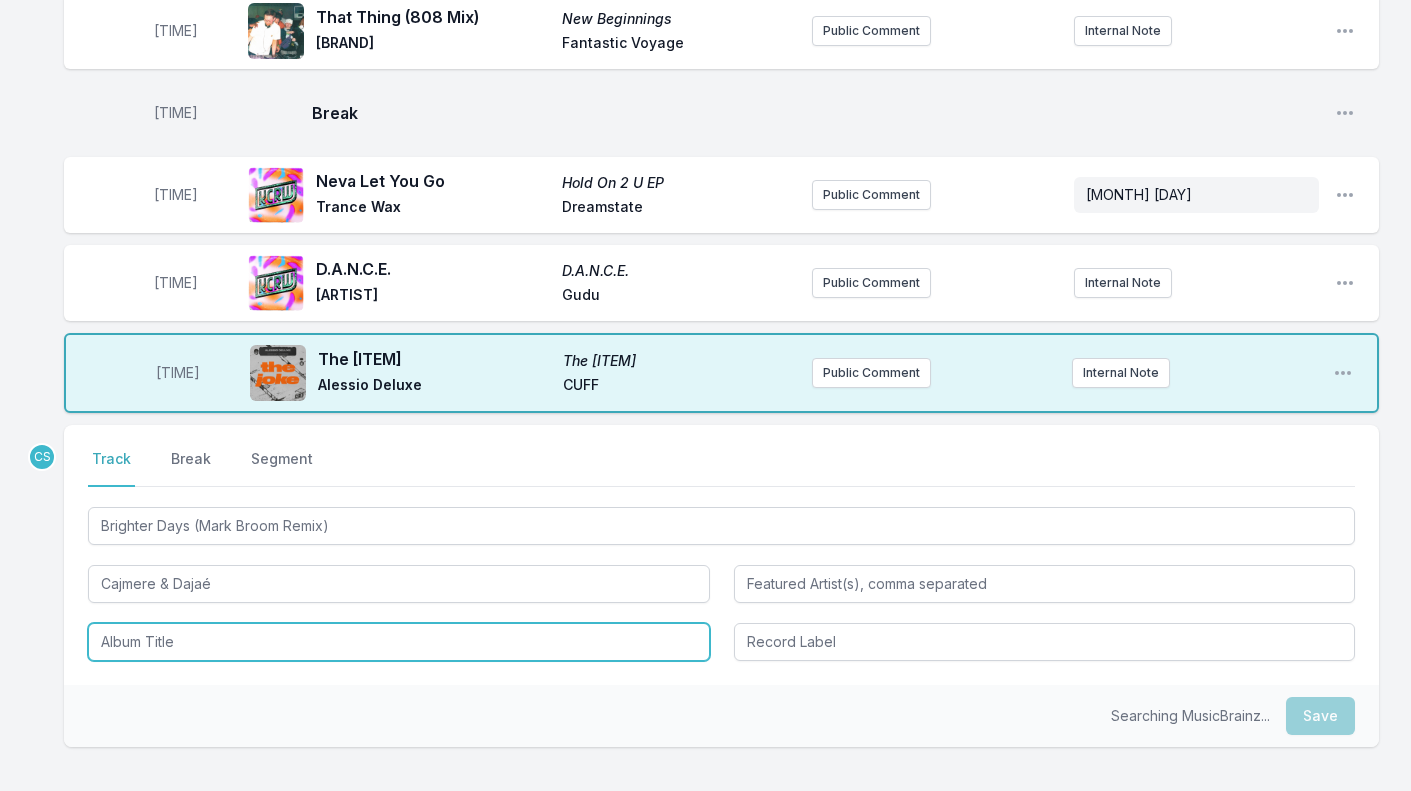 click at bounding box center (399, 642) 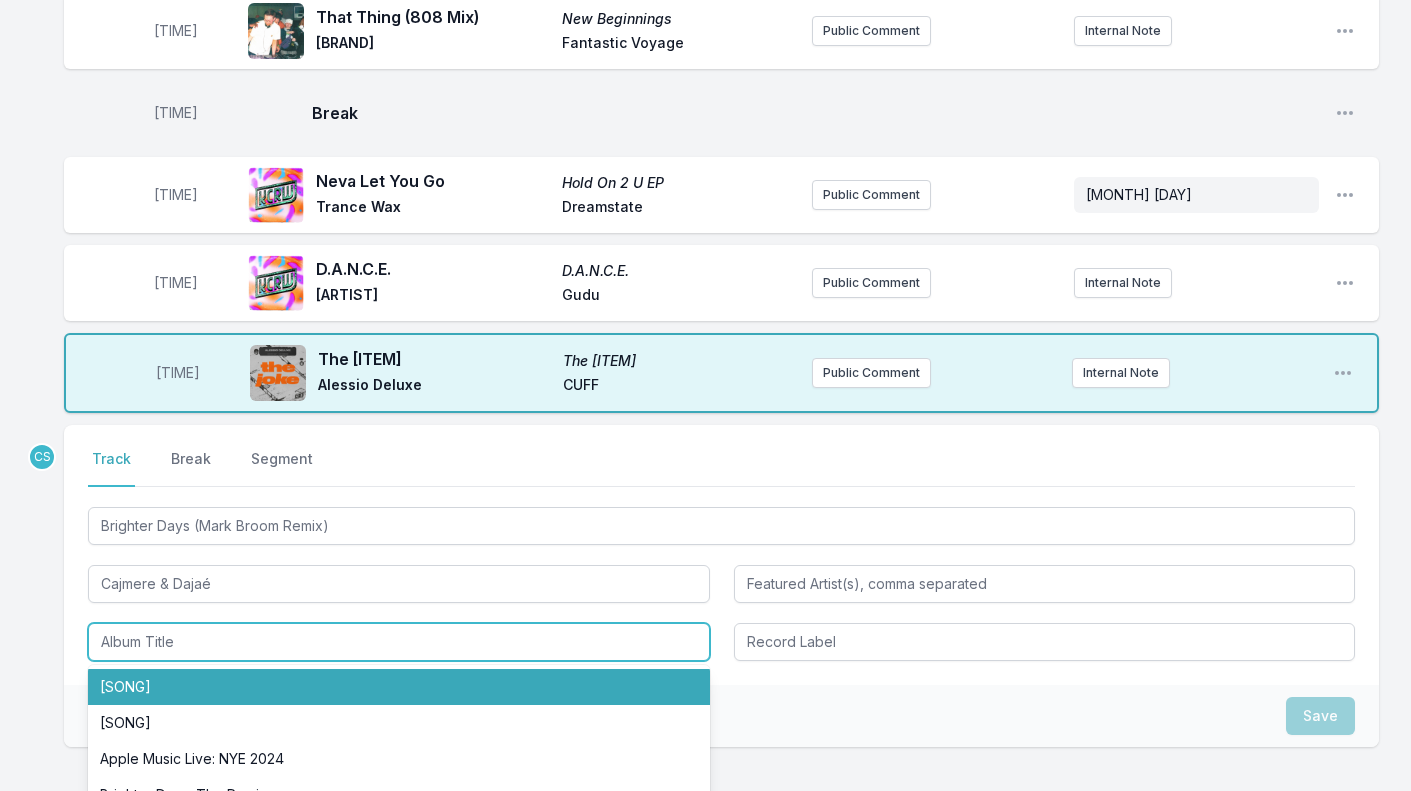 click on "[SONG]" at bounding box center [399, 687] 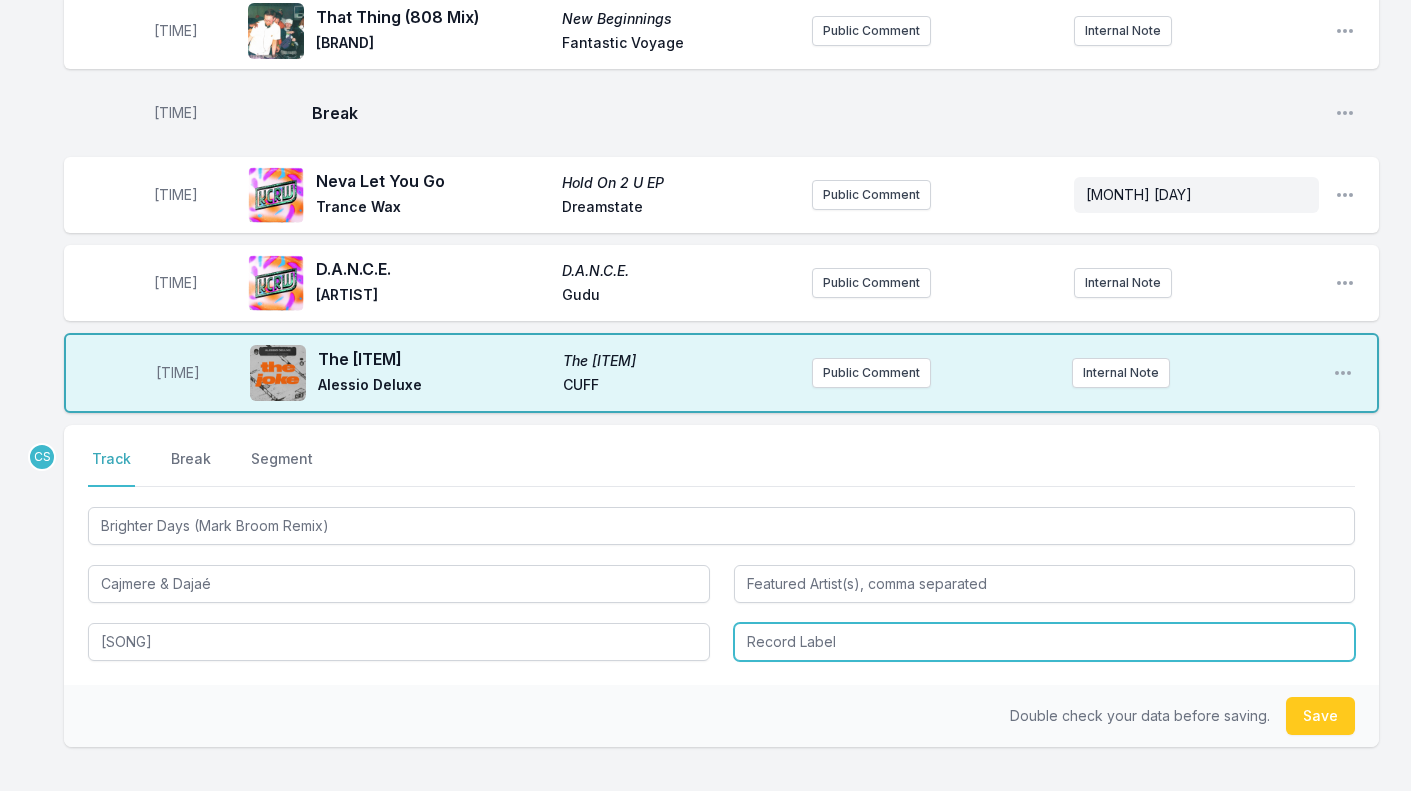 click at bounding box center (1045, 642) 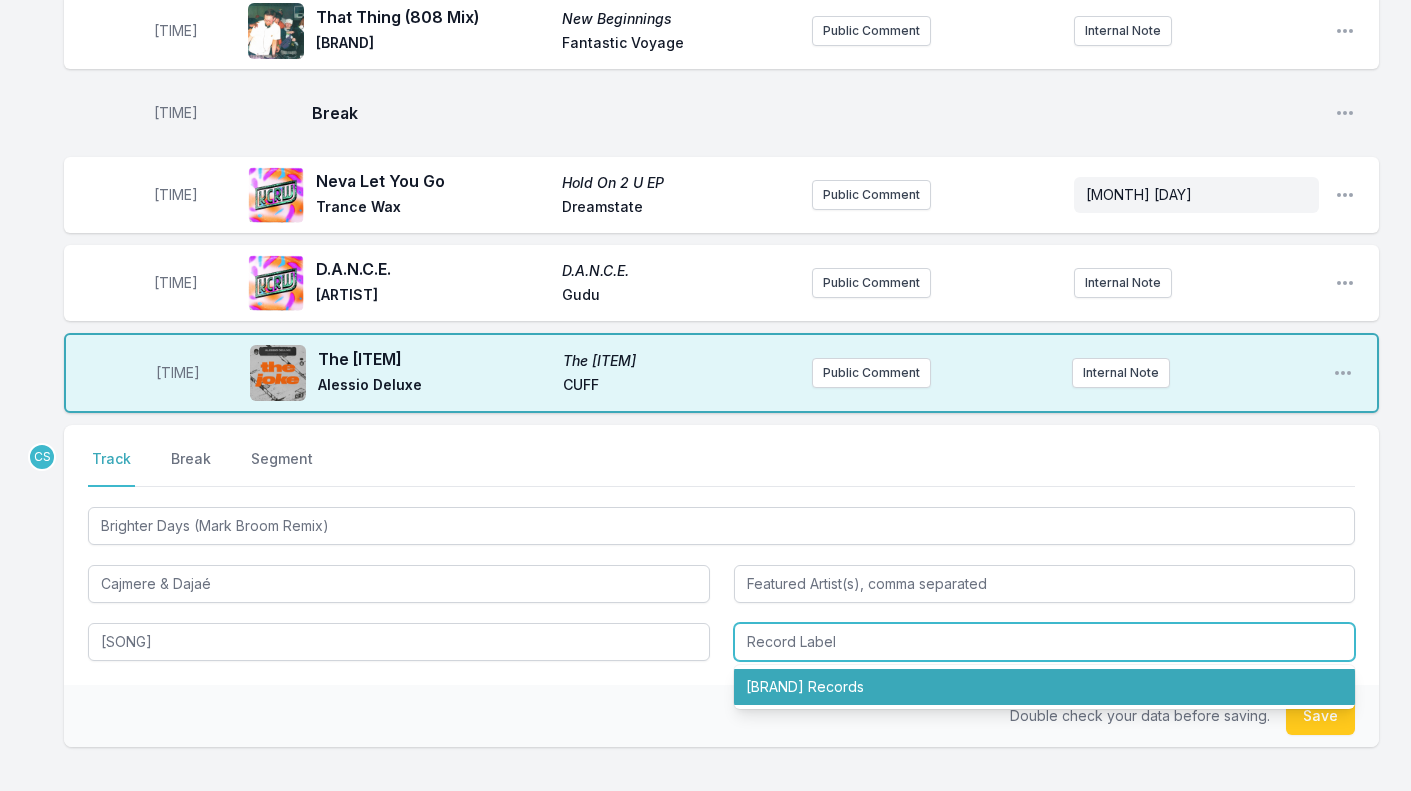click on "[BRAND] Records" at bounding box center (1045, 687) 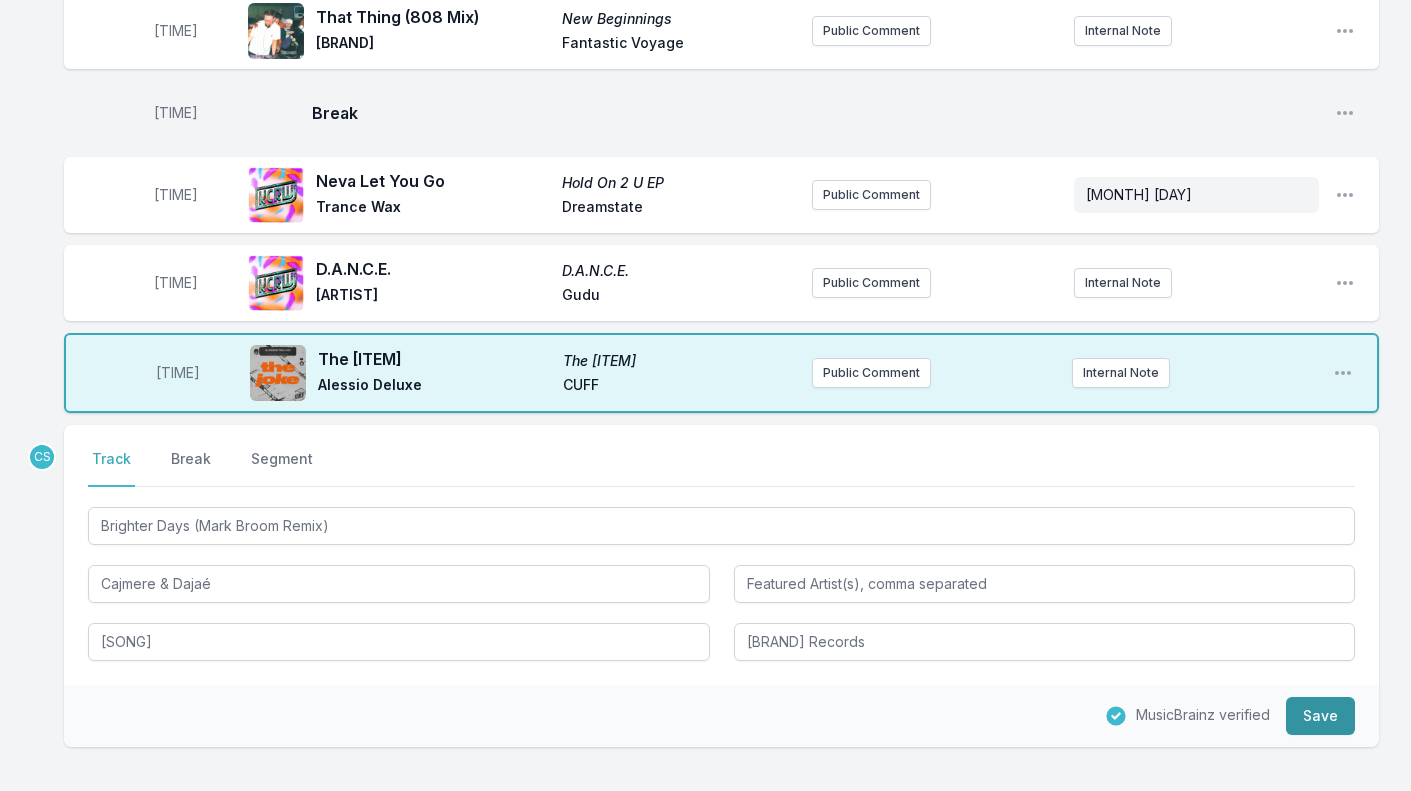 click on "Save" at bounding box center (1320, 716) 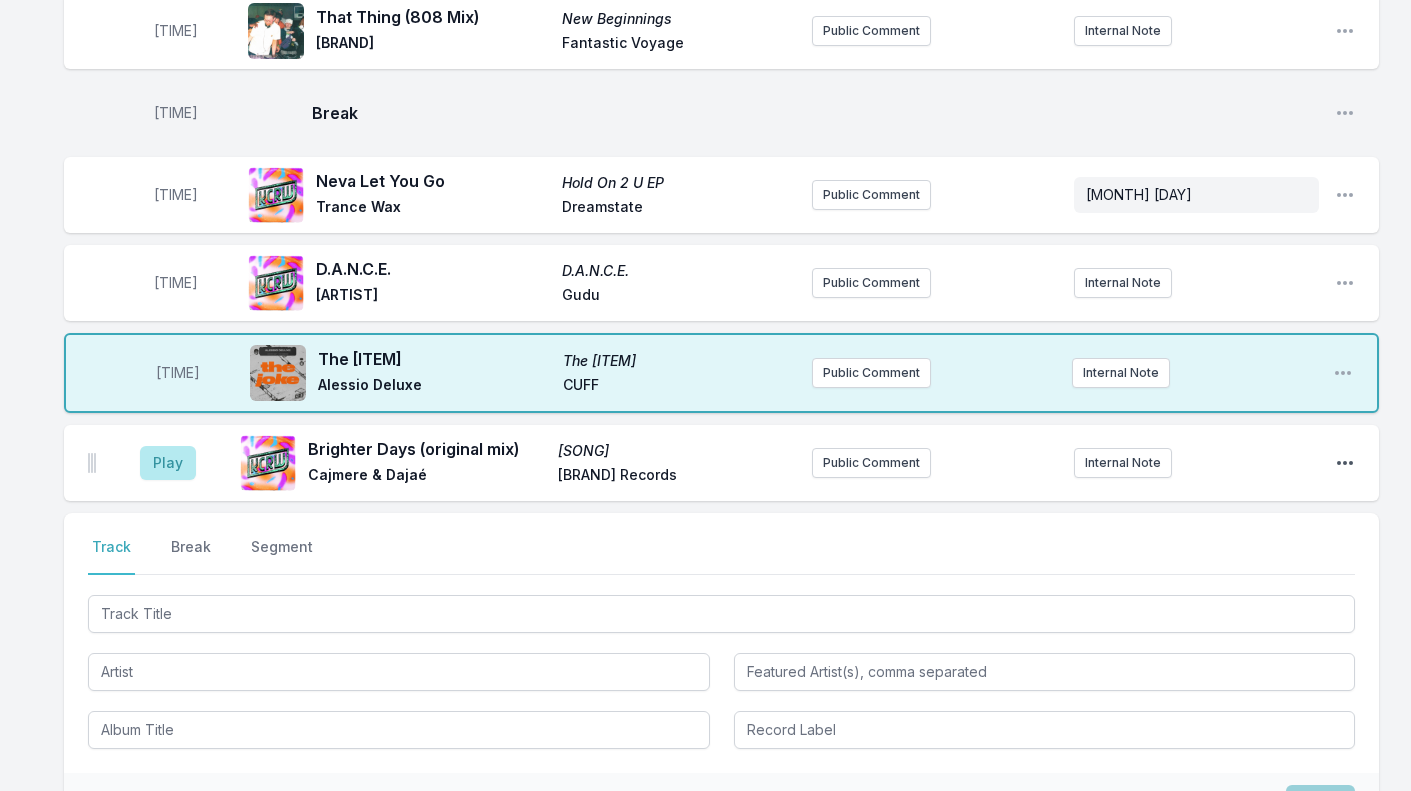 click at bounding box center (1345, 463) 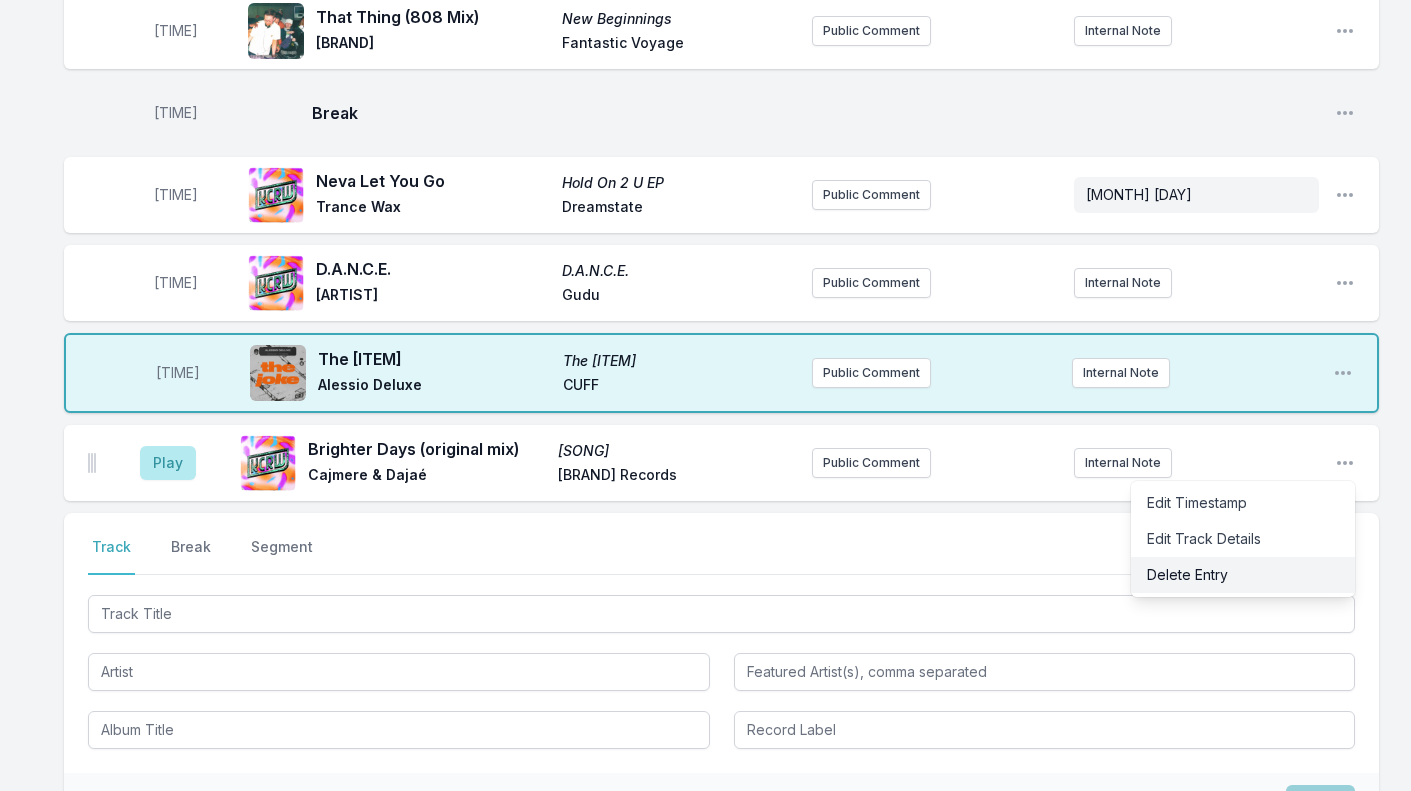click on "Delete Entry" at bounding box center [1243, 575] 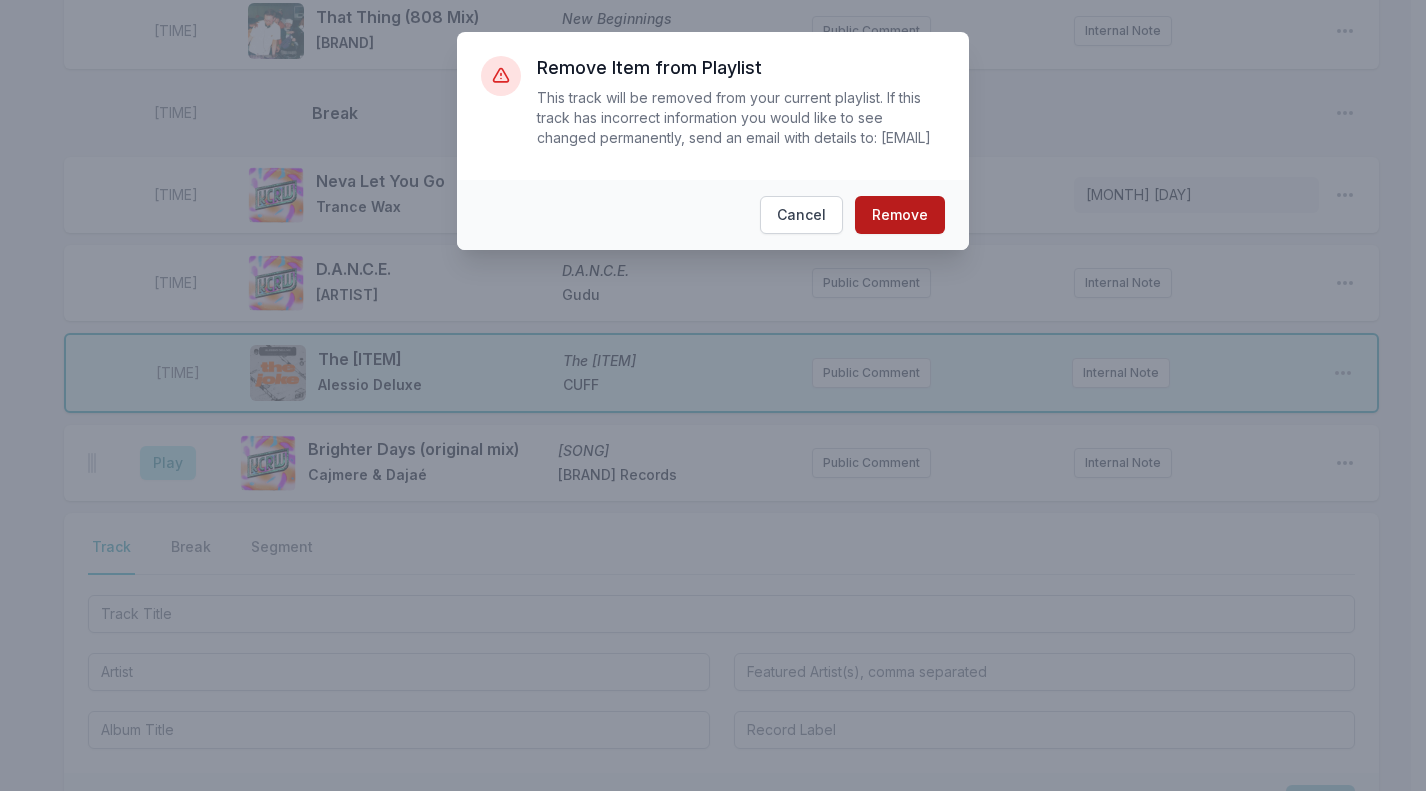click on "Remove" at bounding box center (900, 215) 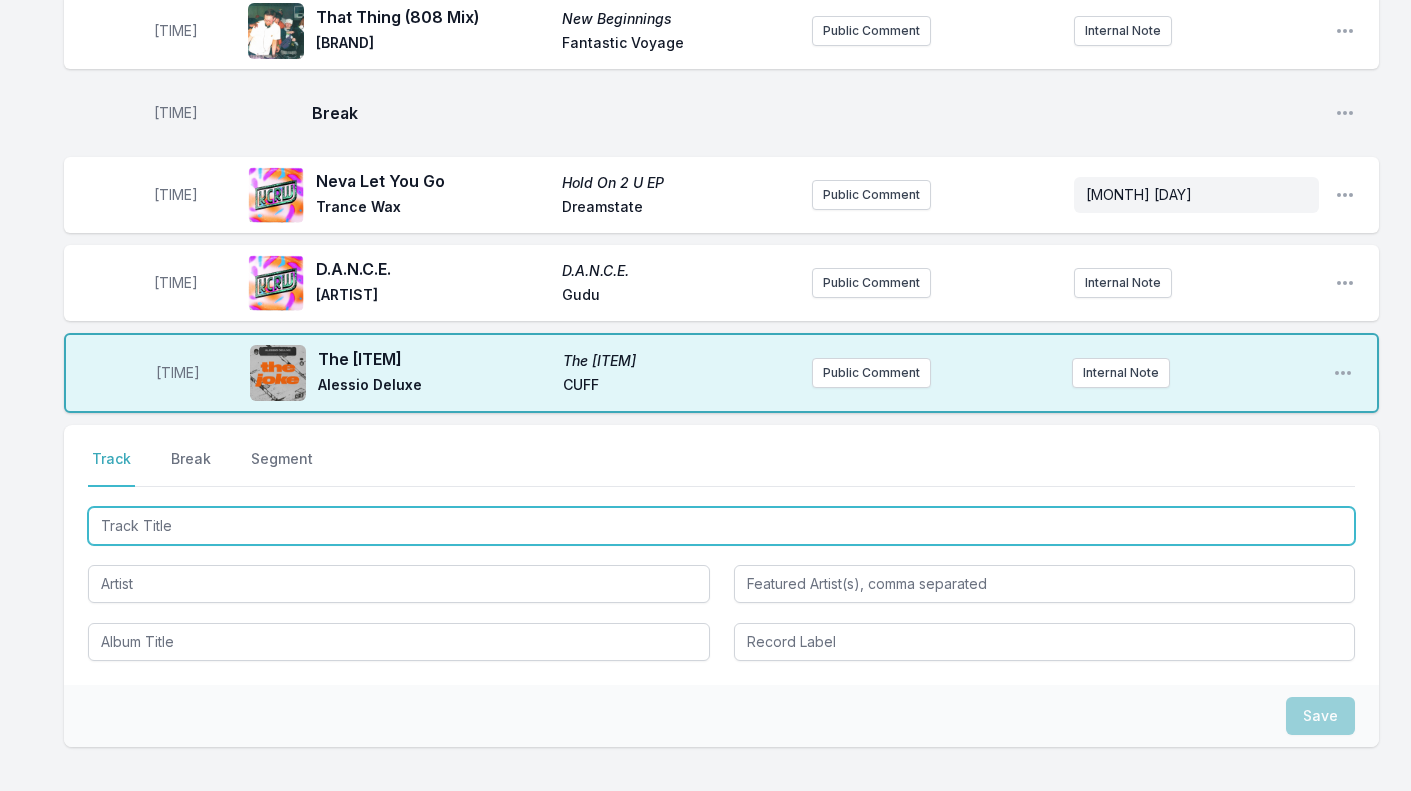 click at bounding box center [721, 526] 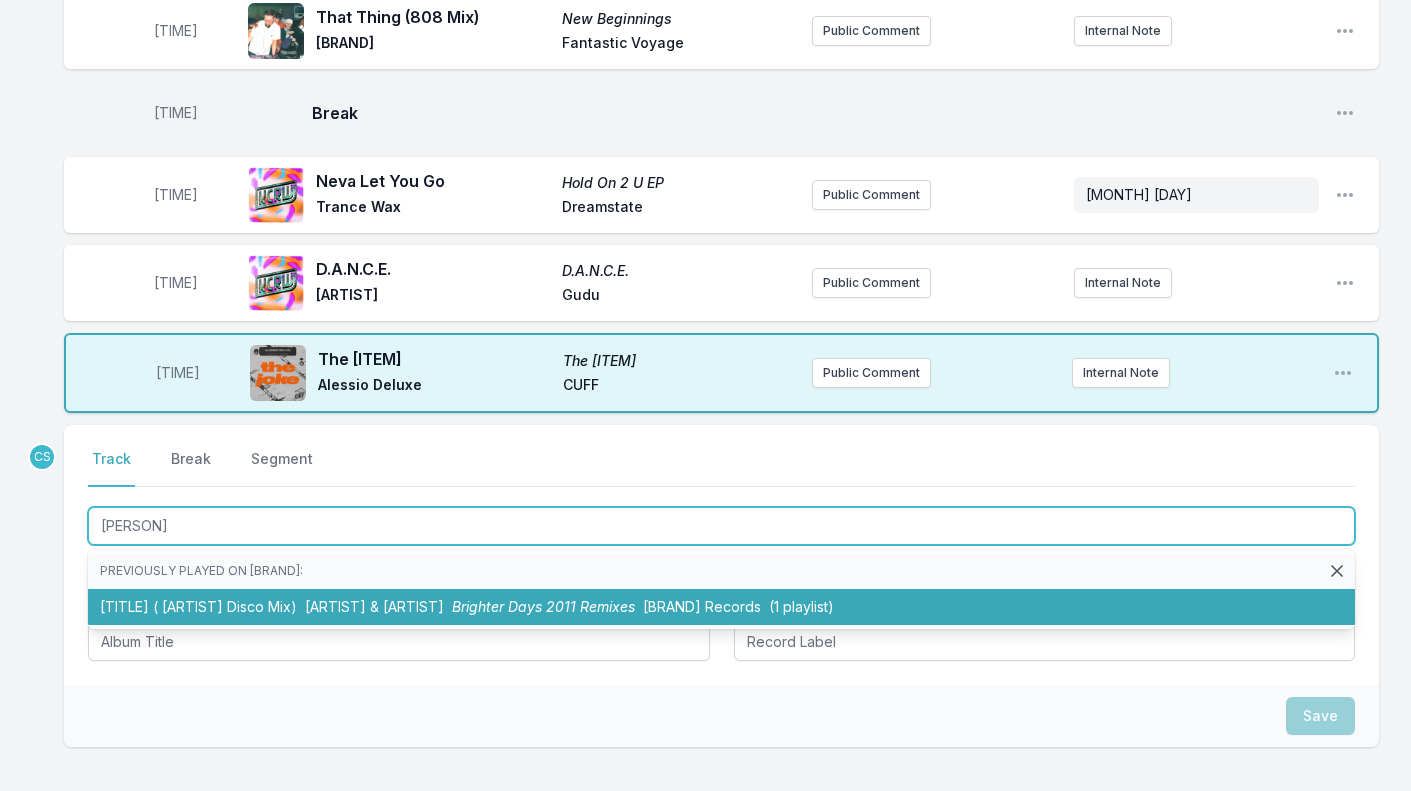 click on "[BRAND] Records" at bounding box center [702, 606] 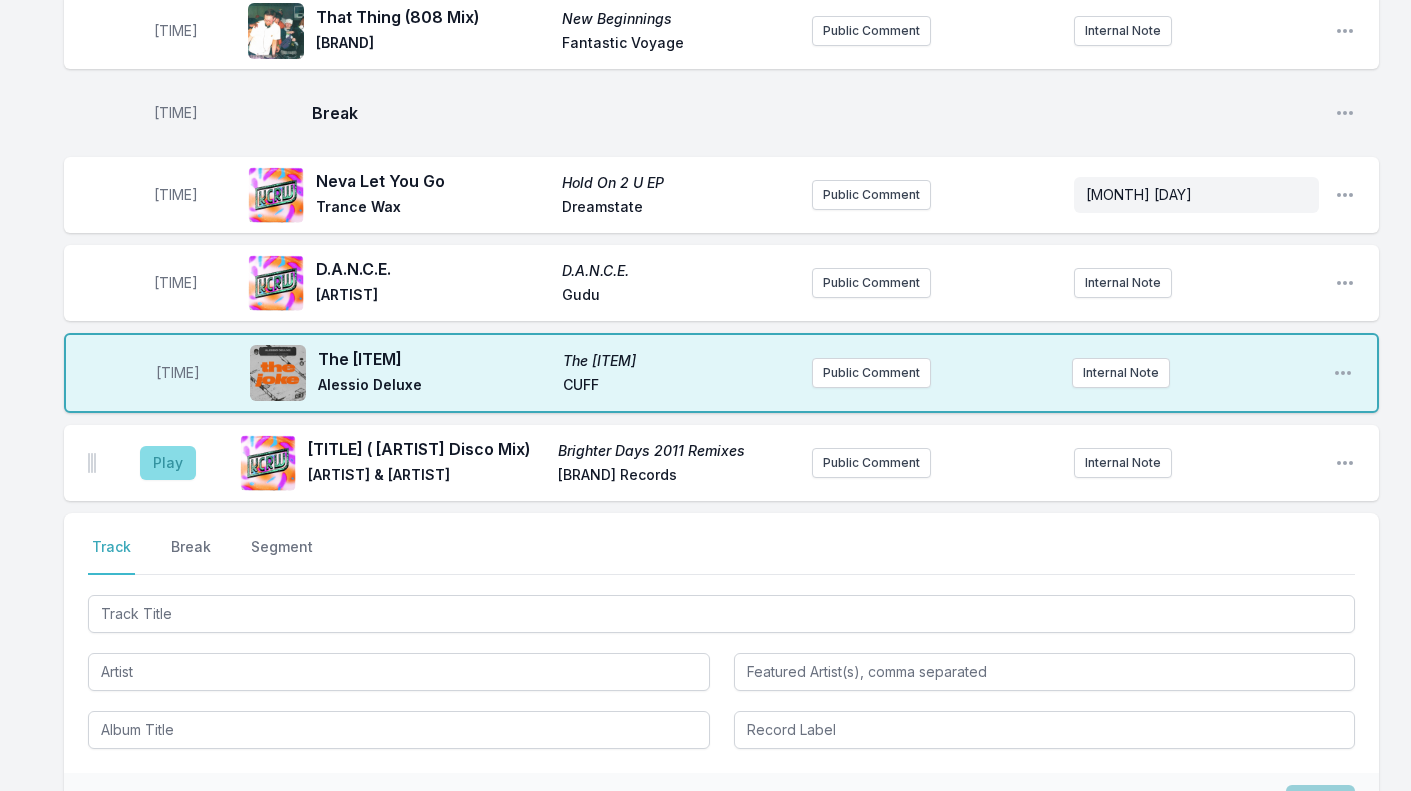 click on "Play" at bounding box center [168, 463] 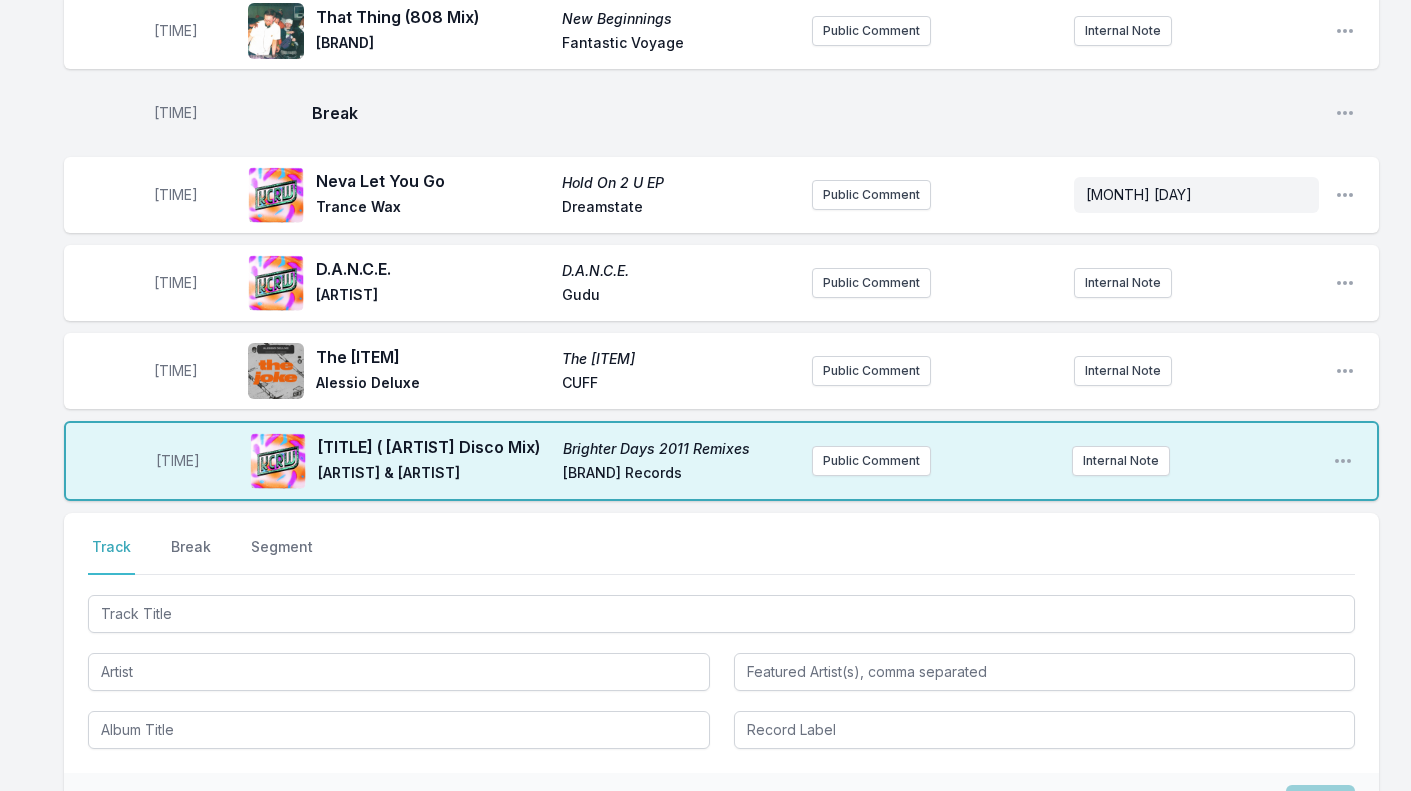 click on "Select a tab Track Break Segment Track Break Segment" at bounding box center (721, 643) 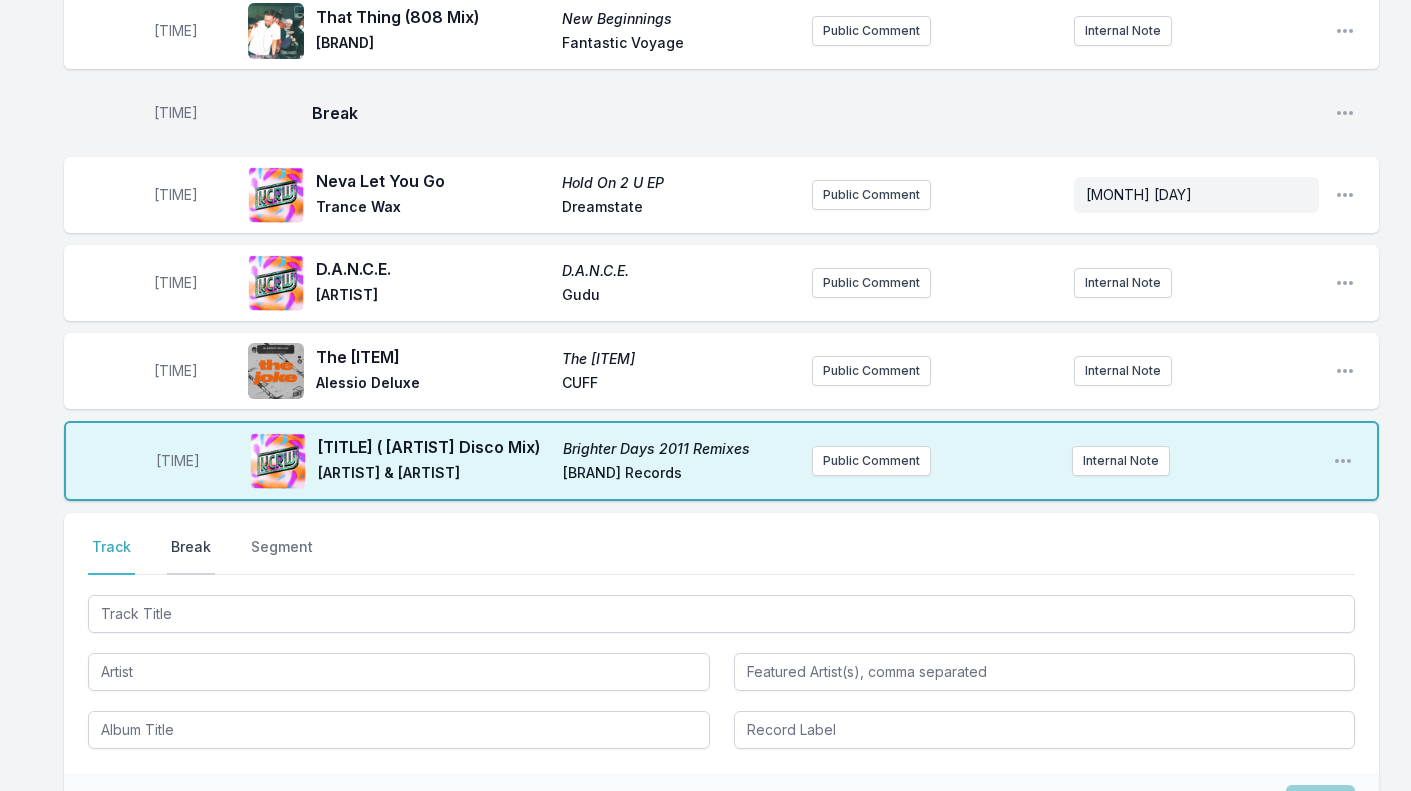 click on "Break" at bounding box center [191, 556] 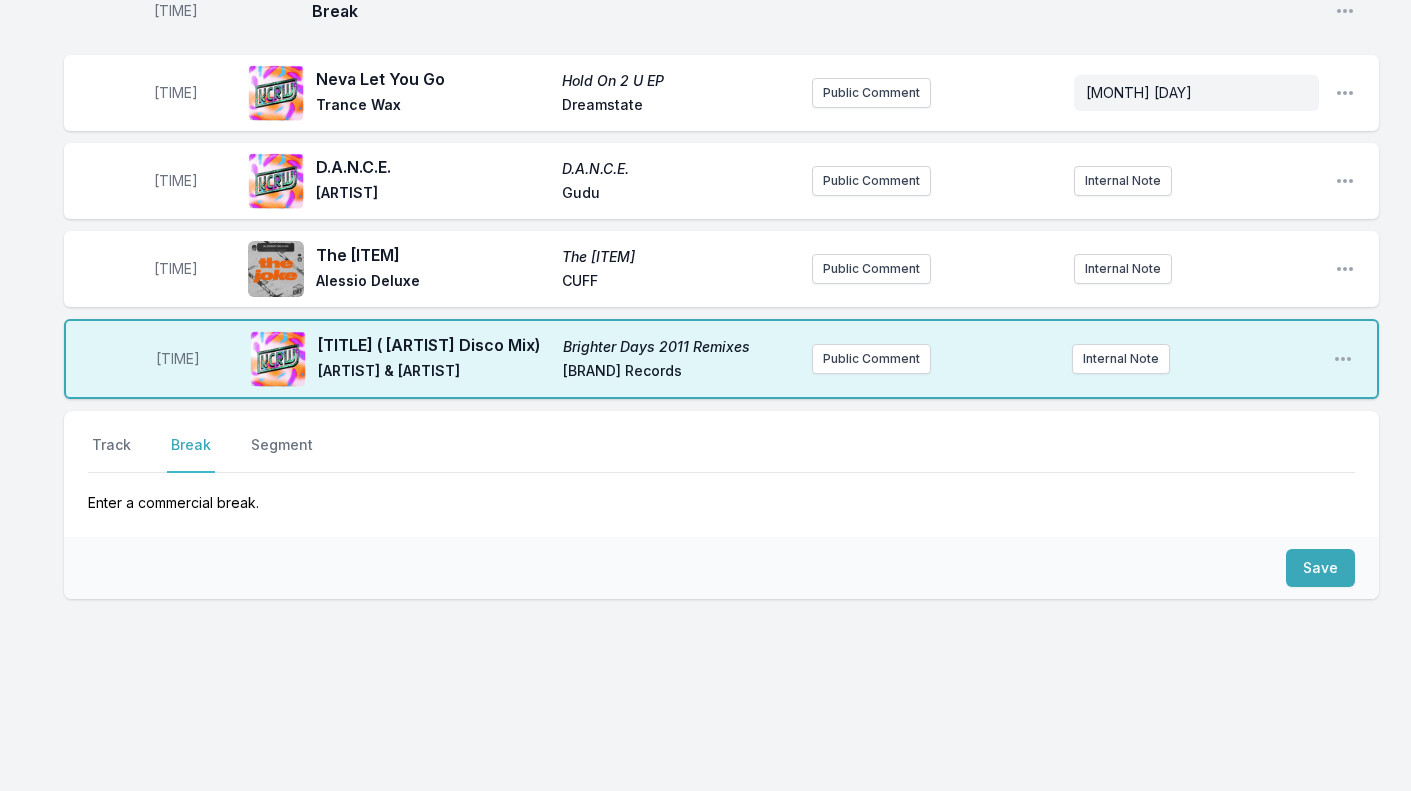 scroll, scrollTop: 1749, scrollLeft: 0, axis: vertical 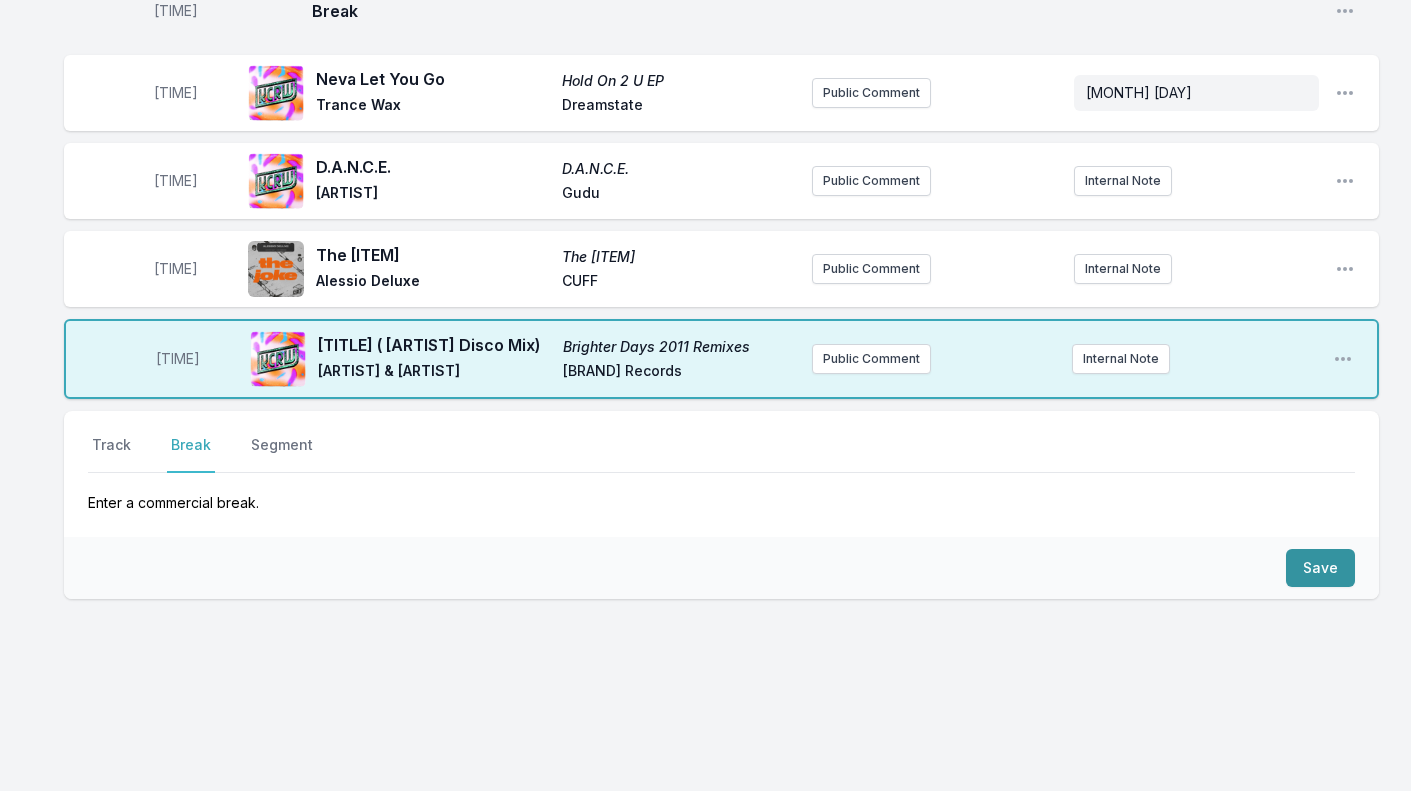 click on "Save" at bounding box center (1320, 568) 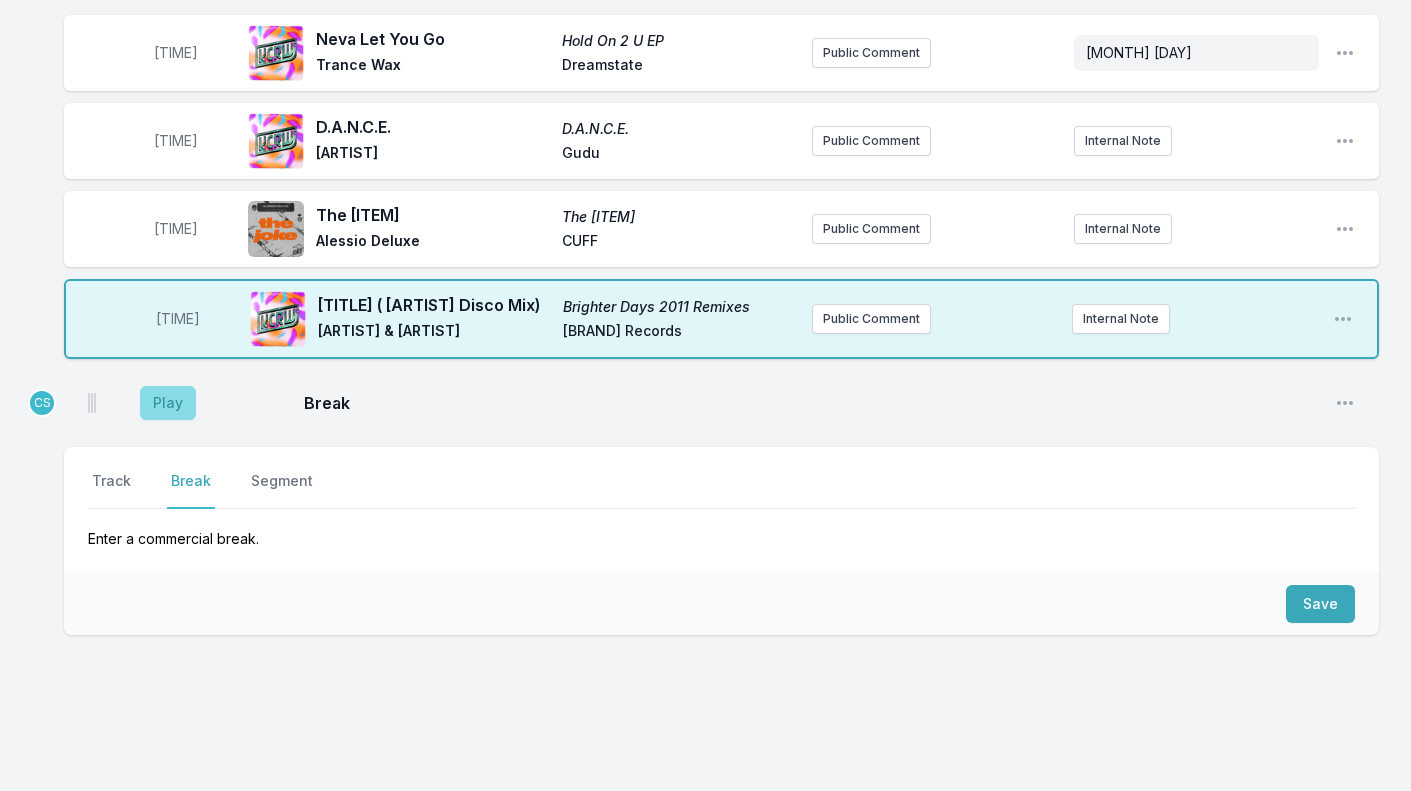 click on "Play" at bounding box center [168, 403] 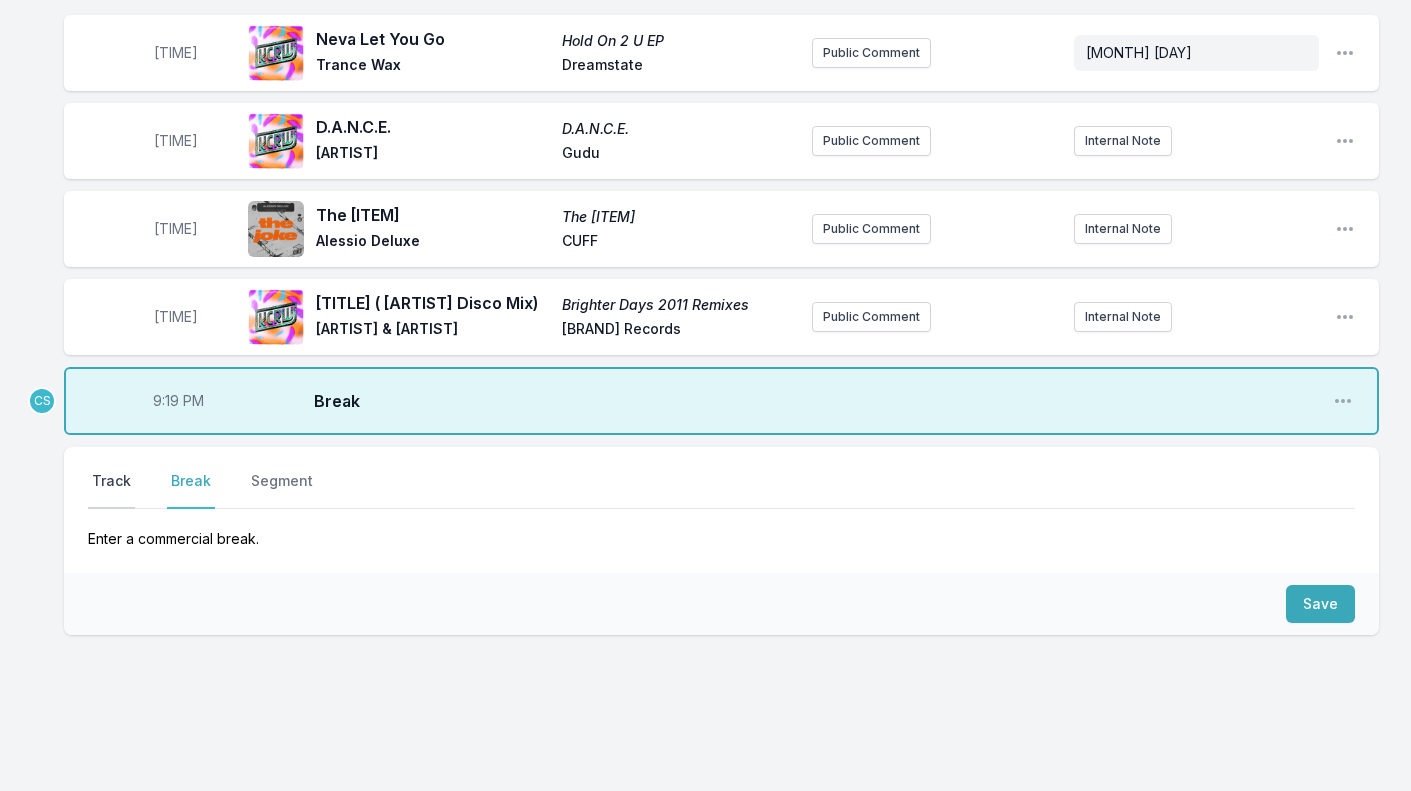 click on "Track" at bounding box center (111, 490) 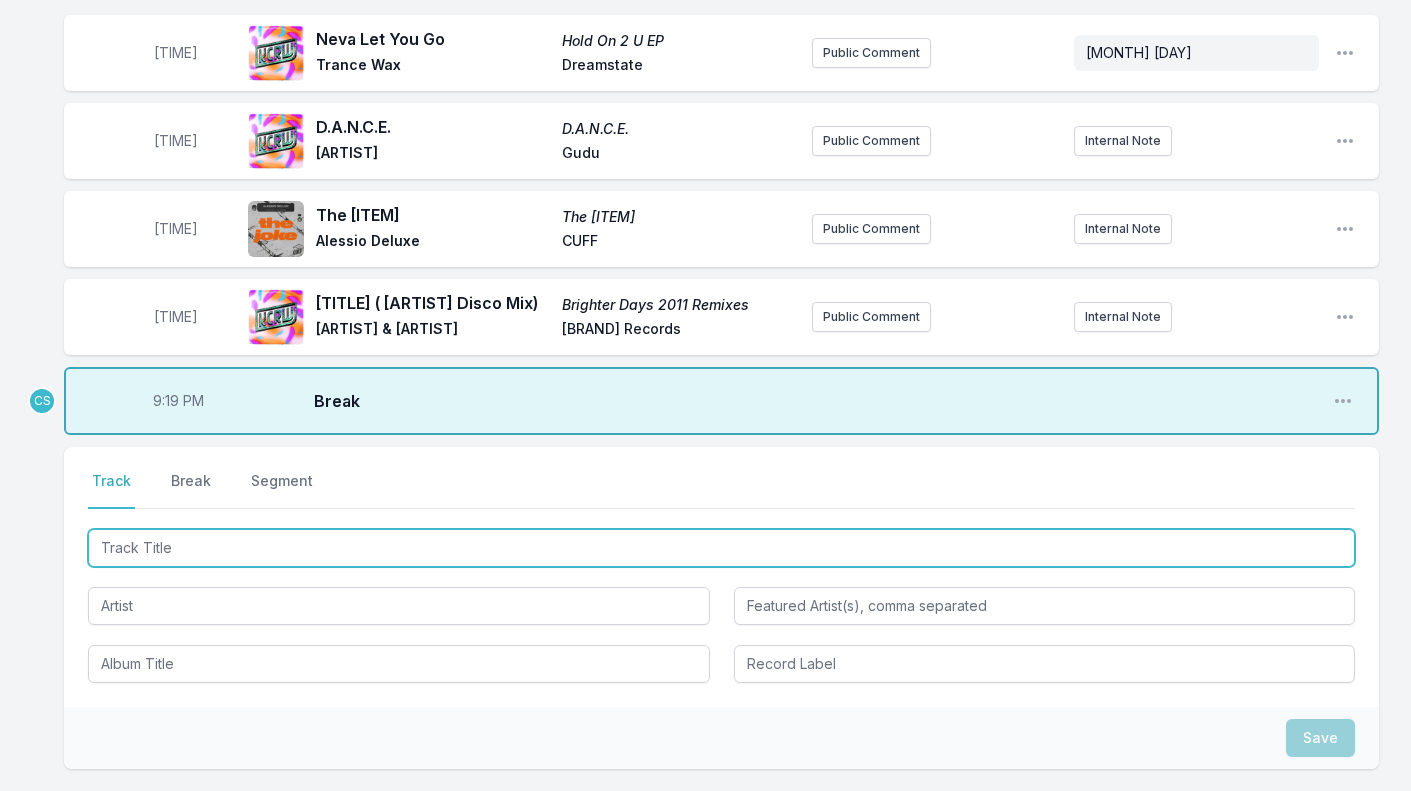 click at bounding box center [721, 548] 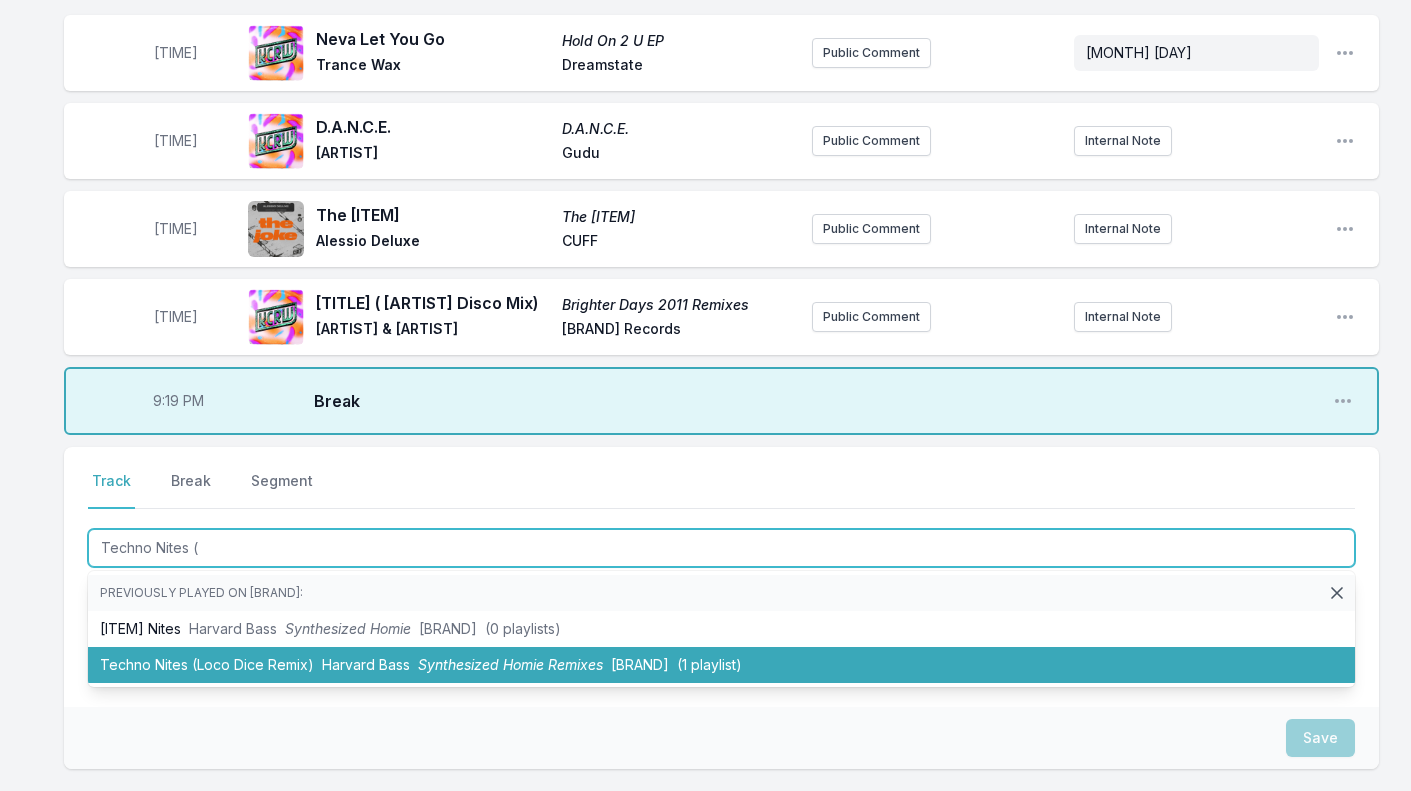 click on "[TITLE] ( [ARTIST] Remix) [ARTIST] [TITLE] [BRAND] (1 playlist)" at bounding box center (721, 665) 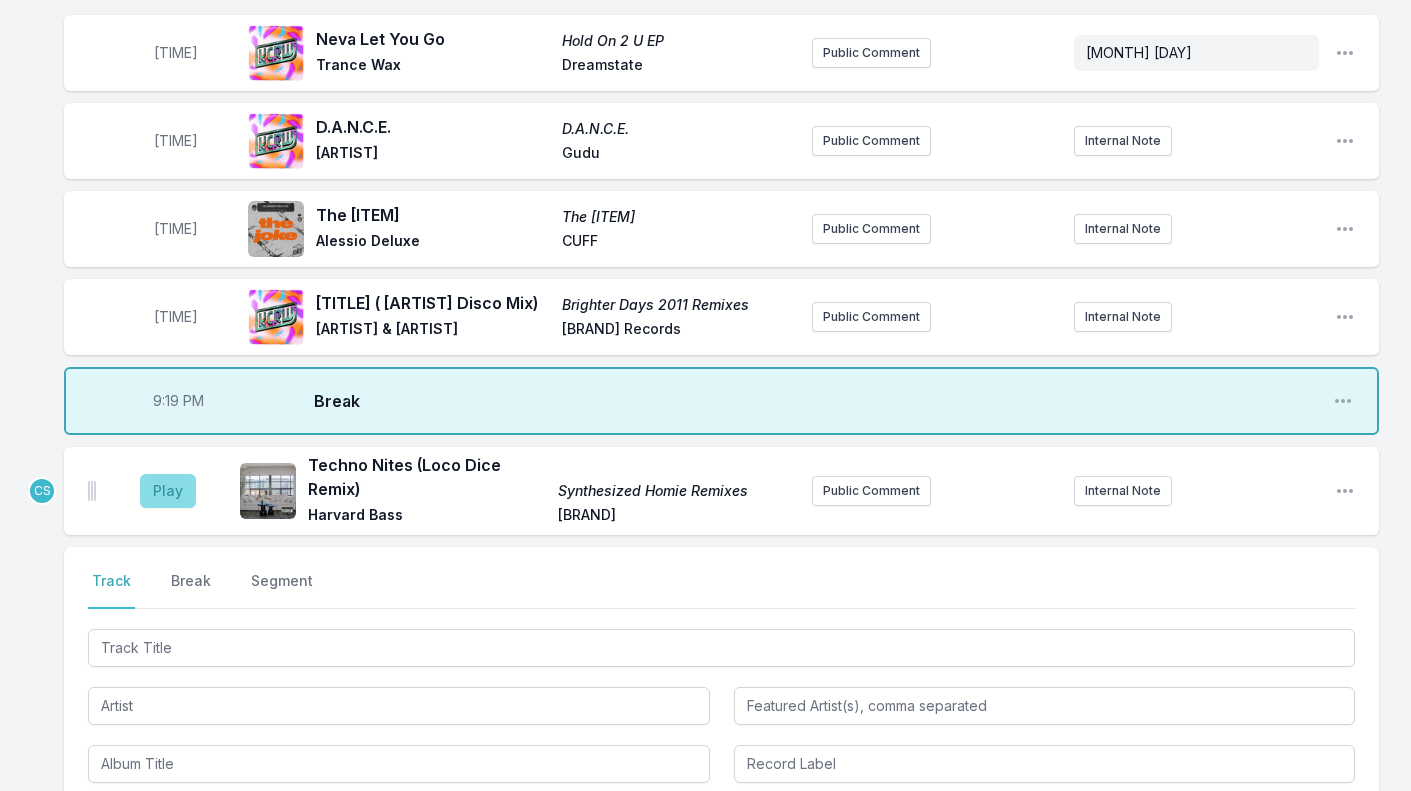 click on "Play" at bounding box center [168, 491] 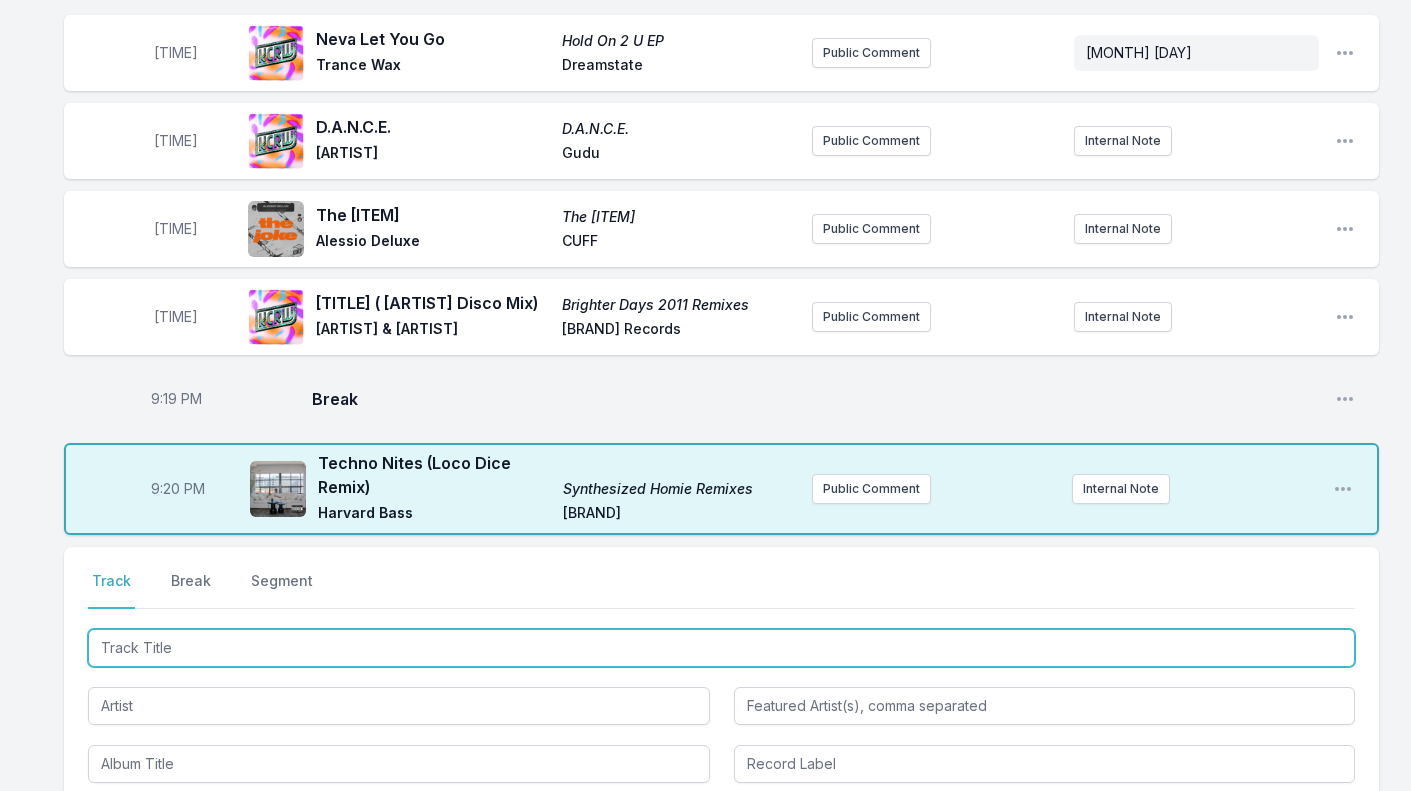 click at bounding box center [721, 648] 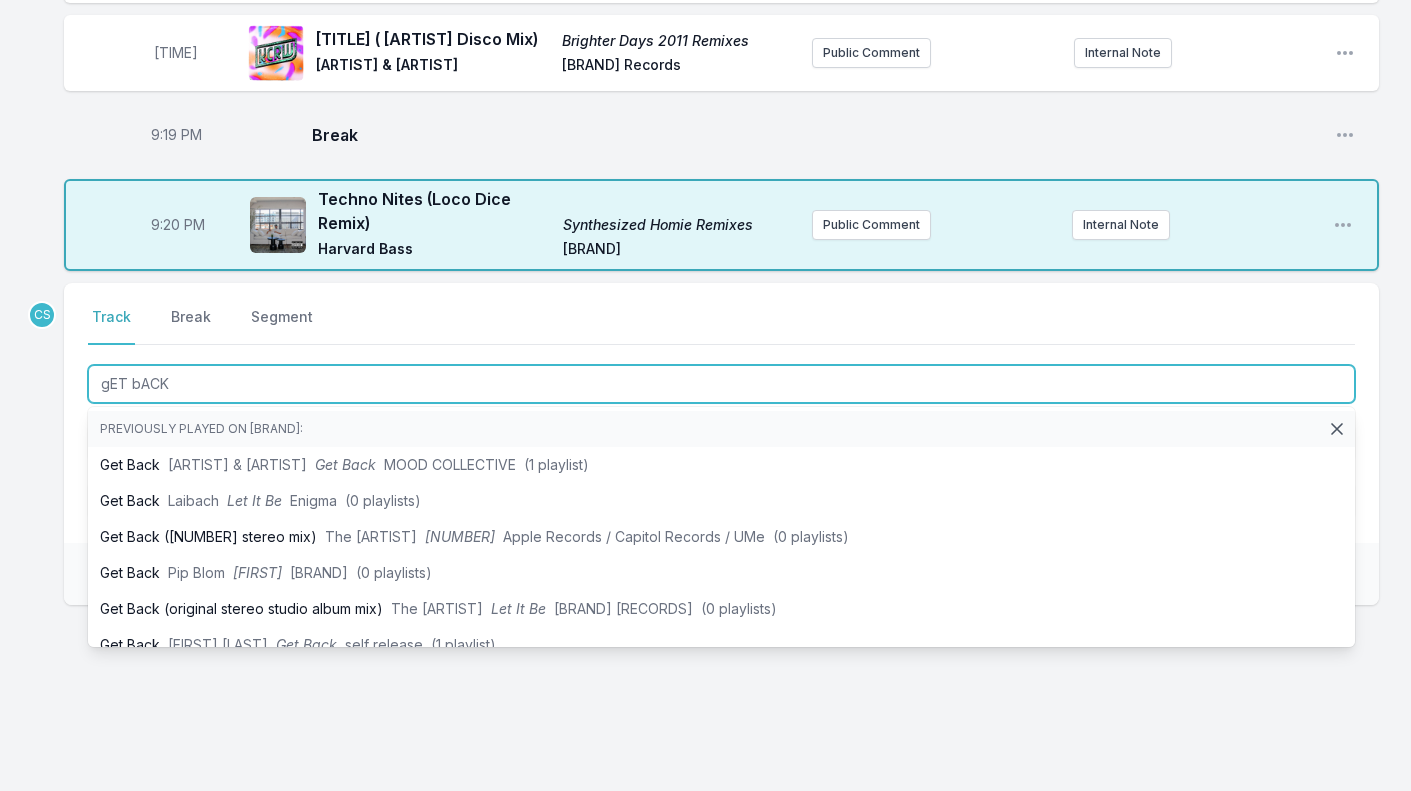 scroll, scrollTop: 2015, scrollLeft: 0, axis: vertical 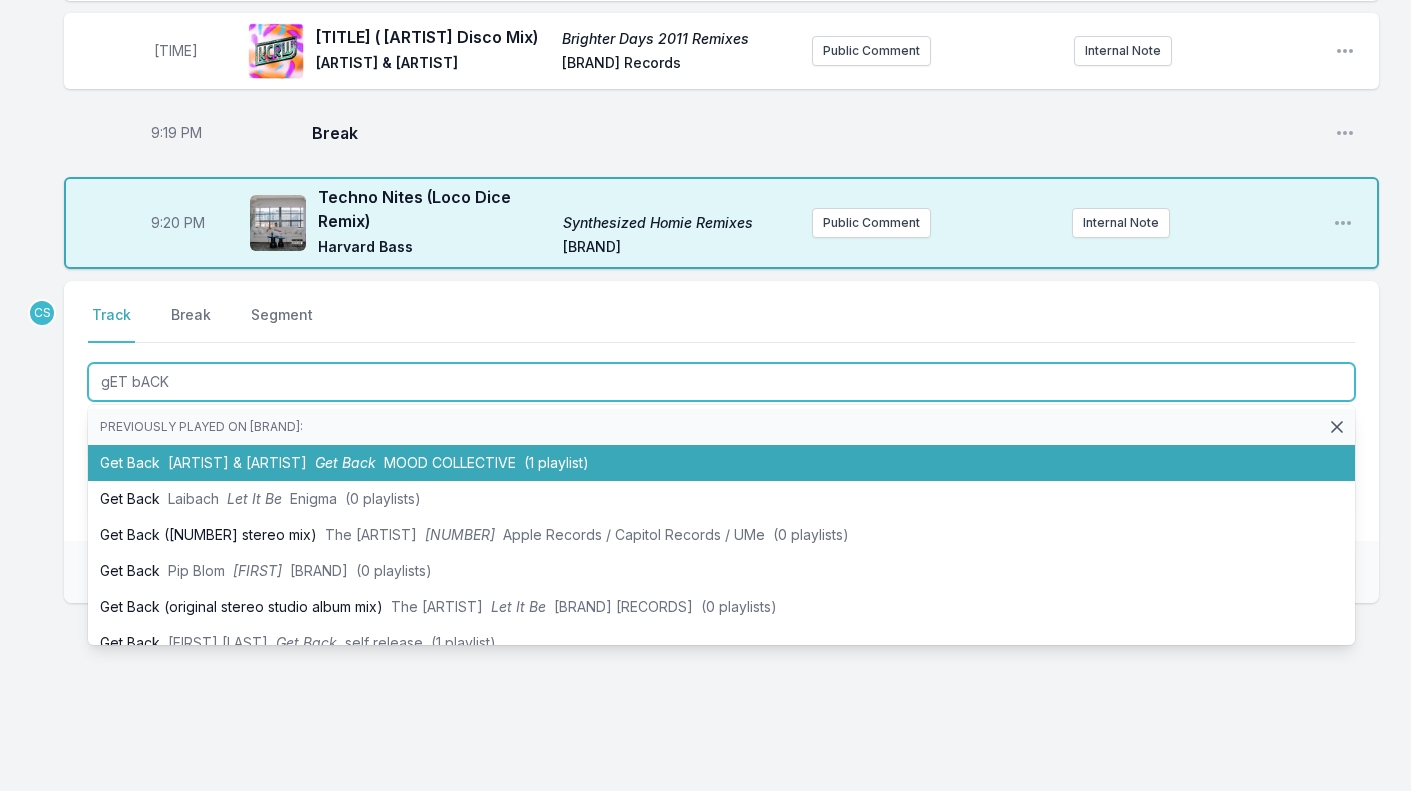 click on "Get Back [PERSON] & Castion Get Back [BRAND] ([NUMBER] playlists)" at bounding box center (721, 463) 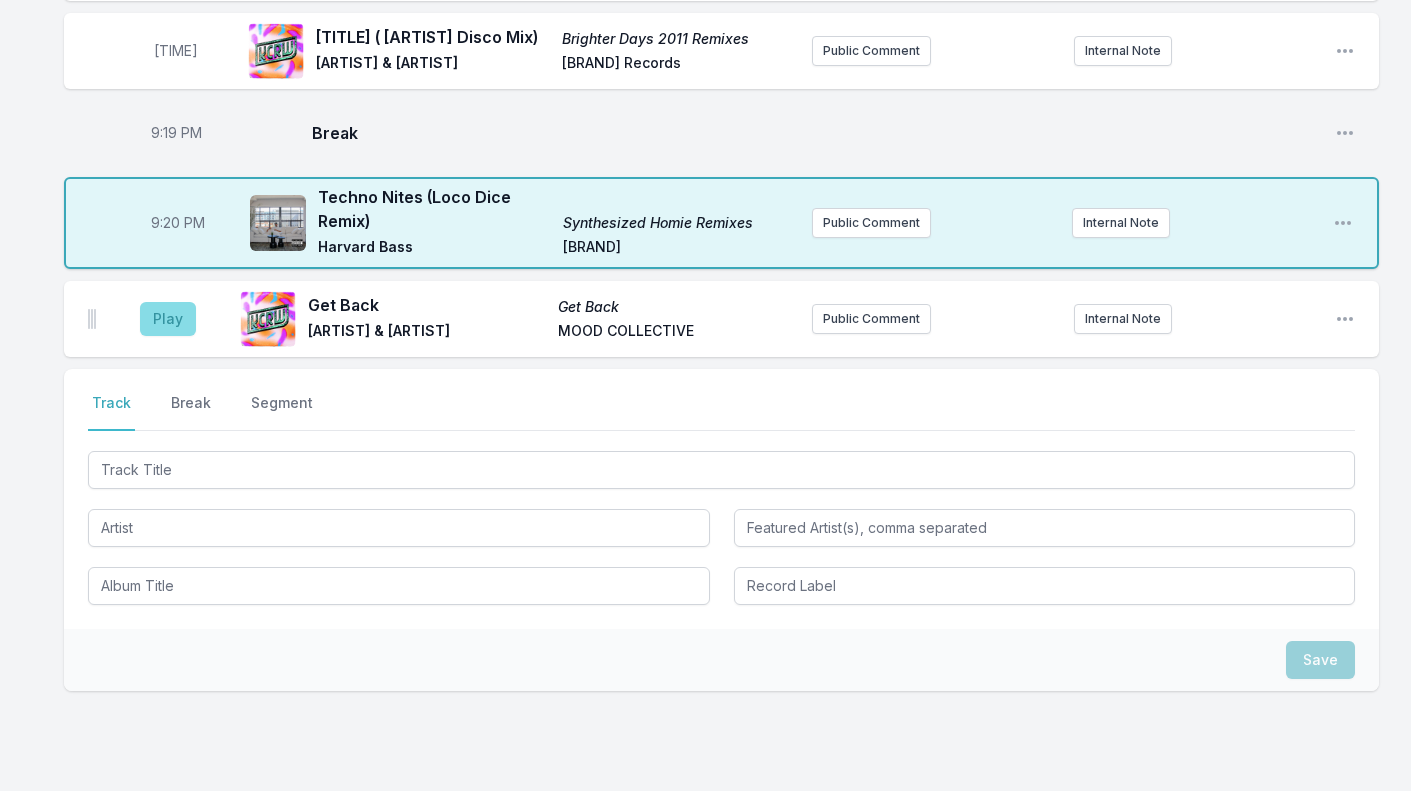 click on "Play" at bounding box center [168, 319] 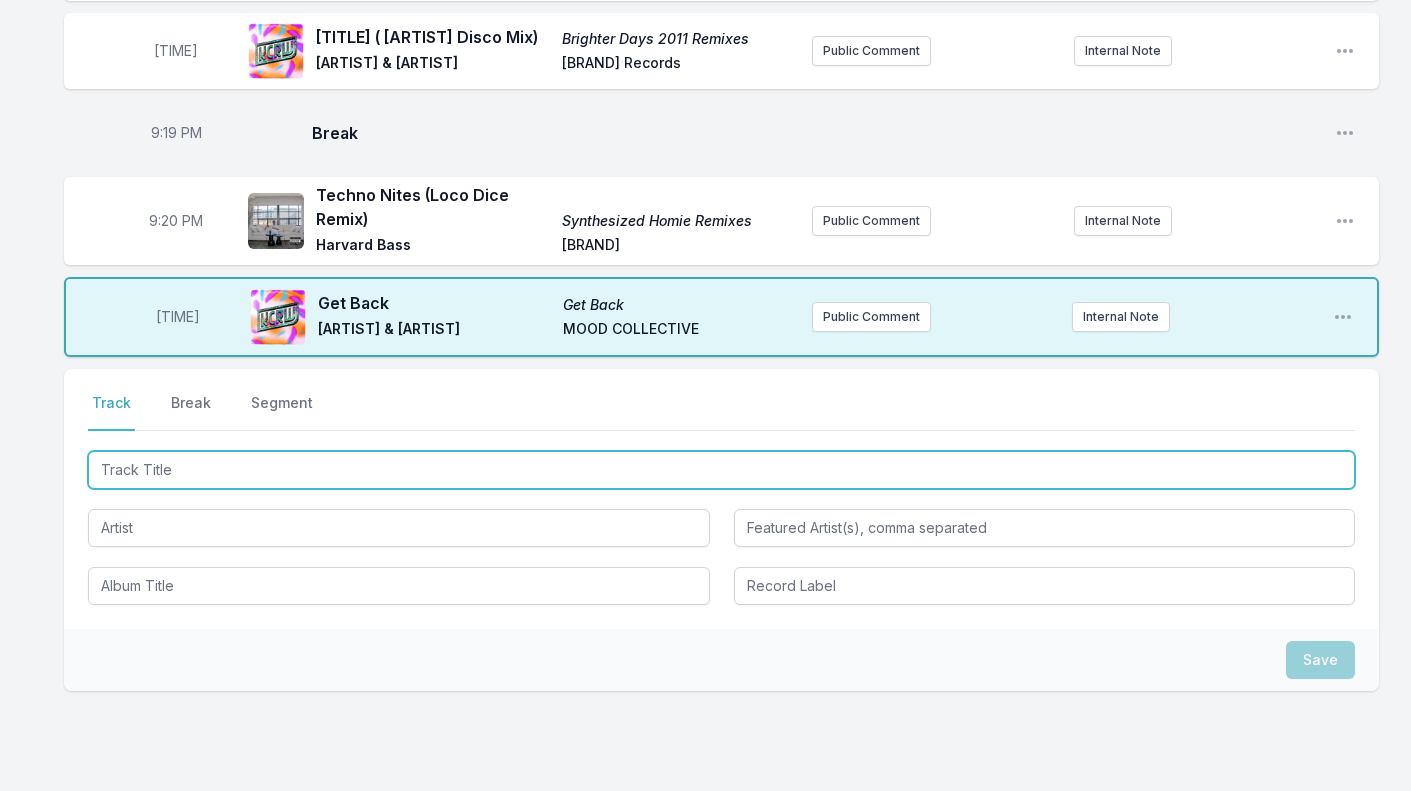 click at bounding box center [721, 470] 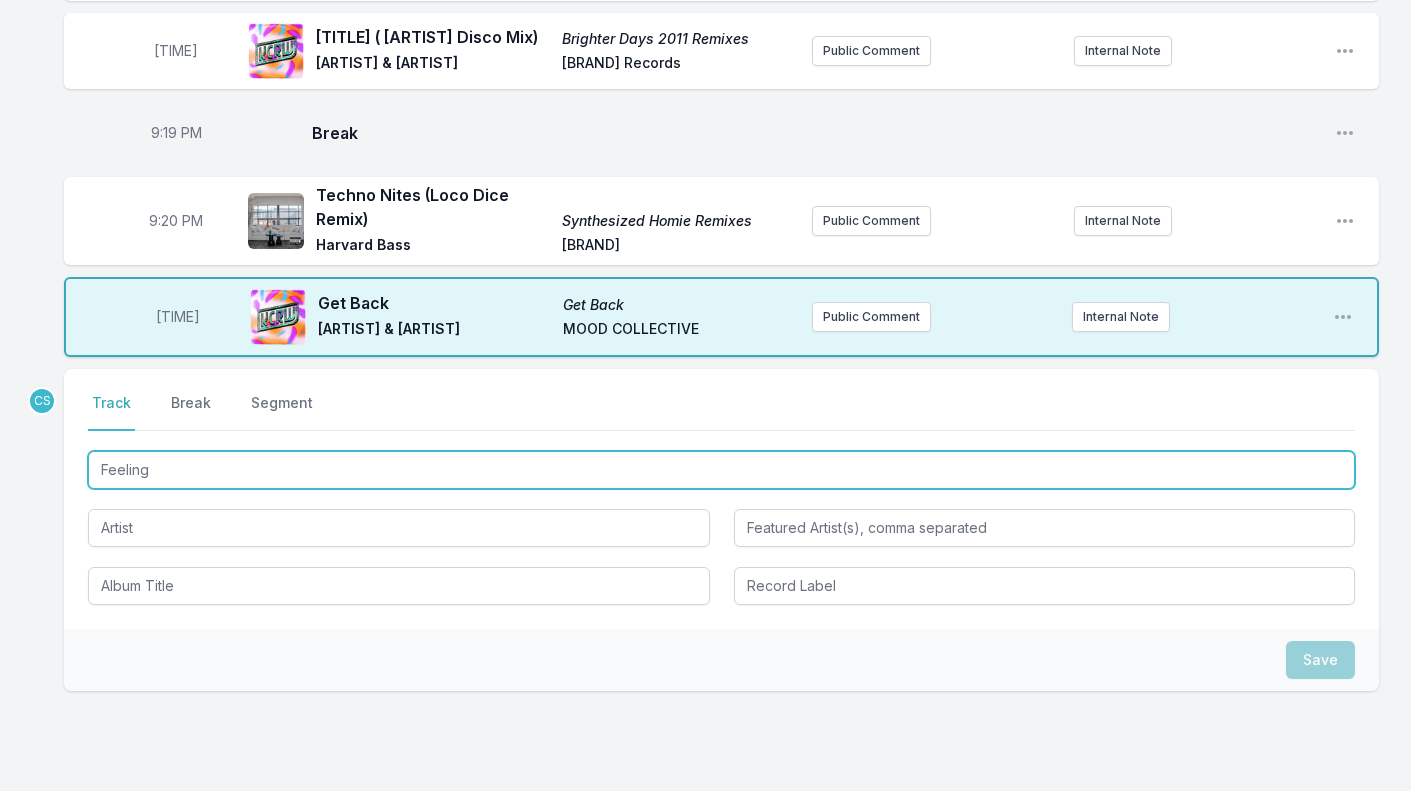 type on "Feeling" 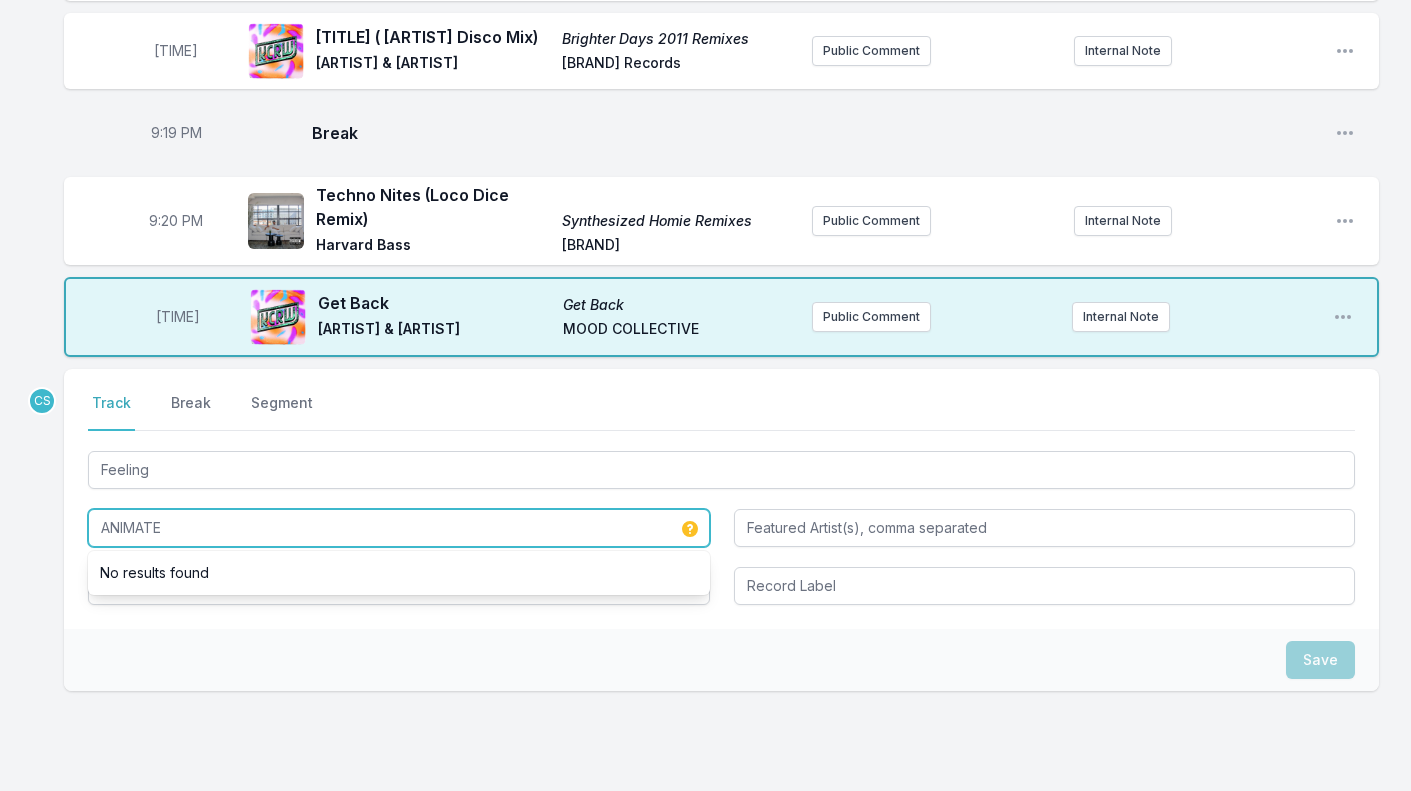 type on "ANIMATE" 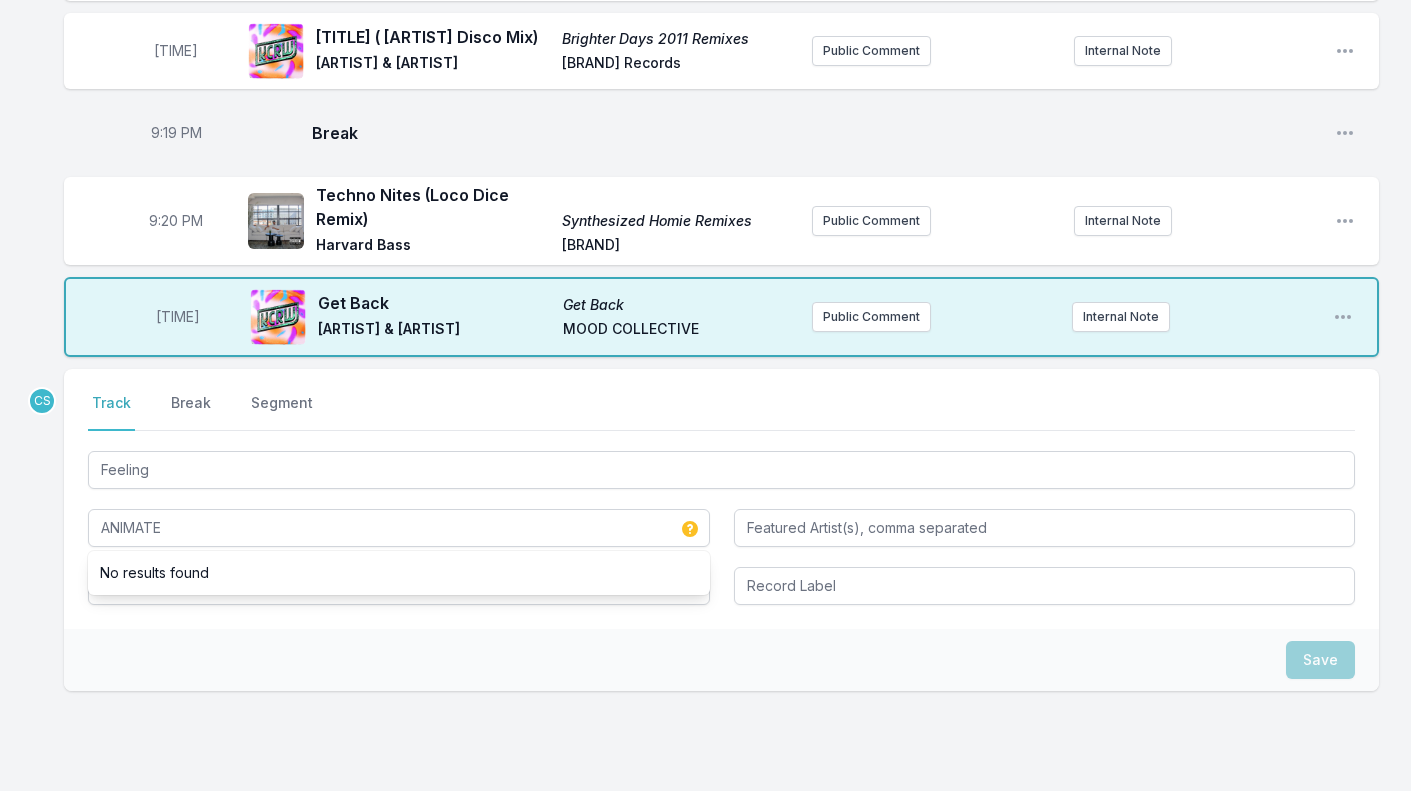 click on "[TIME] [UNTIL] the [END] of the [WORLD] The [WATCHLINE] [FIRST] [LAST] [BRAND] [RECORDINGS] [PUBLIC] [COMMENT] [WORLD] [PREMIERE]! [ALBUM] out [JULY] [DAY] [OPEN] [PLAYLIST] [ITEM] [OPTIONS] [TIME] [IN] [MY] [DREAMS] [IN] [MY] [DREAMS] [BRAND] [OF] the [INTERNET] [PUBLIC] [COMMENT] [BRAND] [NEW] [OPEN] [PLAYLIST] [ITEM] [OPTIONS] [TIME] [CARS] [PASS] [BY] [LIKE] [CHILDHOOD] [HEARTBREAKERS] [BRAND] [BRAND] [PUBLIC] [COMMENT] [INTERNAL] [NOTE] [OPEN] [PLAYLIST] [ITEM] [OPTIONS] [TIME] [TOO] [SHY] [TOO] [SHY] [BRAND] [BRAND] & [NAME] [BRAND] [AUDIO] [PUBLIC] [COMMENT] [INTERNAL] [NOTE] [OPEN] [PLAYLIST] [ITEM] [OPTIONS] [TIME] [A] [WARM] [SUMMER] [NIGHT] [BRAND] [CHIC] [BRAND] [PUBLIC] [COMMENT] [INTERNAL] [NOTE] [OPEN] [PLAYLIST] [ITEM] [OPTIONS] [TIME] [BREAK] [OPEN] [PLAYLIST] [ITEM] [OPTIONS] [TIME] [EVERYBODY'S] [FREE] (to [FEEL] [GOOD]) [BRAND] [ROMEO] + [JULIET]: [MUSIC] [FROM] the [MOTION] [PICTURE] [FIRST] [LAST] [BRAND] [PUBLIC] [COMMENT] [INTERNAL] [NOTE] [OPEN] [PLAYLIST] [ITEM] [OPTIONS] [TIME] [EVERYBODY] [LOVES] the [SUNSHINE] (Feat. [NAME] & [NAME]) [SECOND] [NATURE] [BRAND] [BRAND] [2FA]" at bounding box center (705, -468) 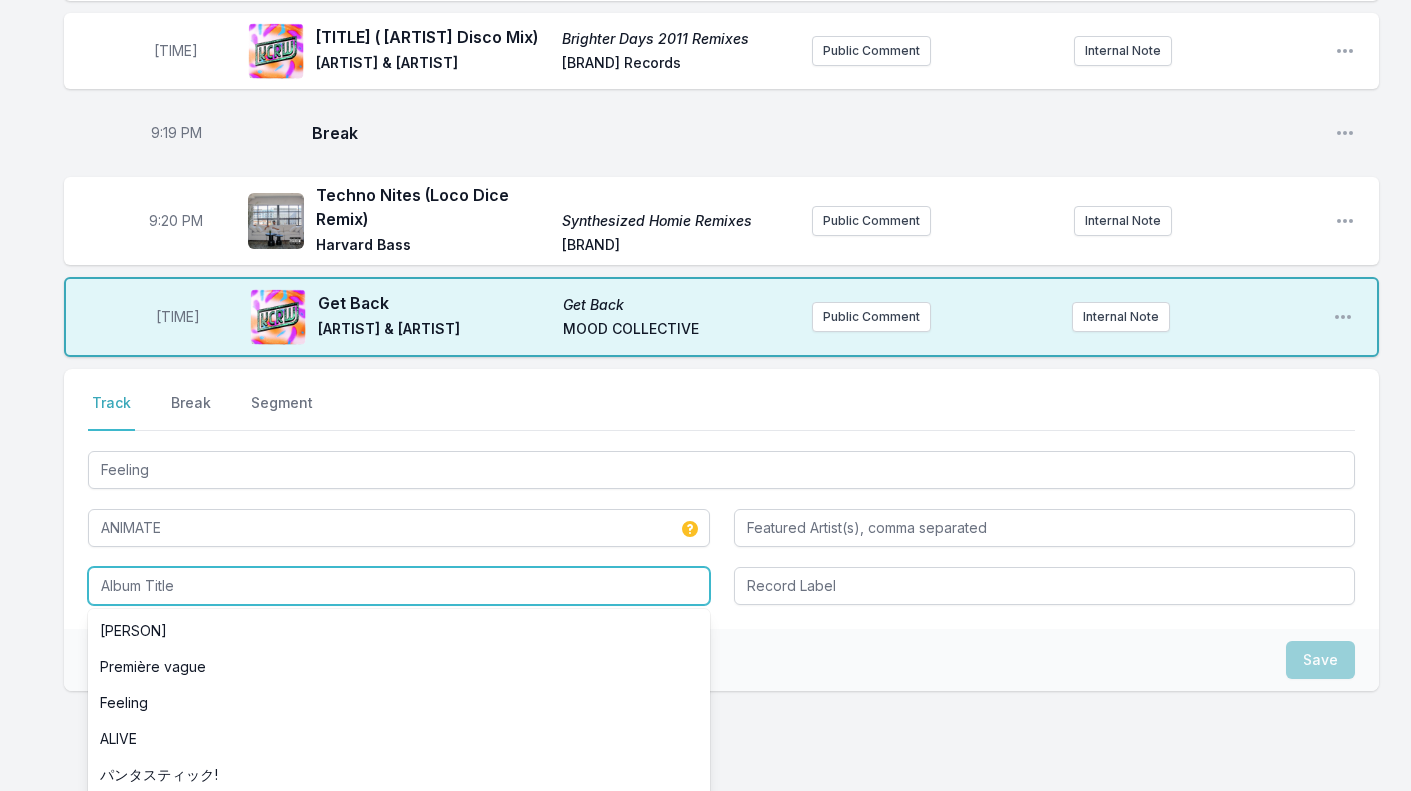 click at bounding box center (399, 586) 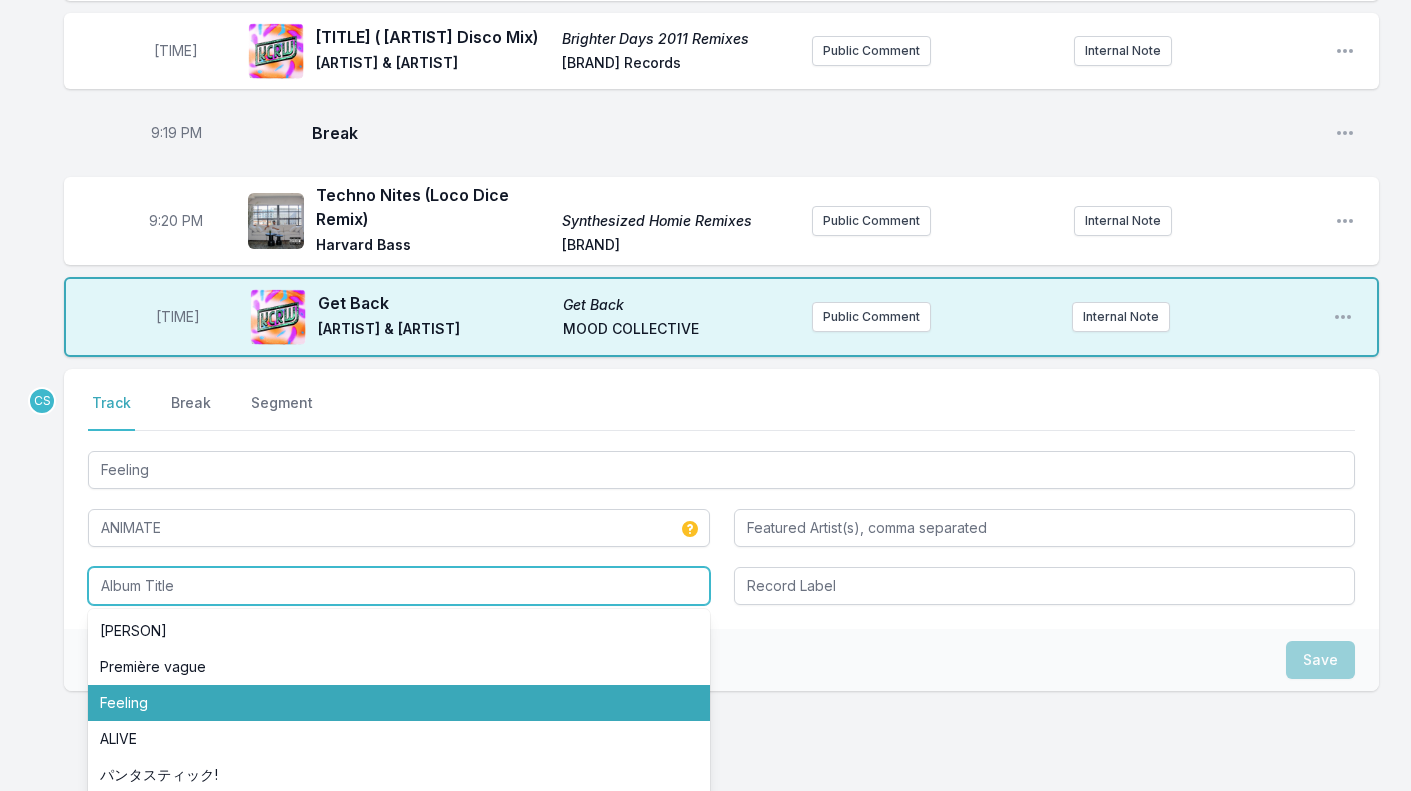 click on "Feeling" at bounding box center (399, 703) 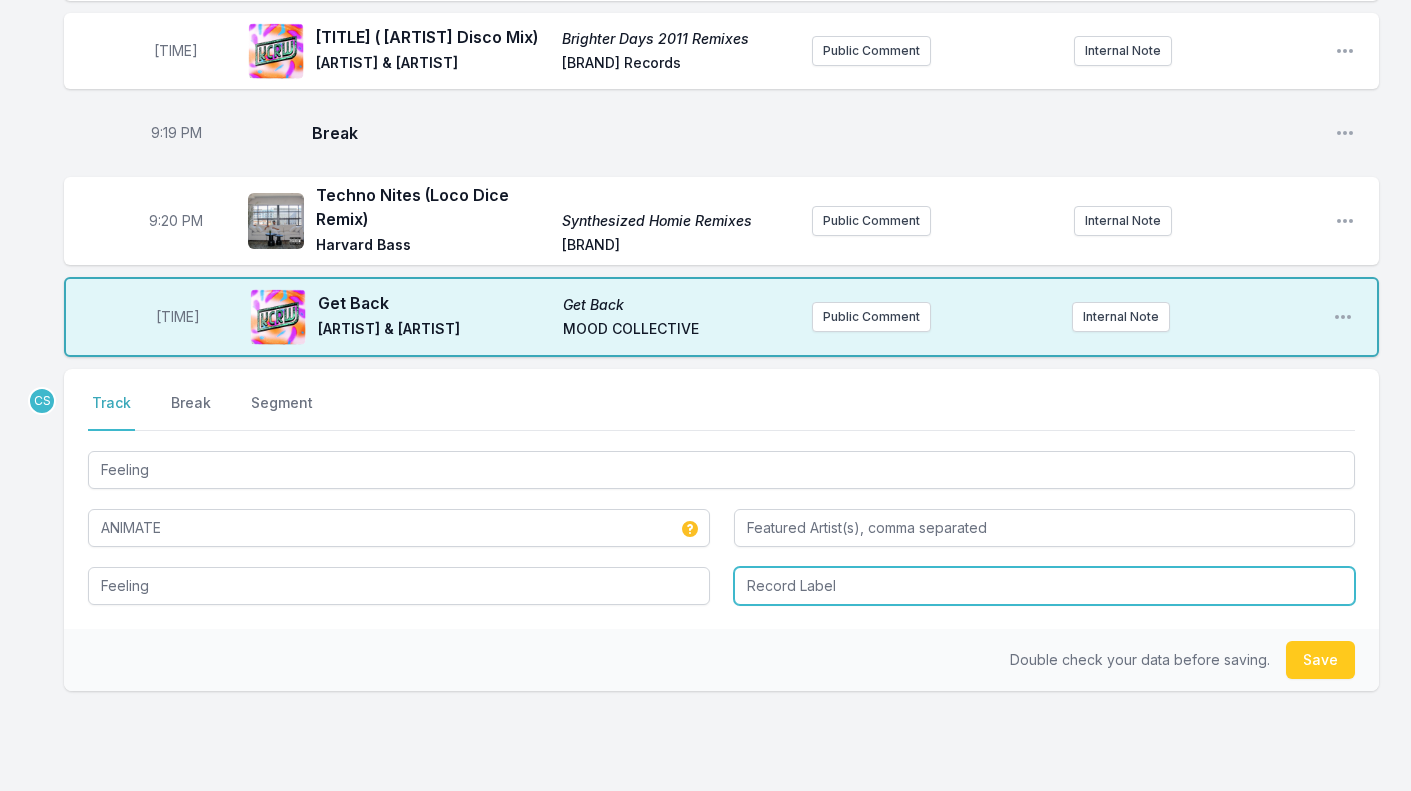 click at bounding box center (1045, 586) 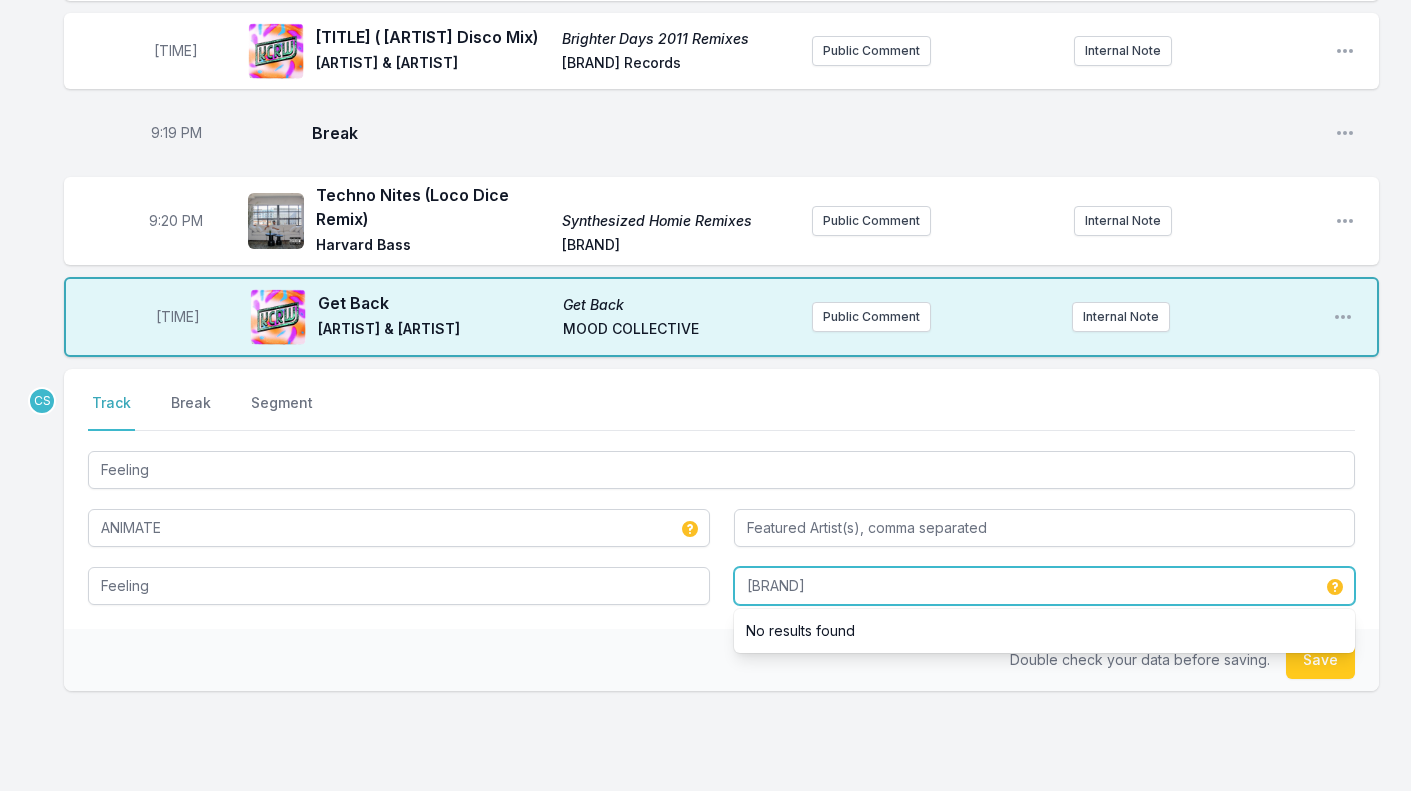 type on "[BRAND]" 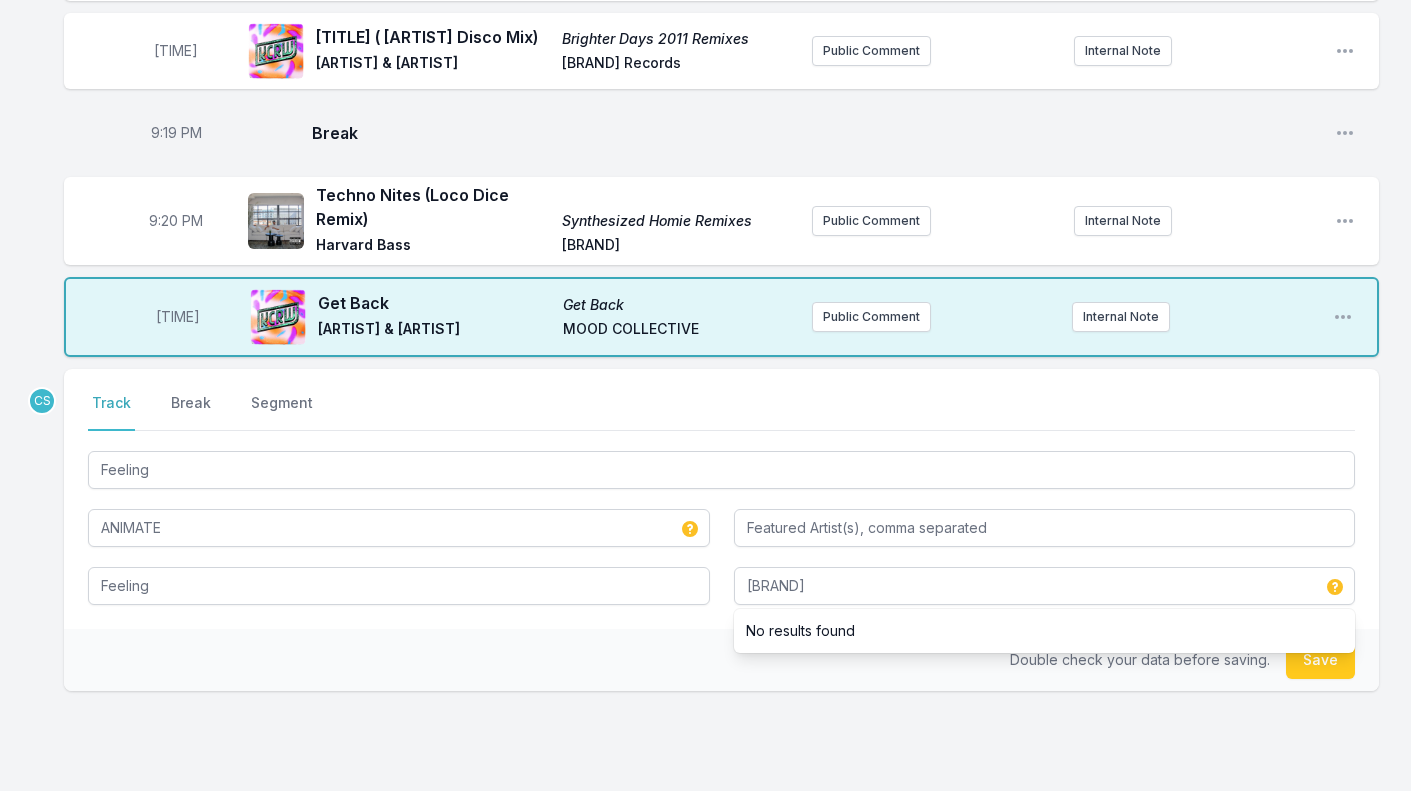 click on "Double check your data before saving. Save" at bounding box center (721, 660) 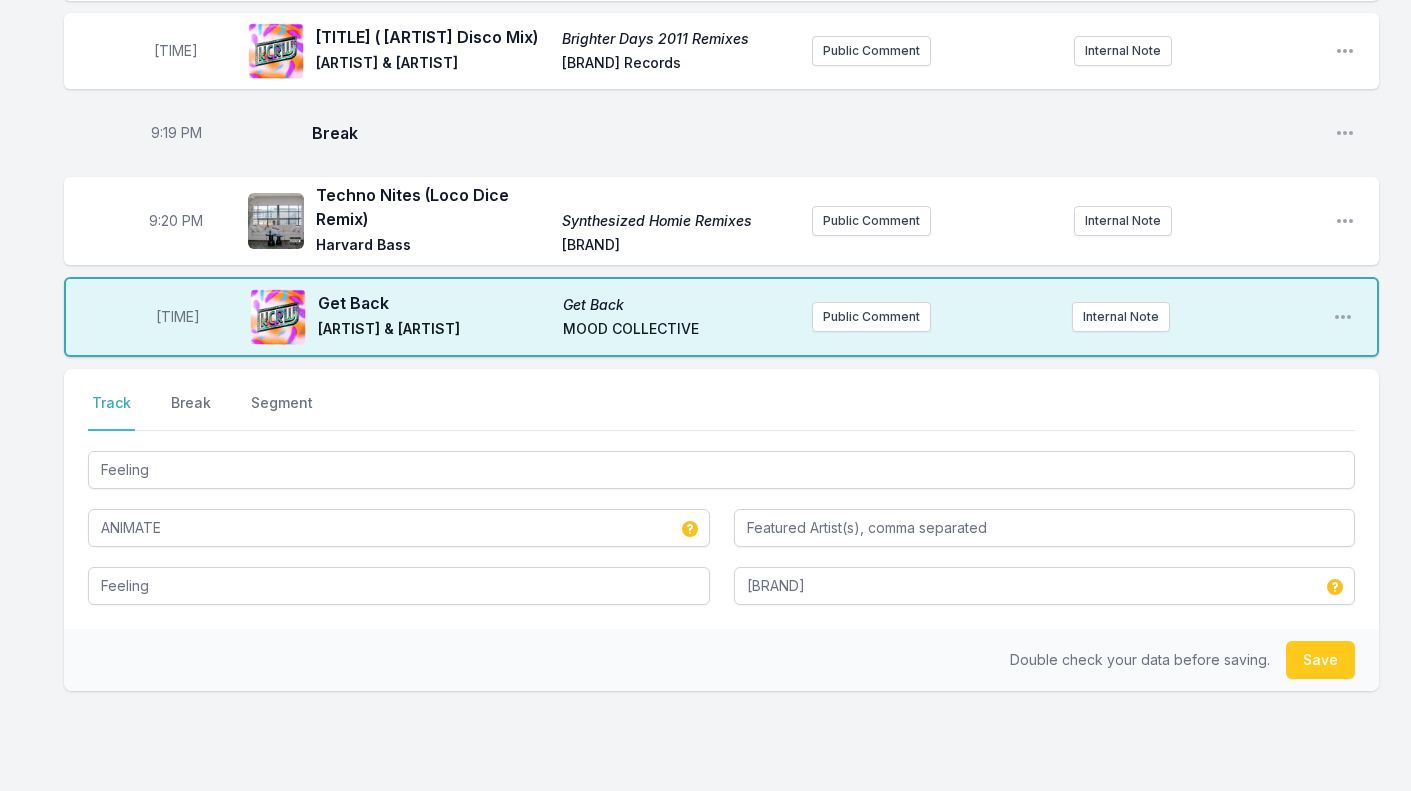 click on "Save" at bounding box center [1320, 660] 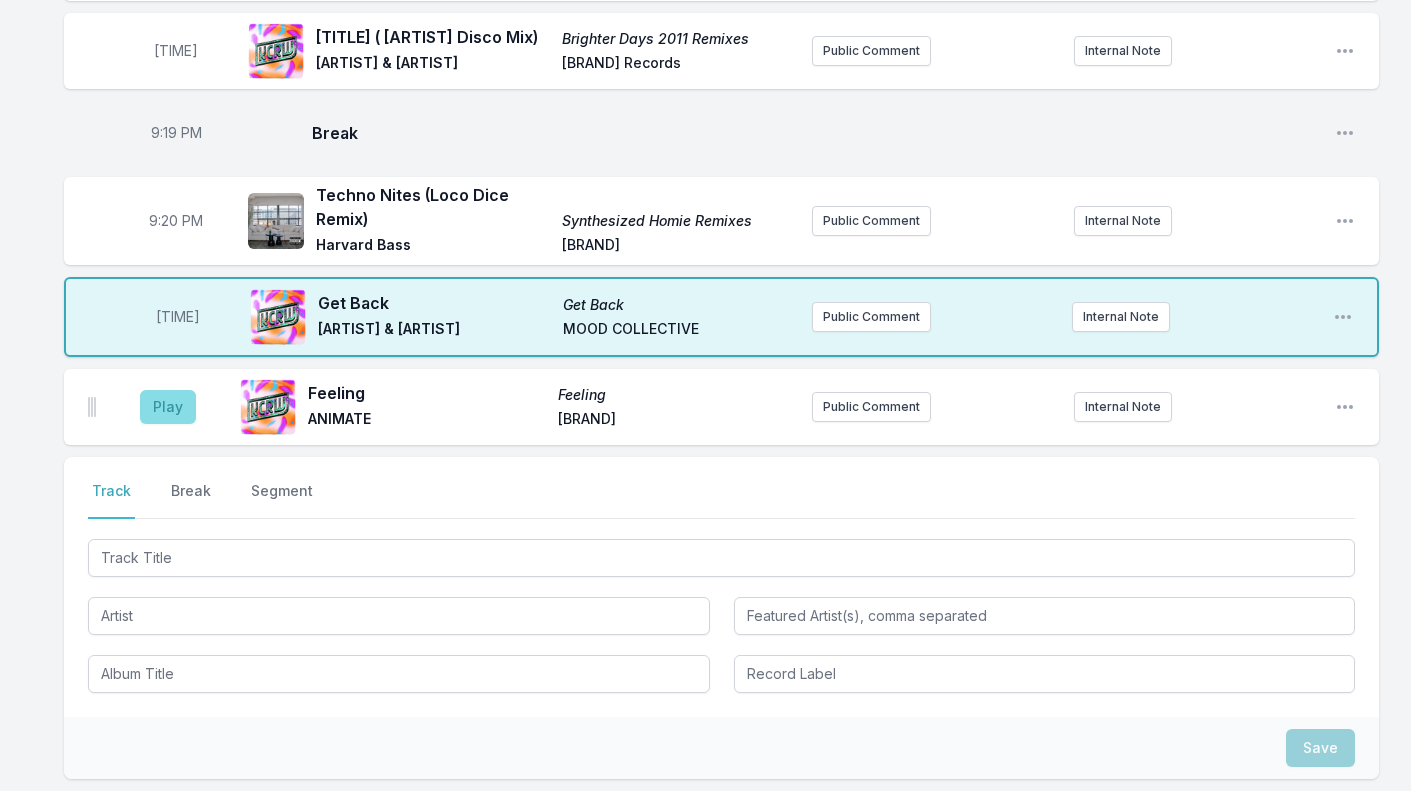 click on "Play" at bounding box center [168, 407] 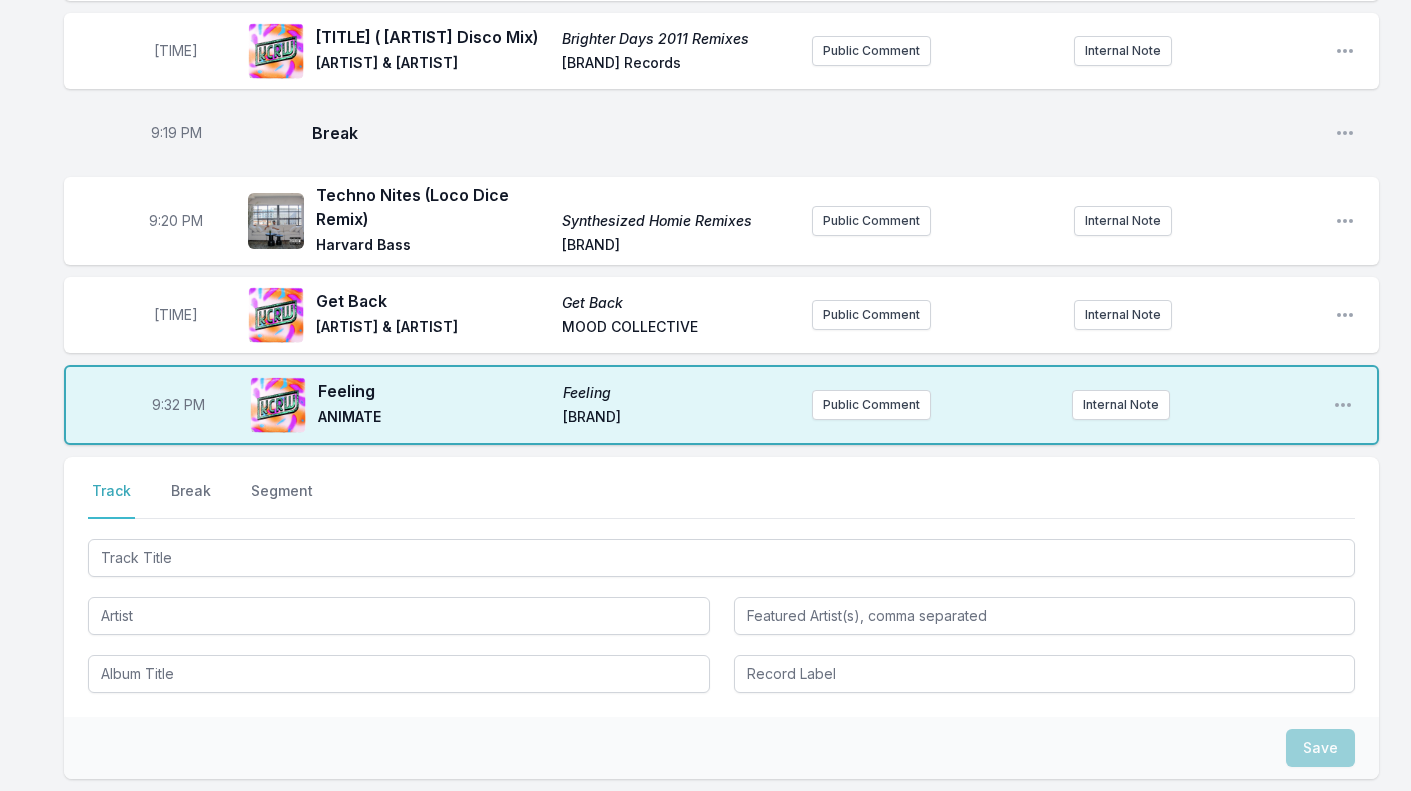 click at bounding box center (721, 614) 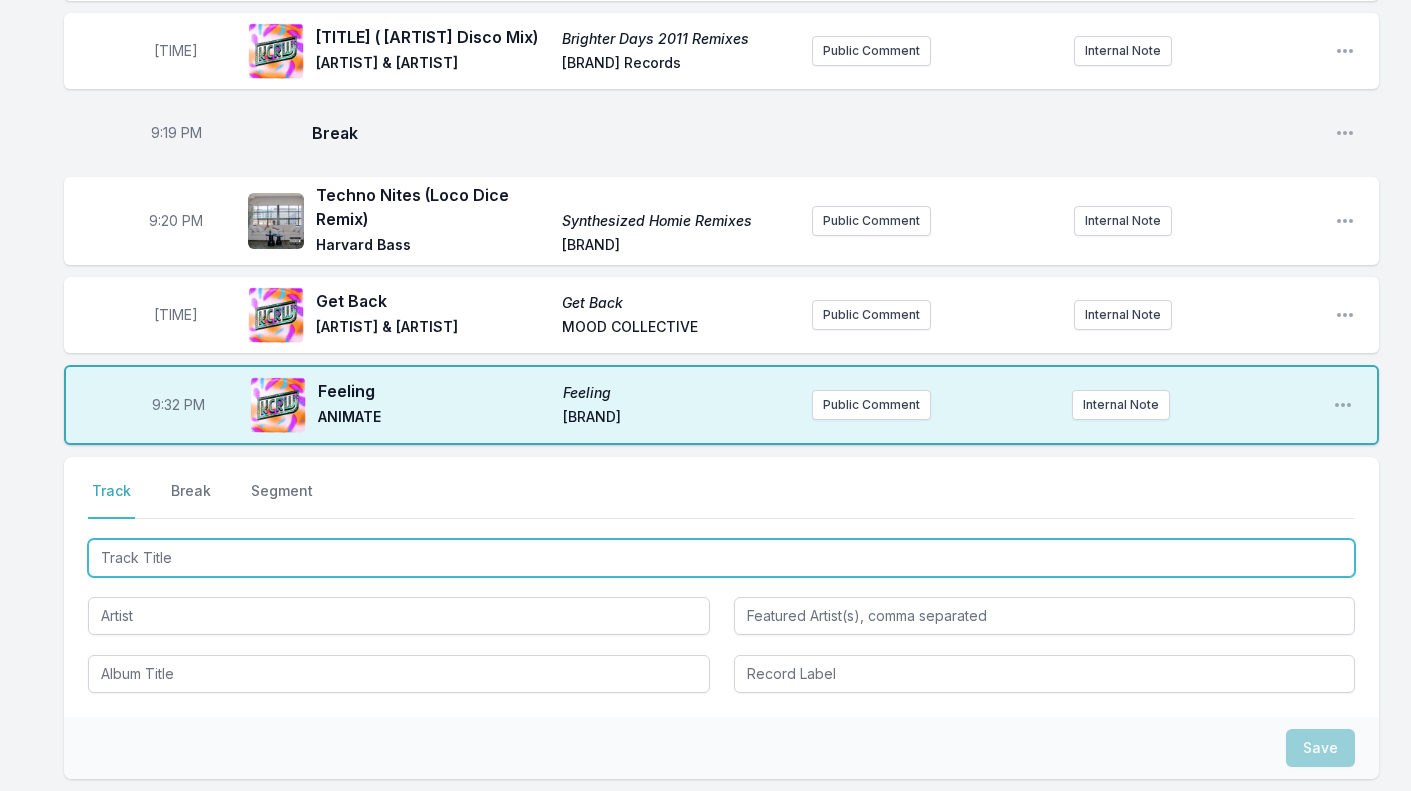 click at bounding box center (721, 558) 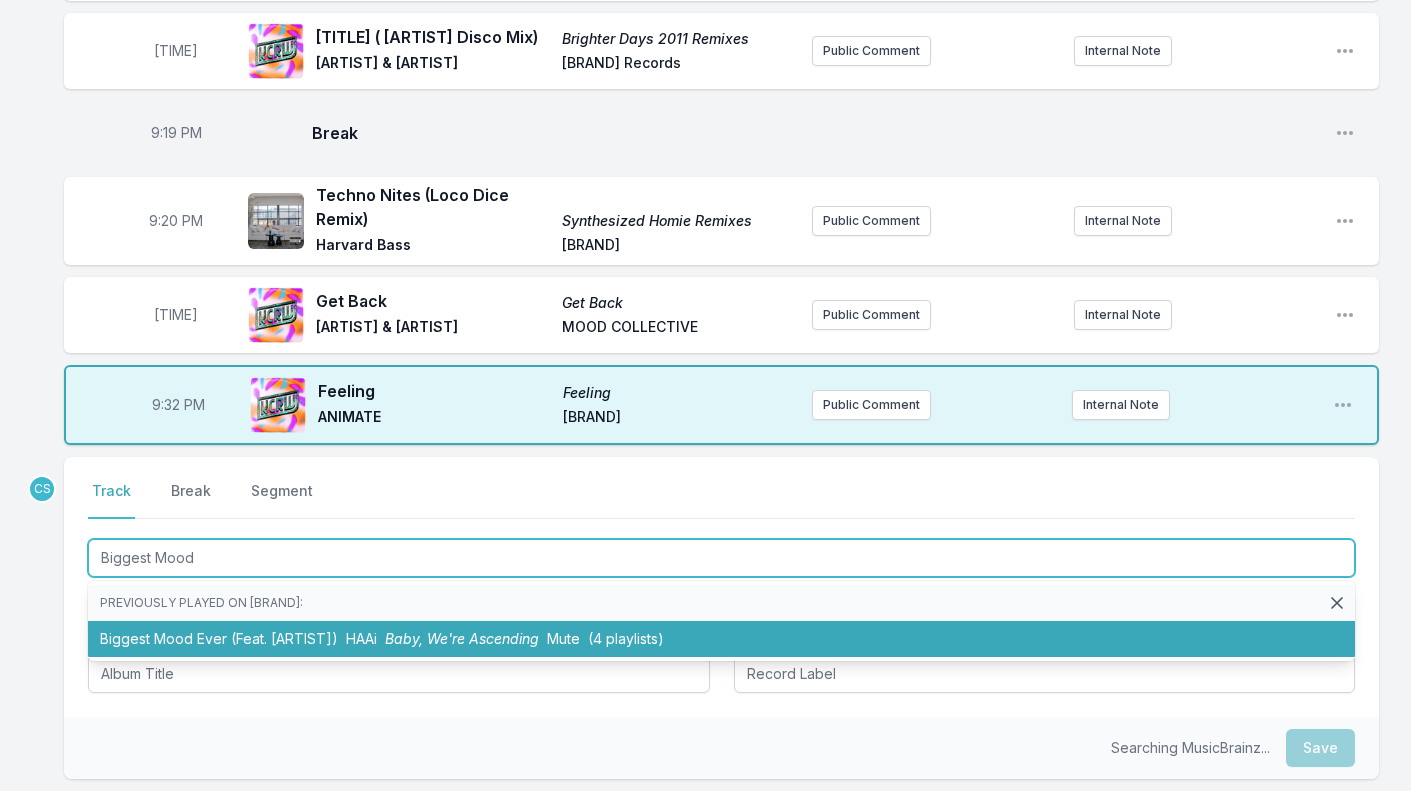 click on "Biggest Mood Ever (Feat. Alexis Taylor) HAAi Baby, We're Ascending Mute (4 playlists)" at bounding box center [721, 639] 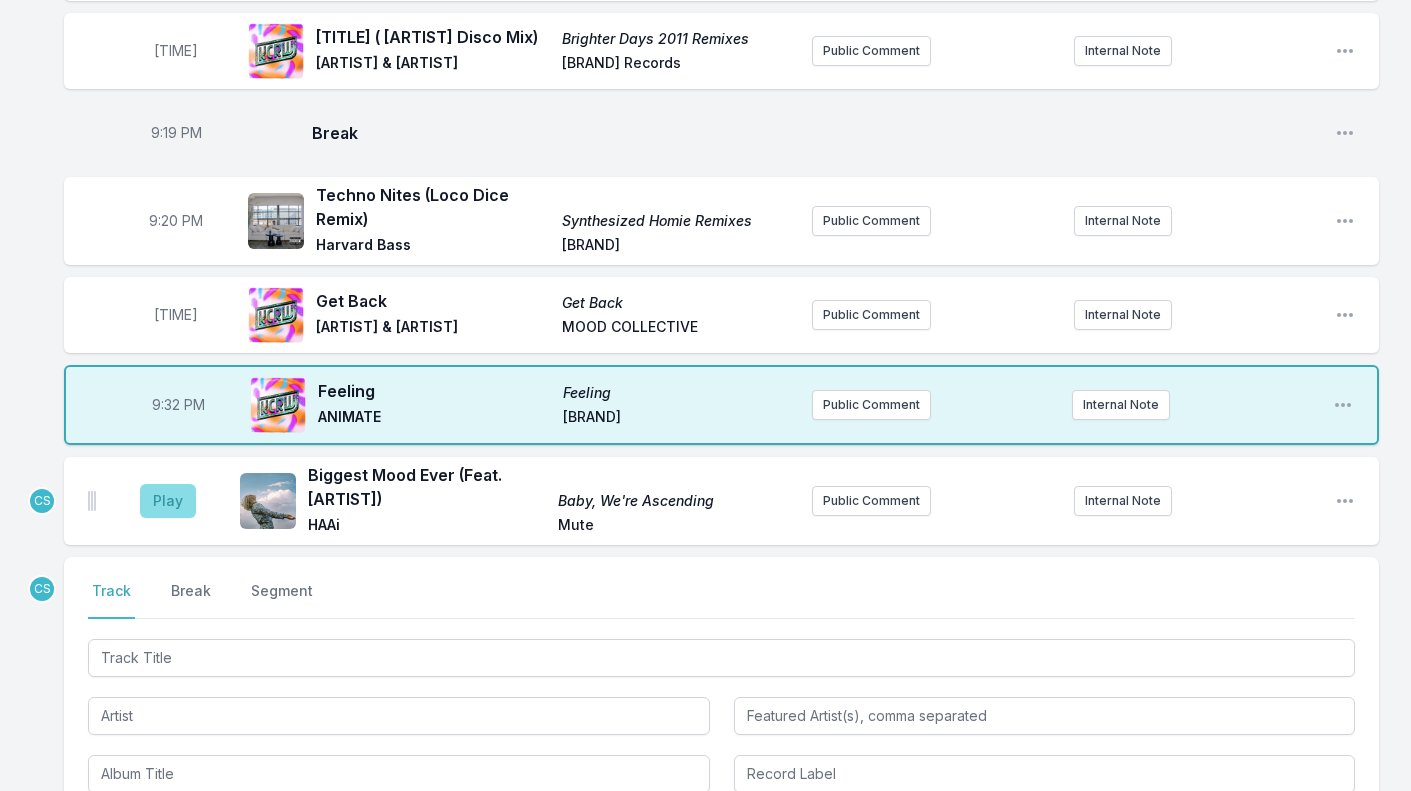 click on "Play" at bounding box center (168, 501) 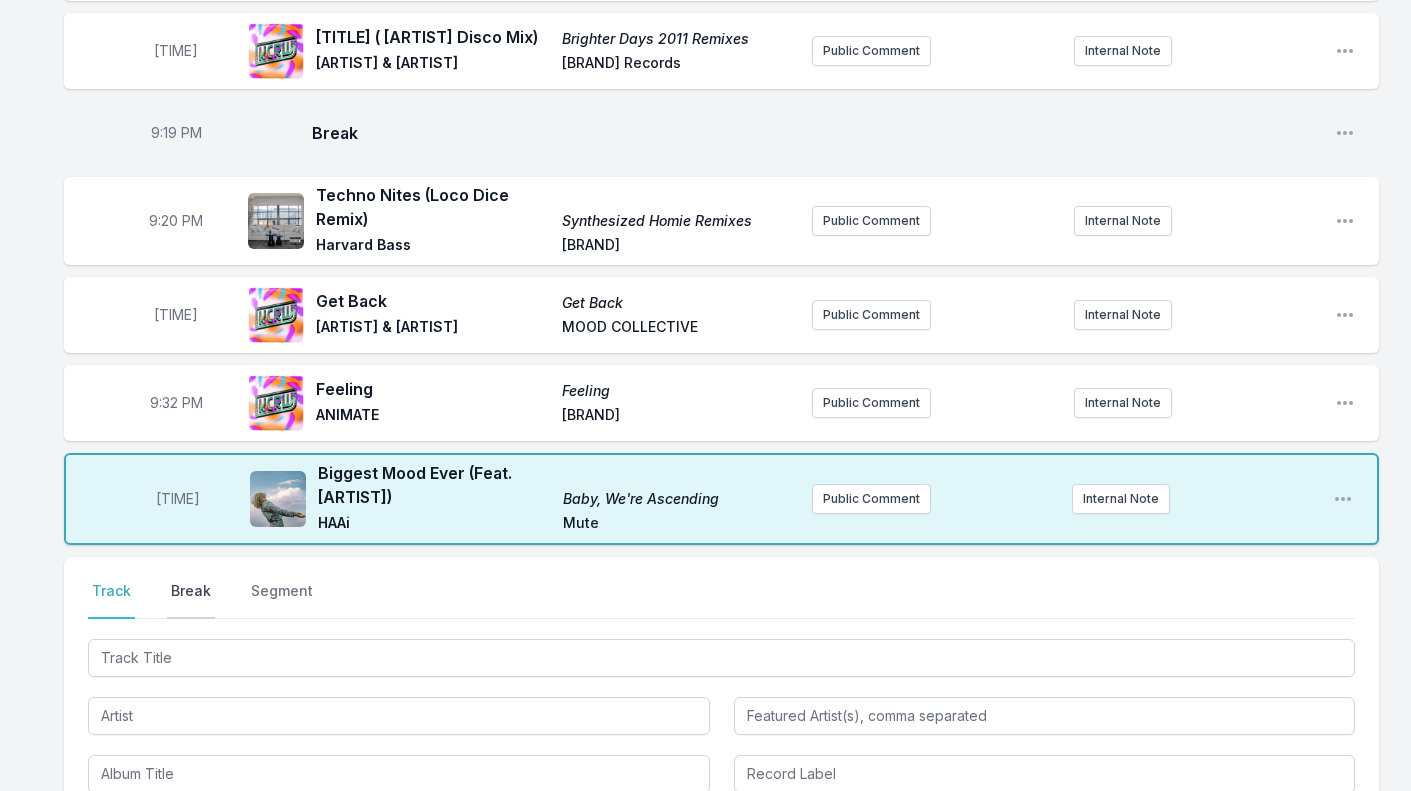 click on "Break" at bounding box center (191, 600) 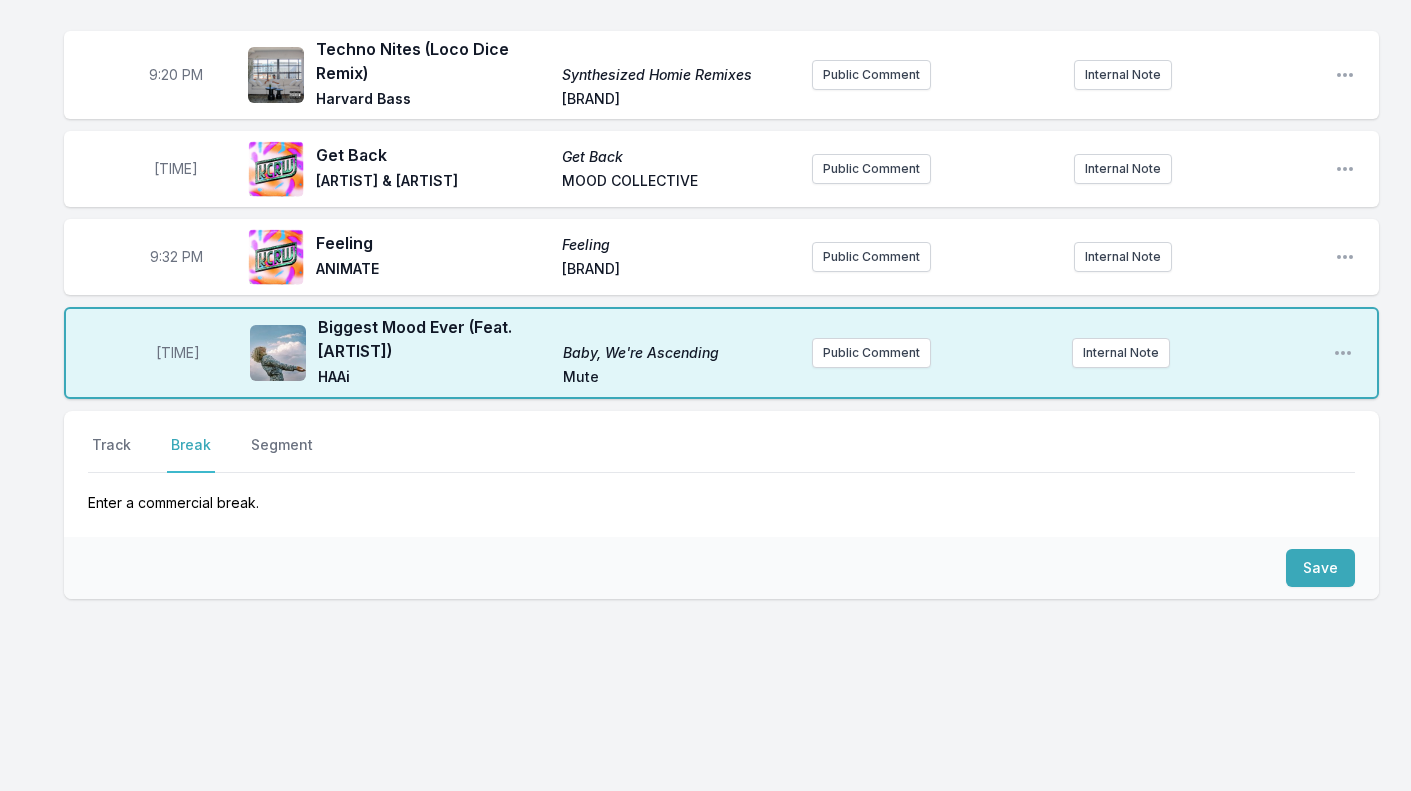 scroll, scrollTop: 2201, scrollLeft: 0, axis: vertical 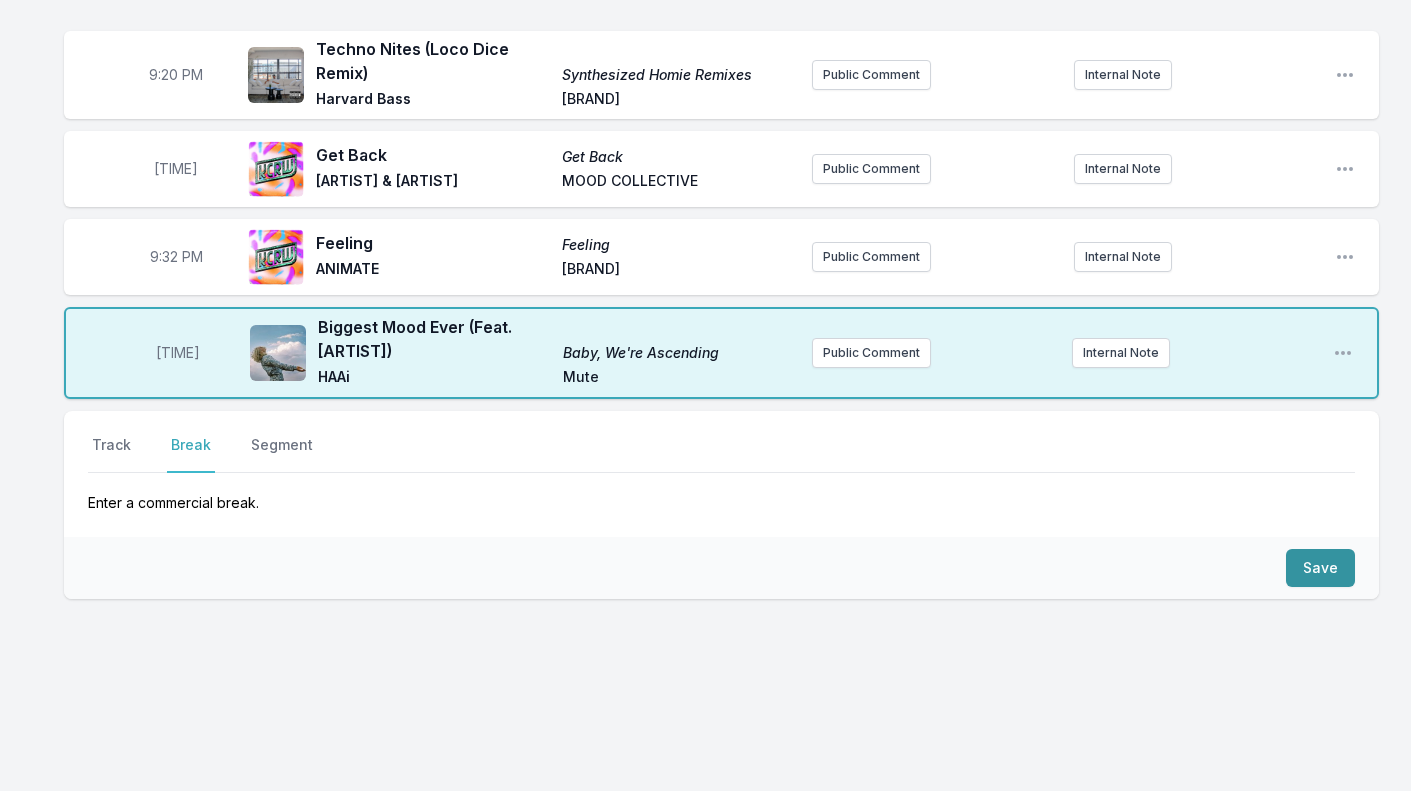 click on "Save" at bounding box center (1320, 568) 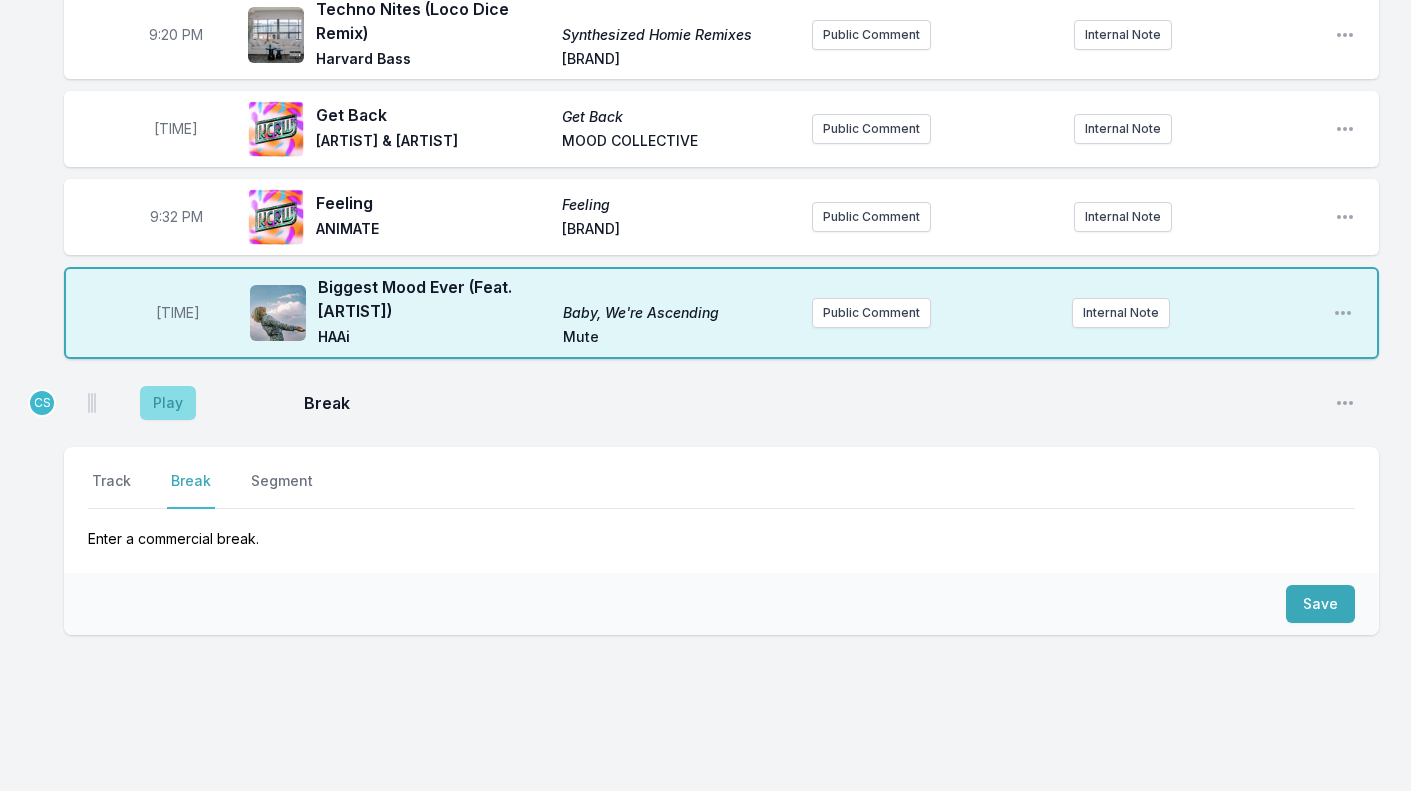 click on "Play" at bounding box center [168, 403] 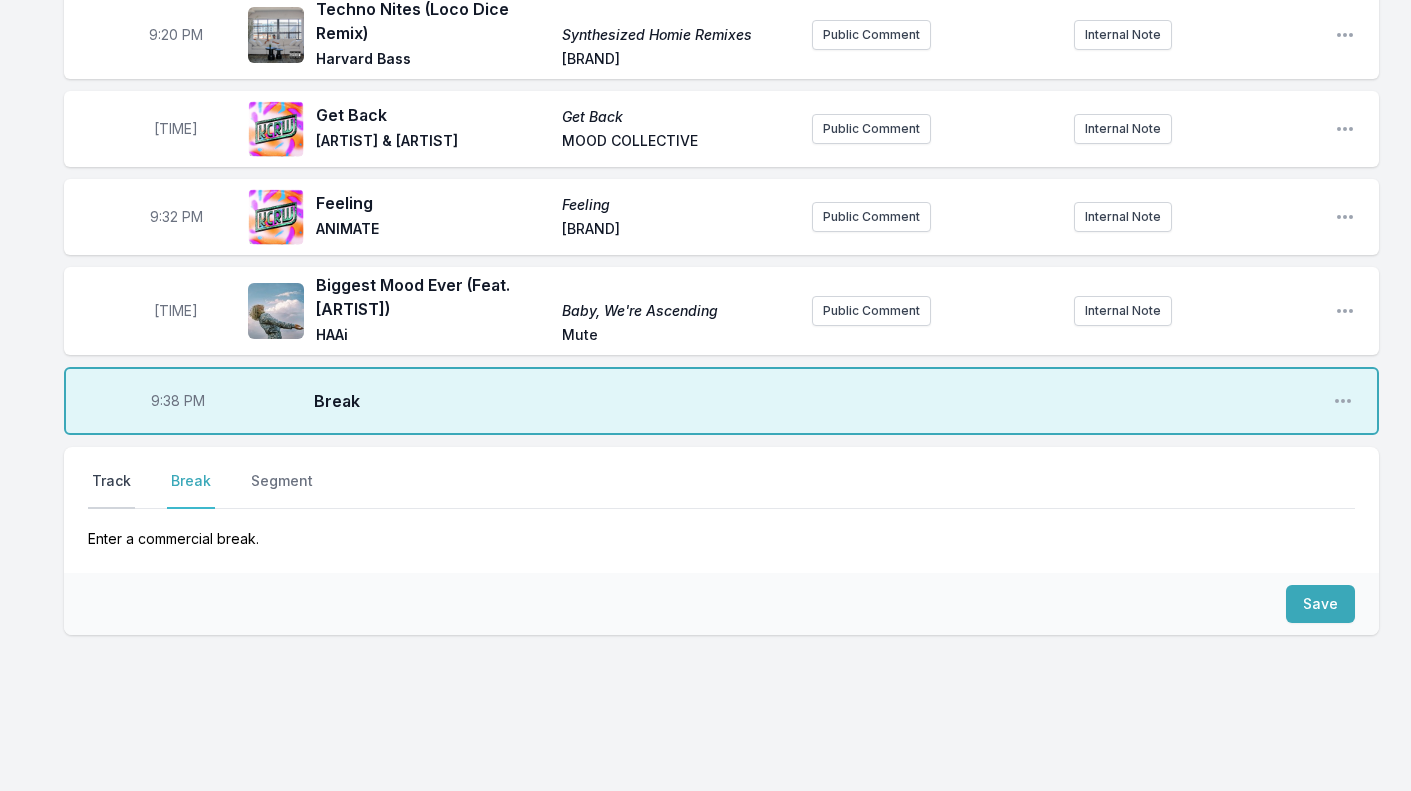 click on "Track" at bounding box center [111, 490] 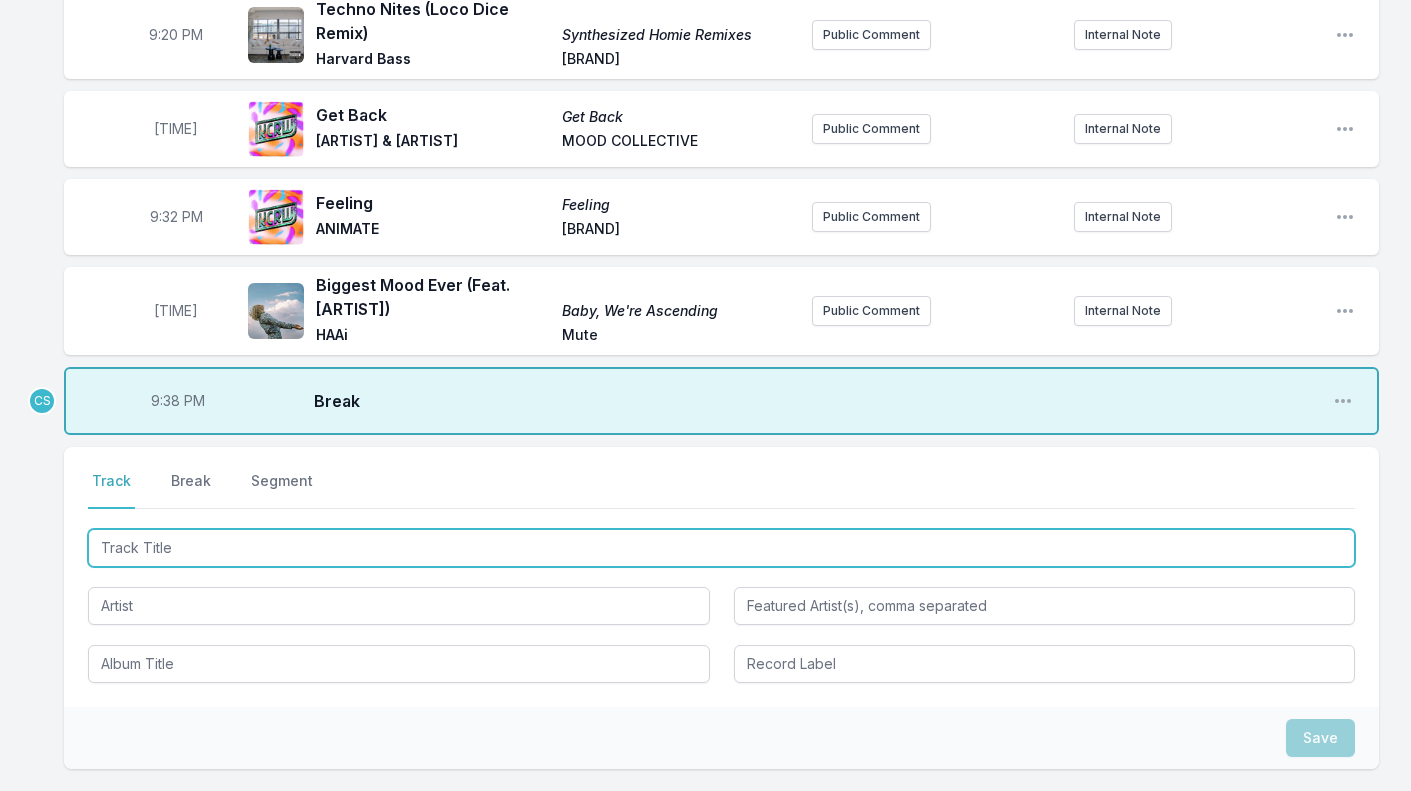 click at bounding box center (721, 548) 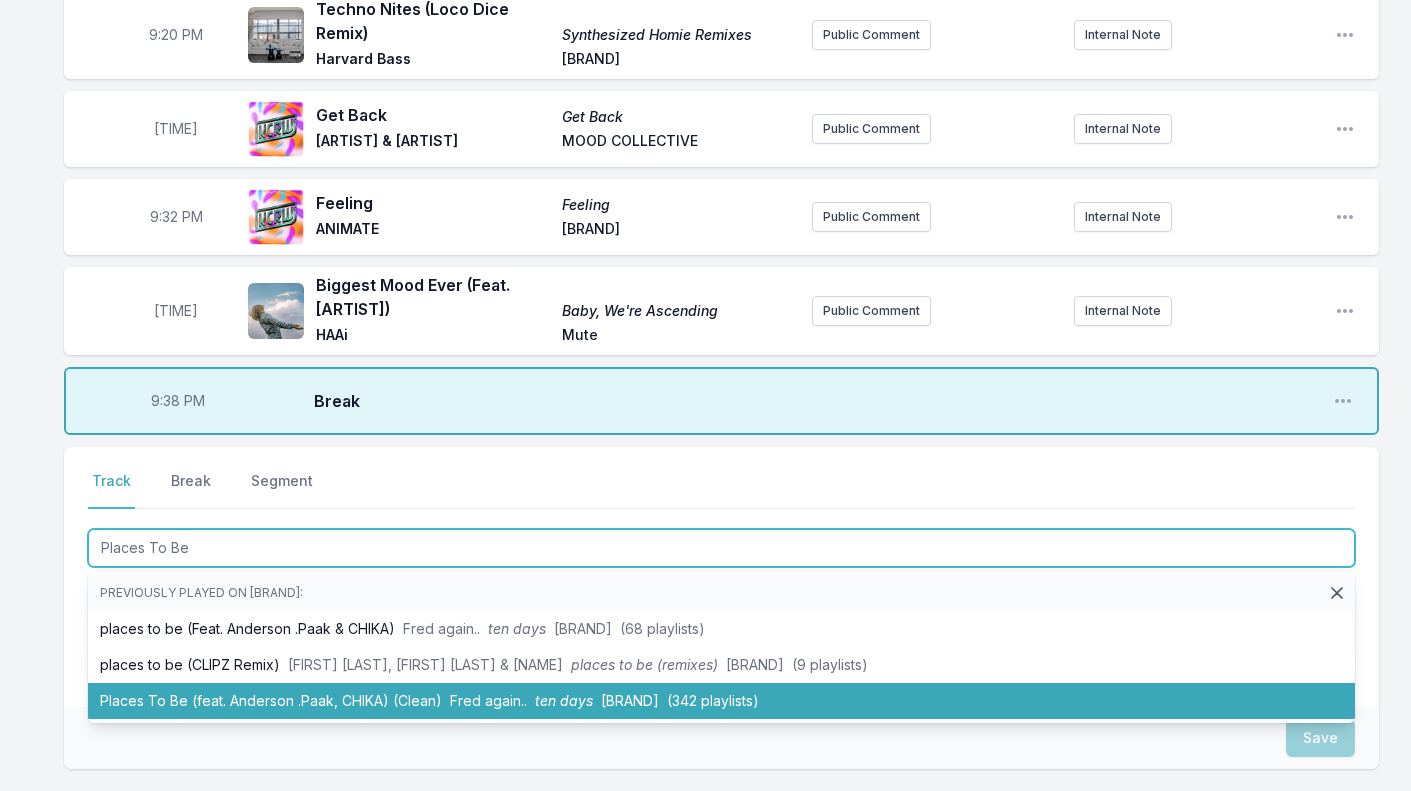 click on "Places To Be (feat. Anderson .Paak, CHIKA) (Clean) Fred again.. ten days Atlantic ([NUMBER] playlists)" at bounding box center (721, 701) 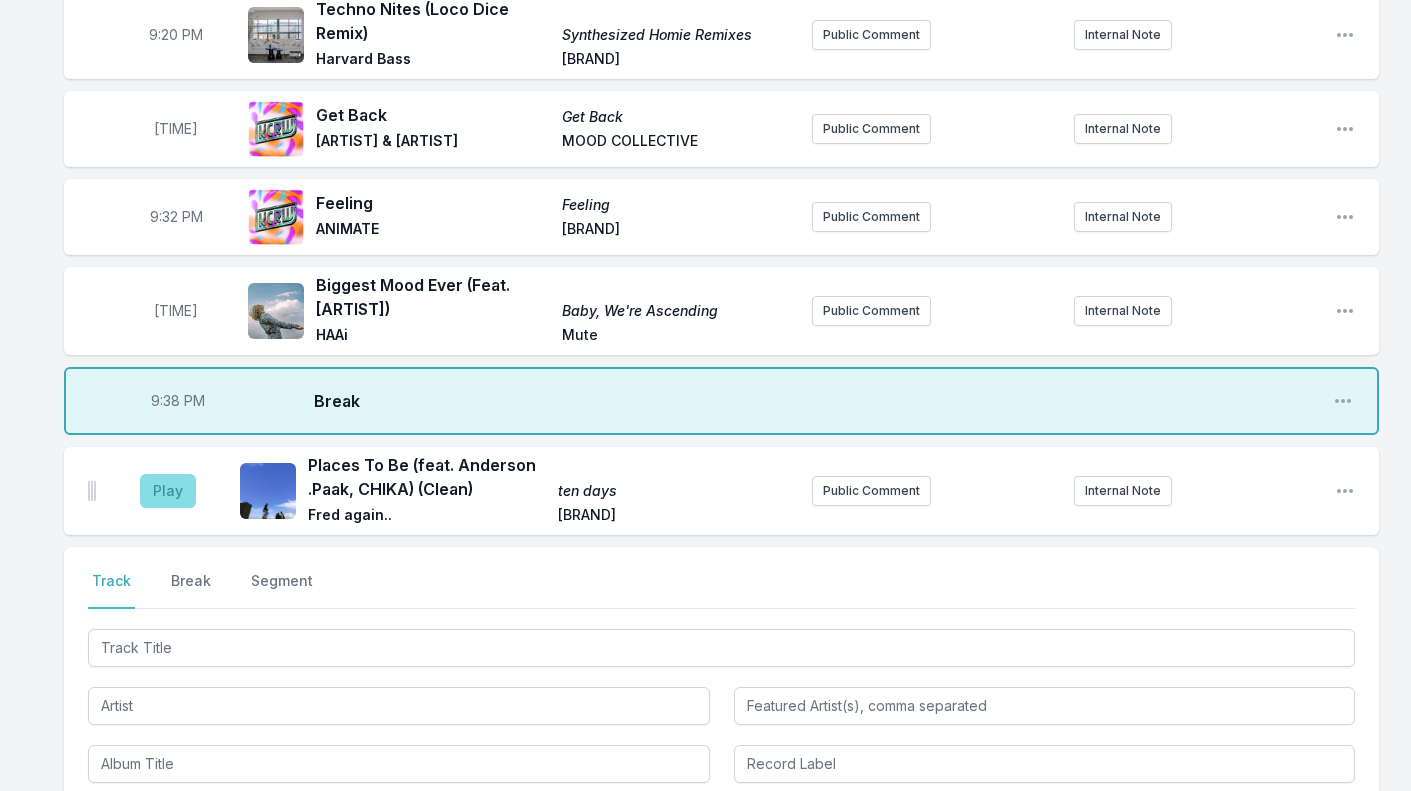 click on "Play" at bounding box center (168, 491) 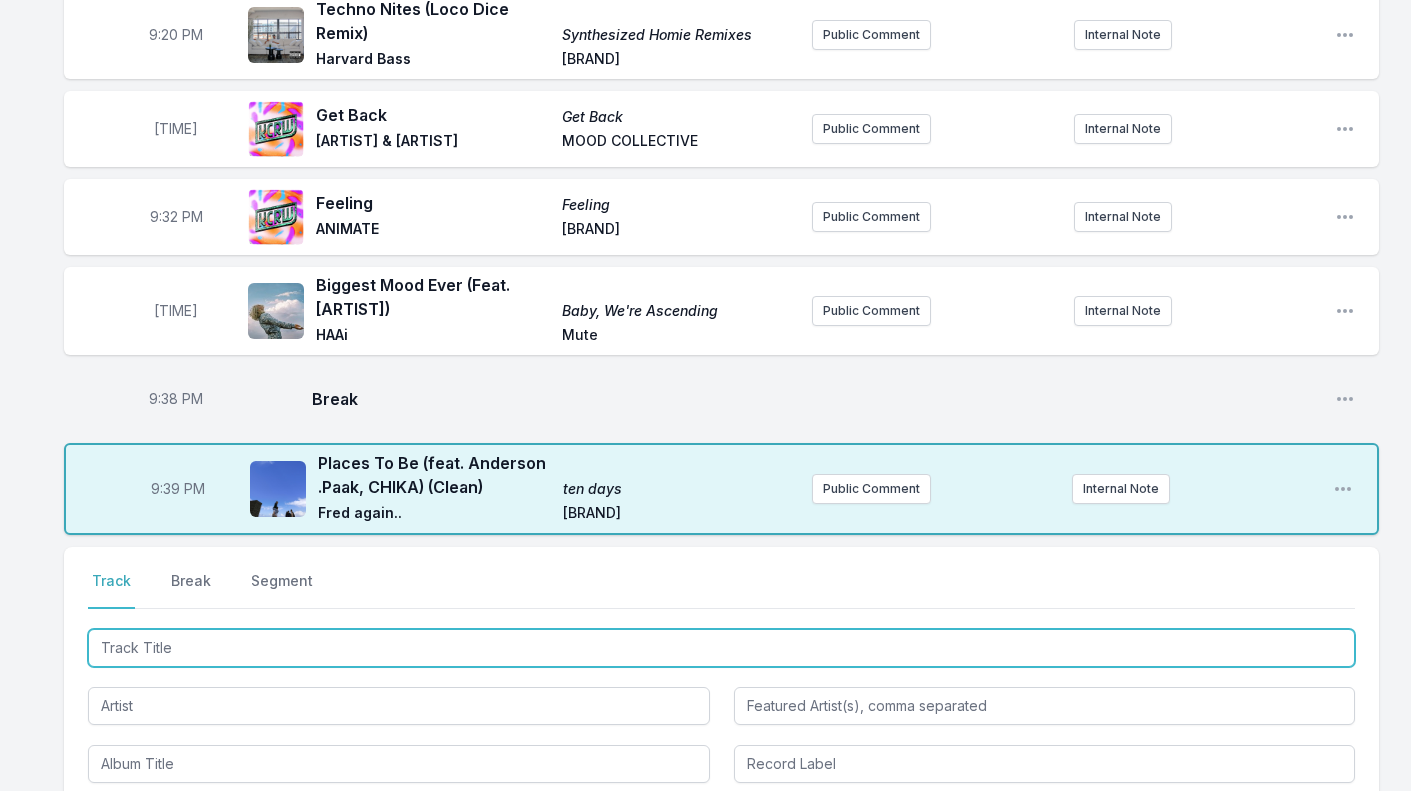 click at bounding box center (721, 648) 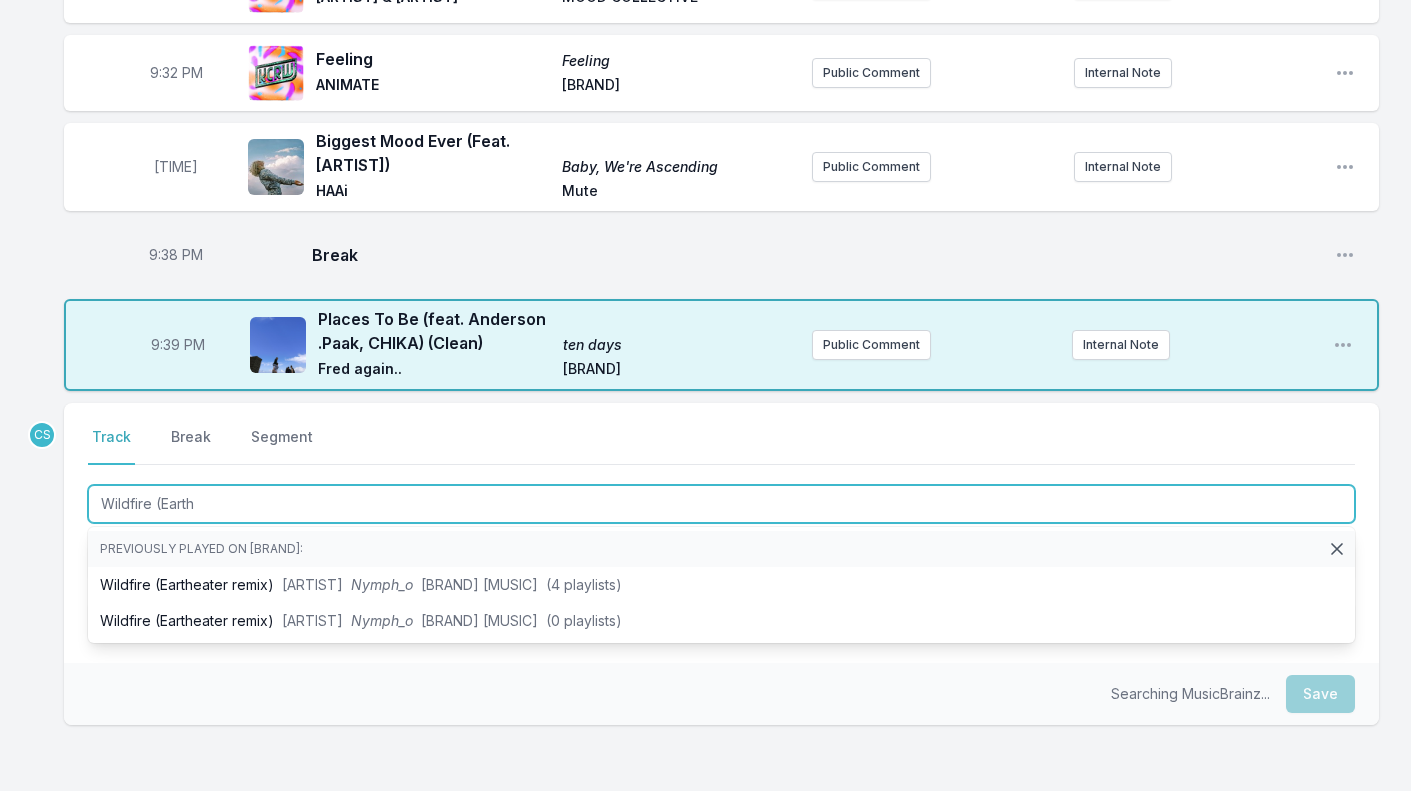scroll, scrollTop: 2346, scrollLeft: 0, axis: vertical 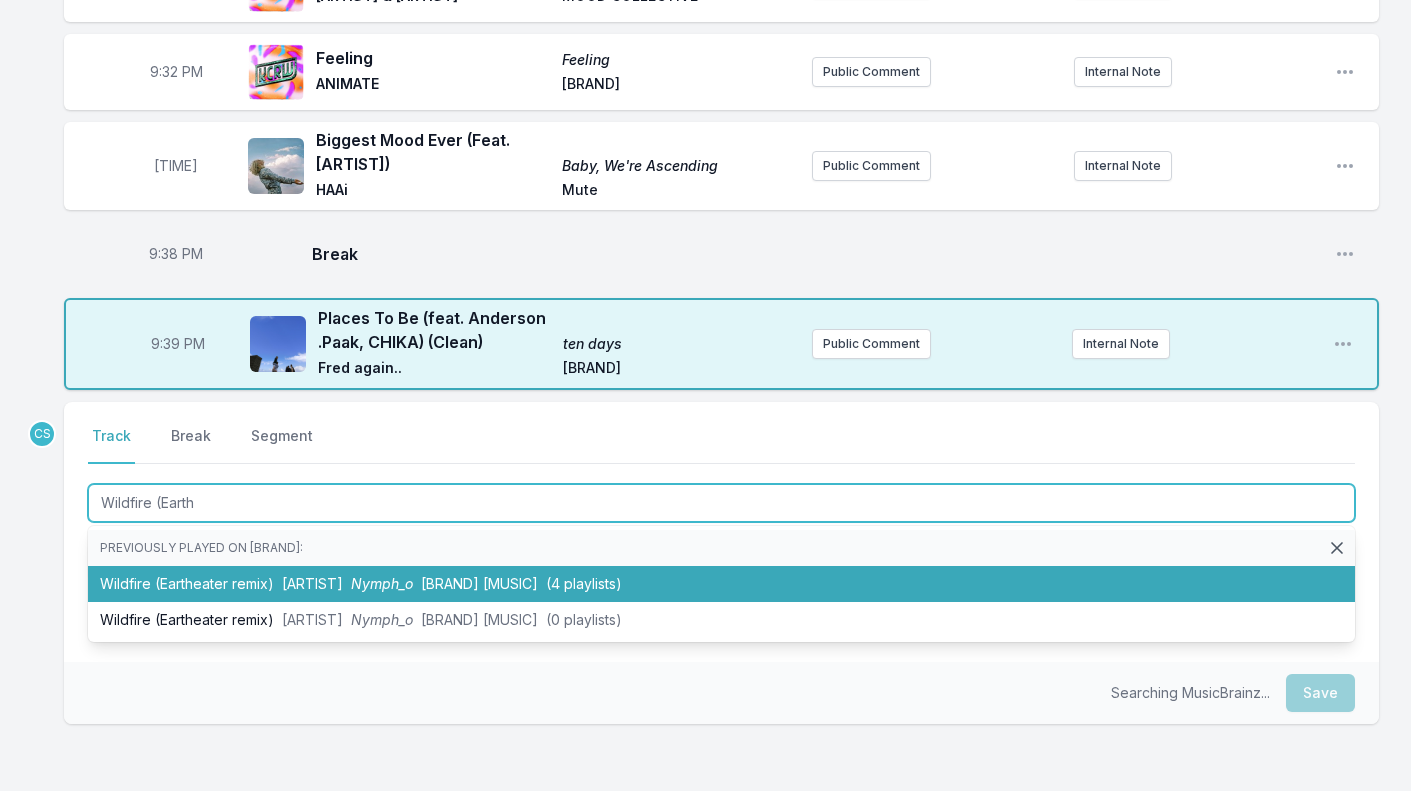 click on "Wildfire (Eartheater remix) Shygirl Nymph_o Because Music ([NUMBER] playlists)" at bounding box center (721, 584) 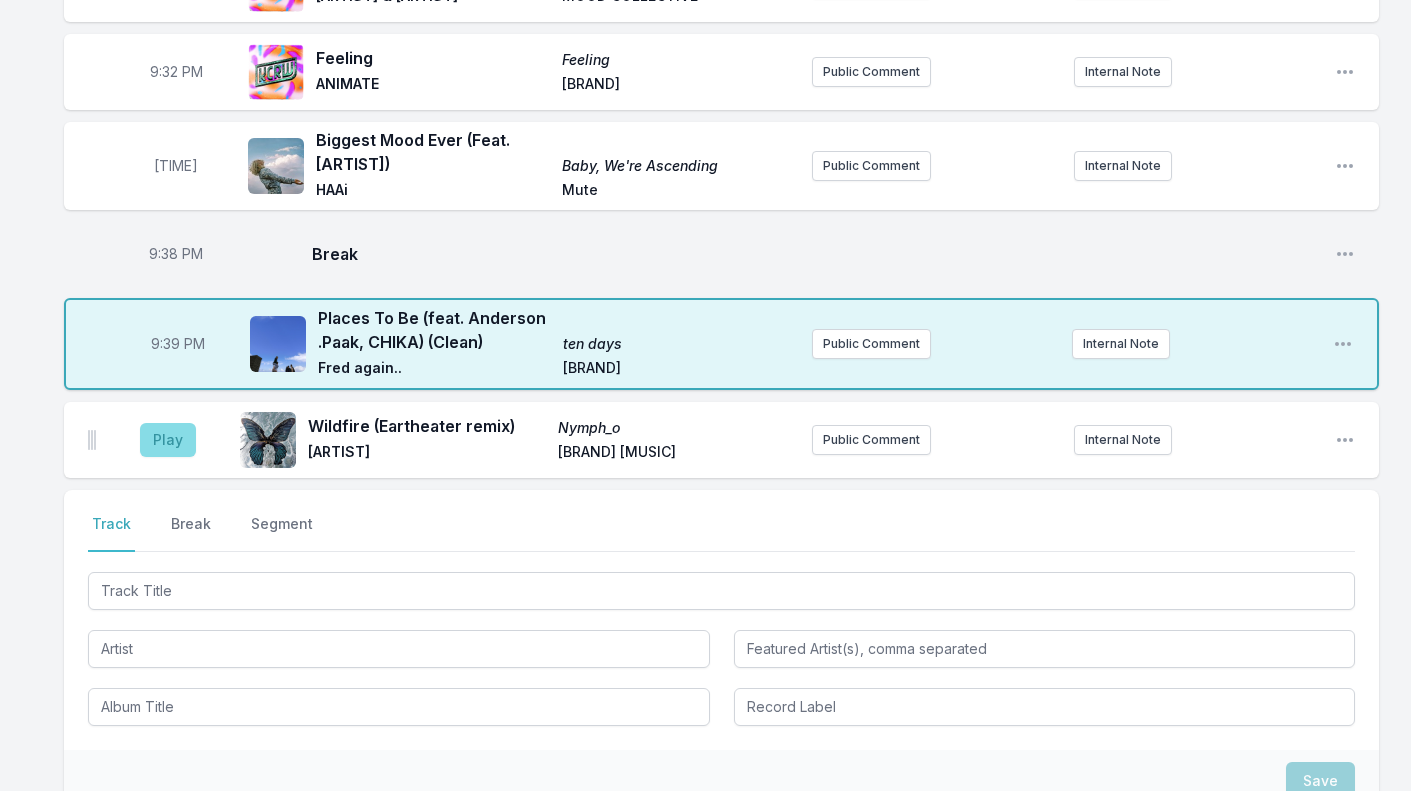 click on "Play" at bounding box center [168, 440] 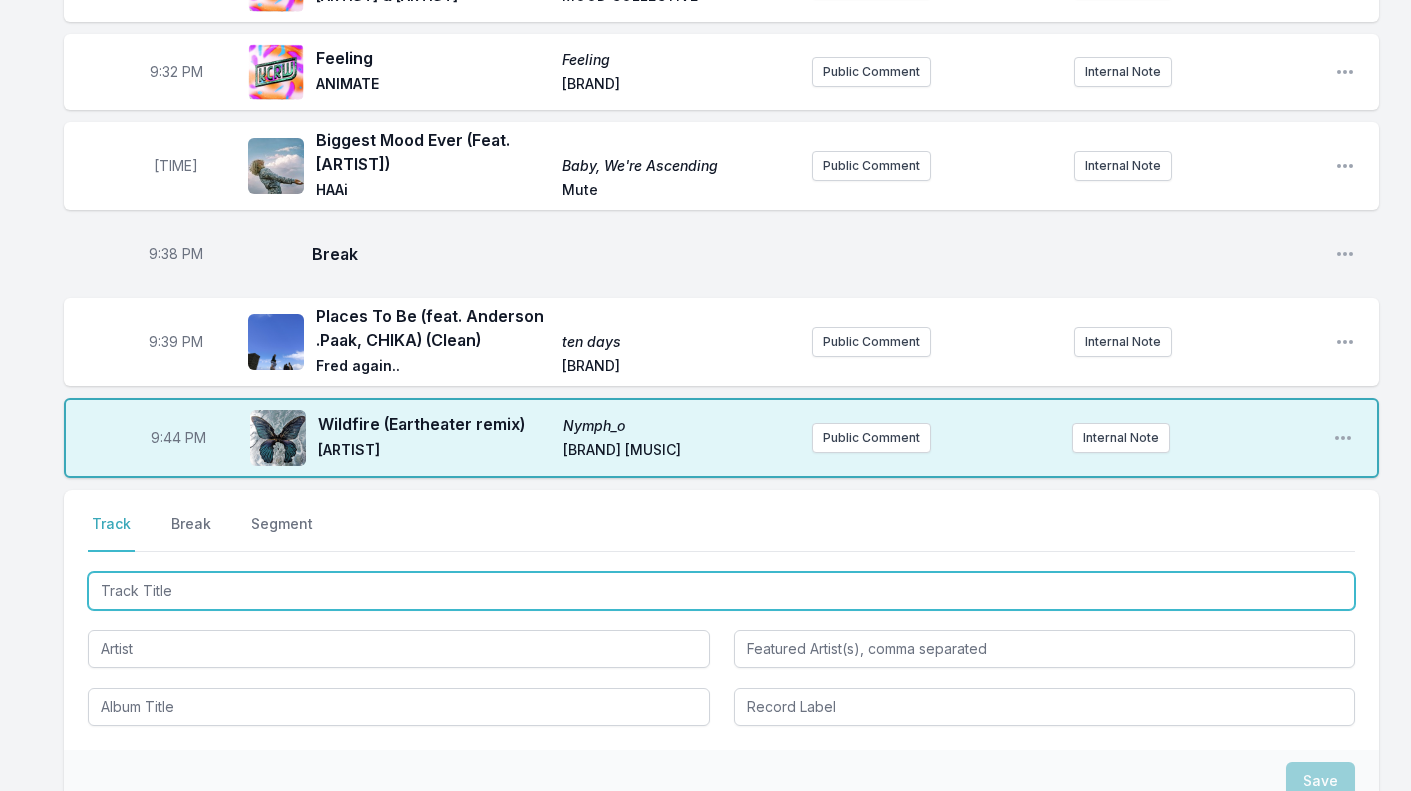 click at bounding box center [721, 591] 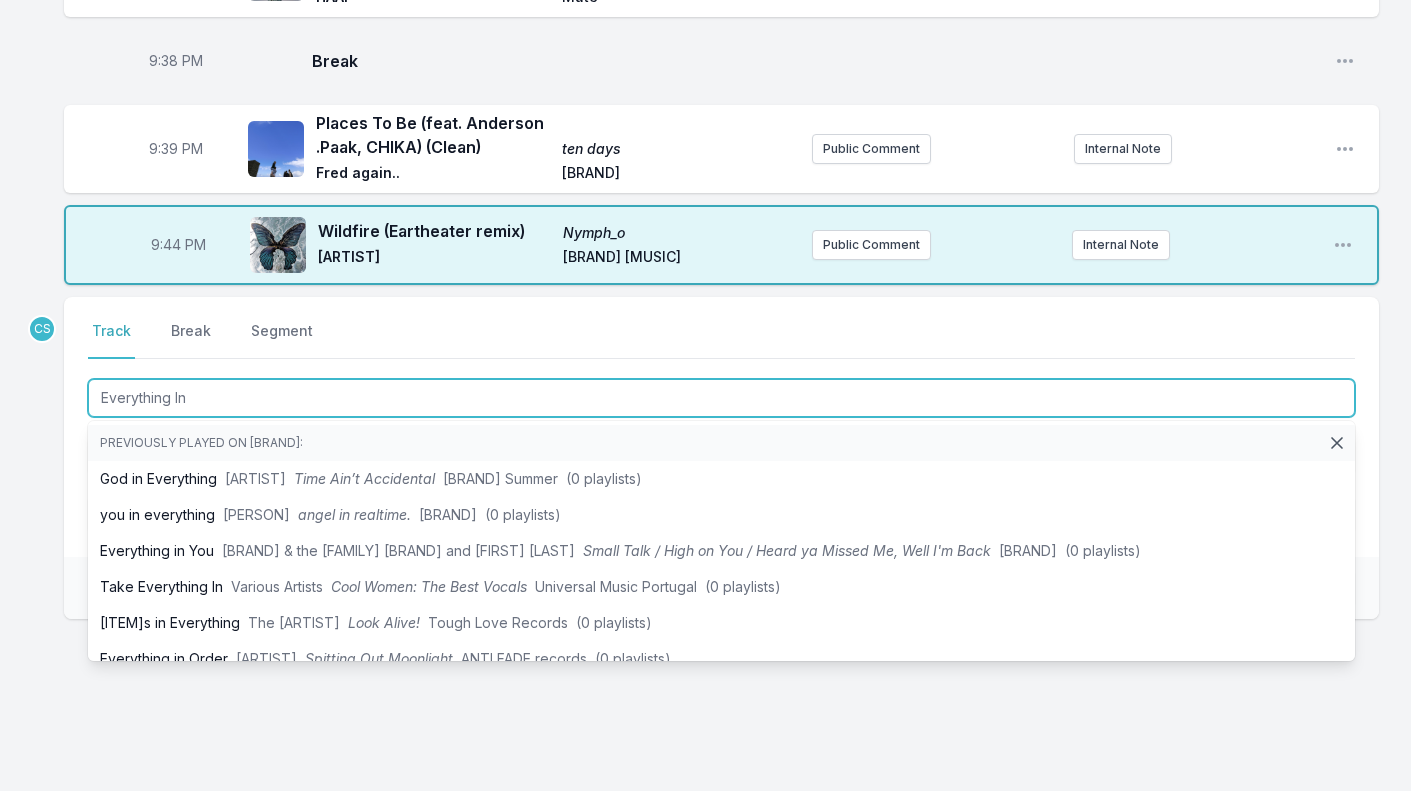scroll, scrollTop: 2565, scrollLeft: 0, axis: vertical 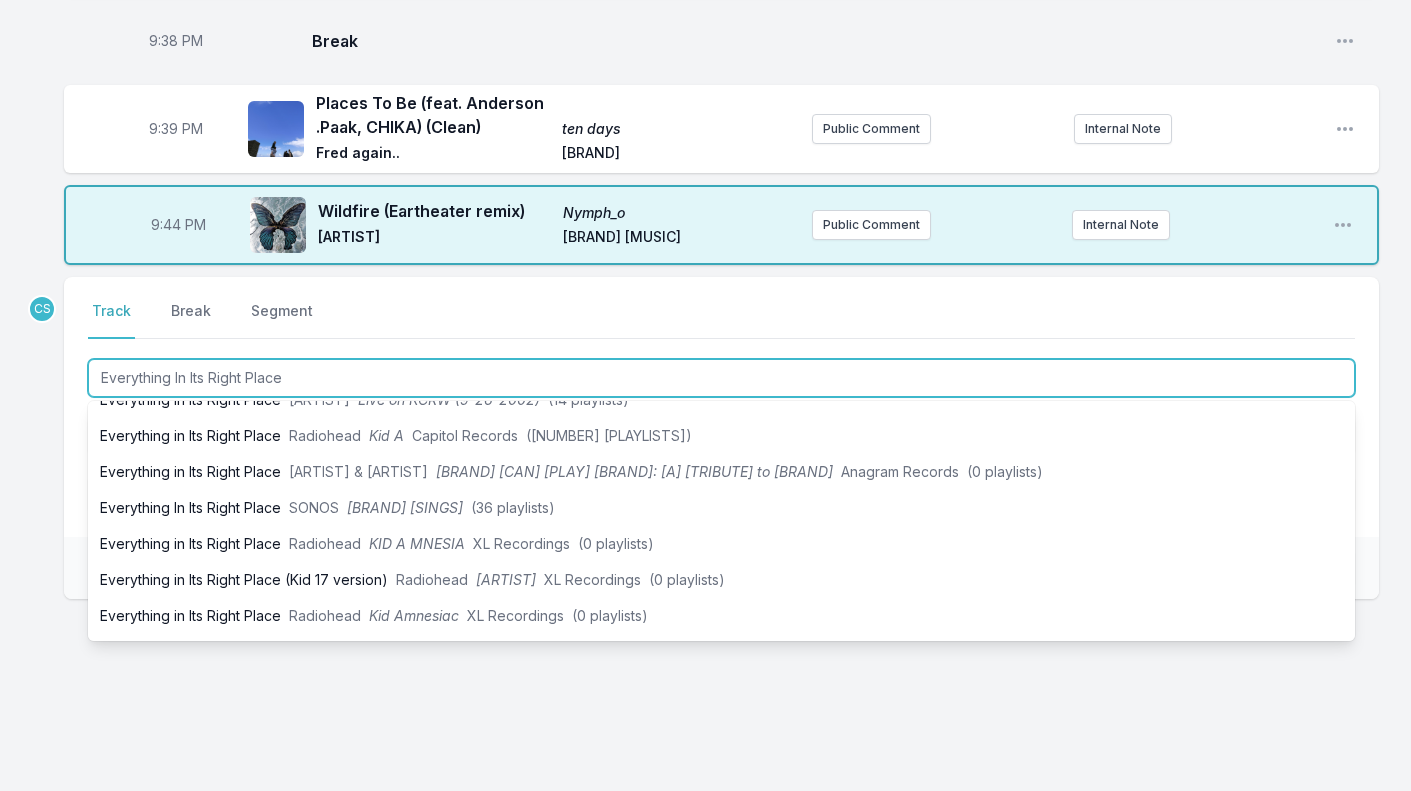 type on "Everything In Its Right Place" 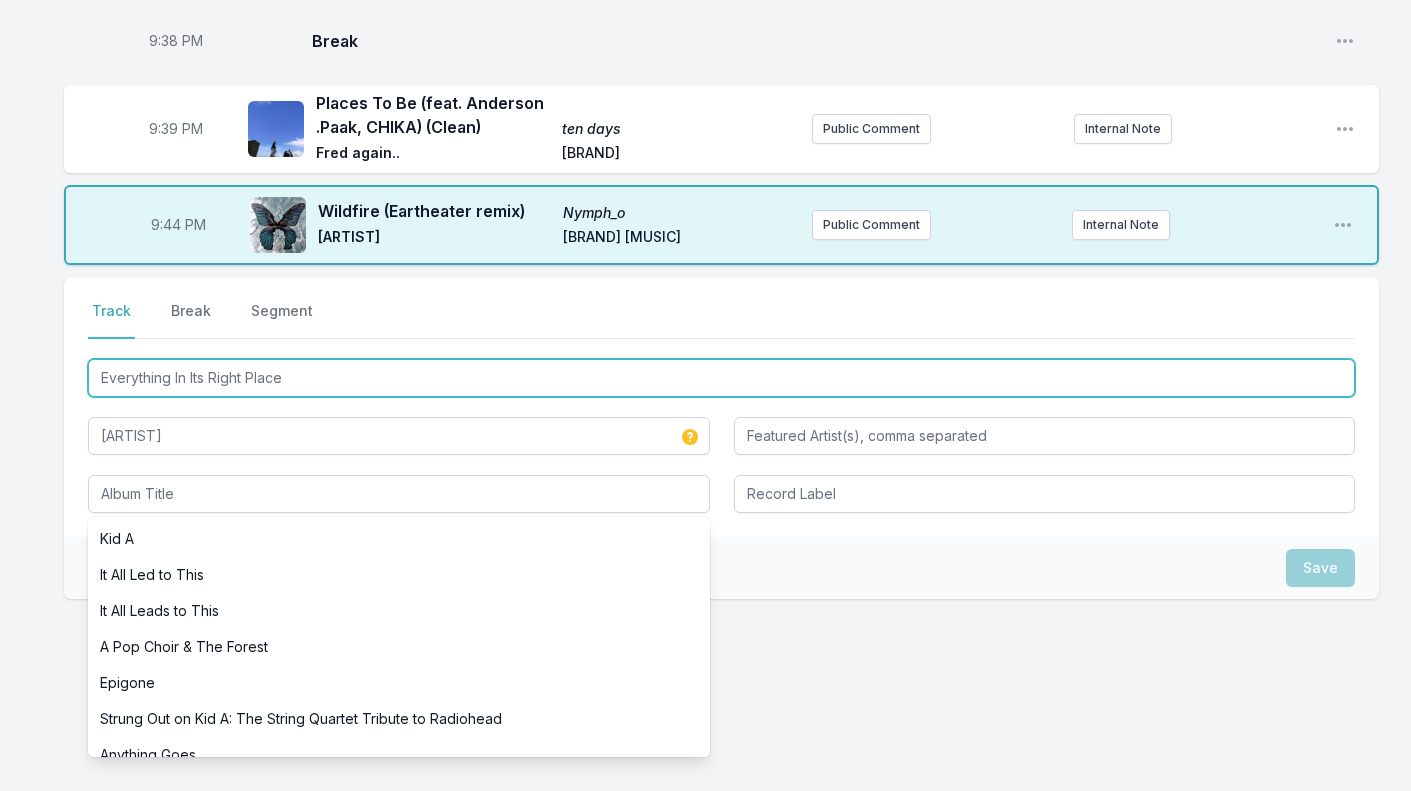 click on "Everything In Its Right Place" at bounding box center (721, 378) 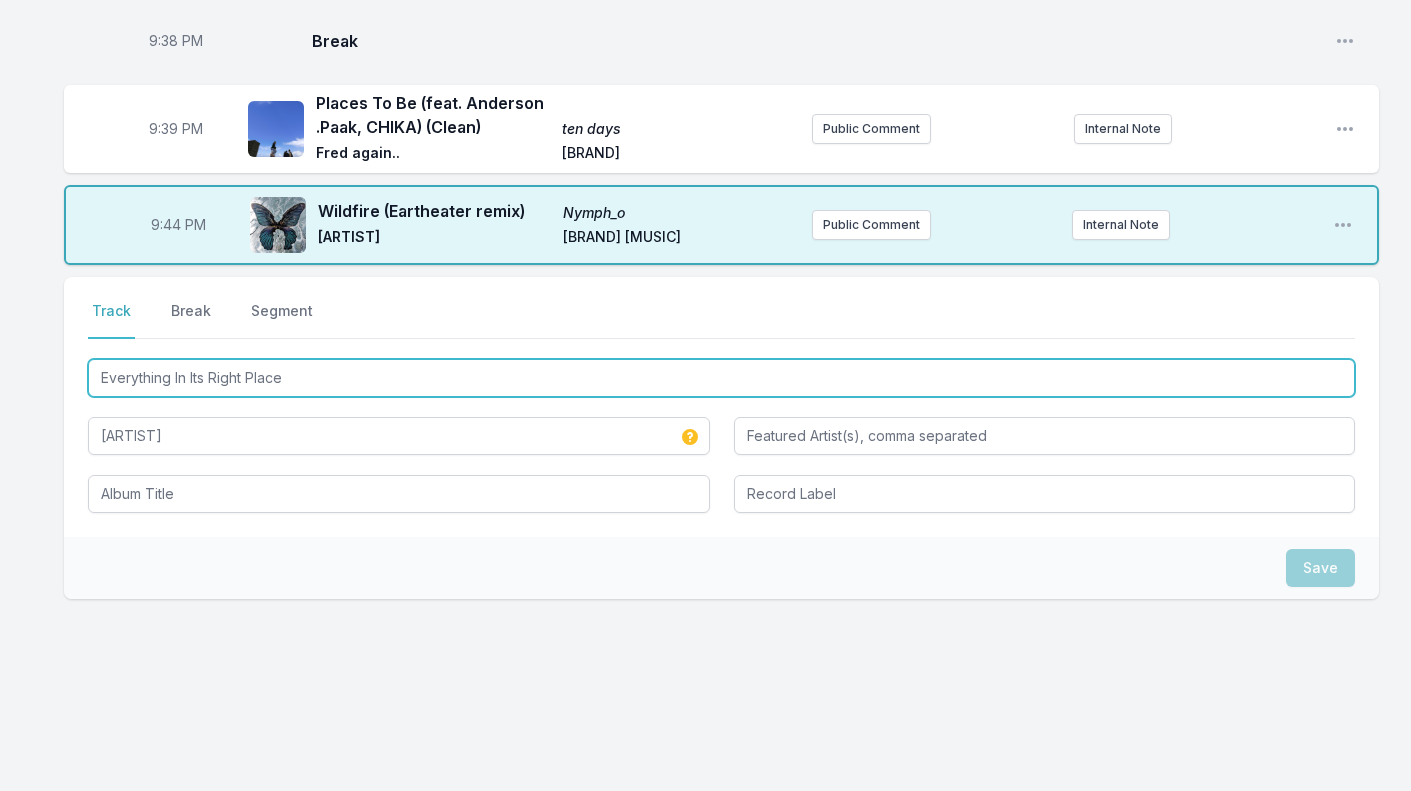 click on "Everything In Its Right Place" at bounding box center [721, 378] 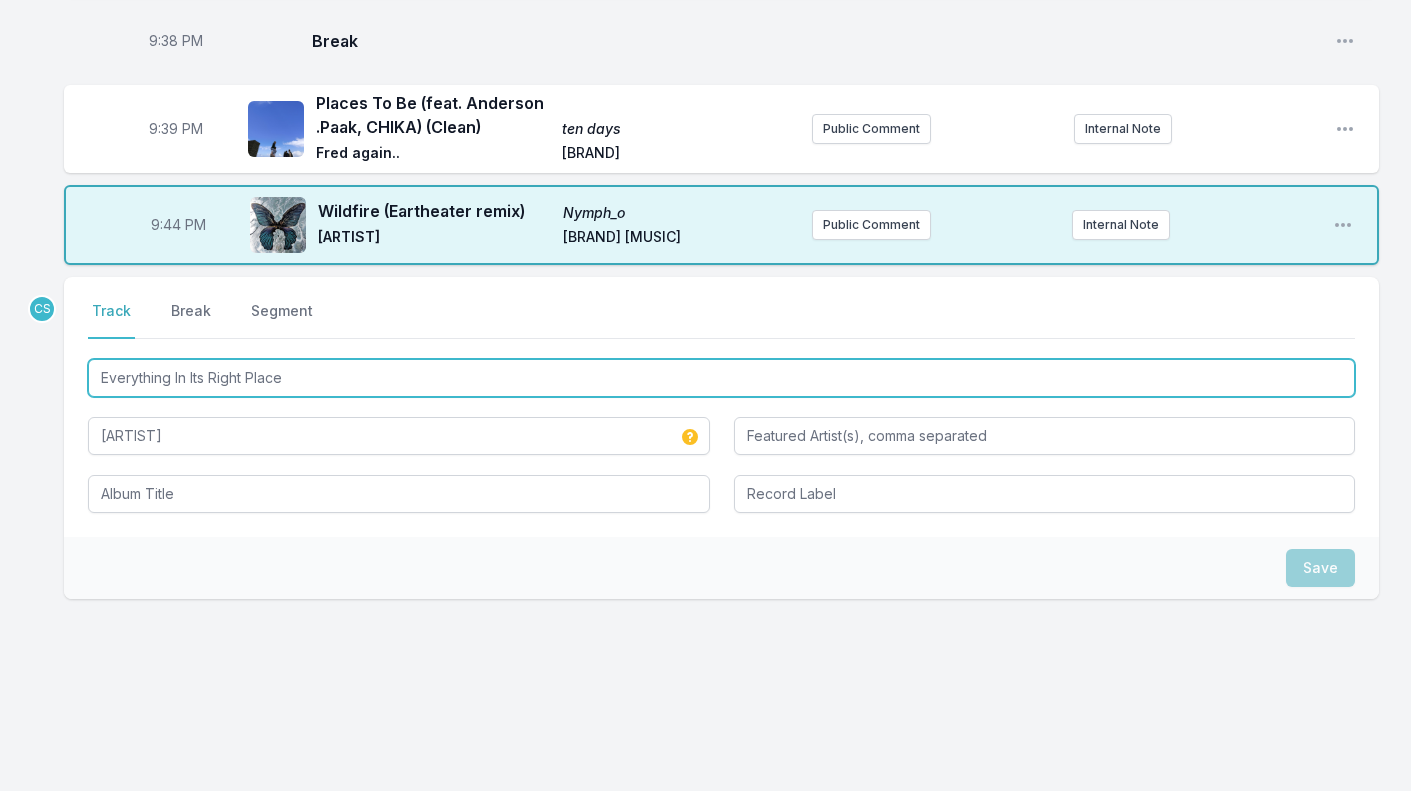 click on "Everything In Its Right Place" at bounding box center [721, 378] 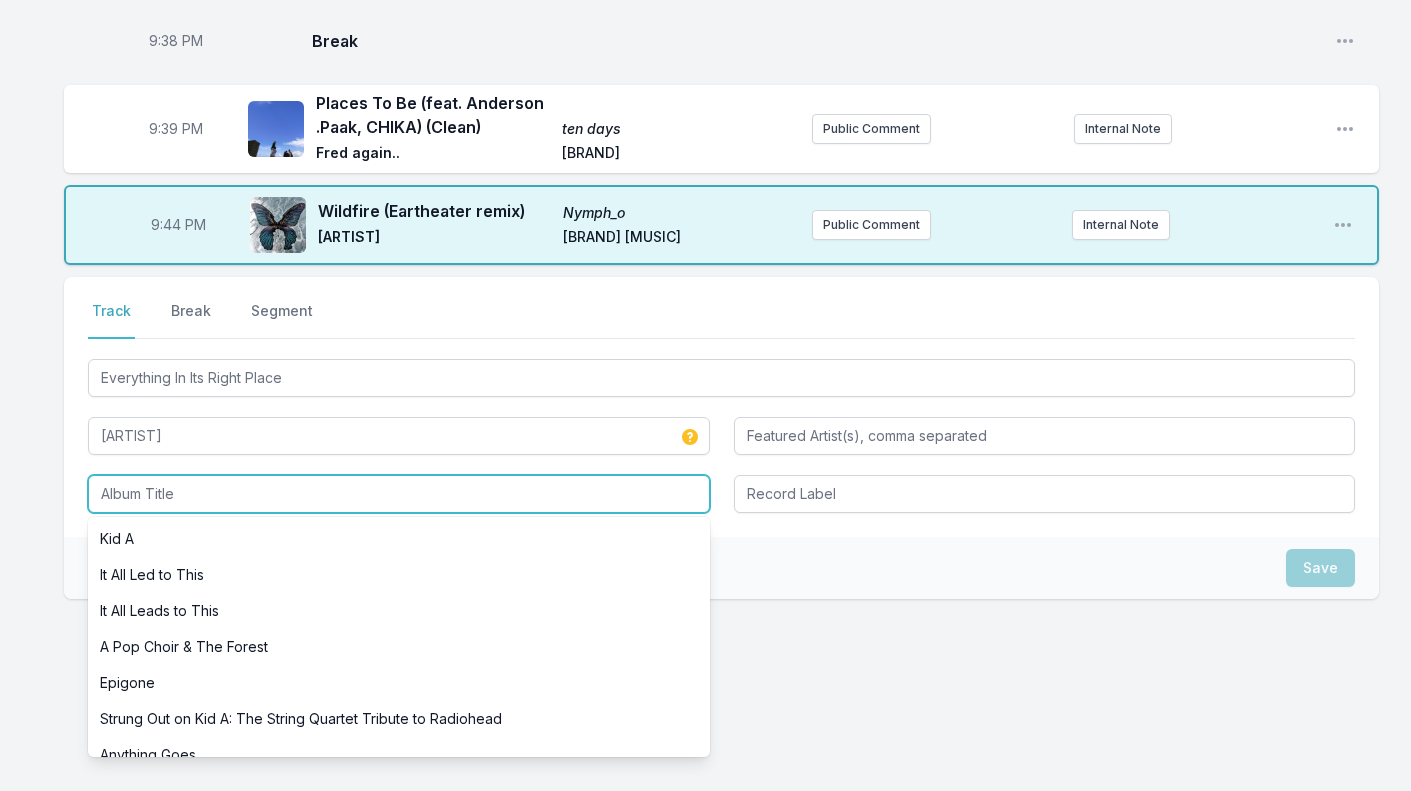 click at bounding box center (399, 494) 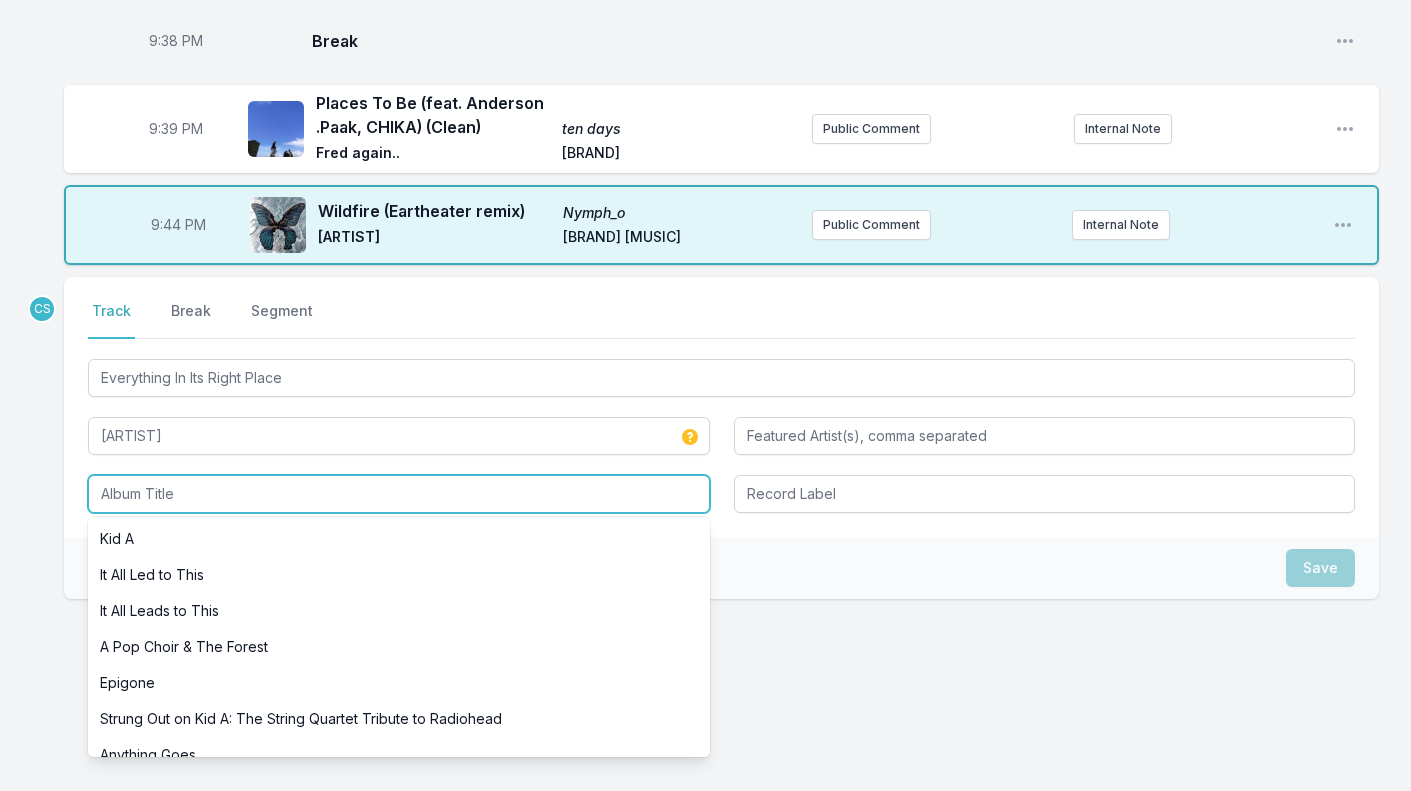 paste on "Everything In Its Right Place" 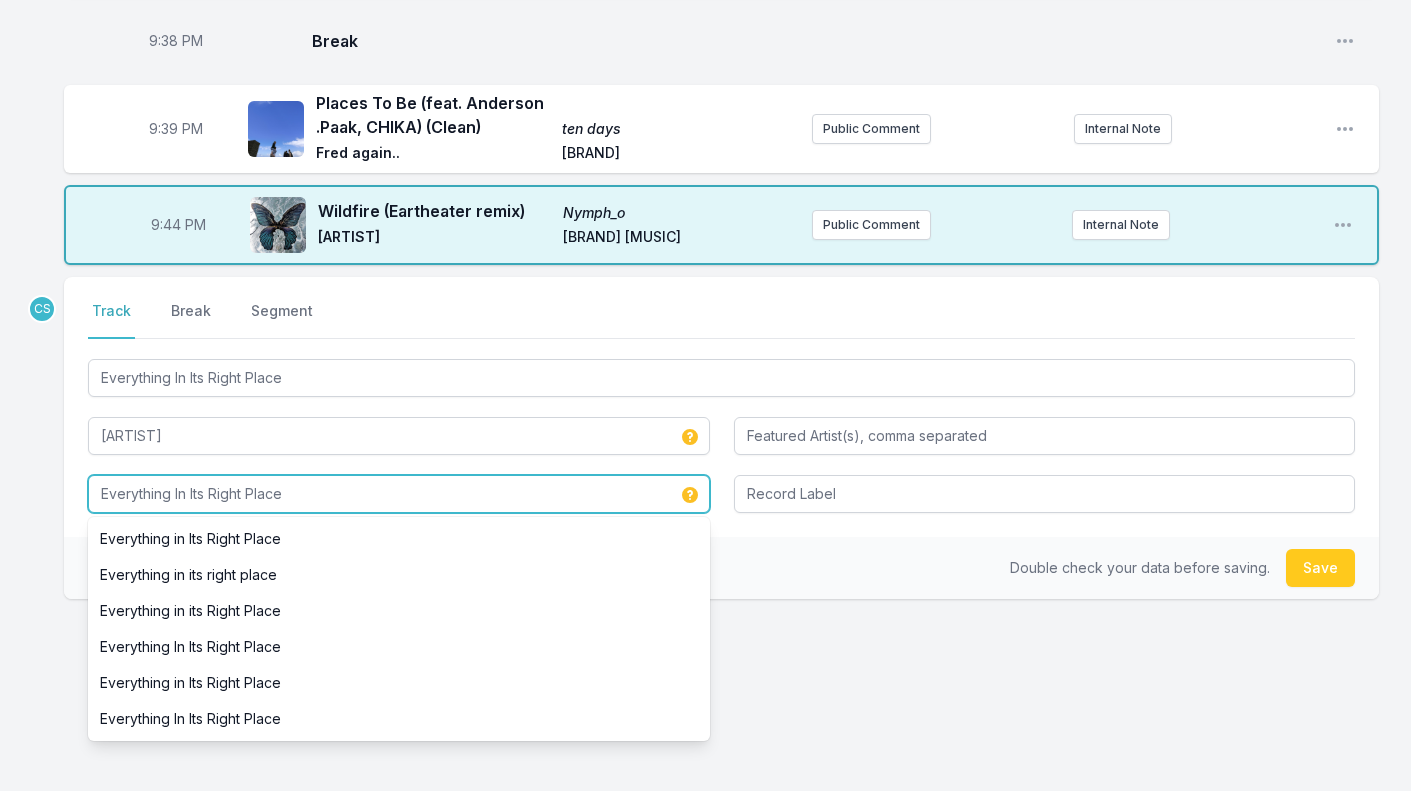 type on "Everything In Its Right Place" 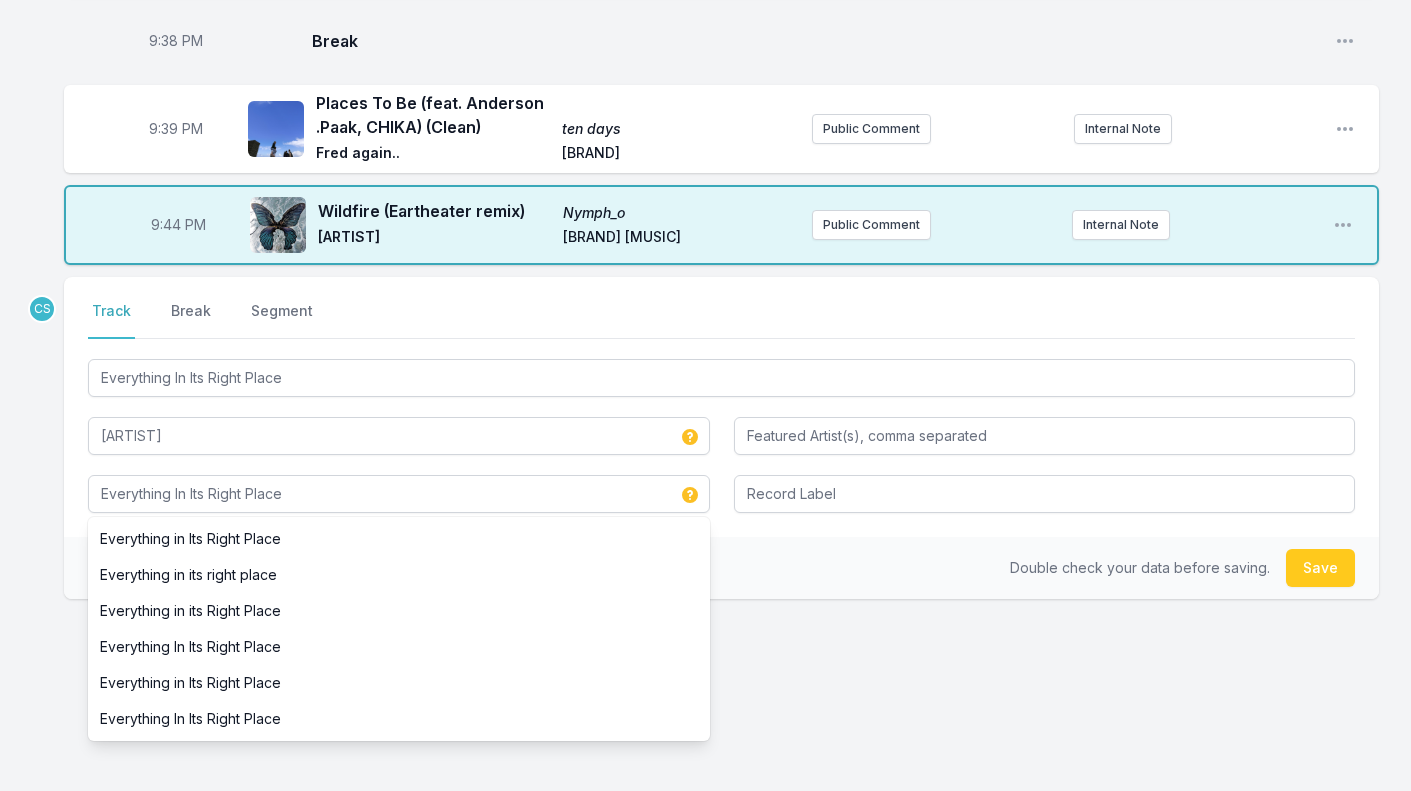 click on "CS Select a tab Track Break Segment Track Break Segment Everything In Its Right Place Mass Digital Everything In Its Right Place Everything in Its Right Place Everything in its right place Everything in its Right Place Everything In Its Right Place Everything in Its Right Place Everything In Its Right Place Double check your data before saving. Save" at bounding box center [721, 502] 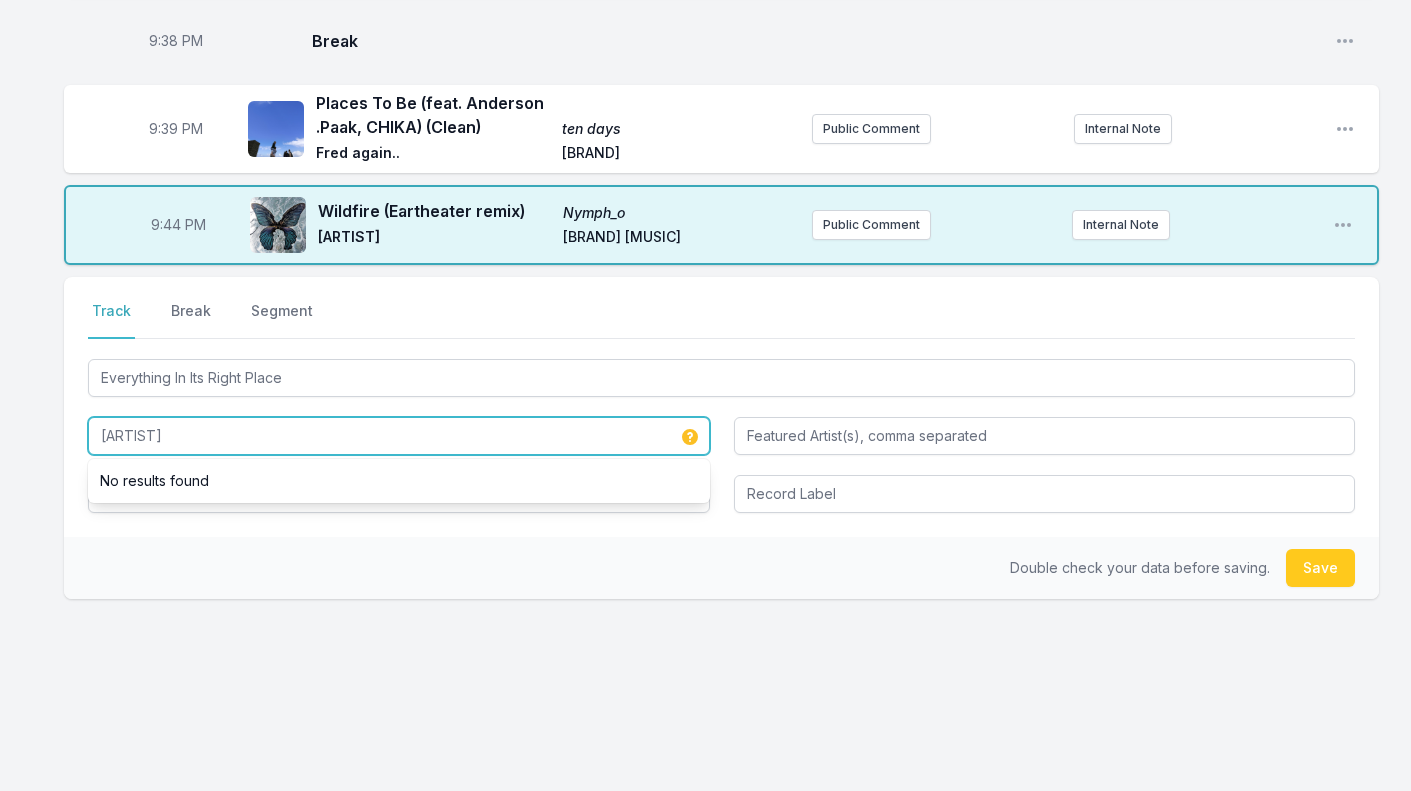 click on "[ARTIST]" at bounding box center (399, 436) 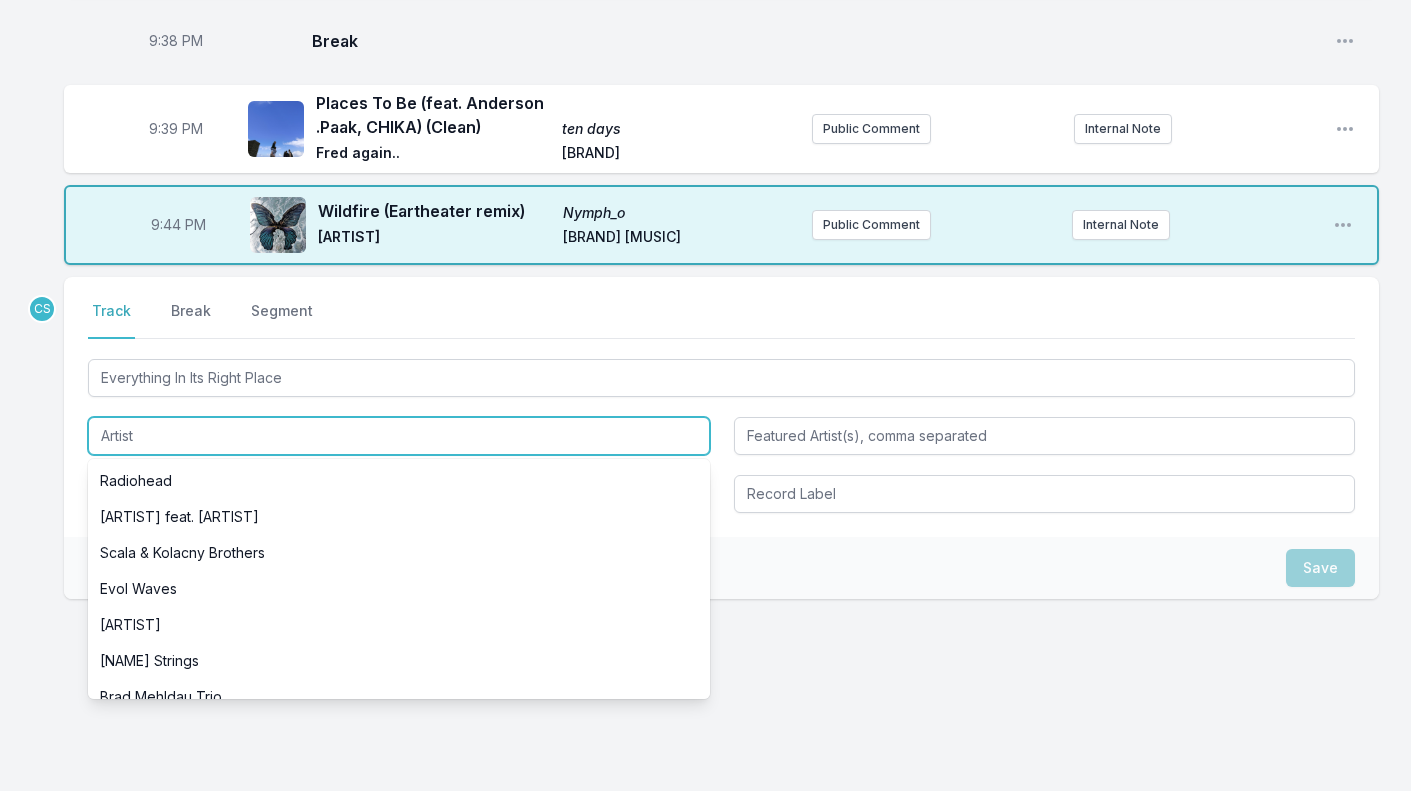 type 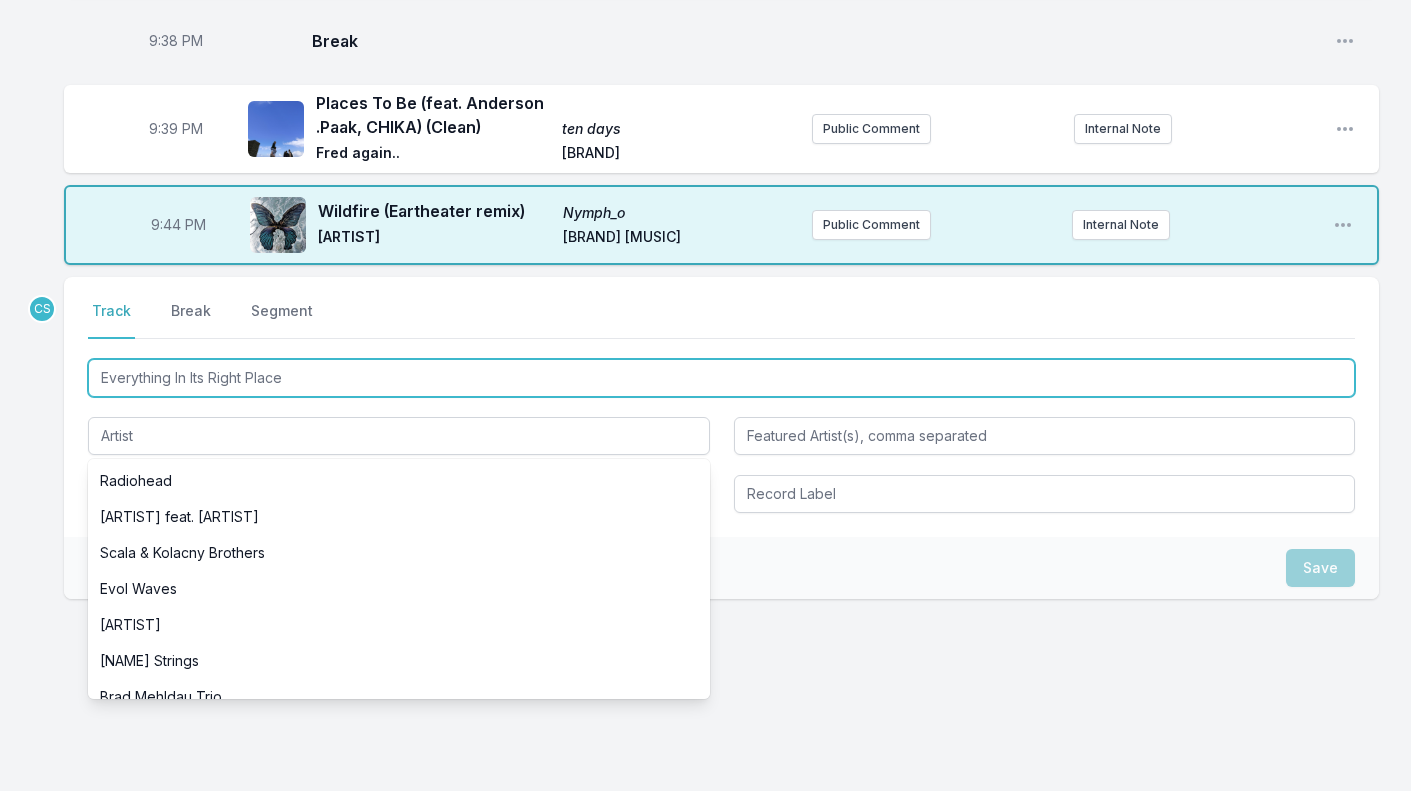 click on "Everything In Its Right Place" at bounding box center [721, 378] 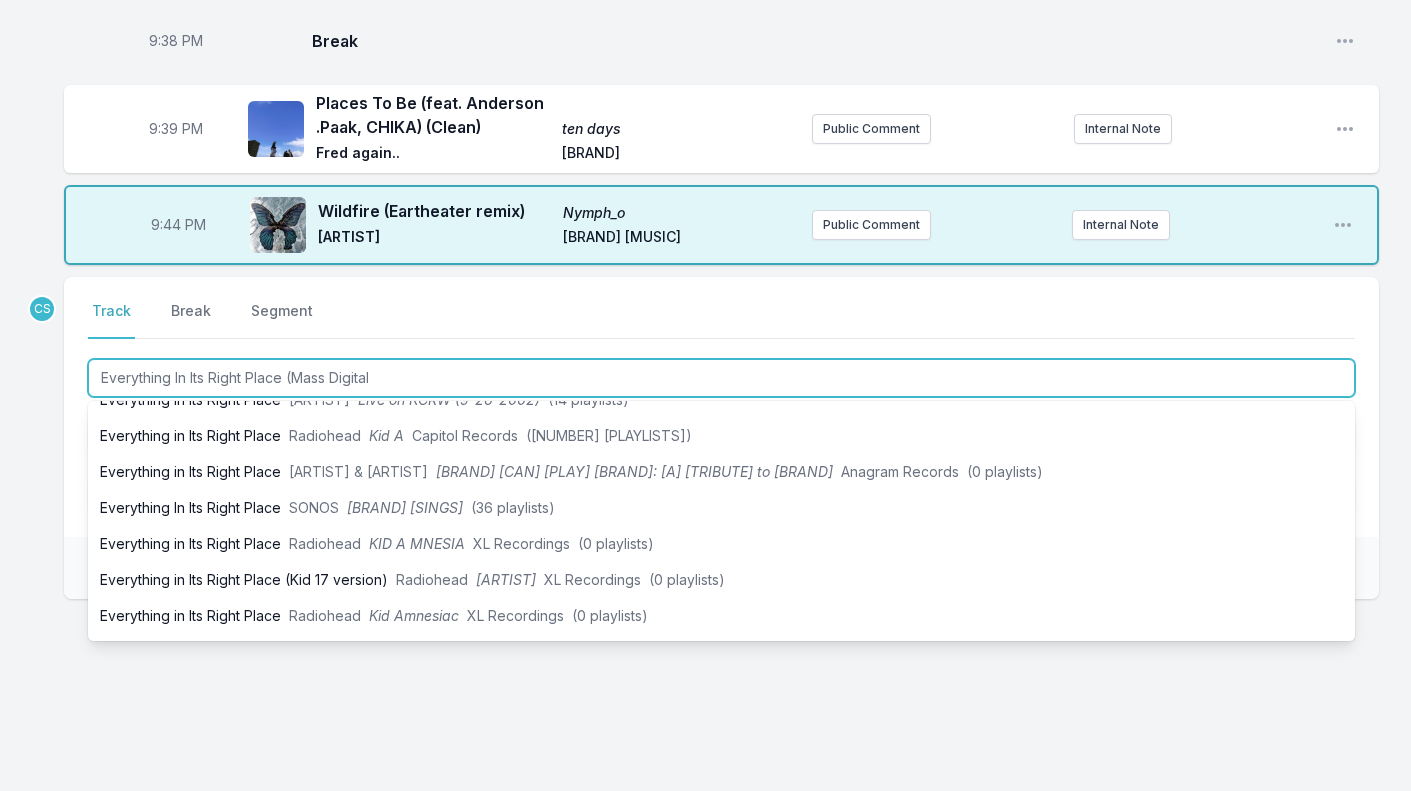 scroll, scrollTop: 0, scrollLeft: 0, axis: both 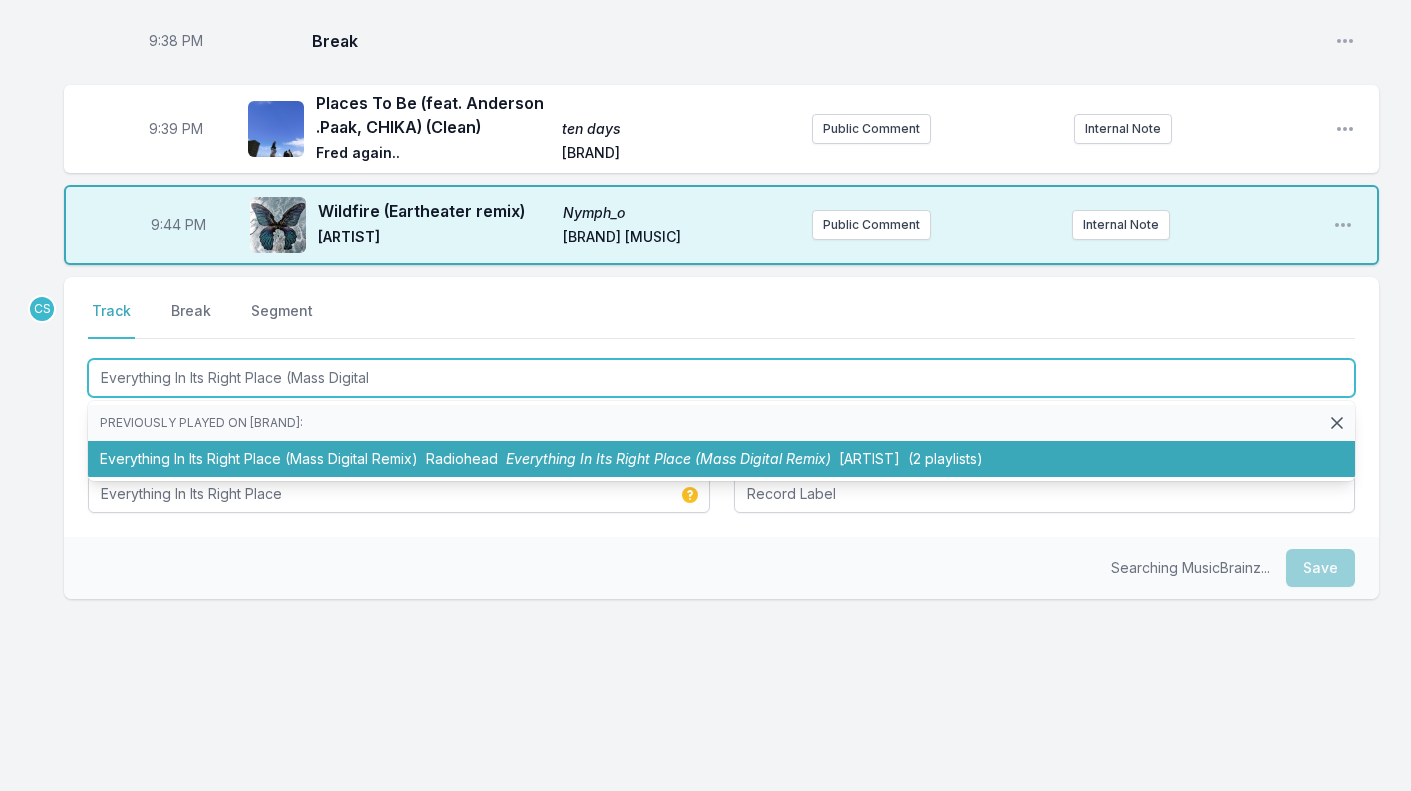 click on "Everything In Its Right Place (Mass Digital Remix) Radiohead Everything In Its Right Place (Mass Digital Remix) Mass Digital (2 playlists)" at bounding box center (721, 459) 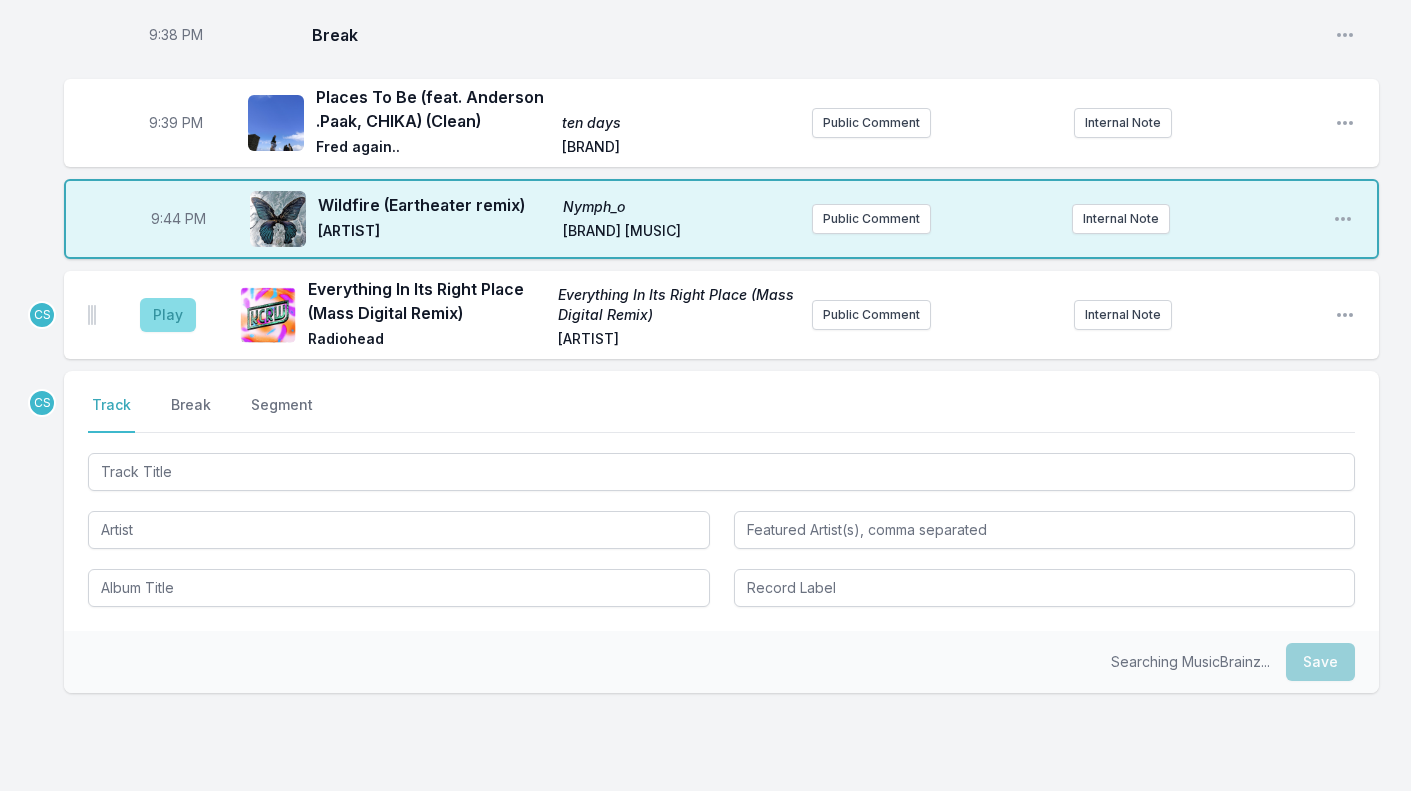 click on "Play" at bounding box center [168, 315] 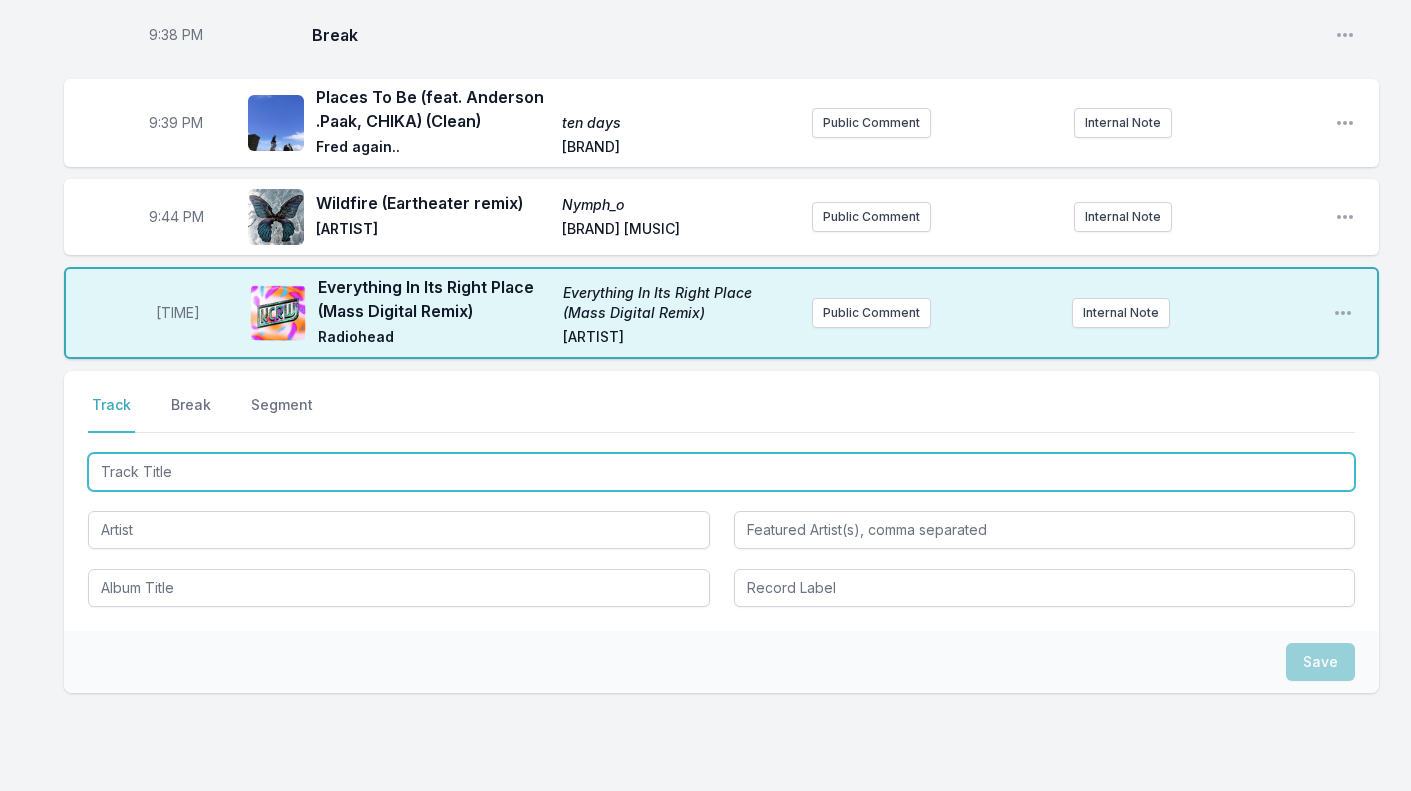 click at bounding box center (721, 472) 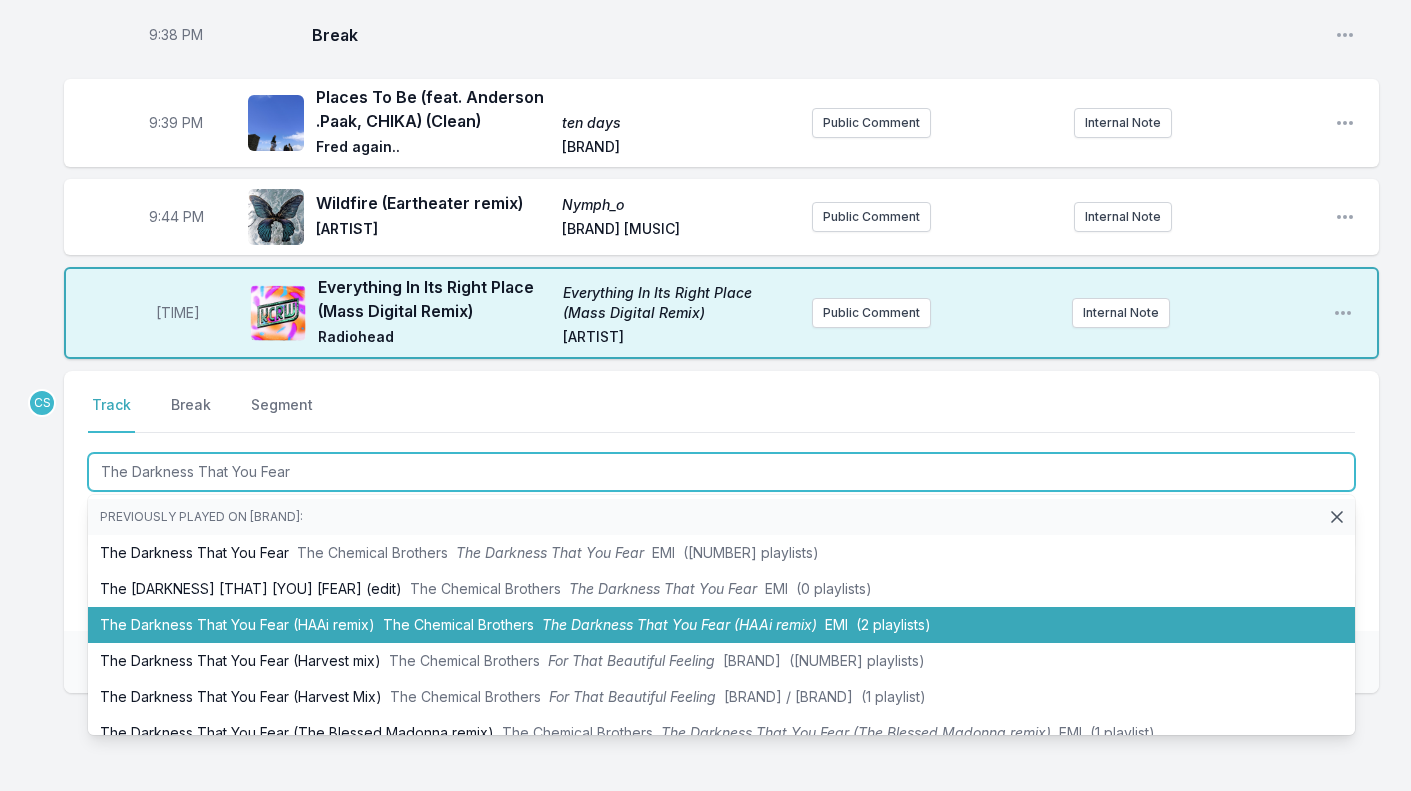 click on "The Darkness That You Fear (HAAi remix) The Chemical Brothers The Darkness That You Fear (HAAi remix) EMI (2 playlists)" at bounding box center [721, 625] 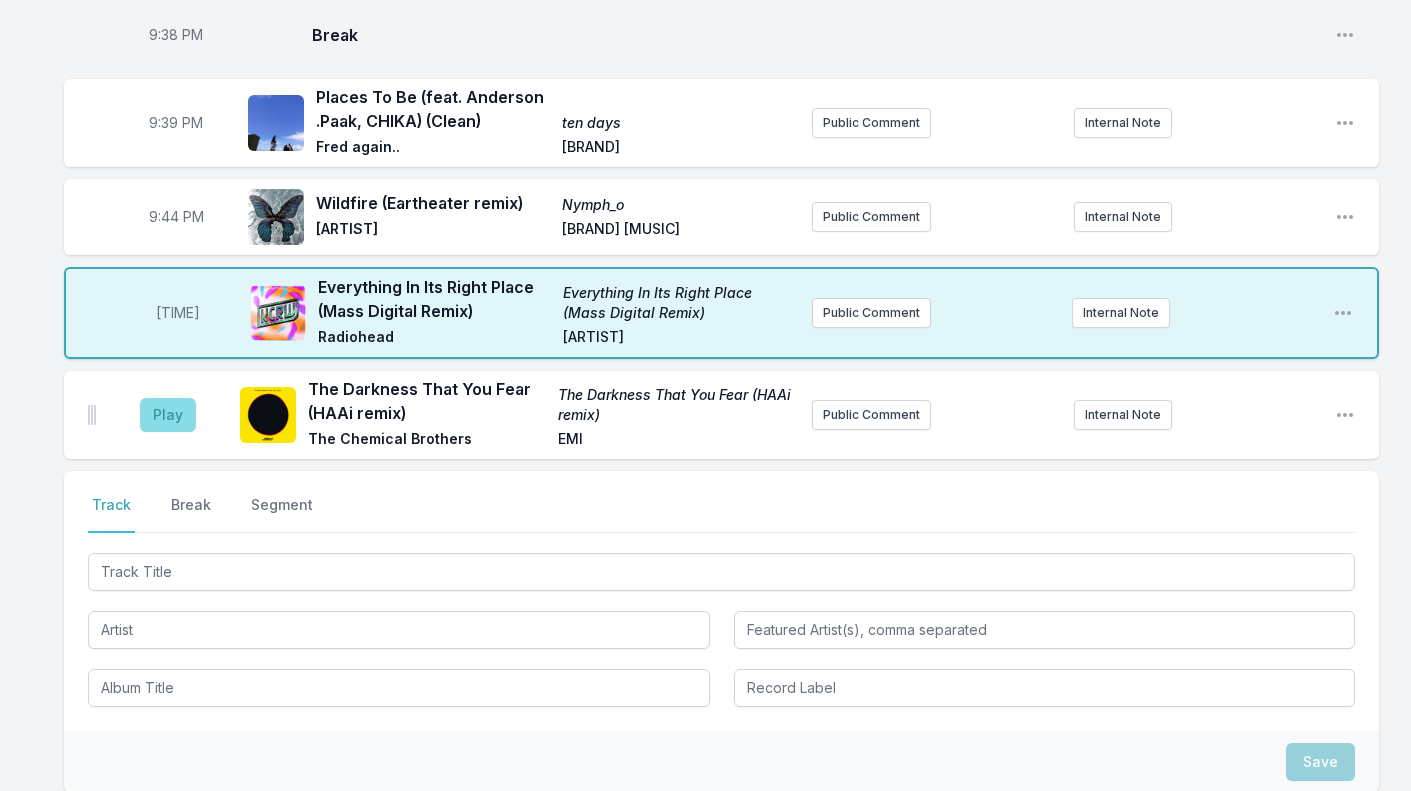 click on "Play" at bounding box center [168, 415] 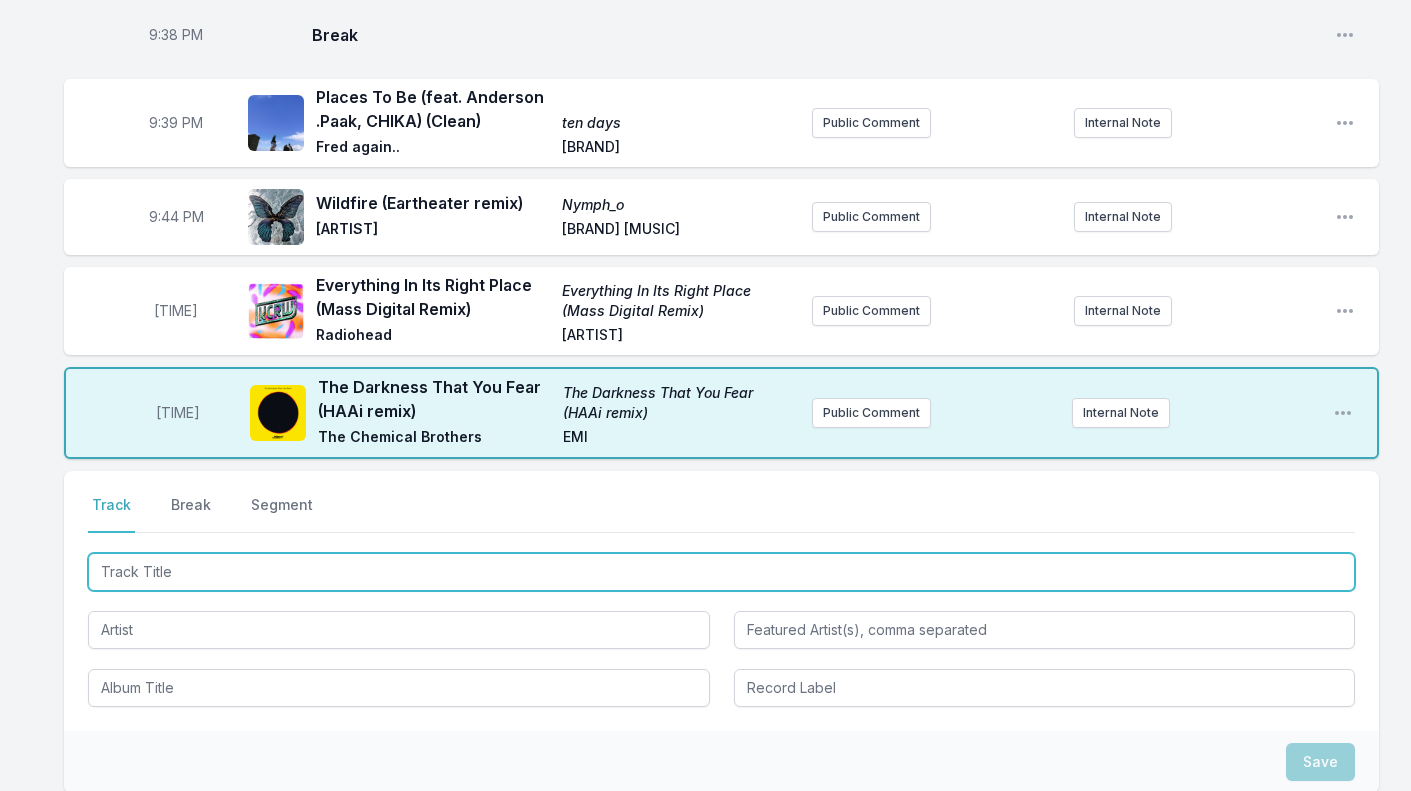 click at bounding box center (721, 572) 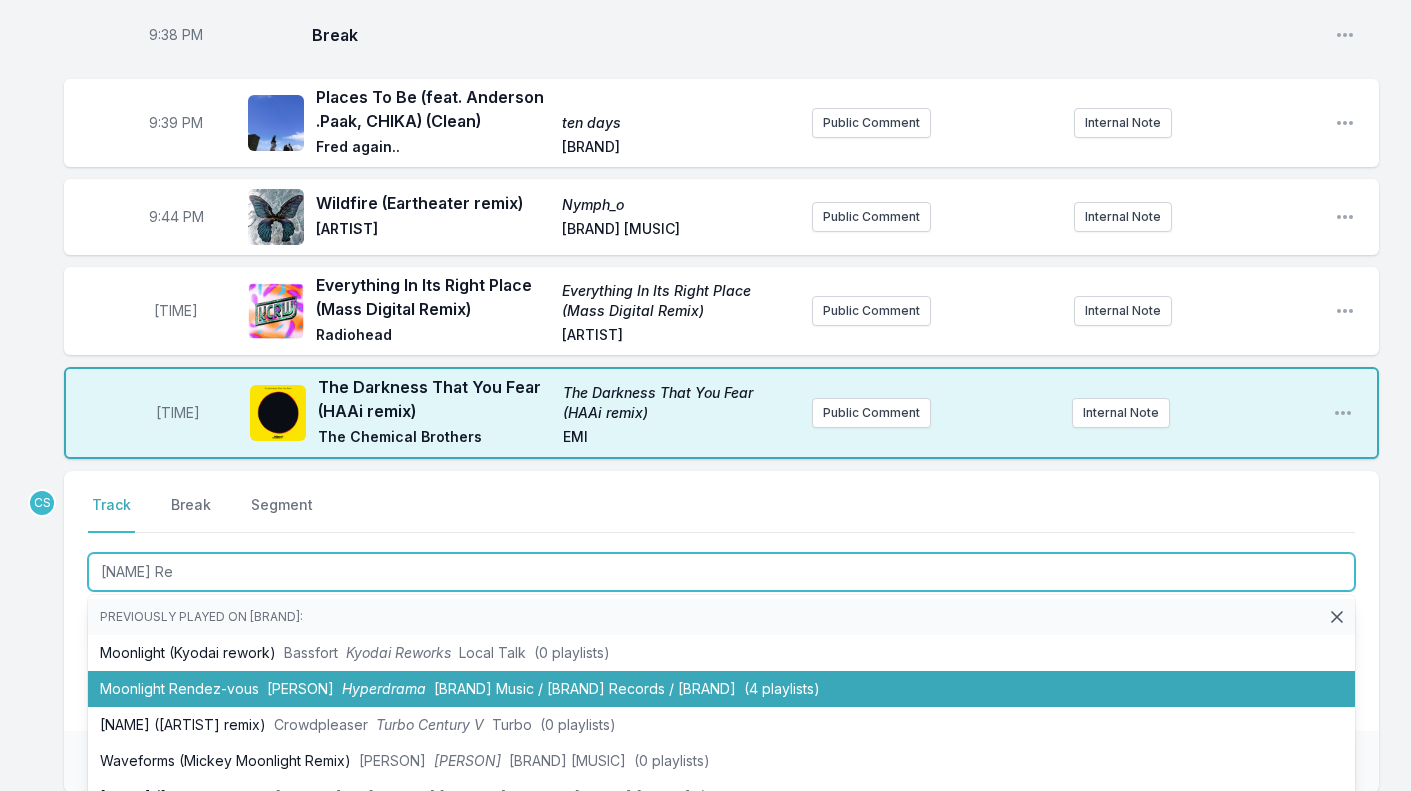 click on "[ARTIST] ([NUMBER] playlists)" at bounding box center (721, 689) 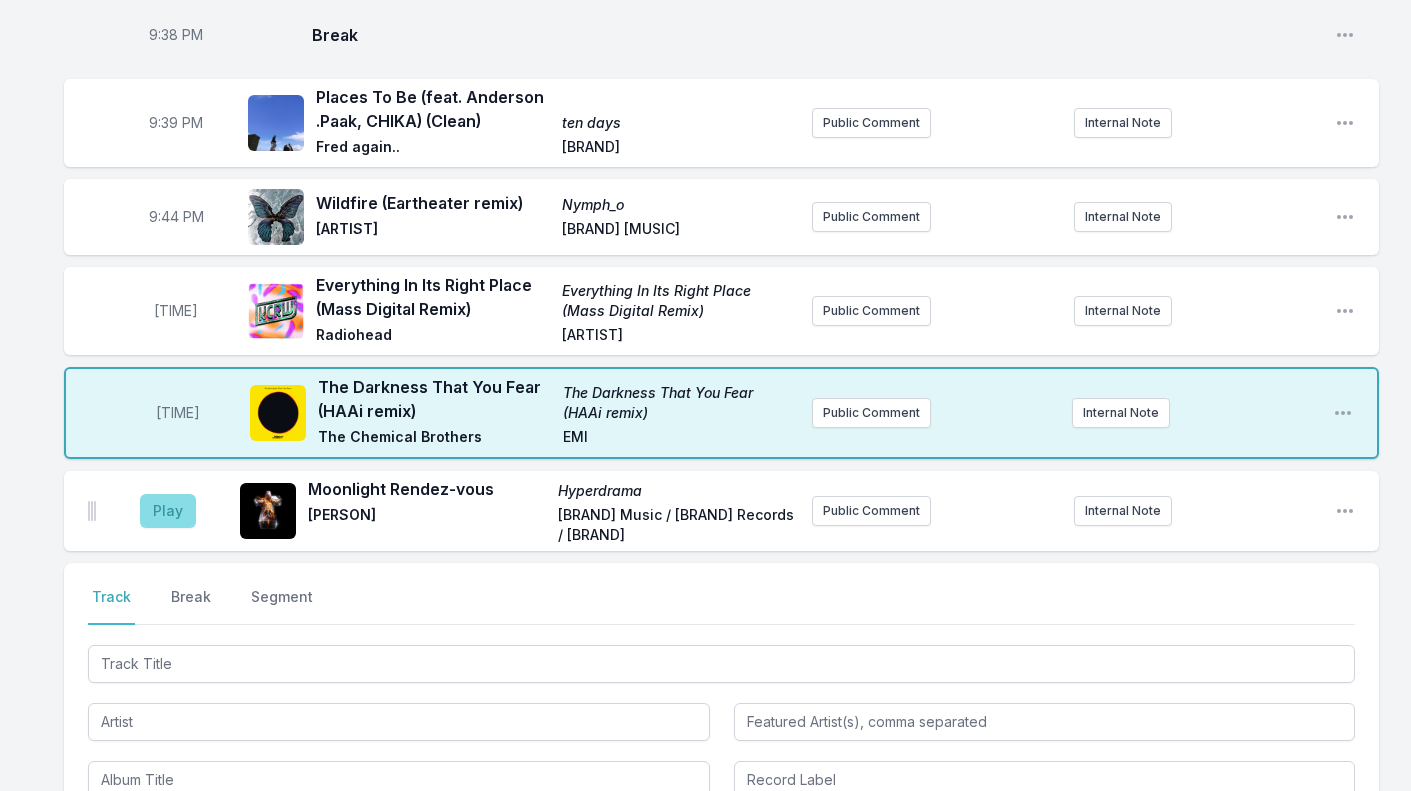click on "Play" at bounding box center (168, 511) 